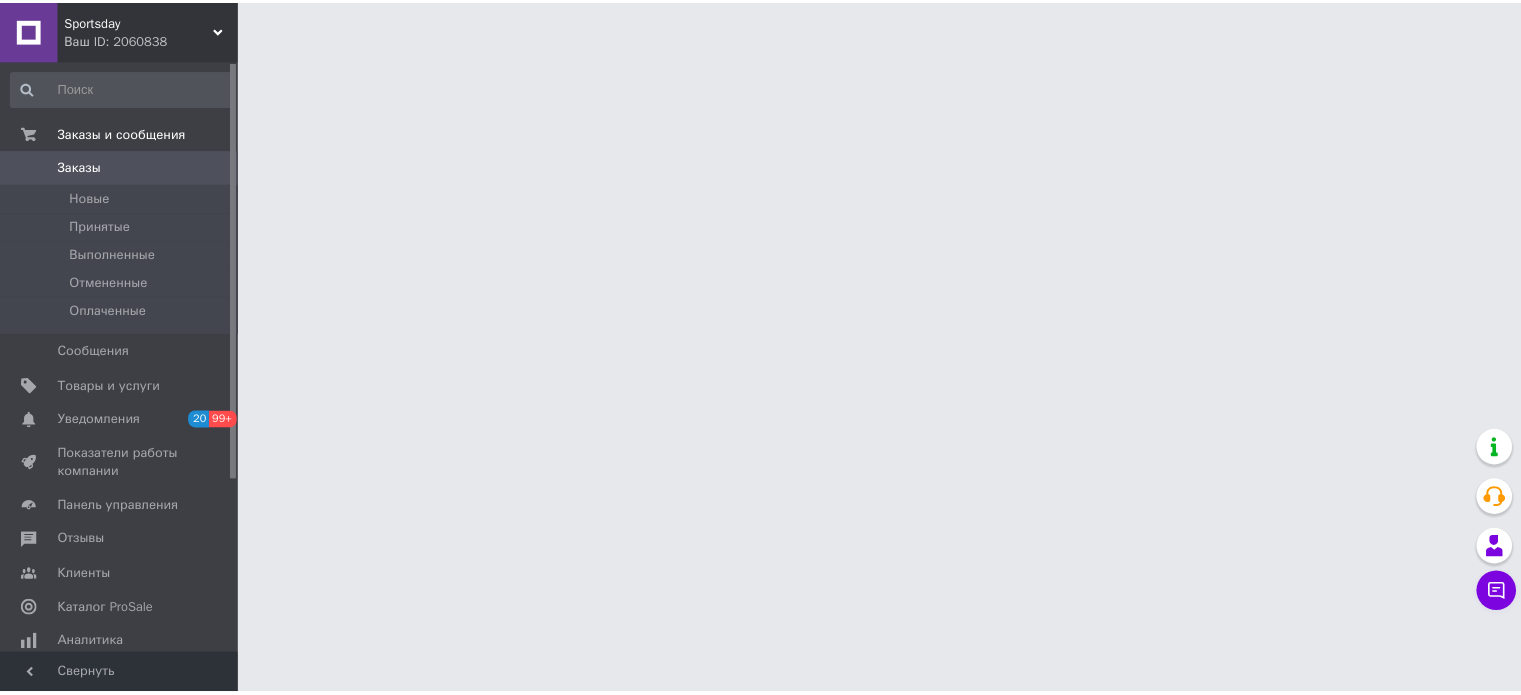 scroll, scrollTop: 0, scrollLeft: 0, axis: both 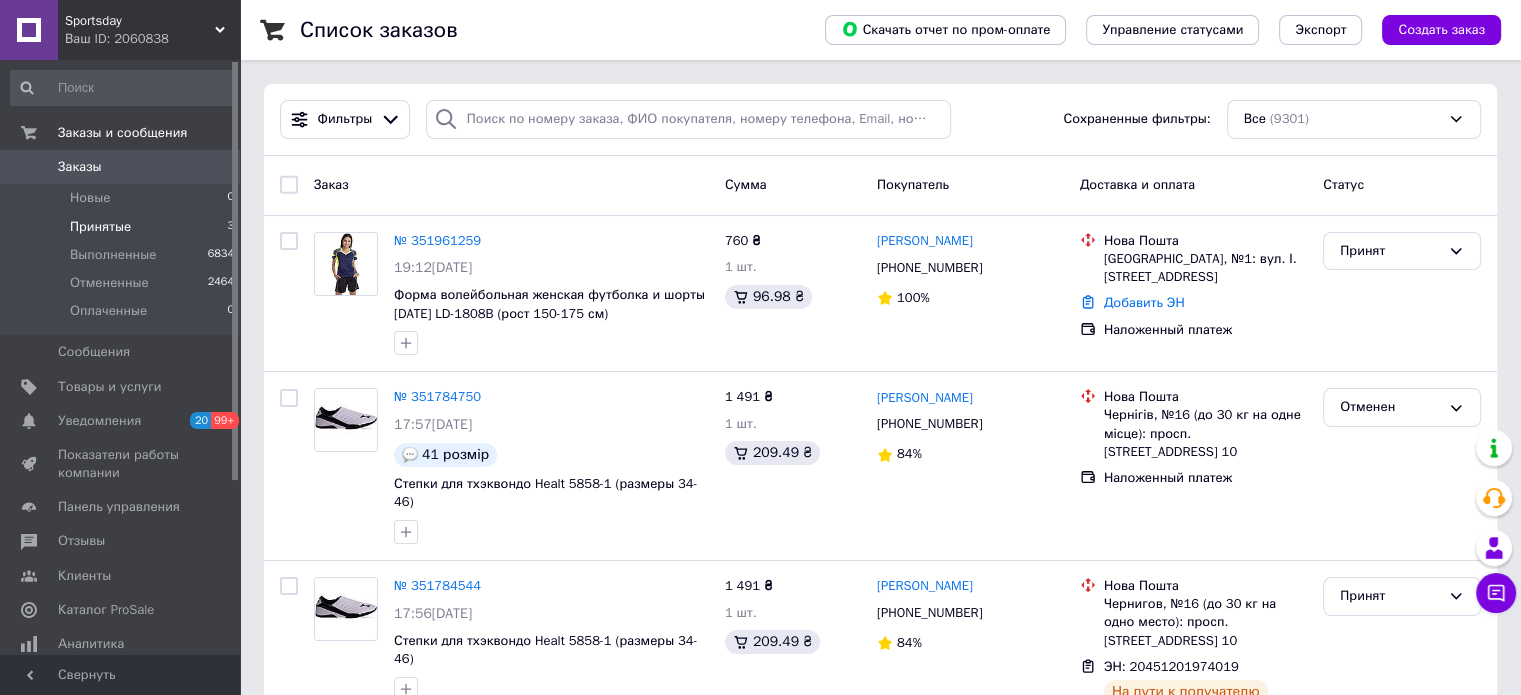 click on "Принятые 3" at bounding box center (123, 227) 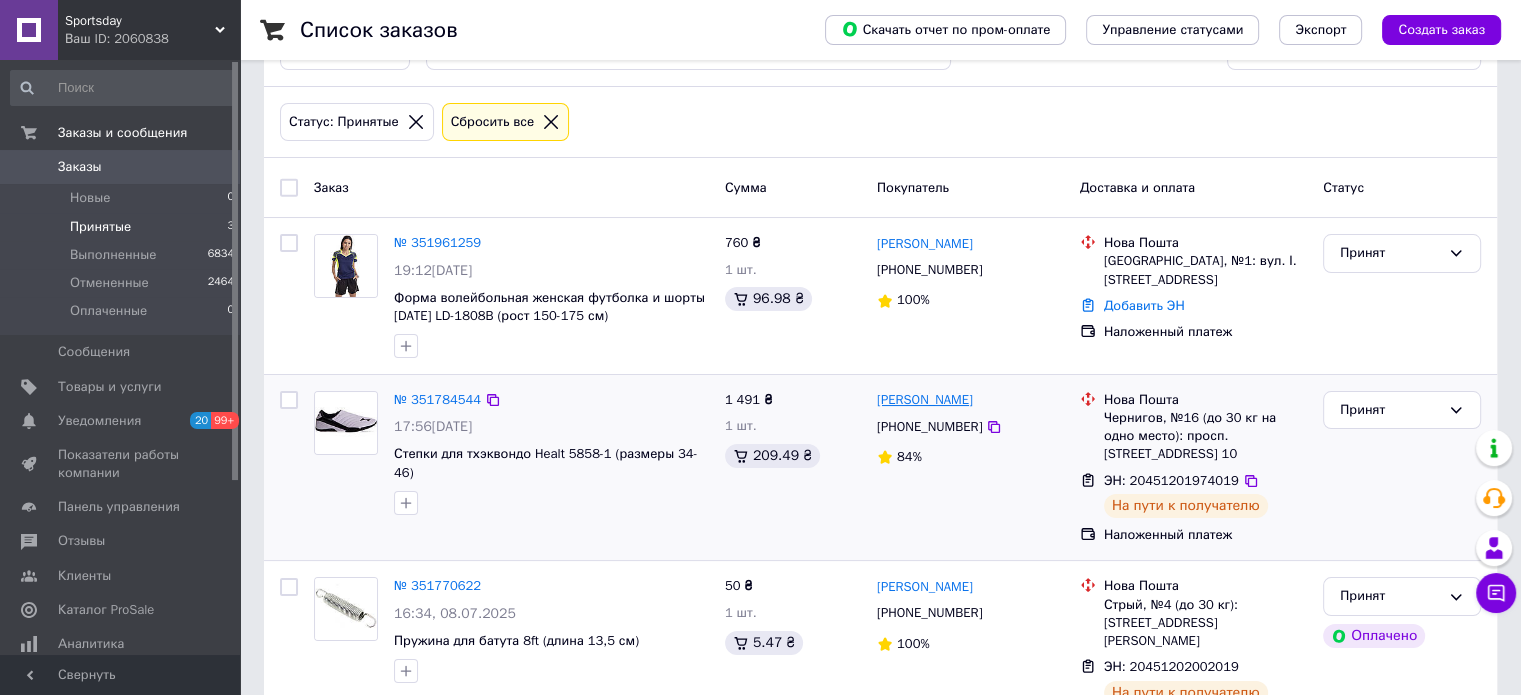 scroll, scrollTop: 124, scrollLeft: 0, axis: vertical 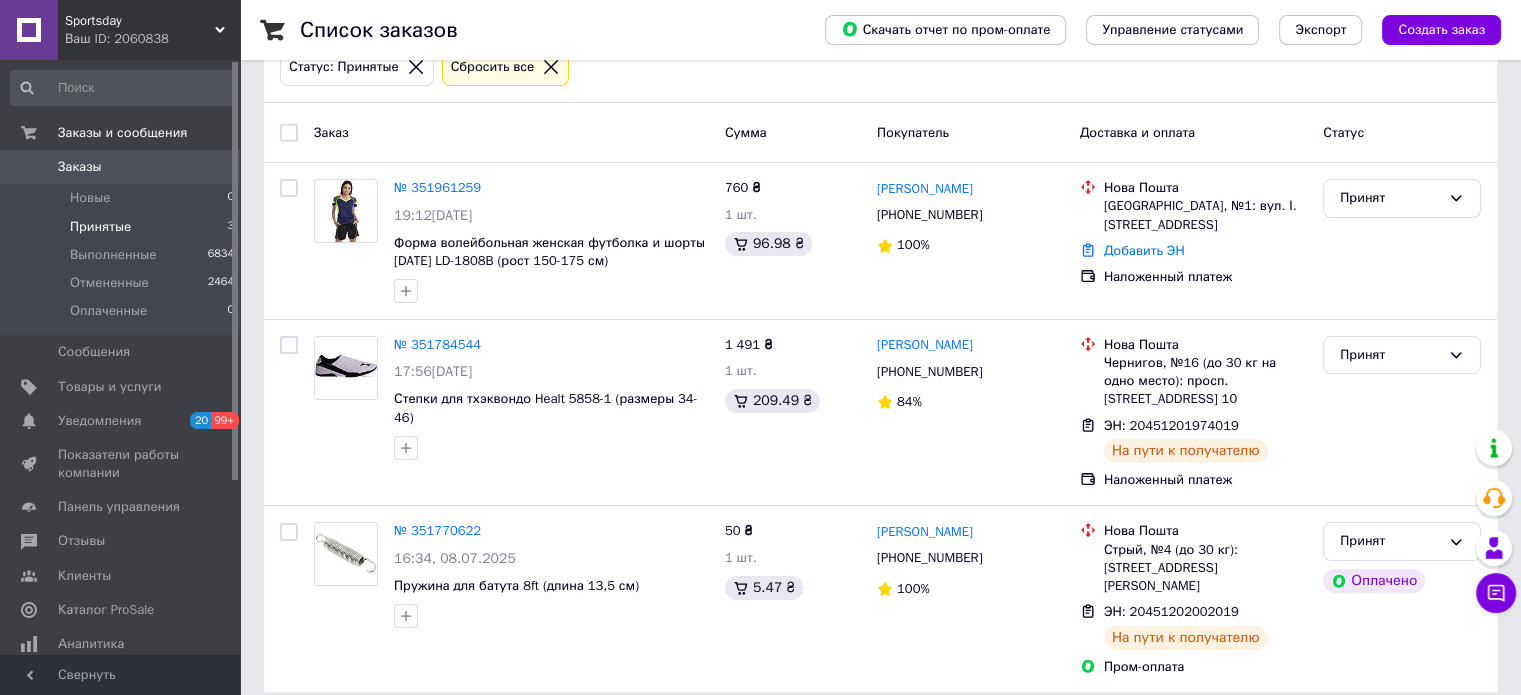 click on "Sportsday Ваш ID: 2060838" at bounding box center (149, 30) 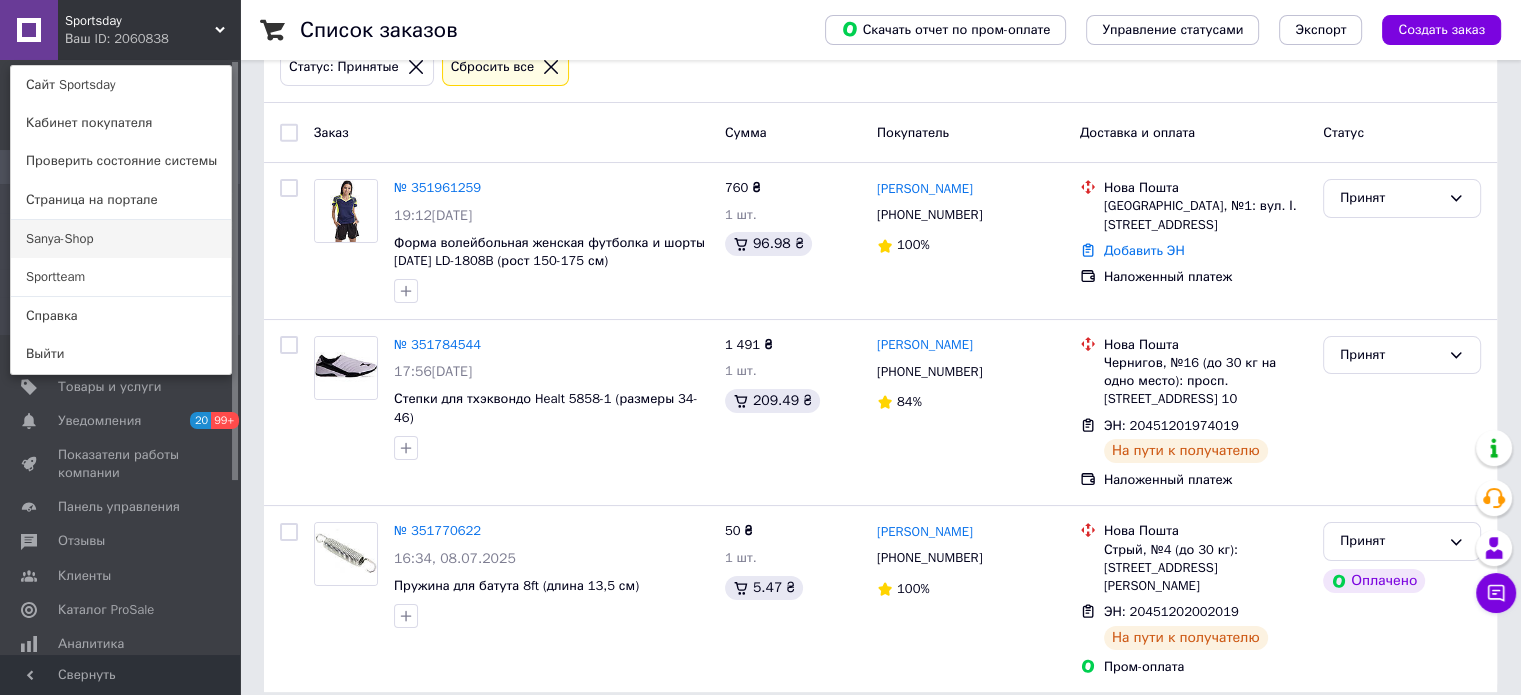 click on "Sanya-Shop" at bounding box center (121, 239) 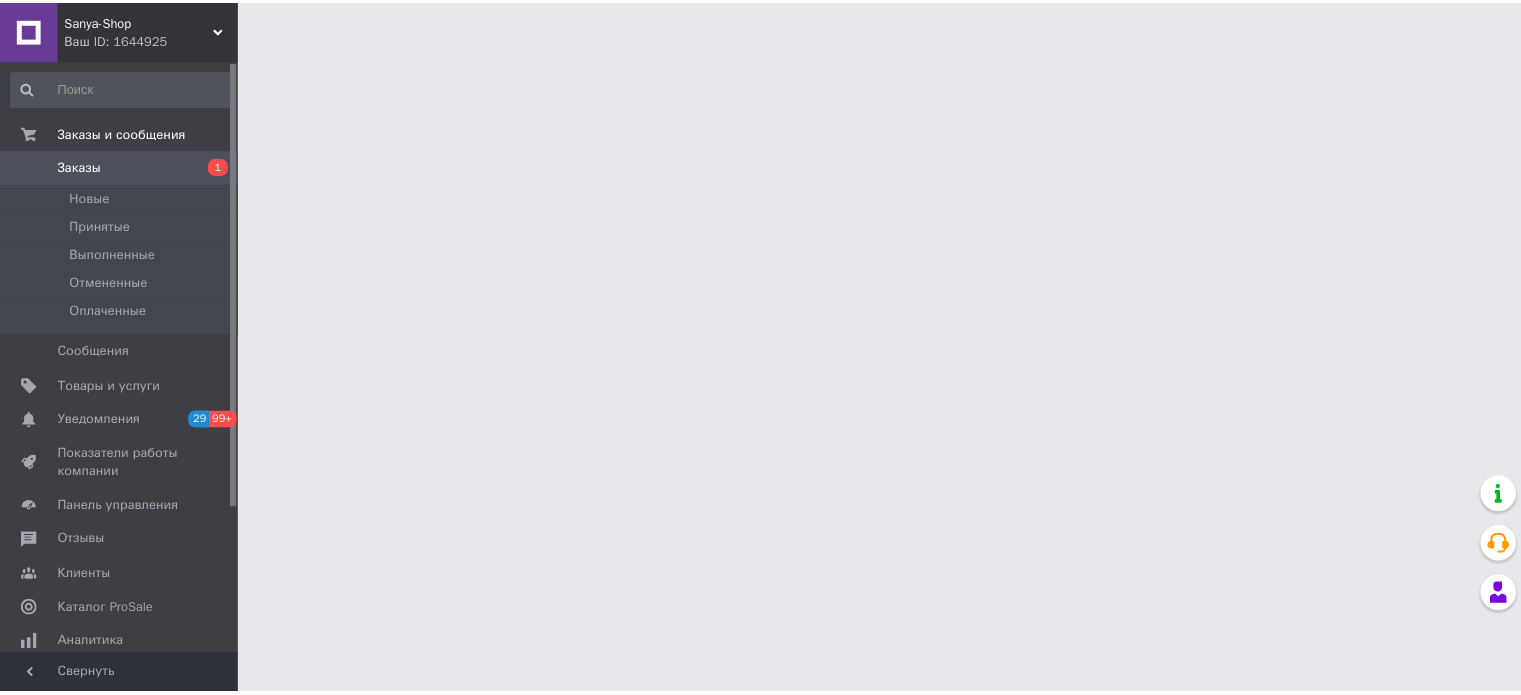 scroll, scrollTop: 0, scrollLeft: 0, axis: both 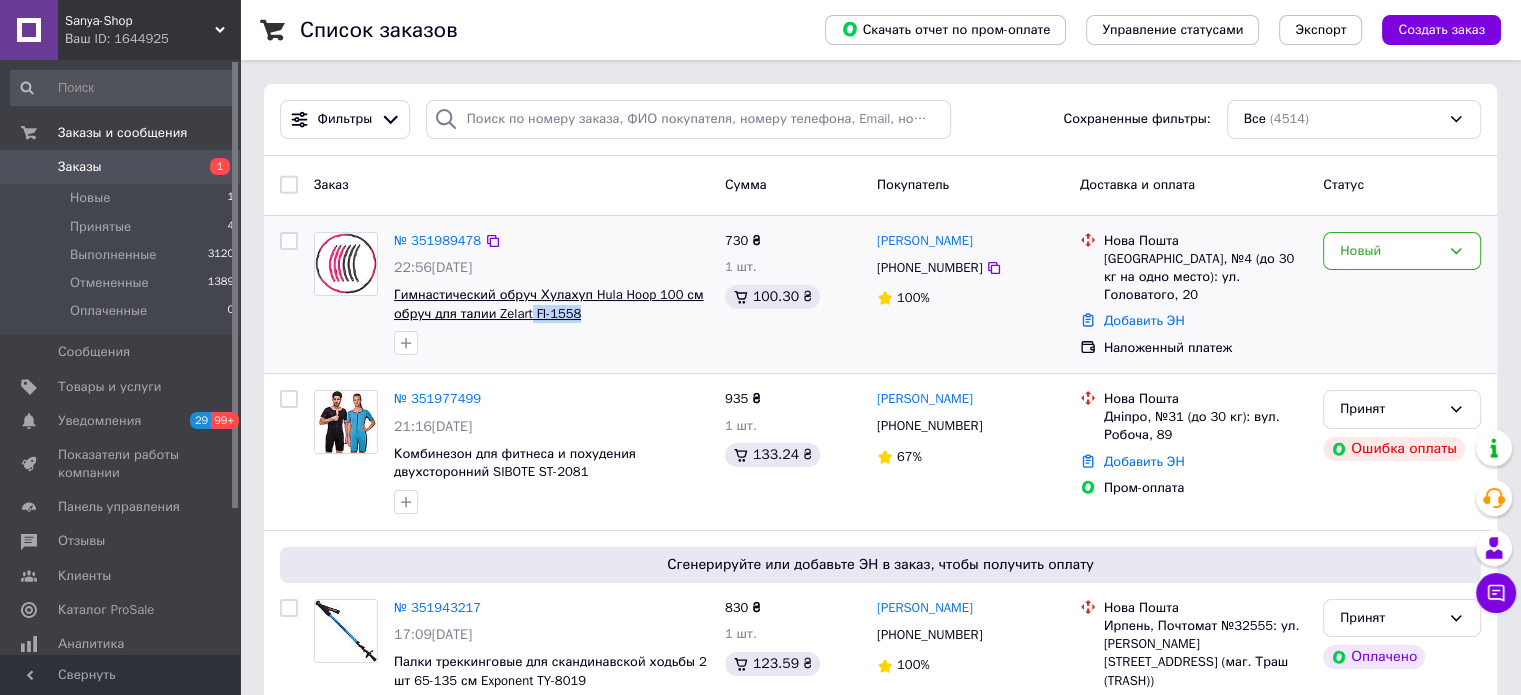 drag, startPoint x: 594, startPoint y: 317, endPoint x: 529, endPoint y: 315, distance: 65.03076 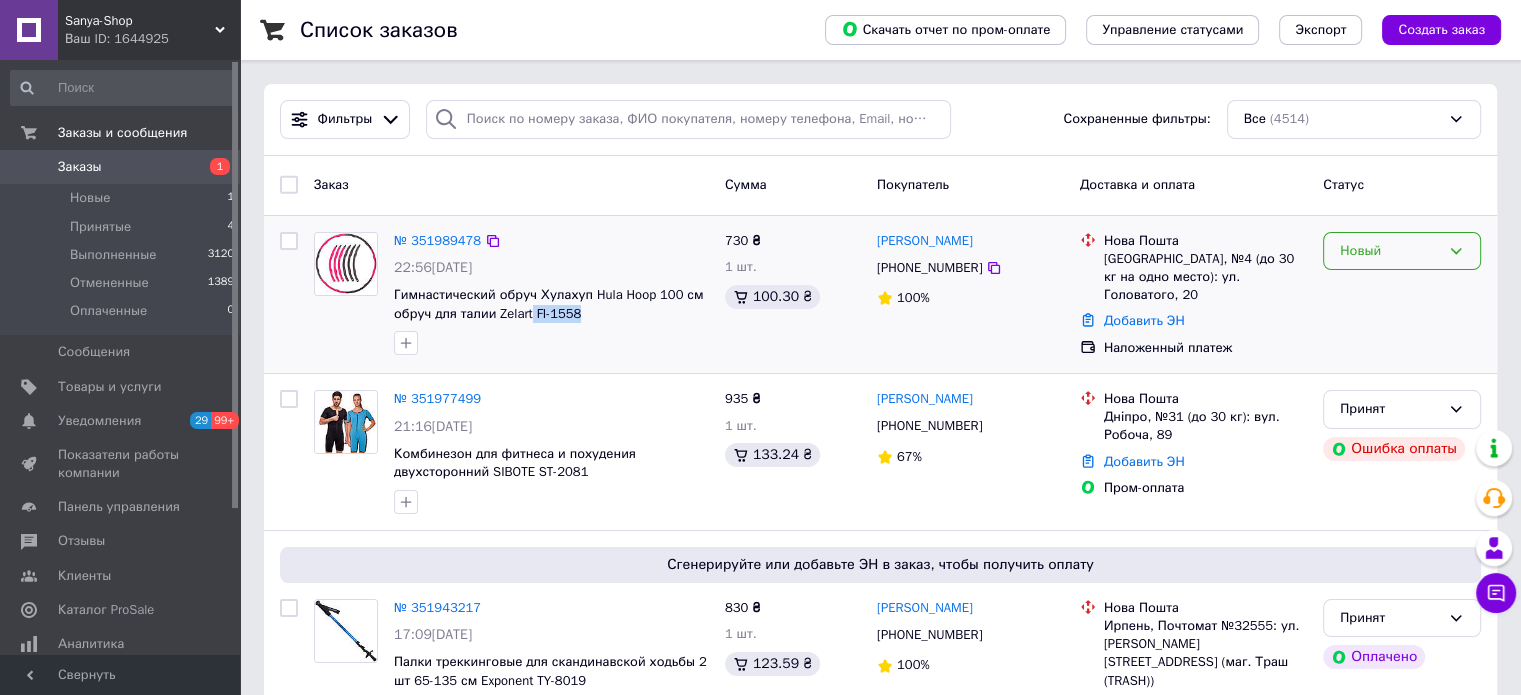 click on "Новый" at bounding box center [1390, 251] 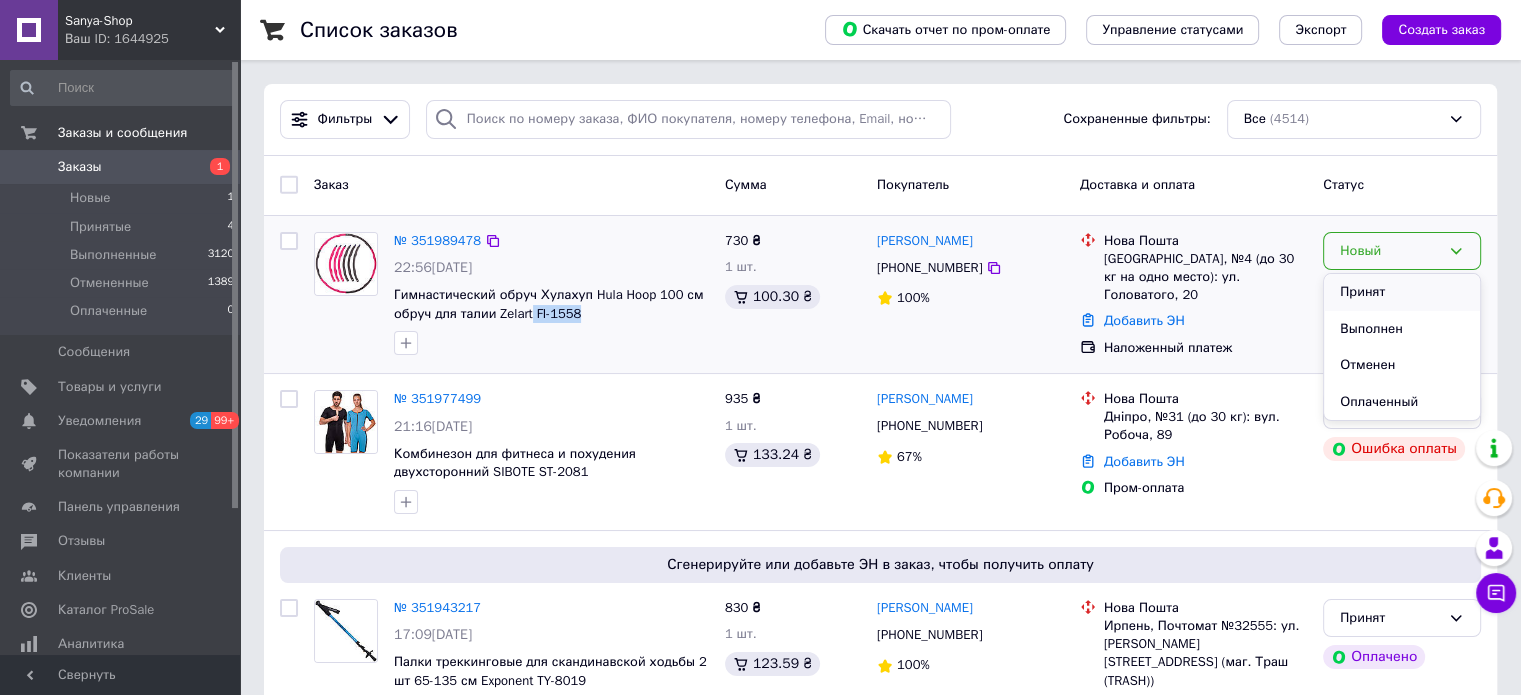 click on "Принят" at bounding box center [1402, 292] 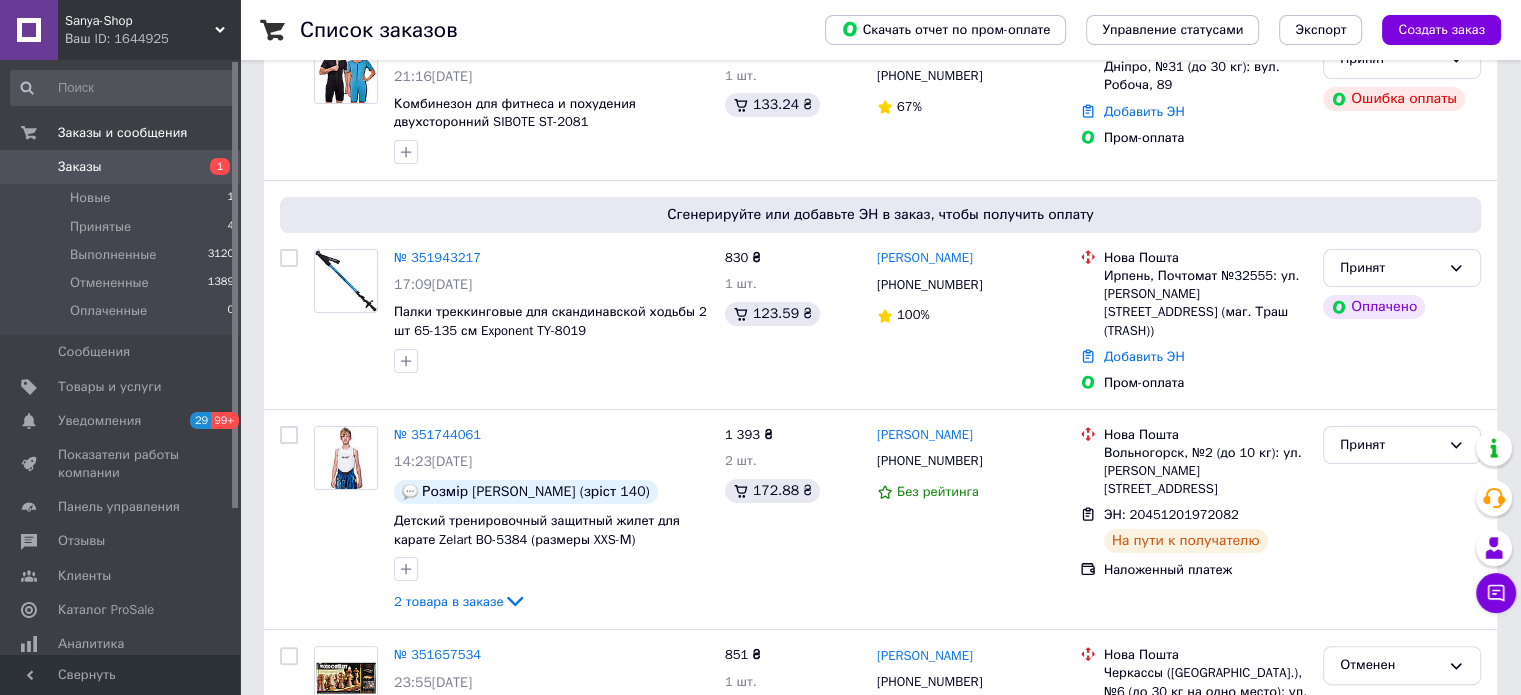 scroll, scrollTop: 500, scrollLeft: 0, axis: vertical 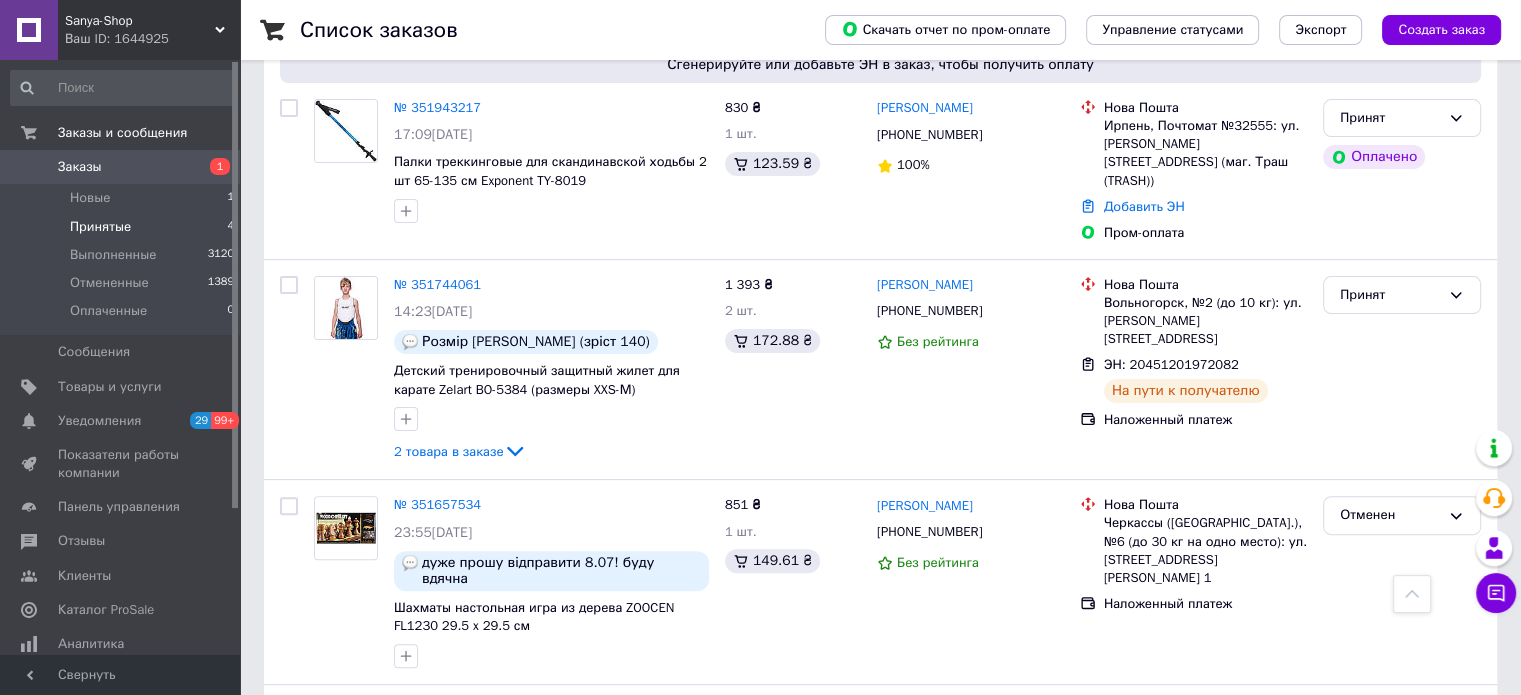 click on "Принятые 4" at bounding box center (123, 227) 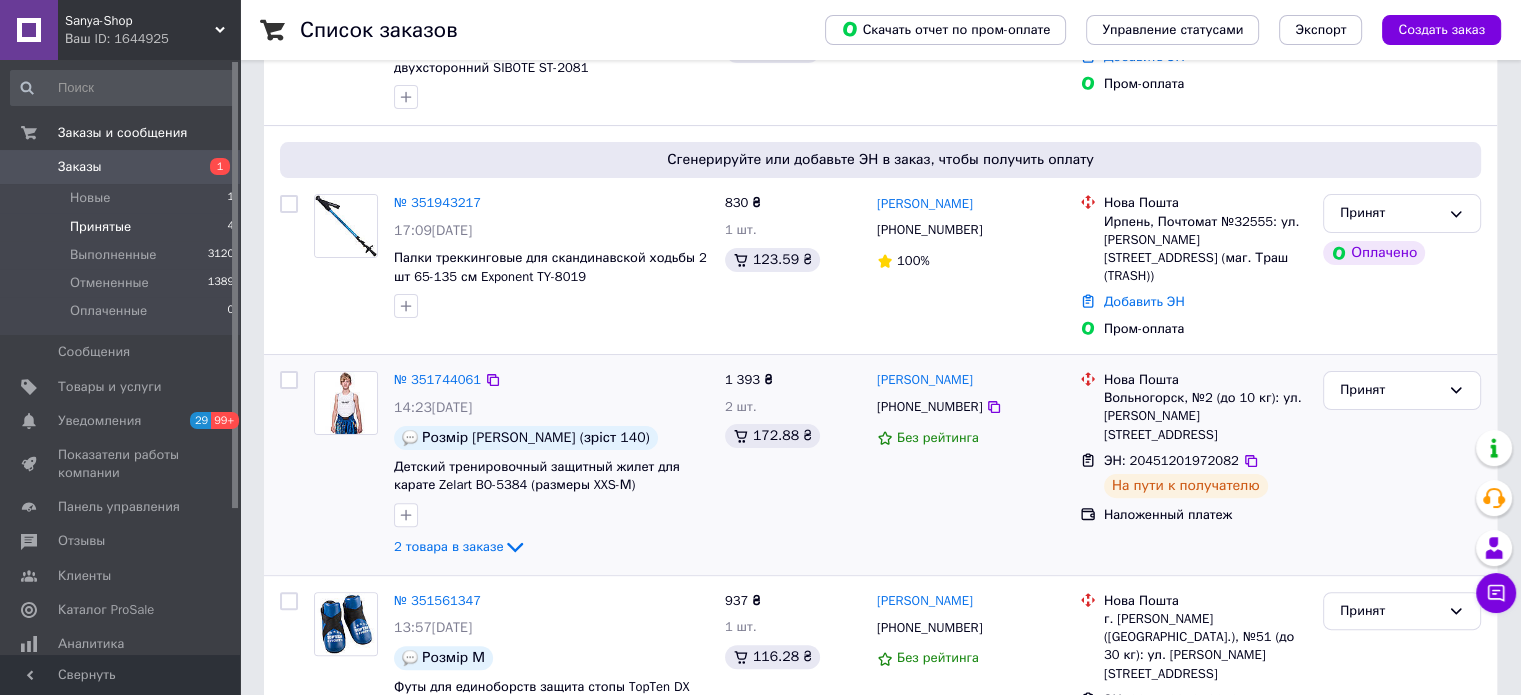 scroll, scrollTop: 546, scrollLeft: 0, axis: vertical 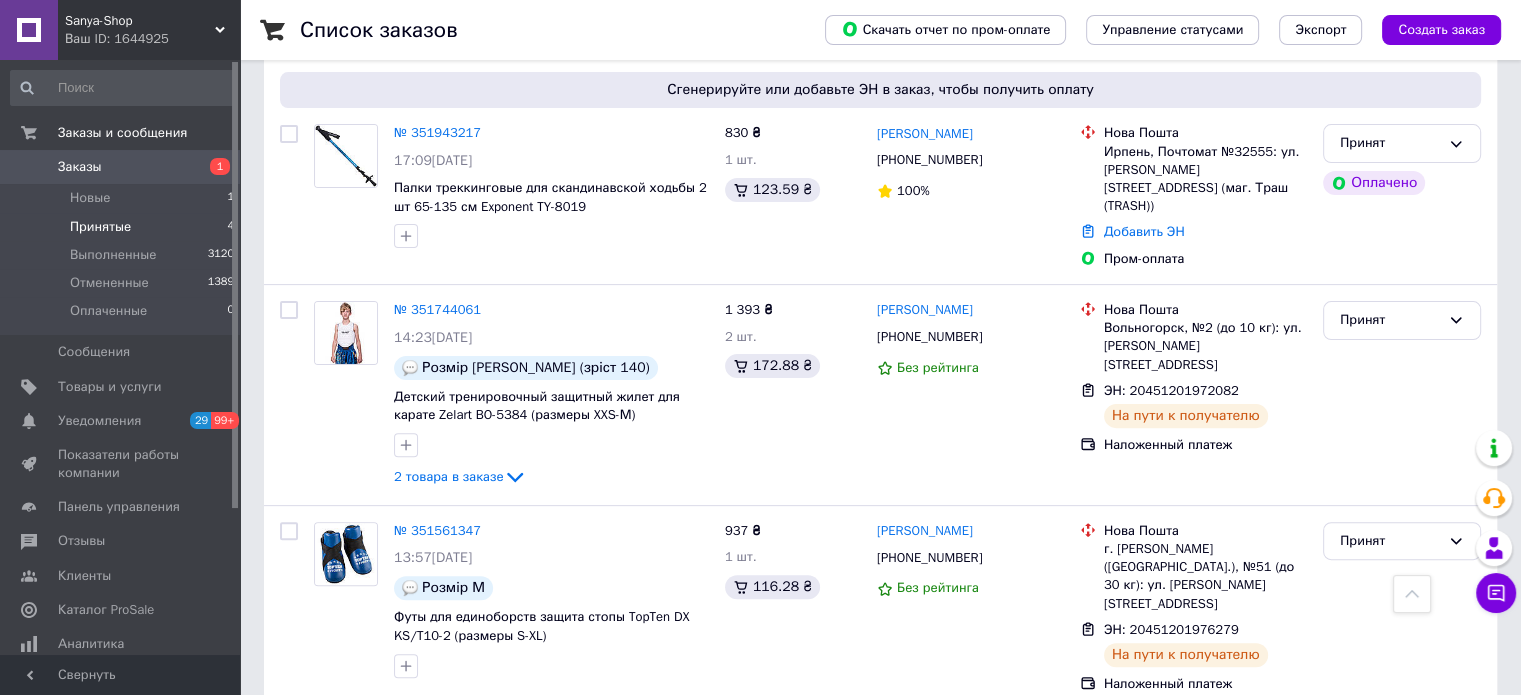 click on "Sanya-Shop Ваш ID: 1644925" at bounding box center (149, 30) 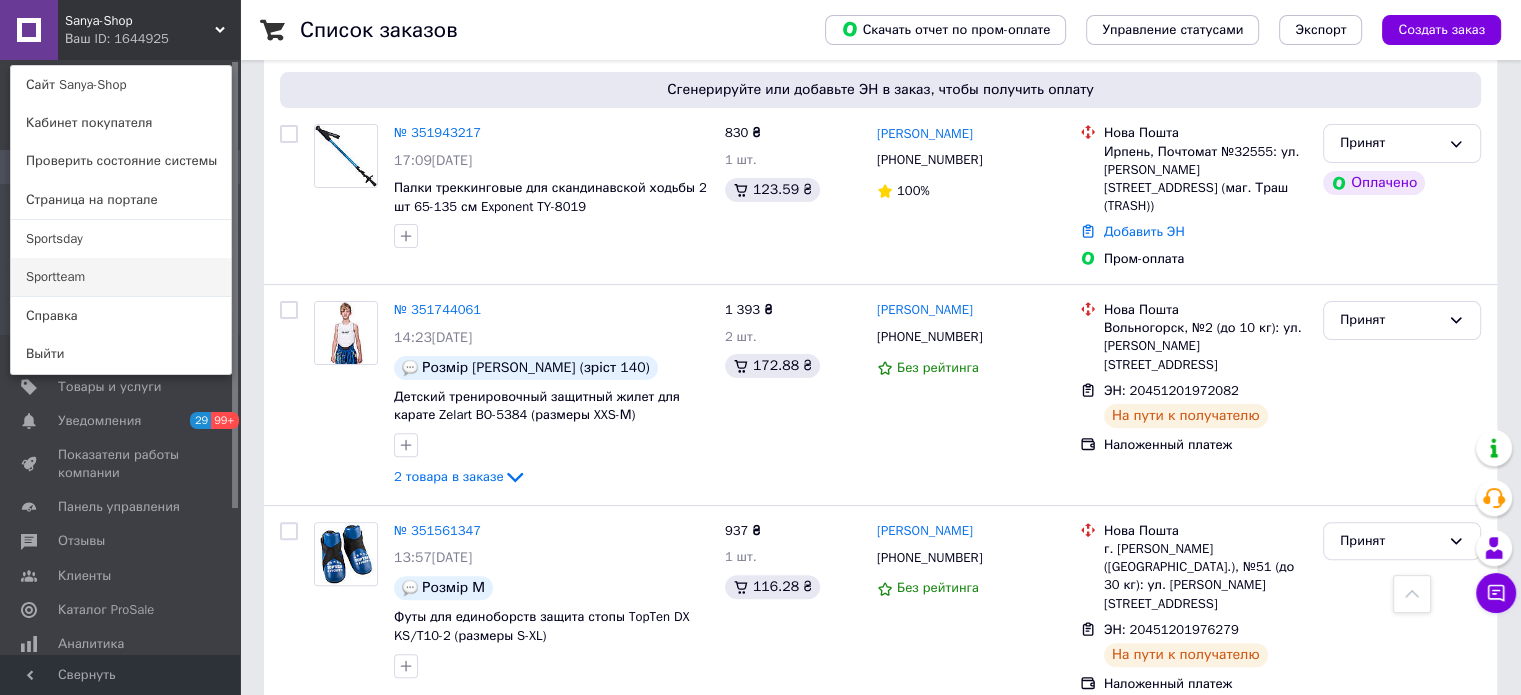 click on "Sportteam" at bounding box center (121, 277) 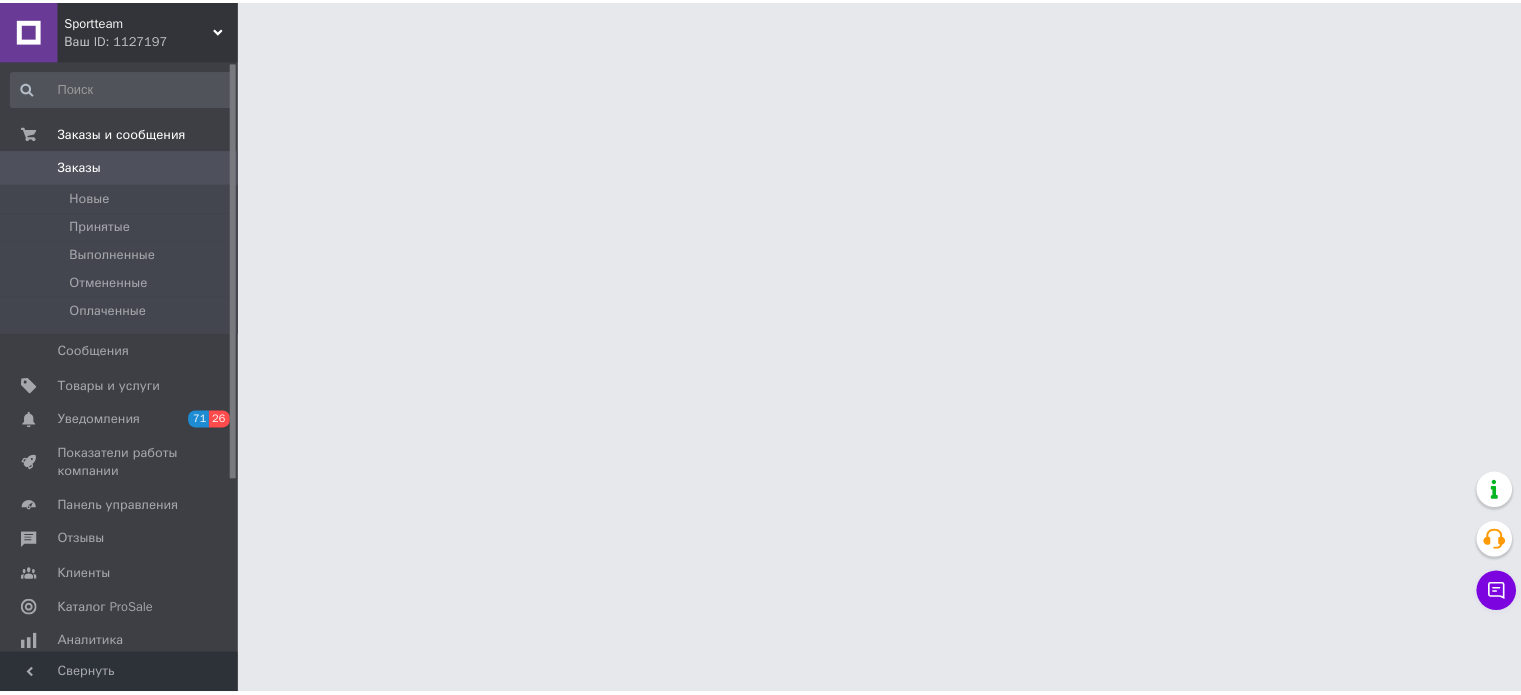 scroll, scrollTop: 0, scrollLeft: 0, axis: both 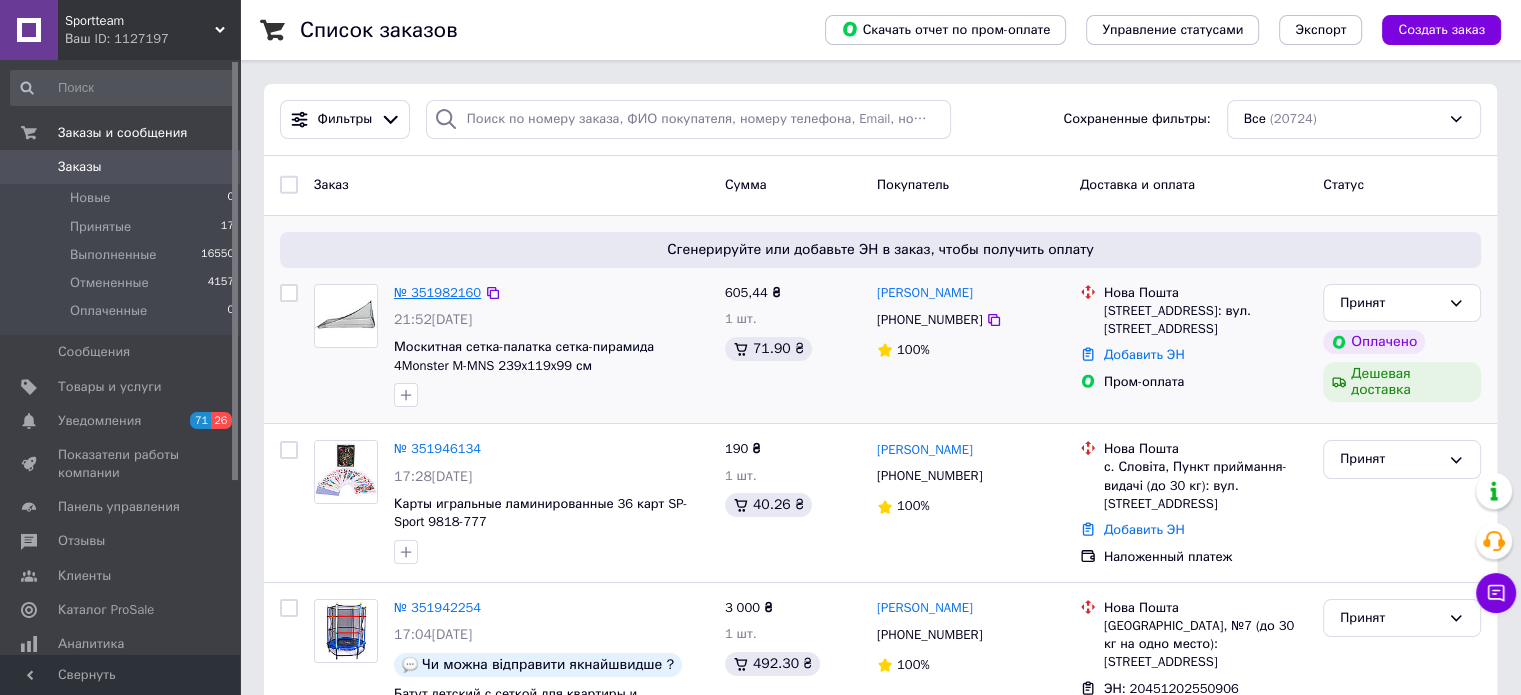 click on "№ 351982160" at bounding box center [437, 292] 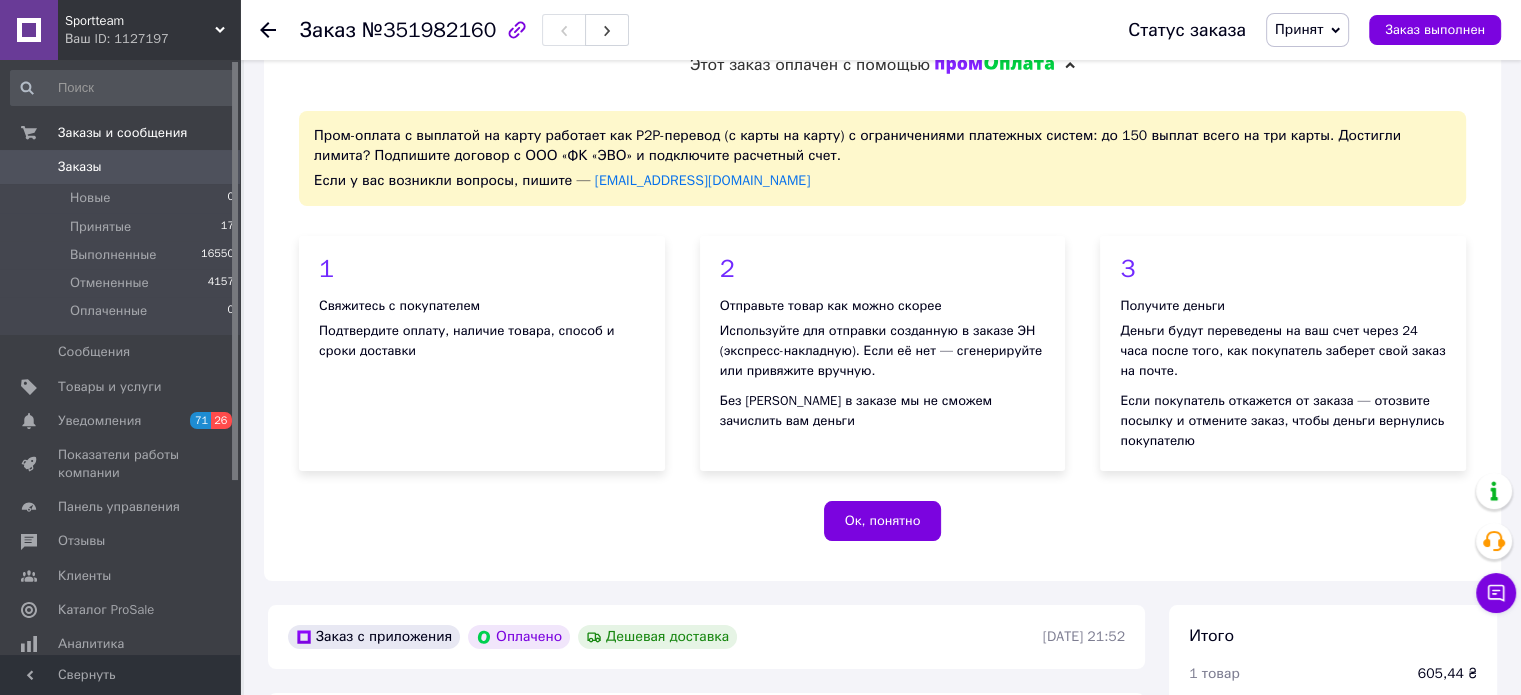scroll, scrollTop: 600, scrollLeft: 0, axis: vertical 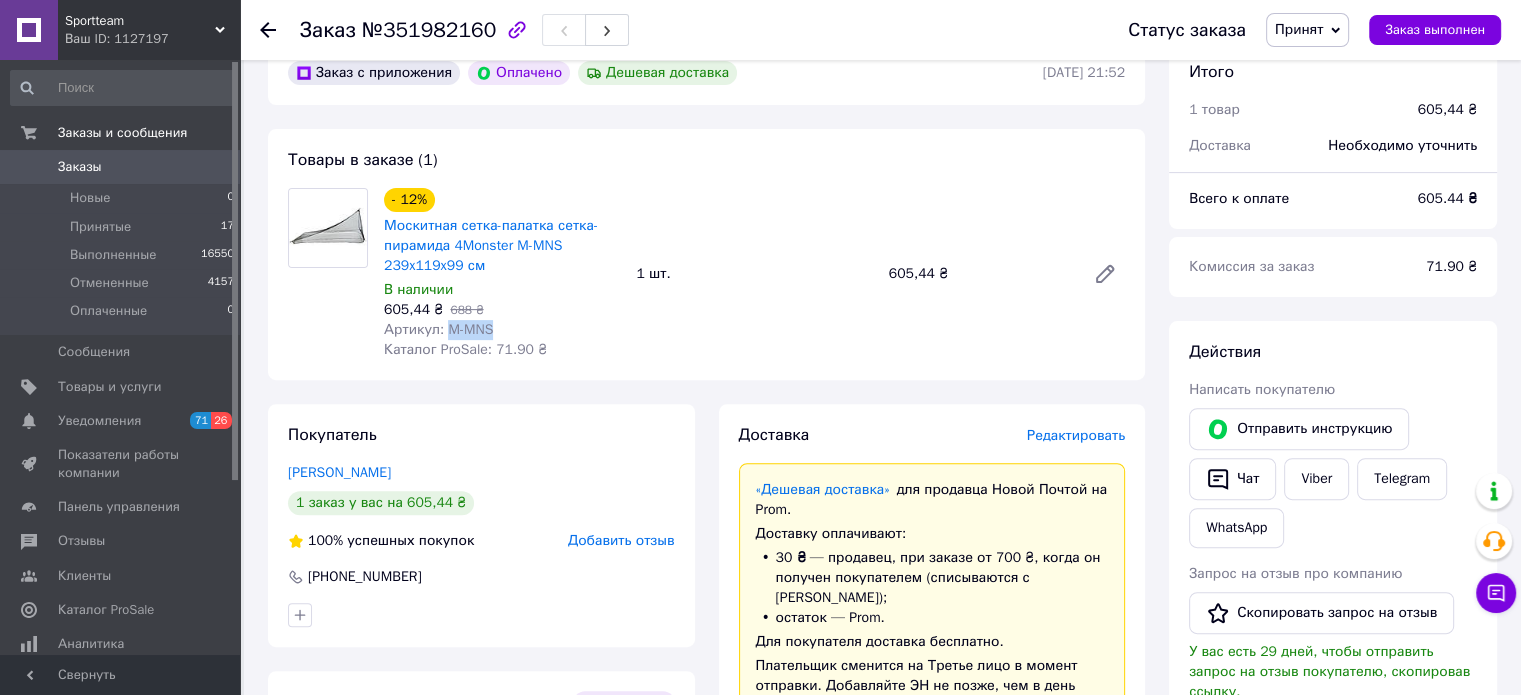 drag, startPoint x: 456, startPoint y: 333, endPoint x: 445, endPoint y: 335, distance: 11.18034 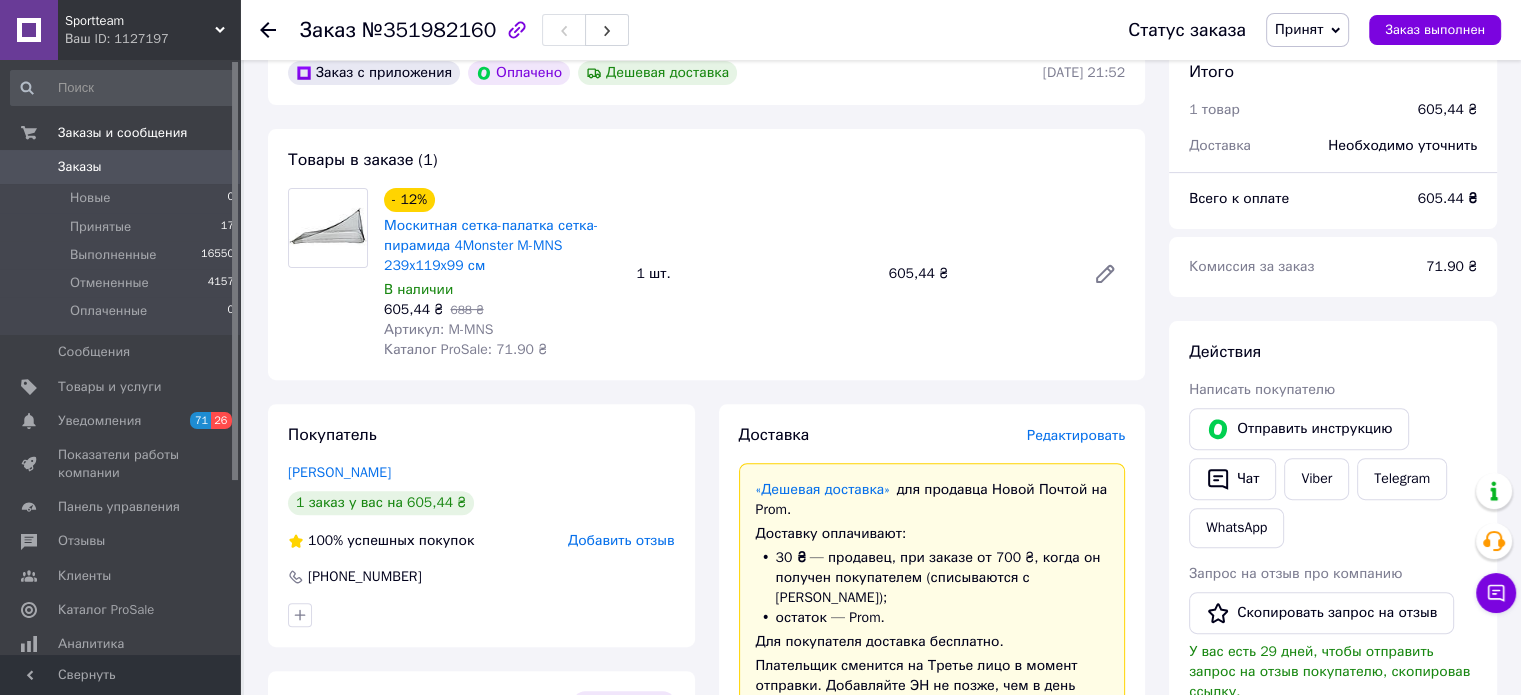 click 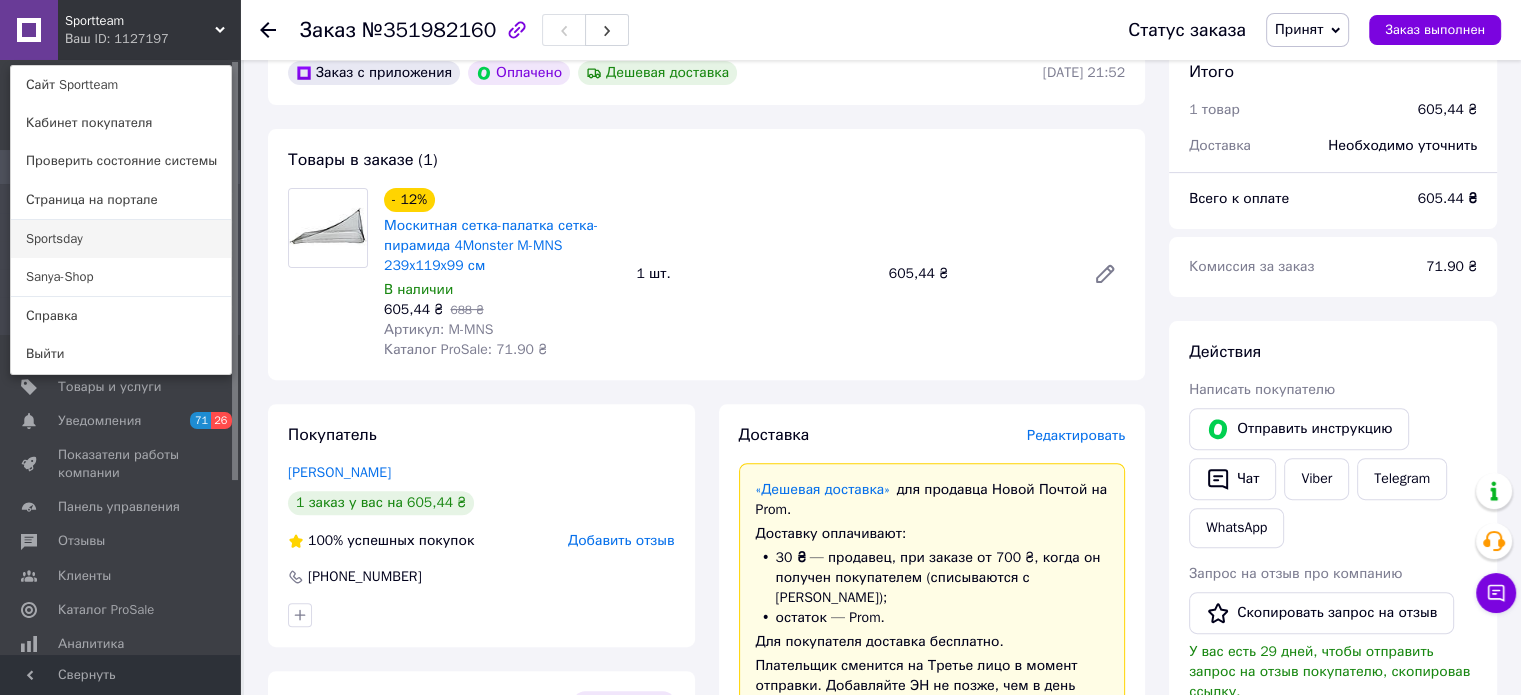 click on "Sportsday" at bounding box center [121, 239] 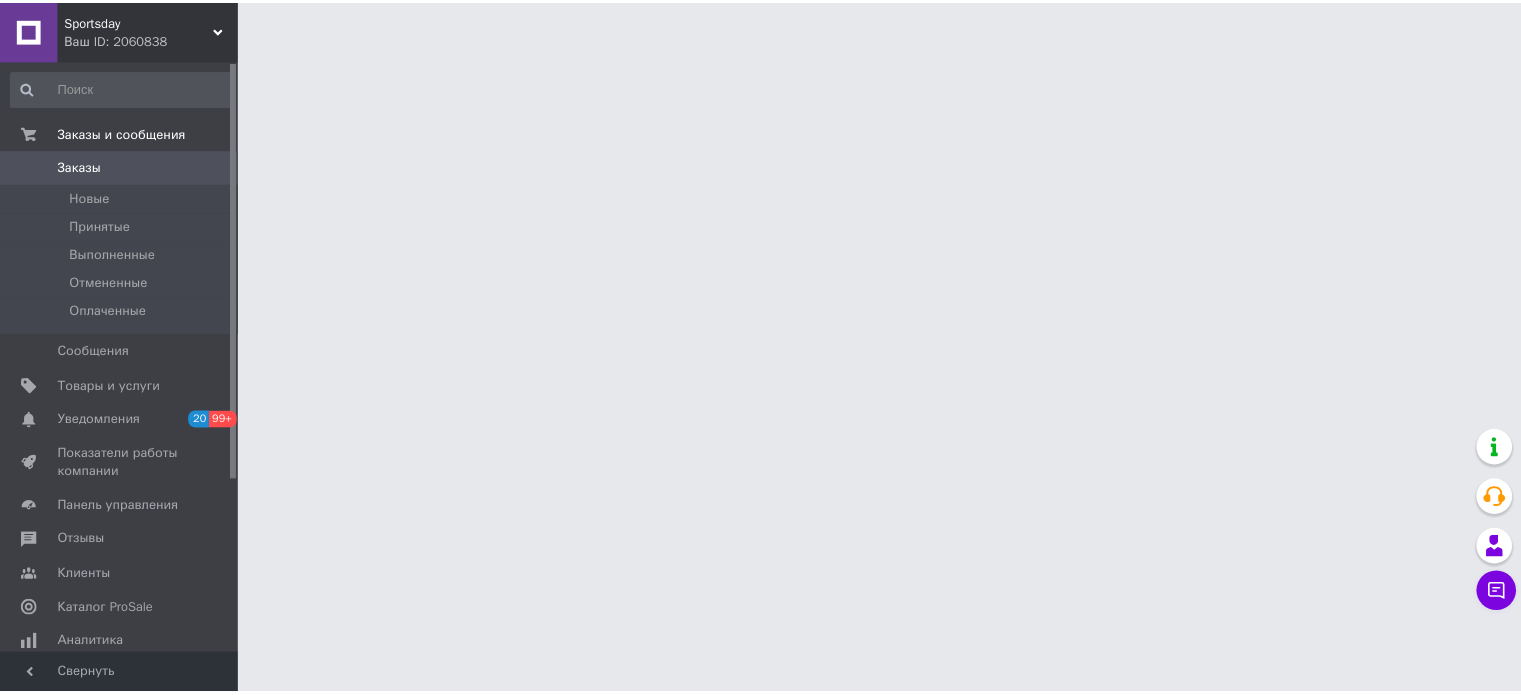 scroll, scrollTop: 0, scrollLeft: 0, axis: both 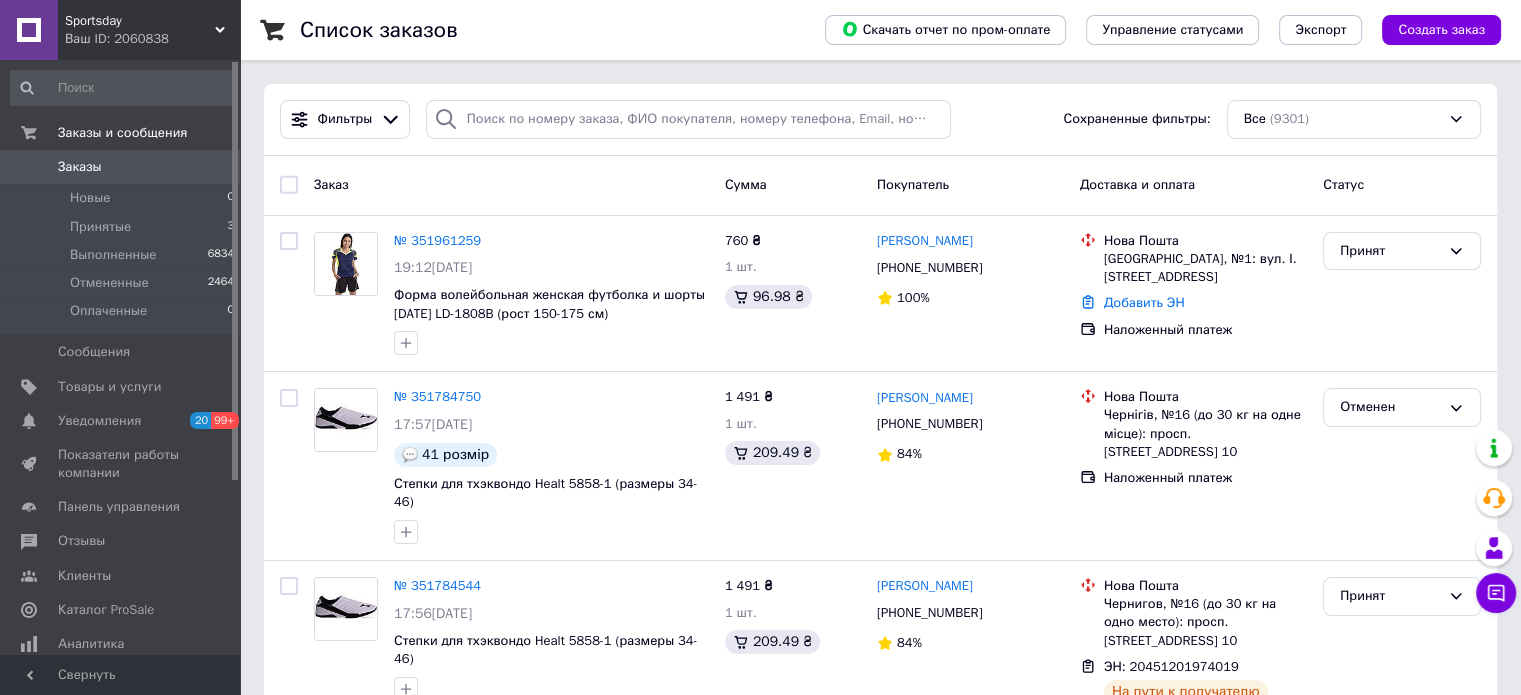 click on "Sportsday Ваш ID: 2060838" at bounding box center (149, 30) 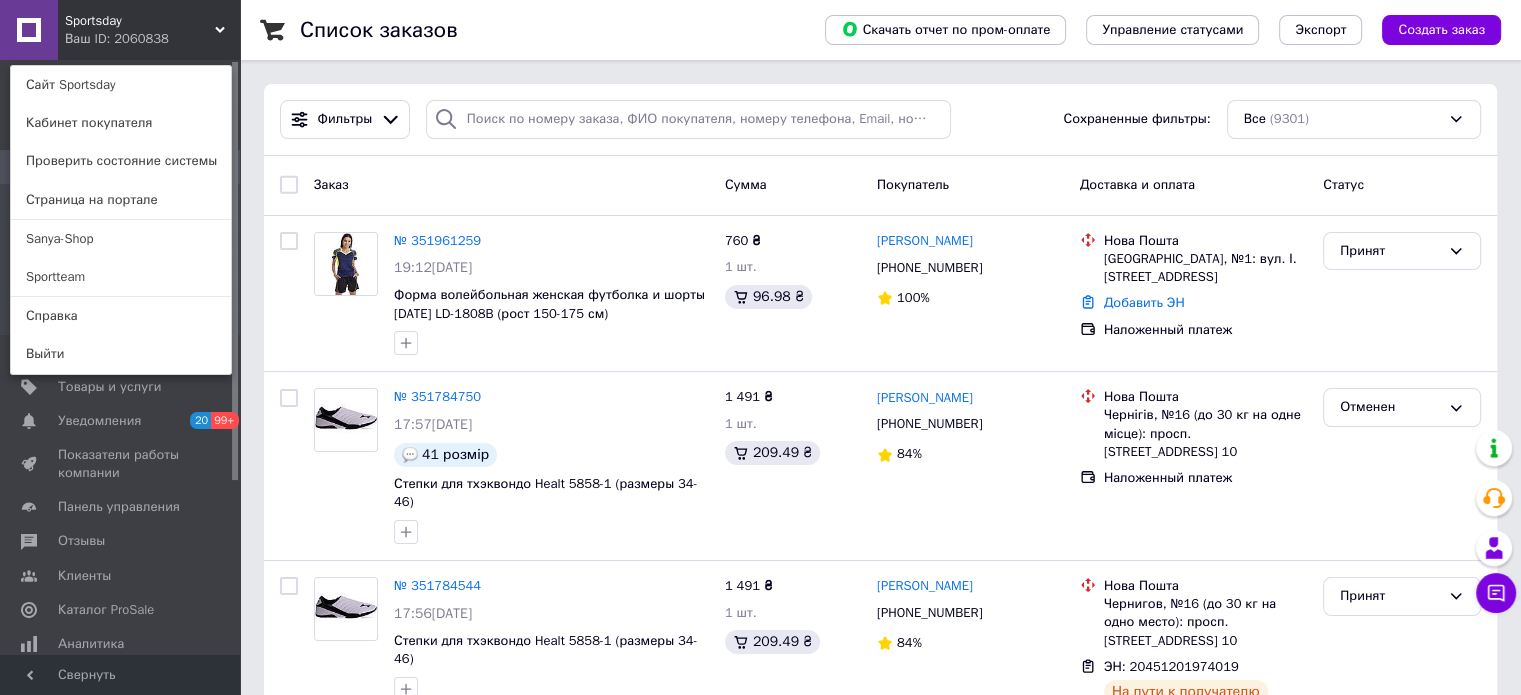 click 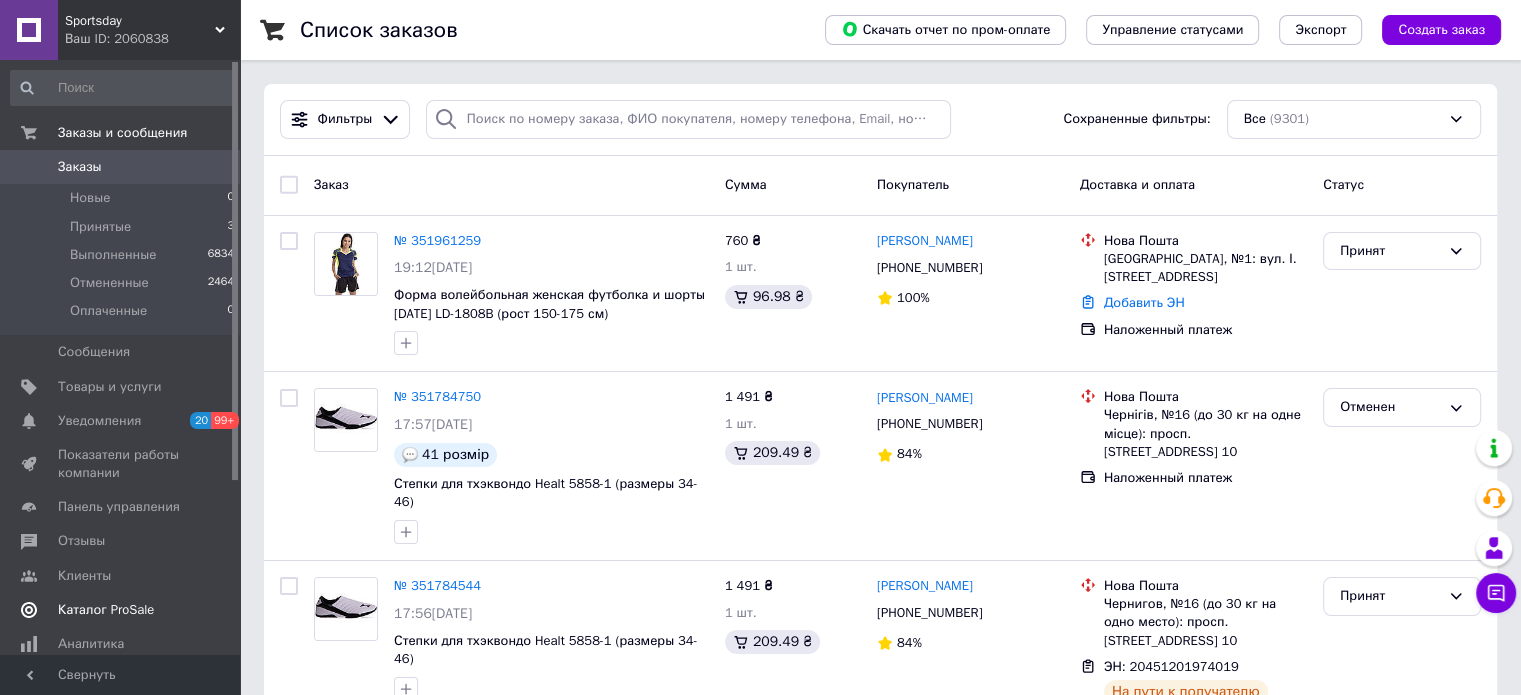 click on "Каталог ProSale" at bounding box center (106, 610) 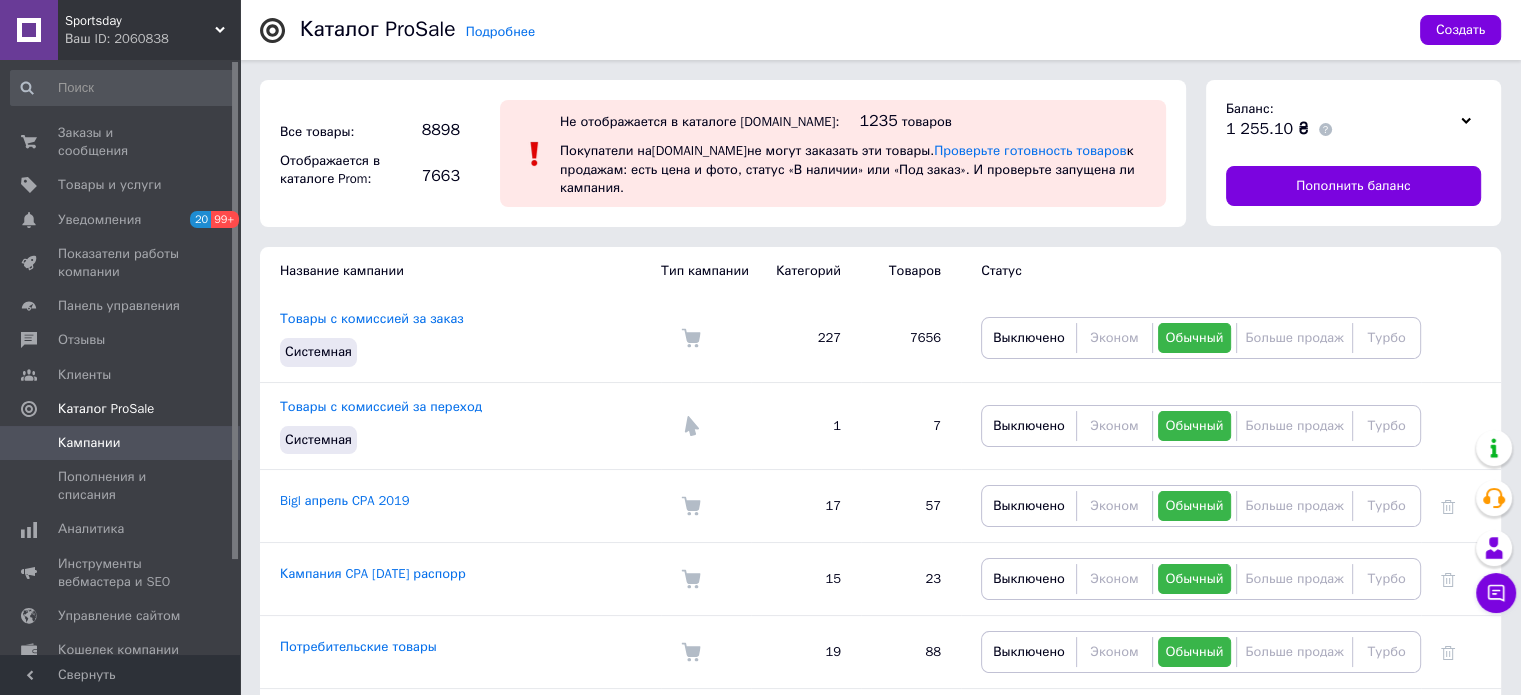click on "Ваш ID: 2060838" at bounding box center [152, 39] 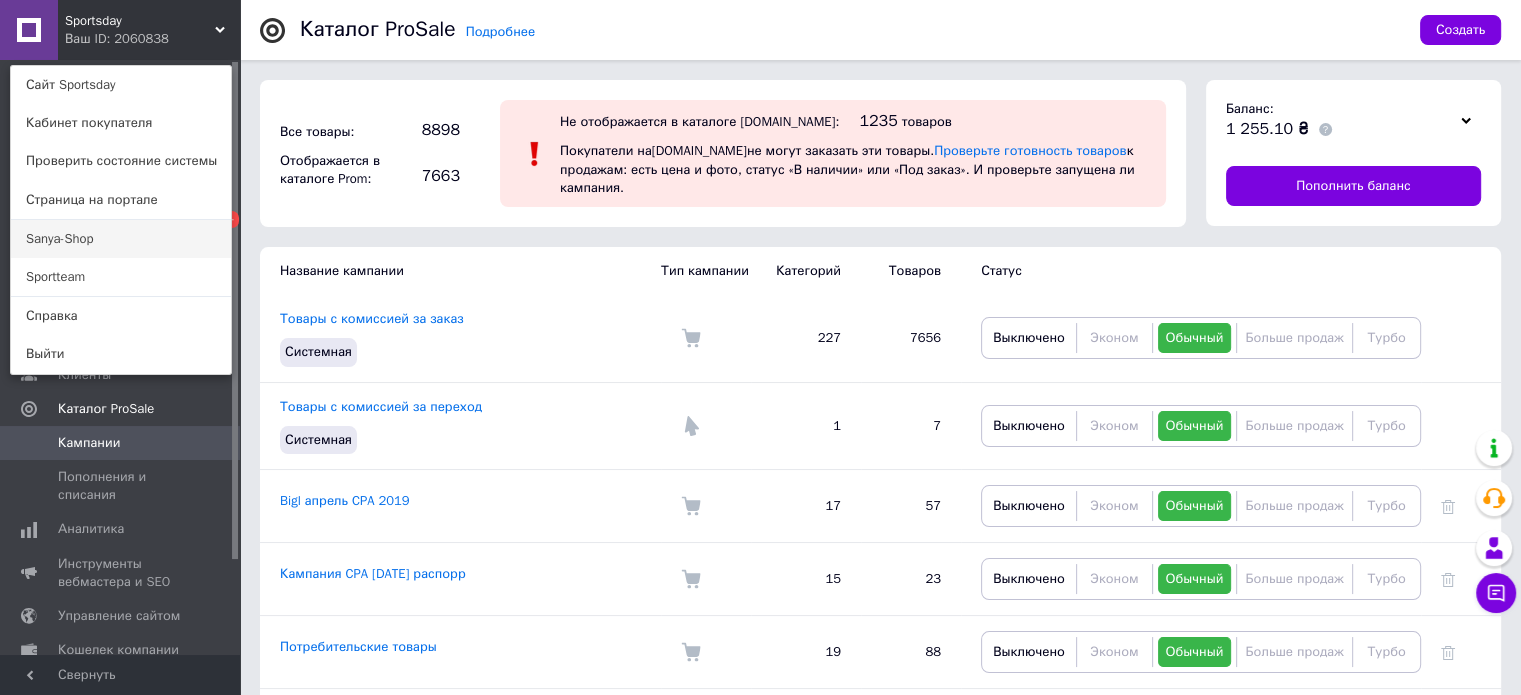 click on "Sanya-Shop" at bounding box center (121, 239) 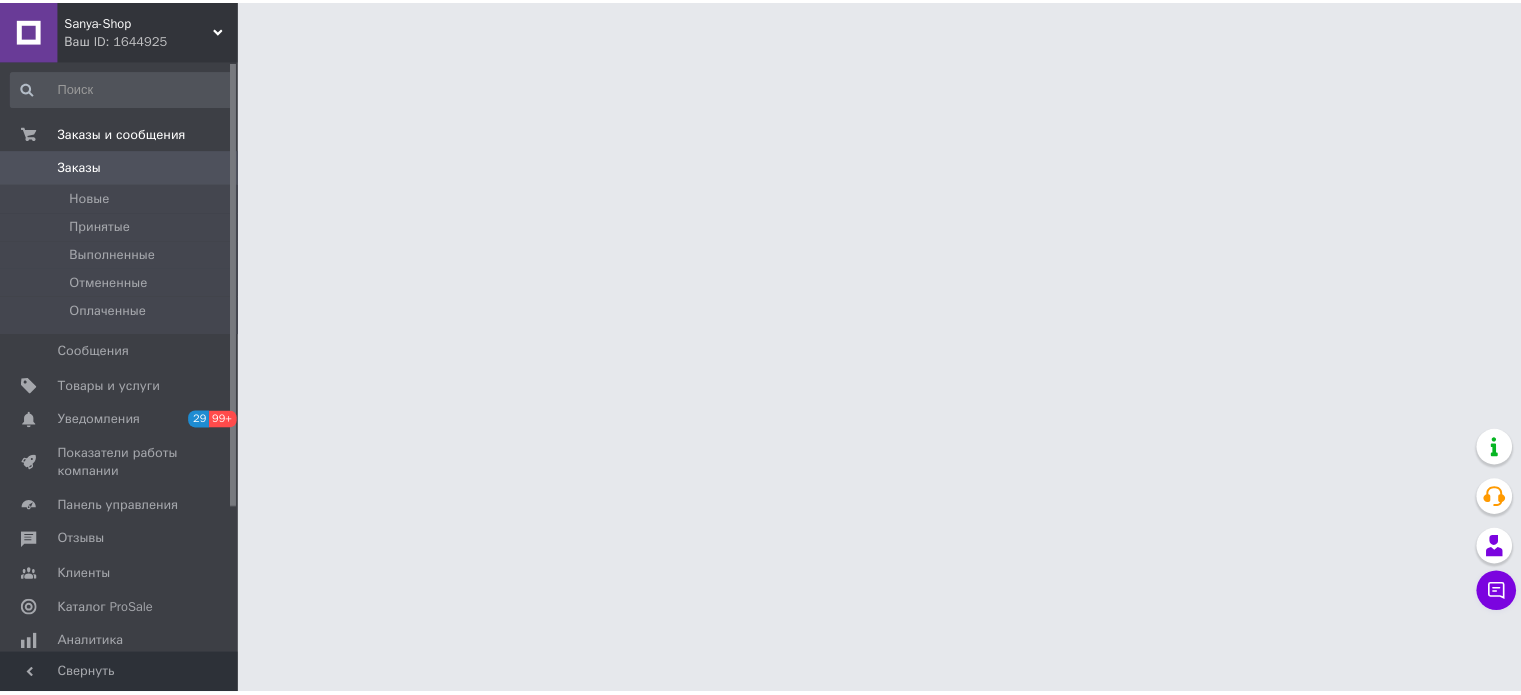 scroll, scrollTop: 0, scrollLeft: 0, axis: both 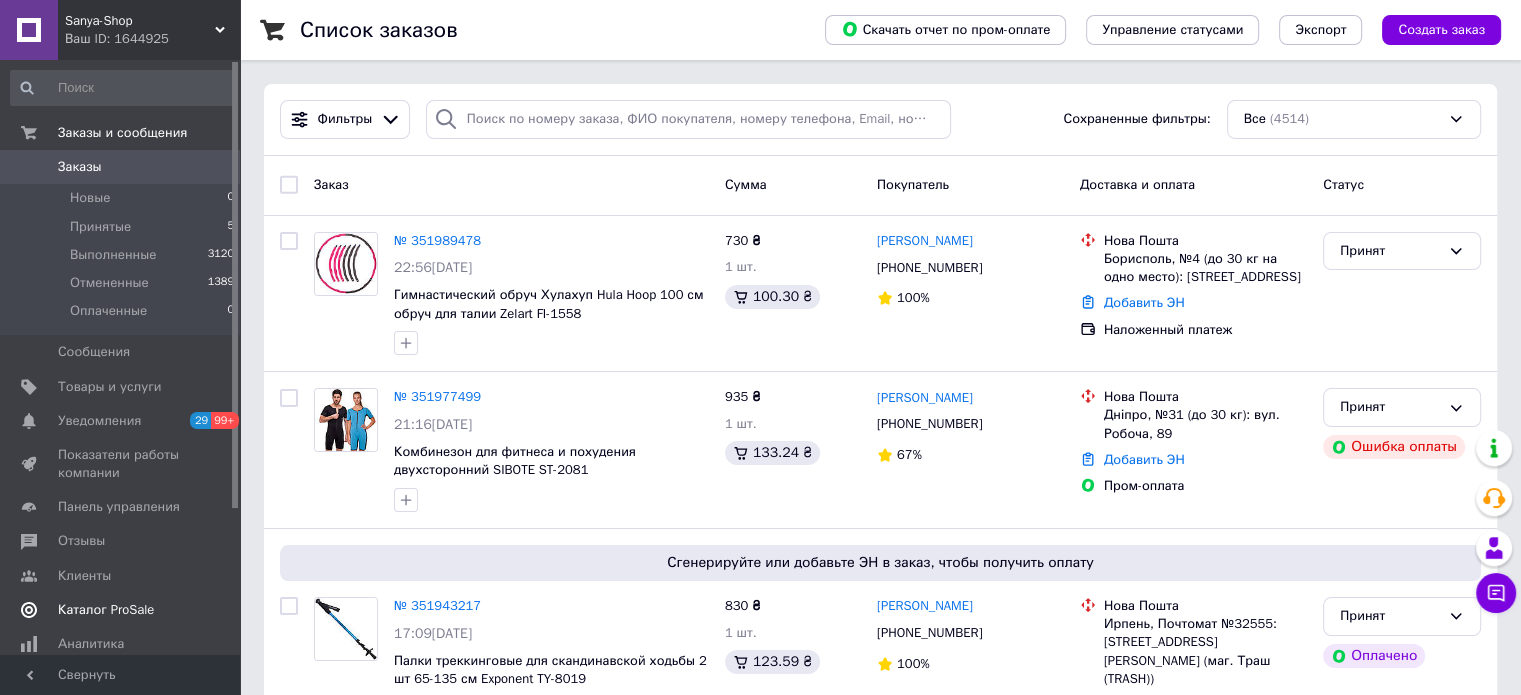 click on "Каталог ProSale" at bounding box center (106, 610) 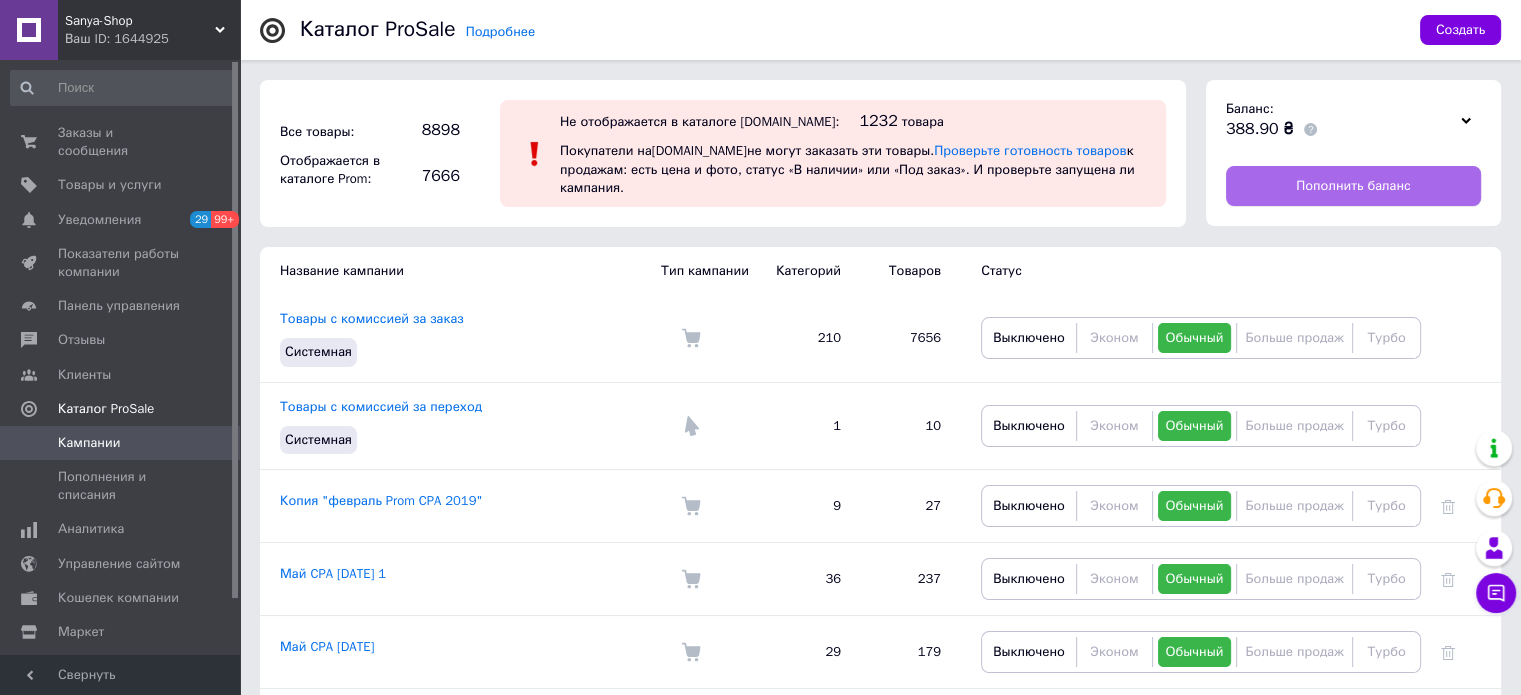 click on "Пополнить баланс" at bounding box center (1353, 186) 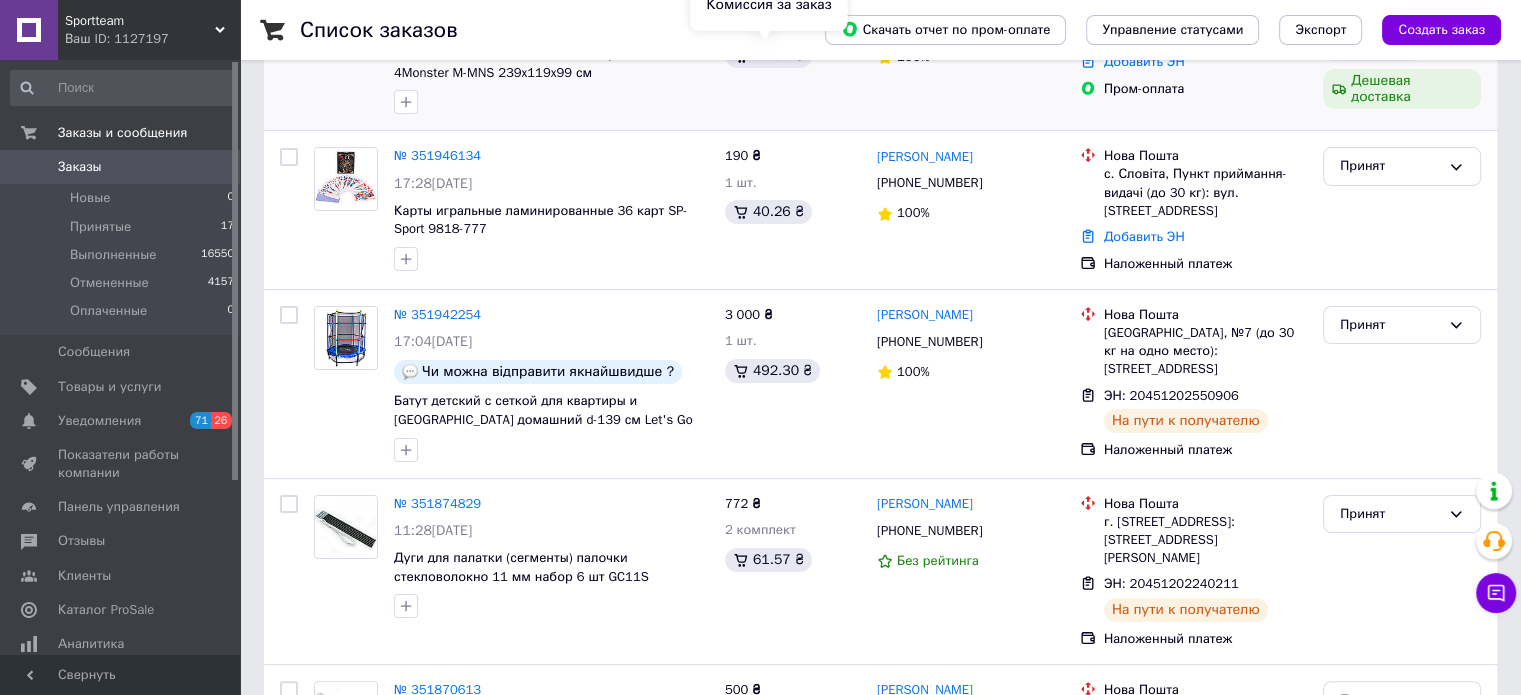 scroll, scrollTop: 300, scrollLeft: 0, axis: vertical 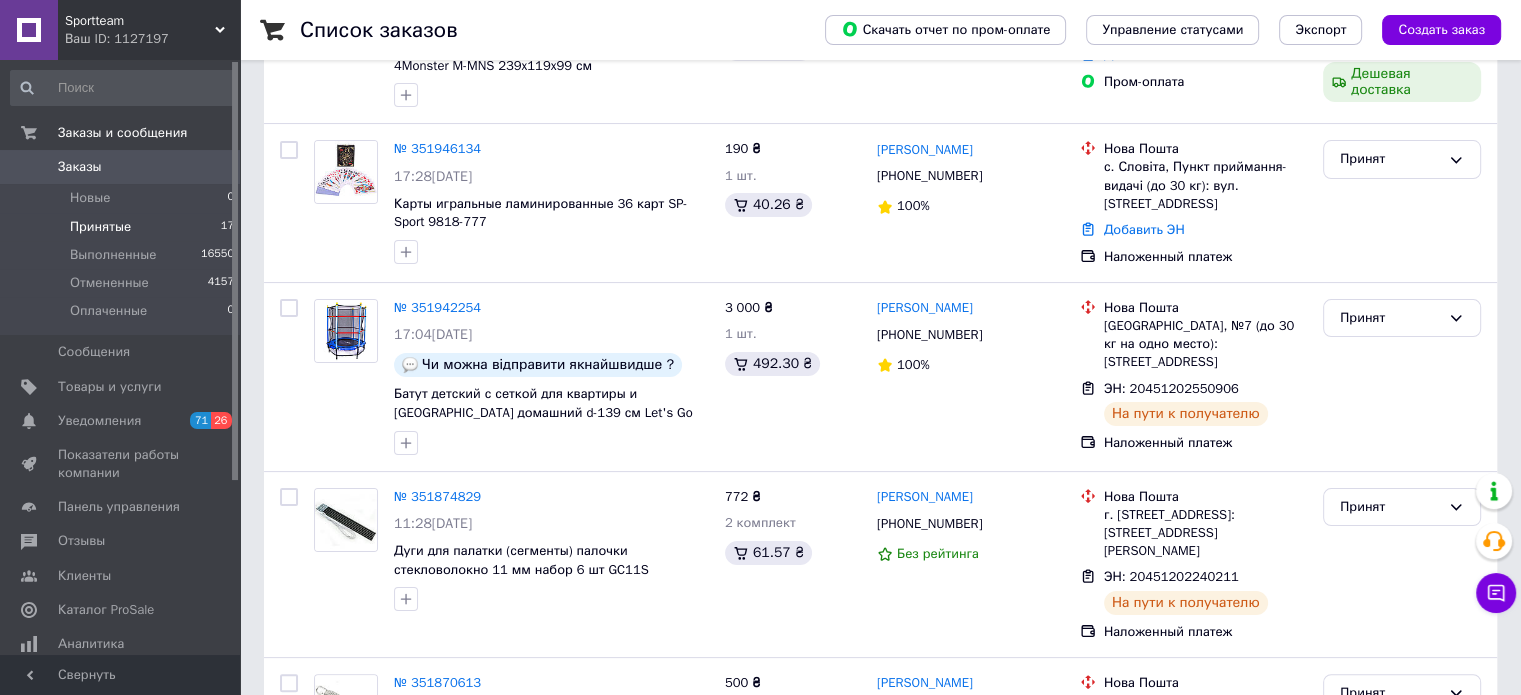 click on "Принятые 17" at bounding box center [123, 227] 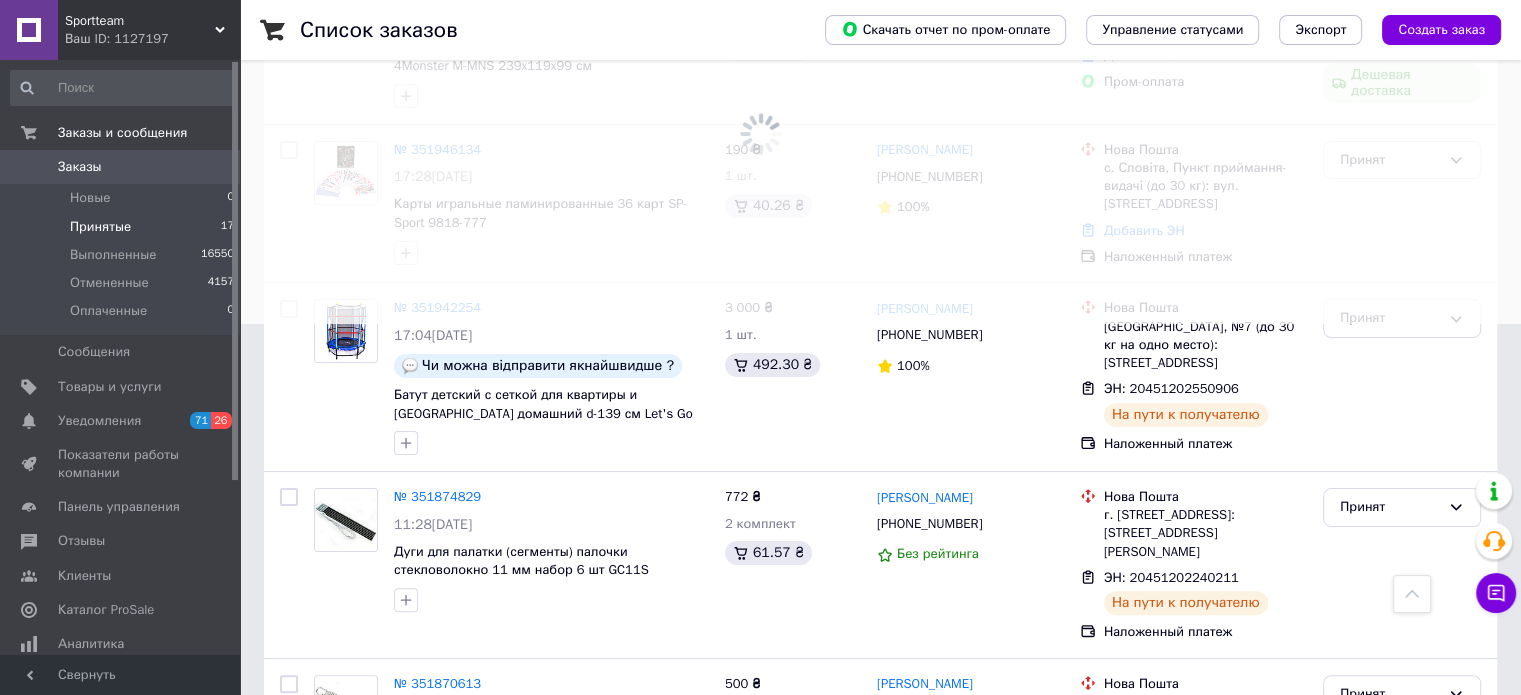 scroll, scrollTop: 0, scrollLeft: 0, axis: both 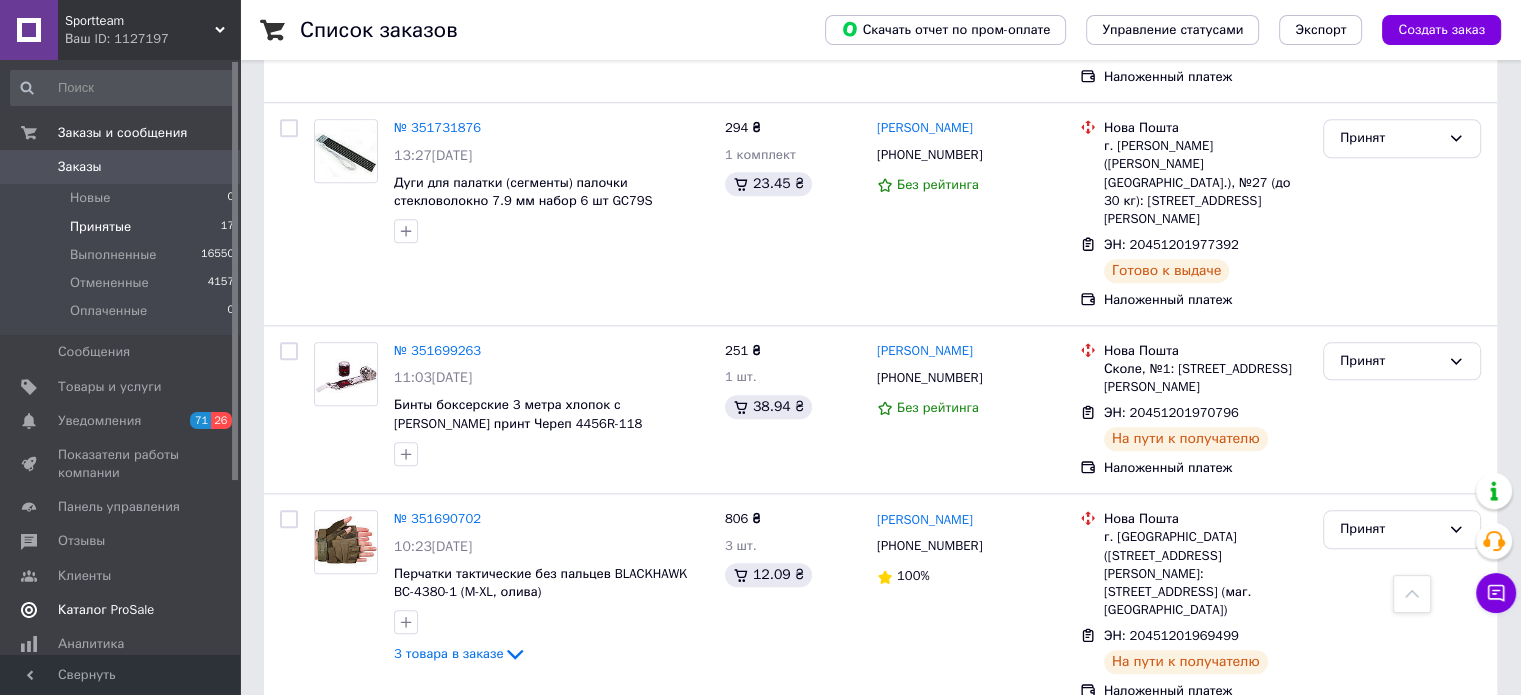 click at bounding box center (212, 610) 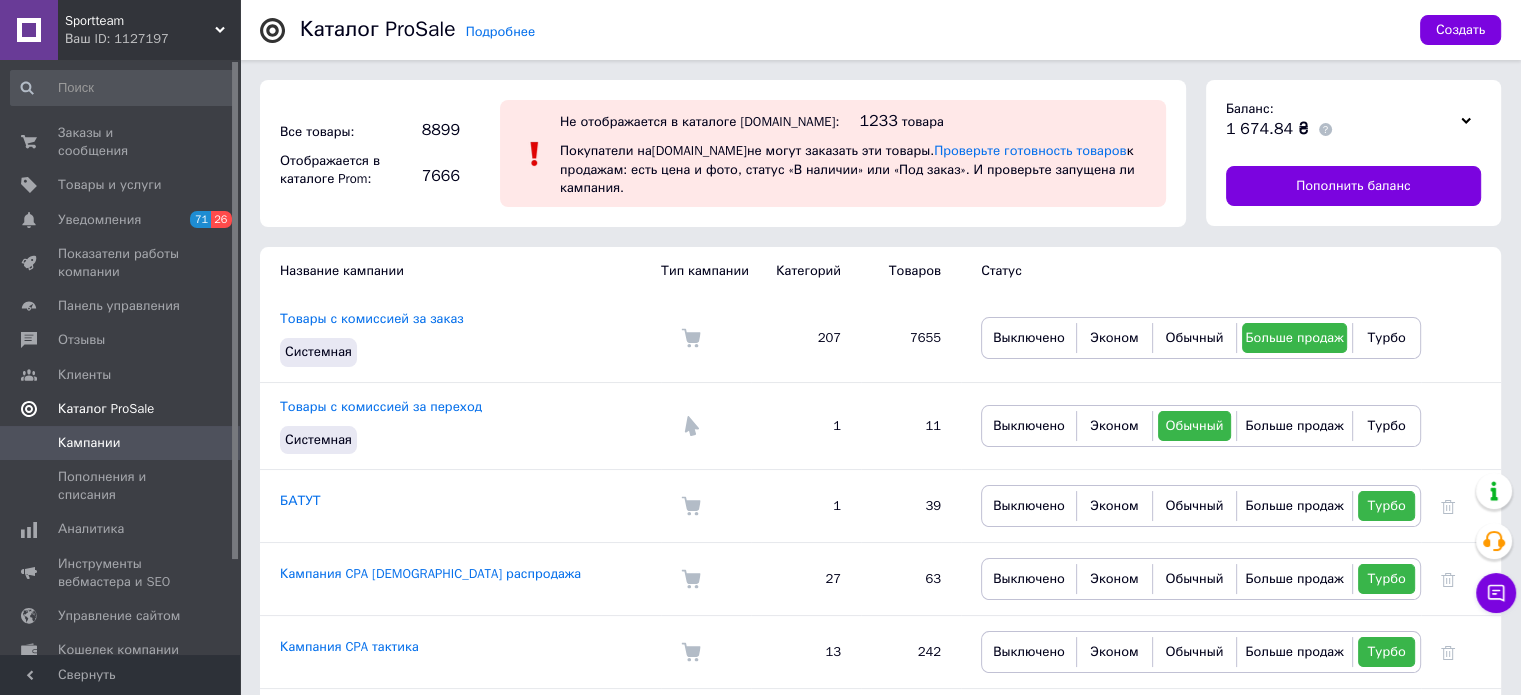 click on "Ваш ID: 1127197" at bounding box center (152, 39) 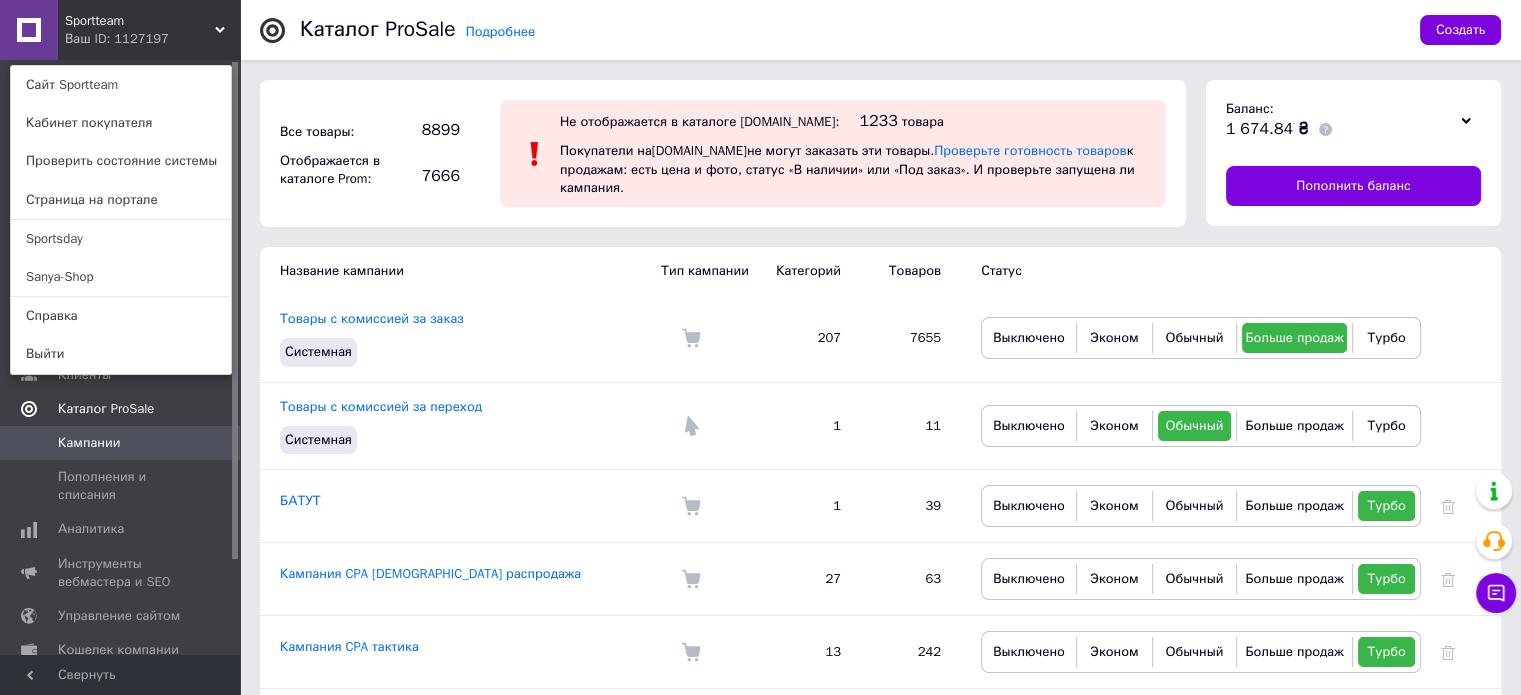 click on "Sportsday" at bounding box center (121, 239) 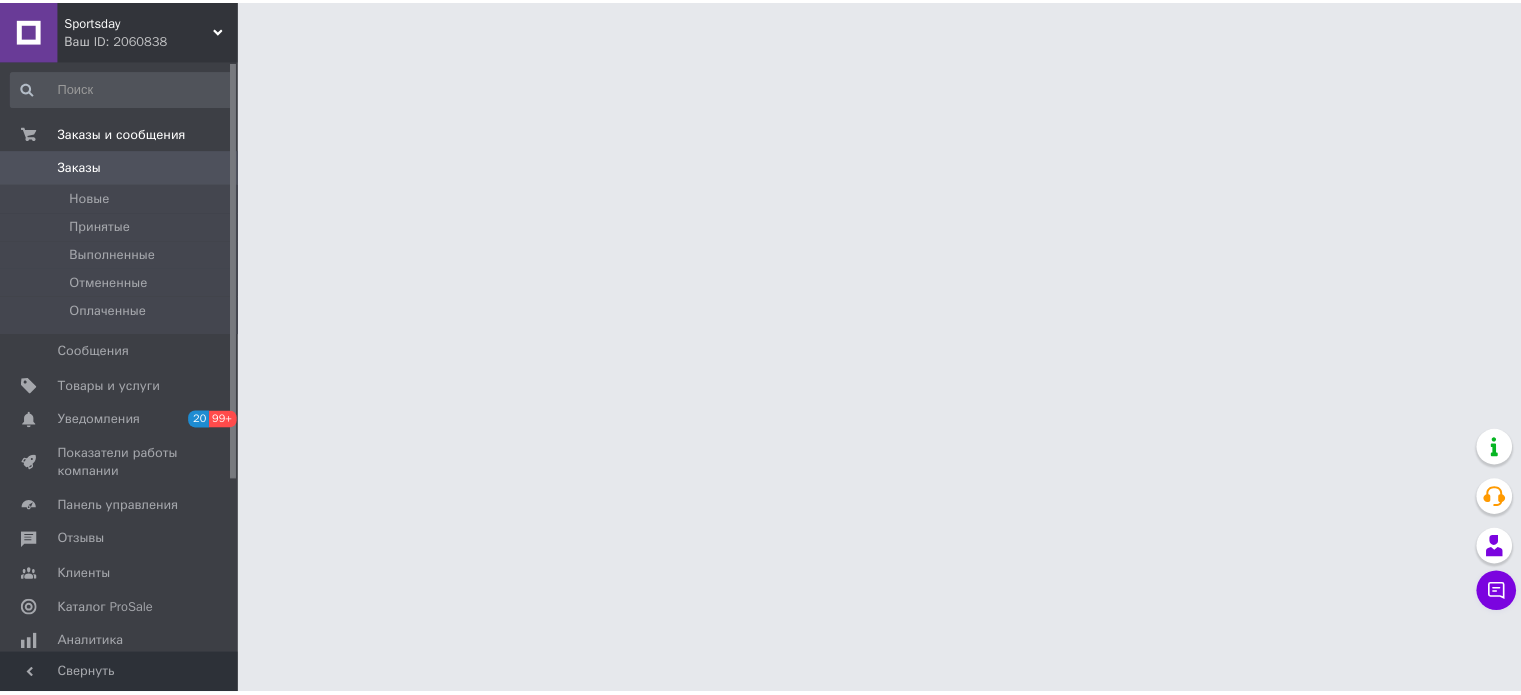 scroll, scrollTop: 0, scrollLeft: 0, axis: both 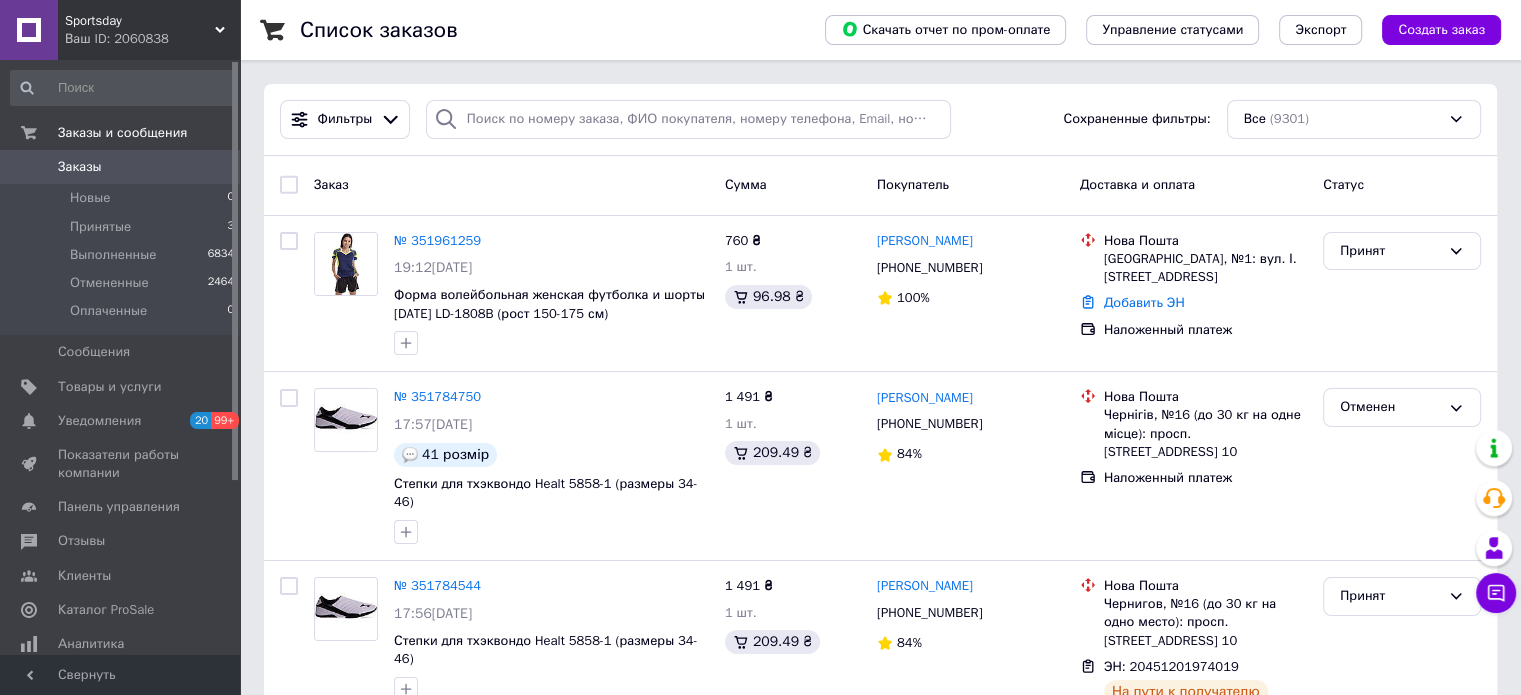 click on "Ваш ID: 2060838" at bounding box center (152, 39) 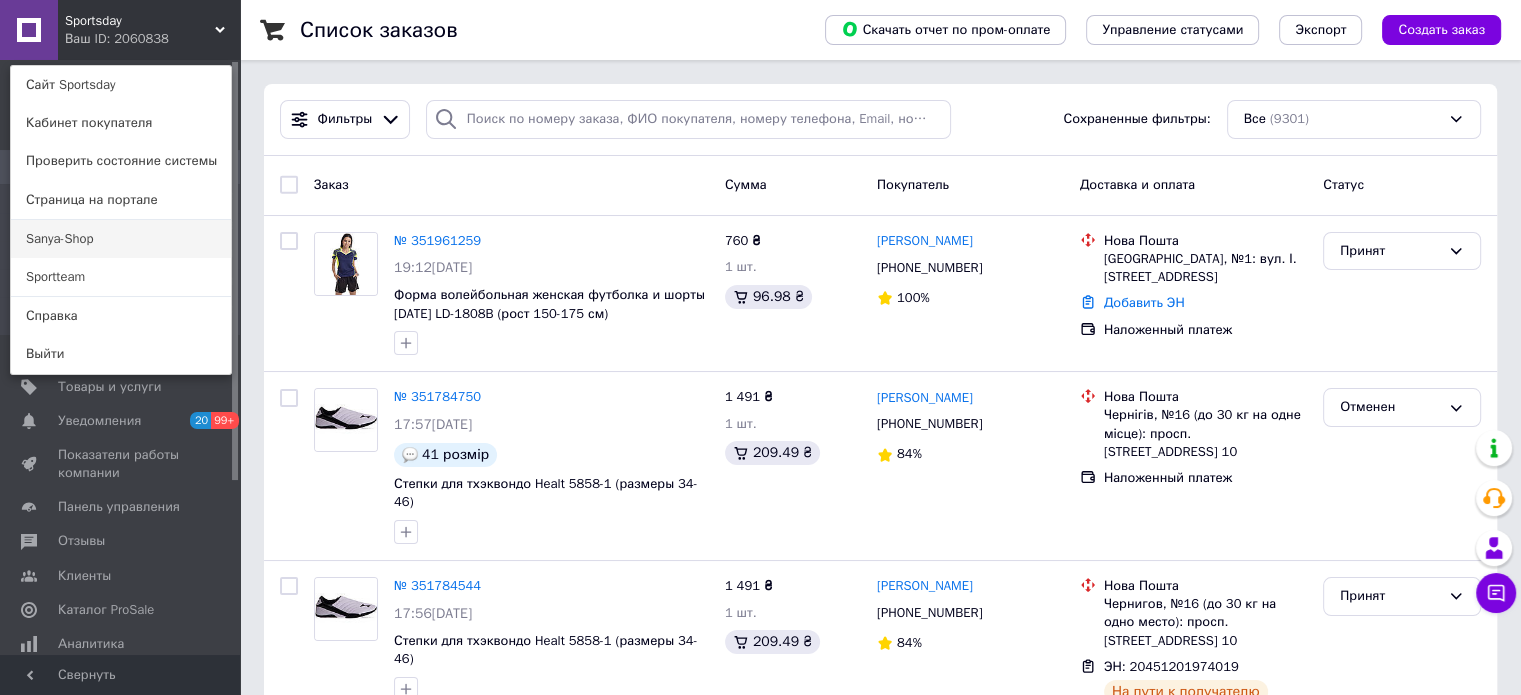 click on "Sanya-Shop" at bounding box center (121, 239) 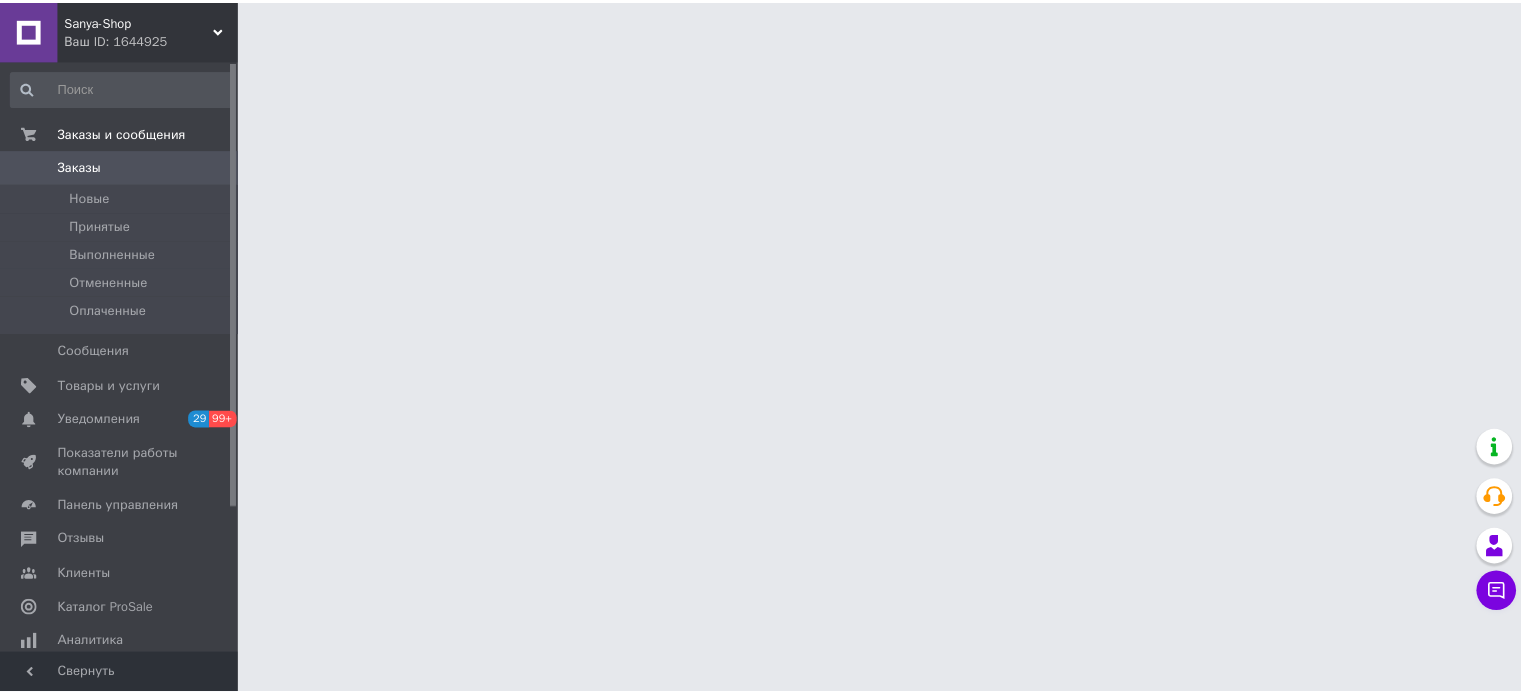 scroll, scrollTop: 0, scrollLeft: 0, axis: both 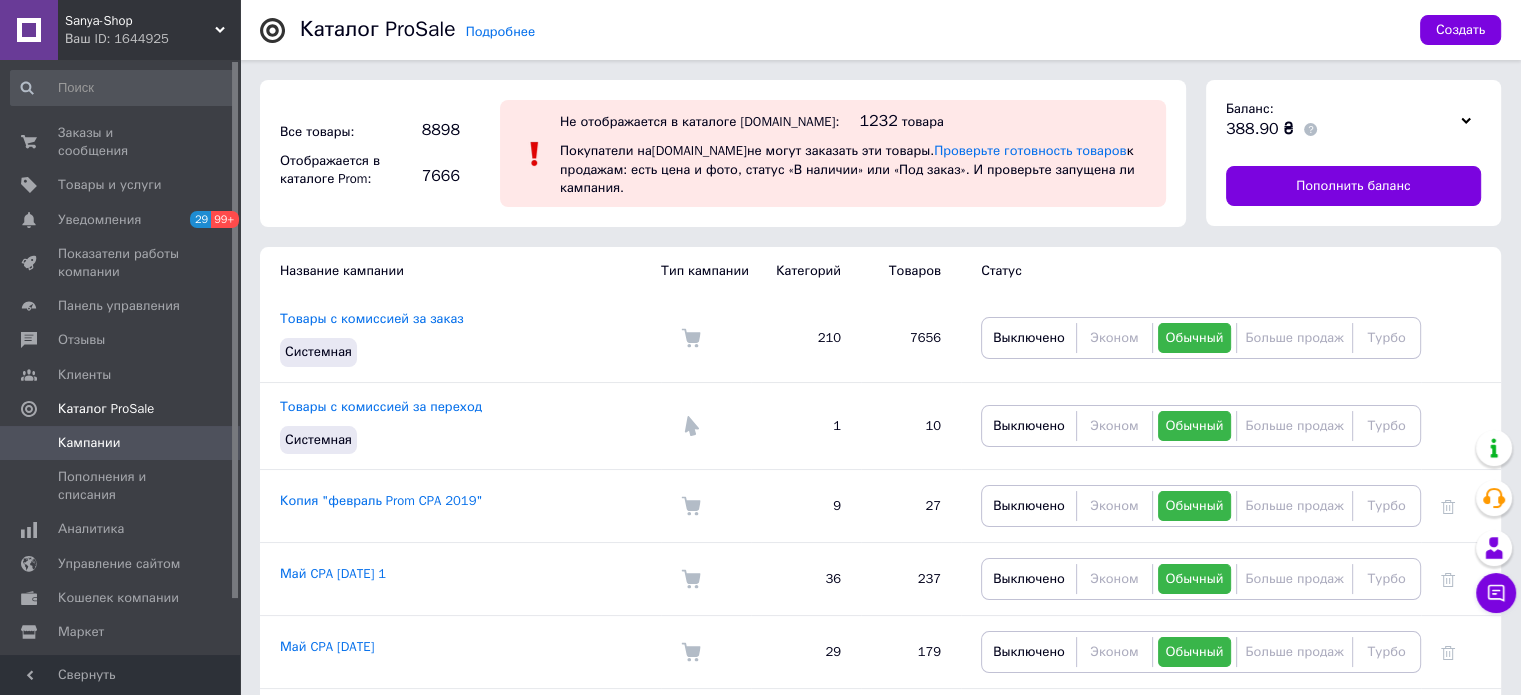click on "Ваш ID: 1644925" at bounding box center [152, 39] 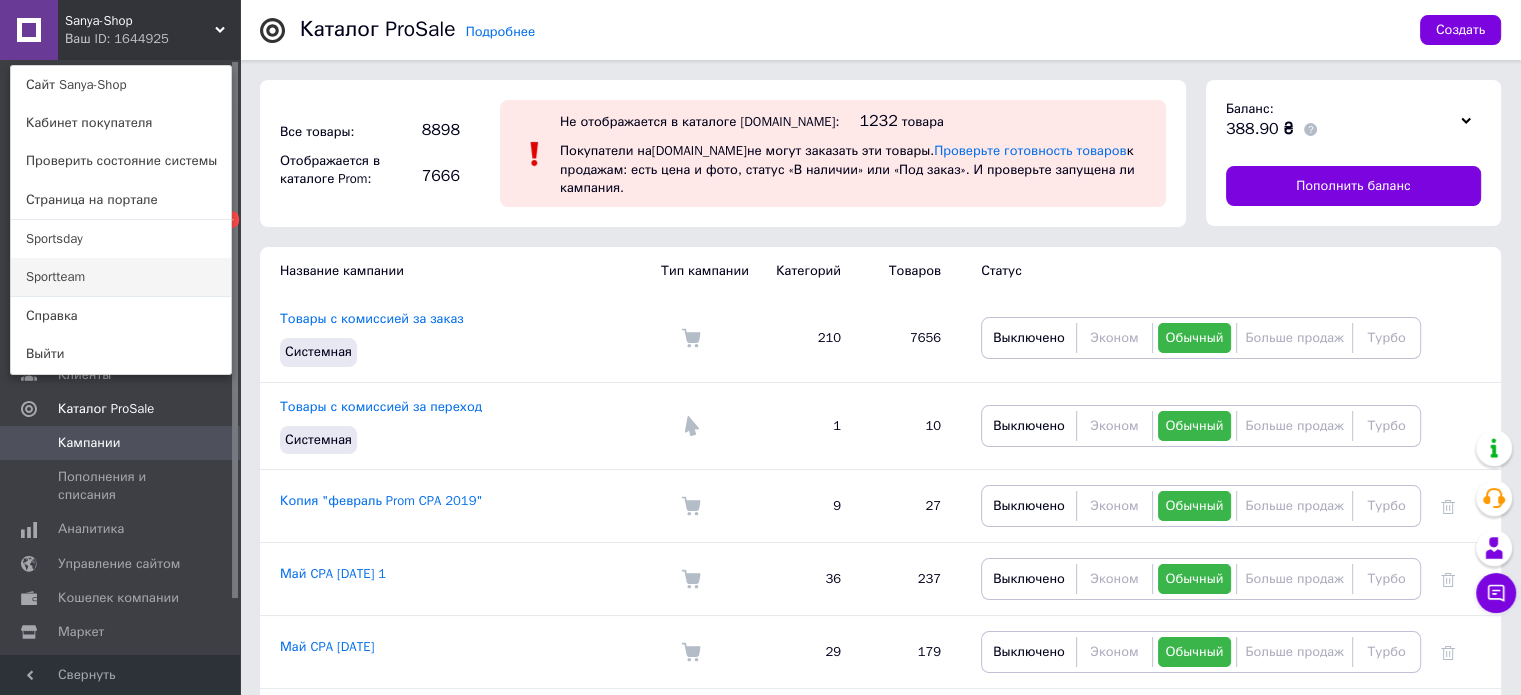 click on "Sportteam" at bounding box center (121, 277) 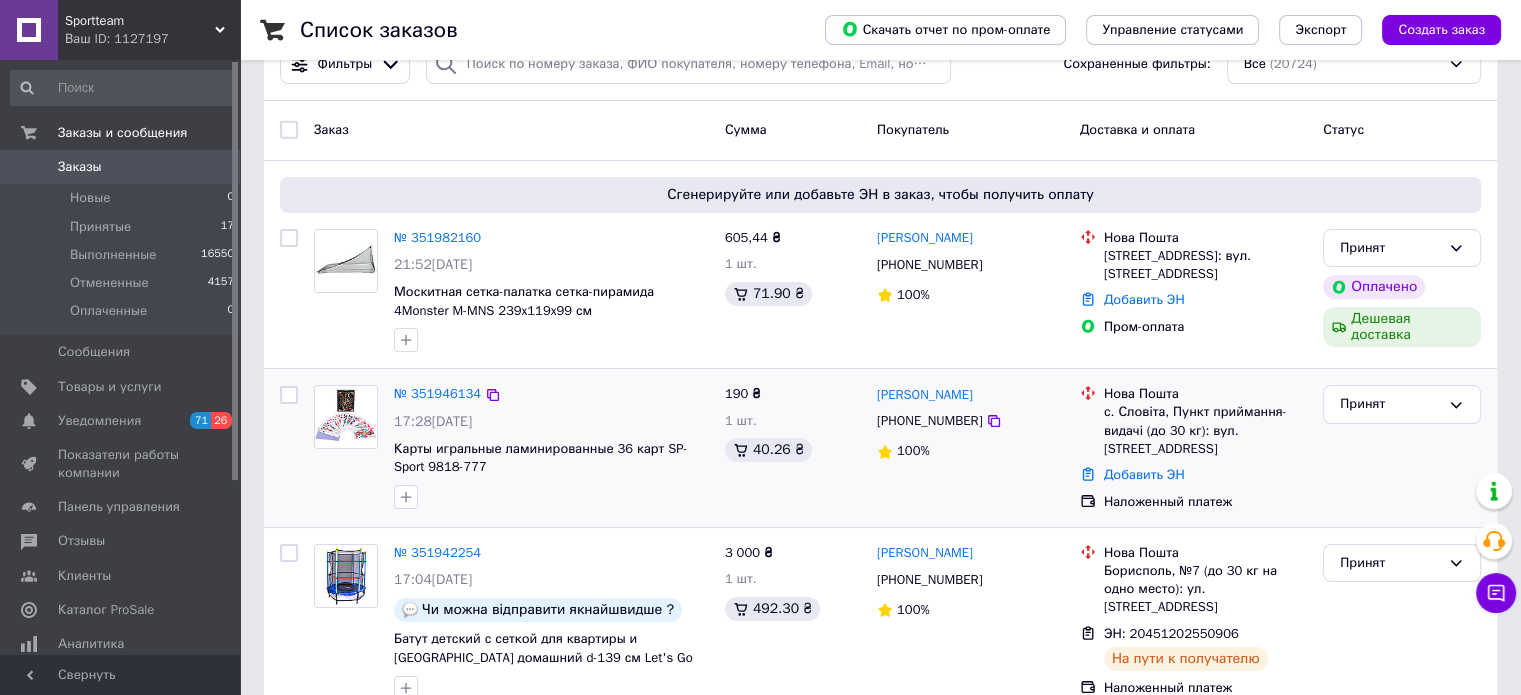scroll, scrollTop: 100, scrollLeft: 0, axis: vertical 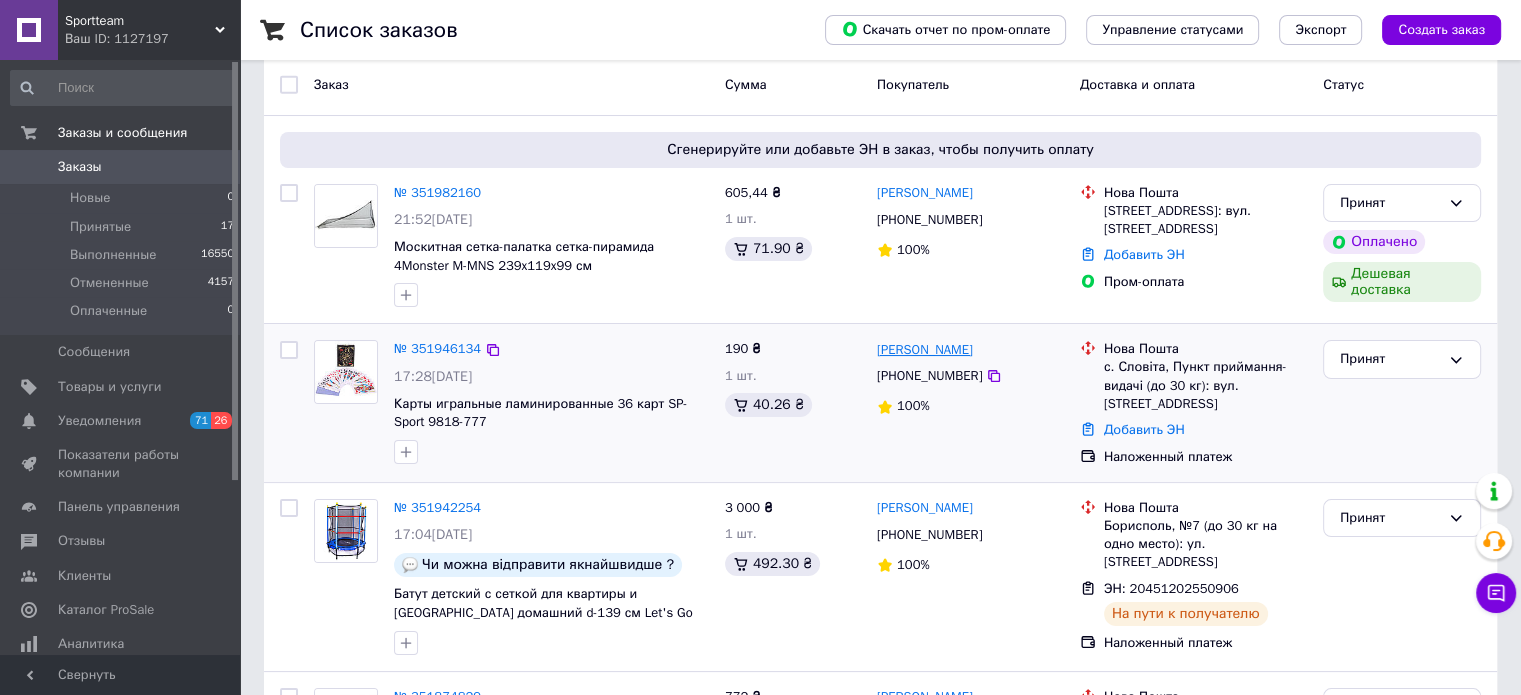 drag, startPoint x: 1004, startPoint y: 351, endPoint x: 904, endPoint y: 357, distance: 100.17984 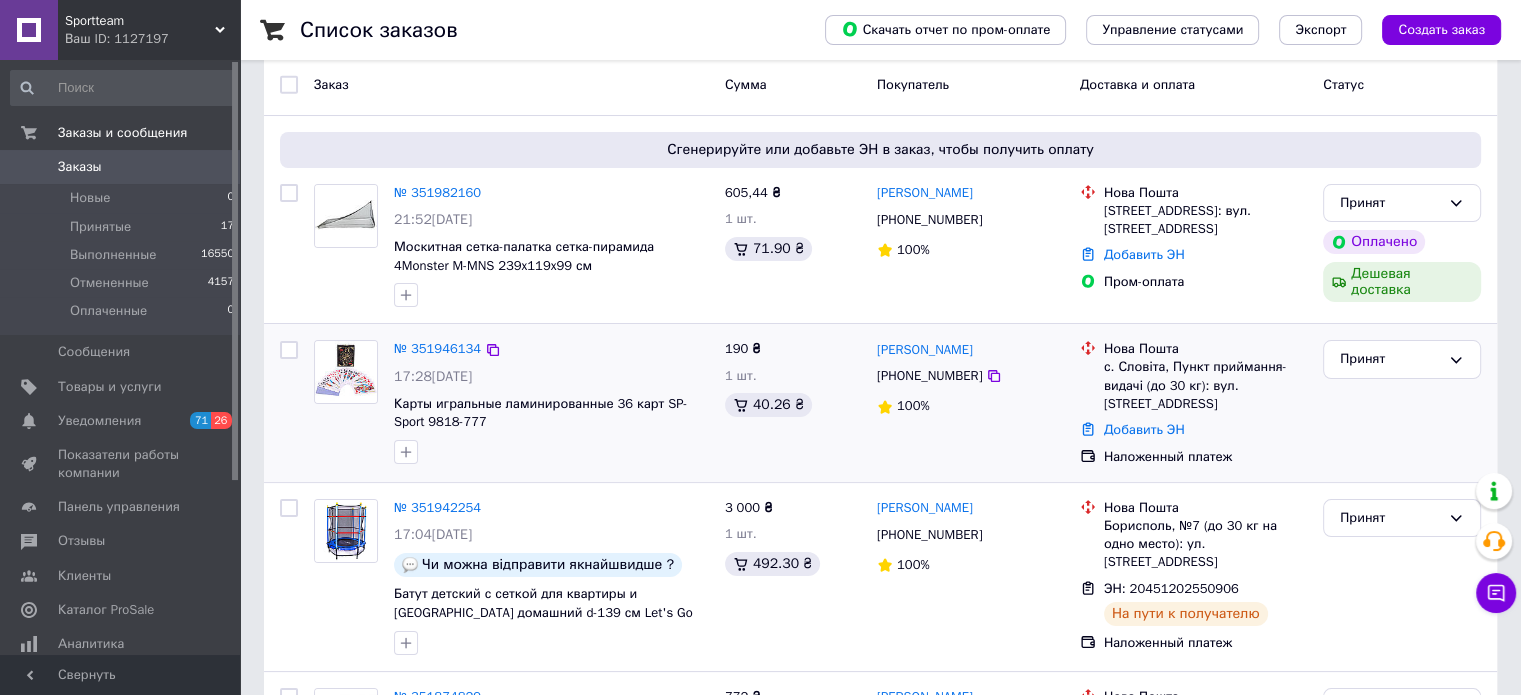 click on "190 ₴ 1 шт. 40.26 ₴" at bounding box center (793, 403) 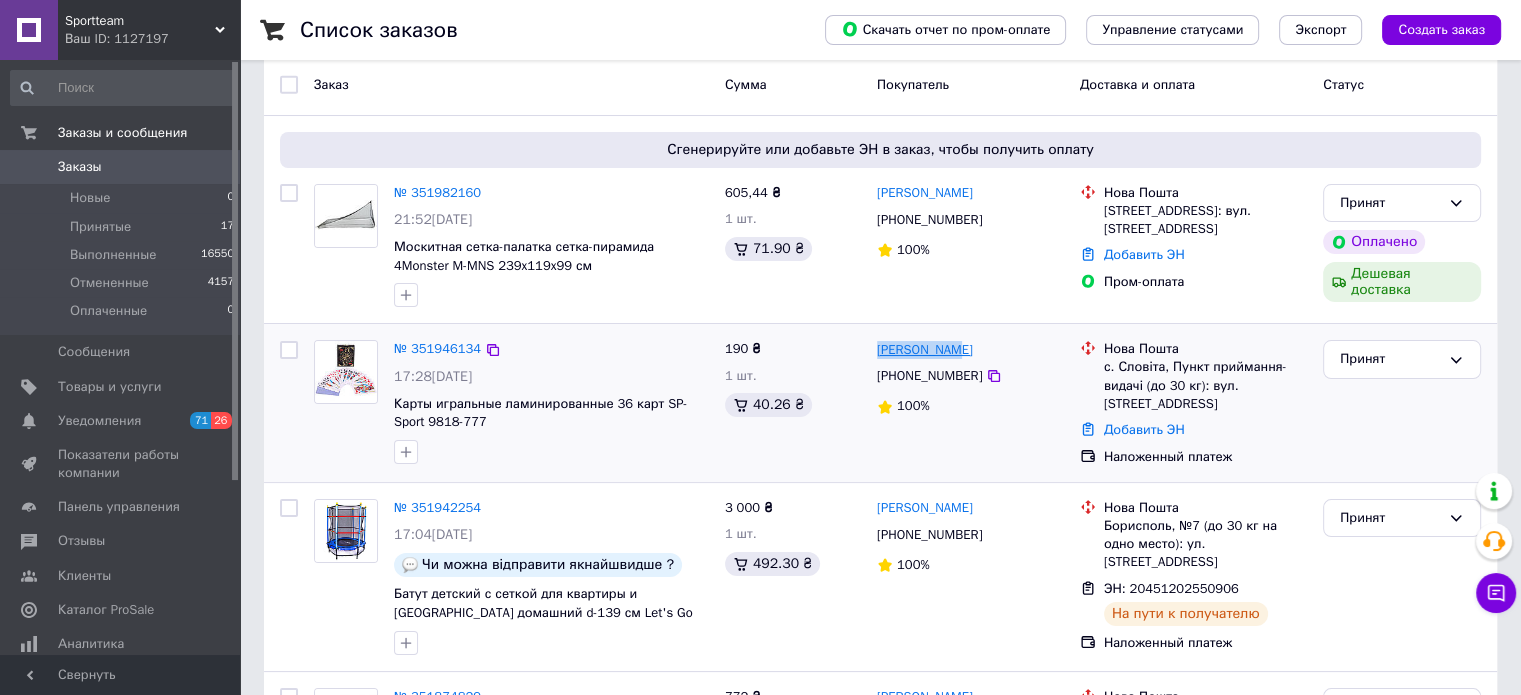 drag, startPoint x: 868, startPoint y: 349, endPoint x: 956, endPoint y: 352, distance: 88.051125 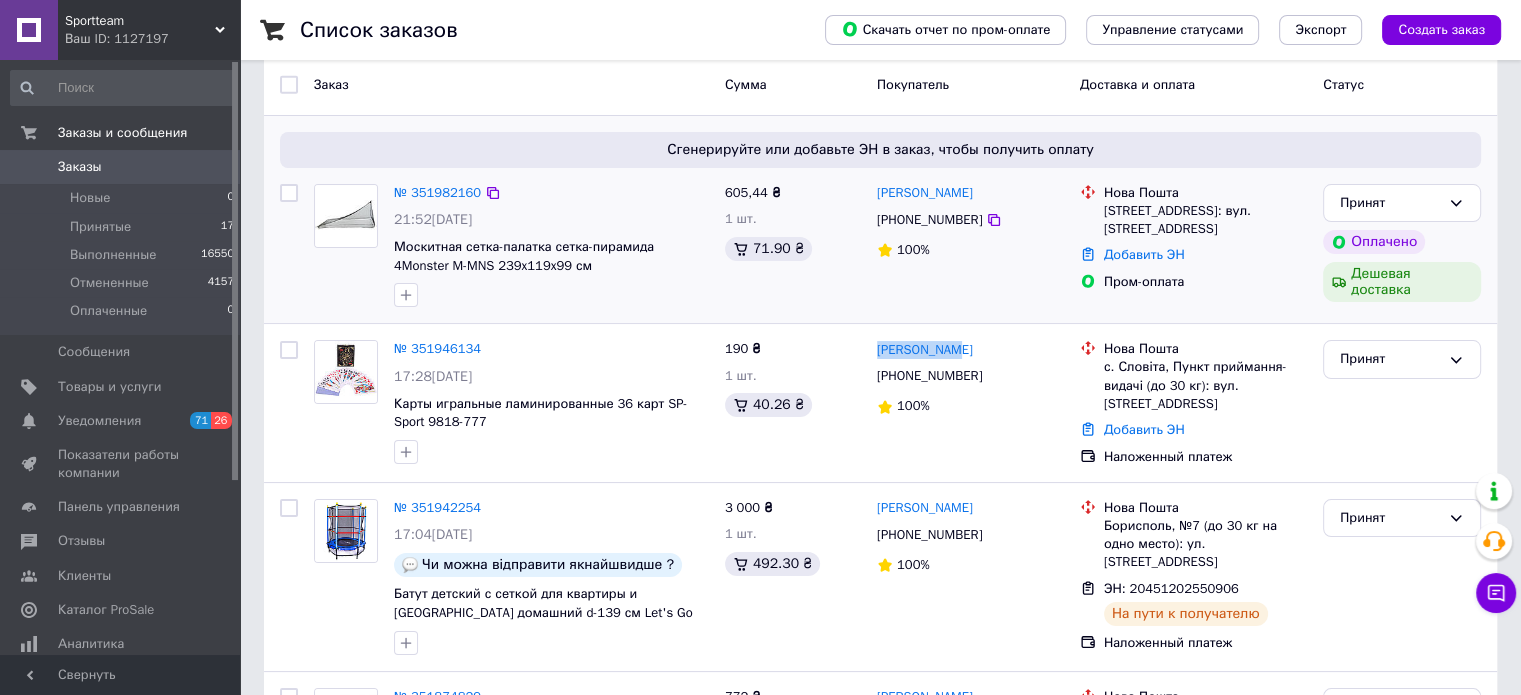 copy on "Петро Мойса" 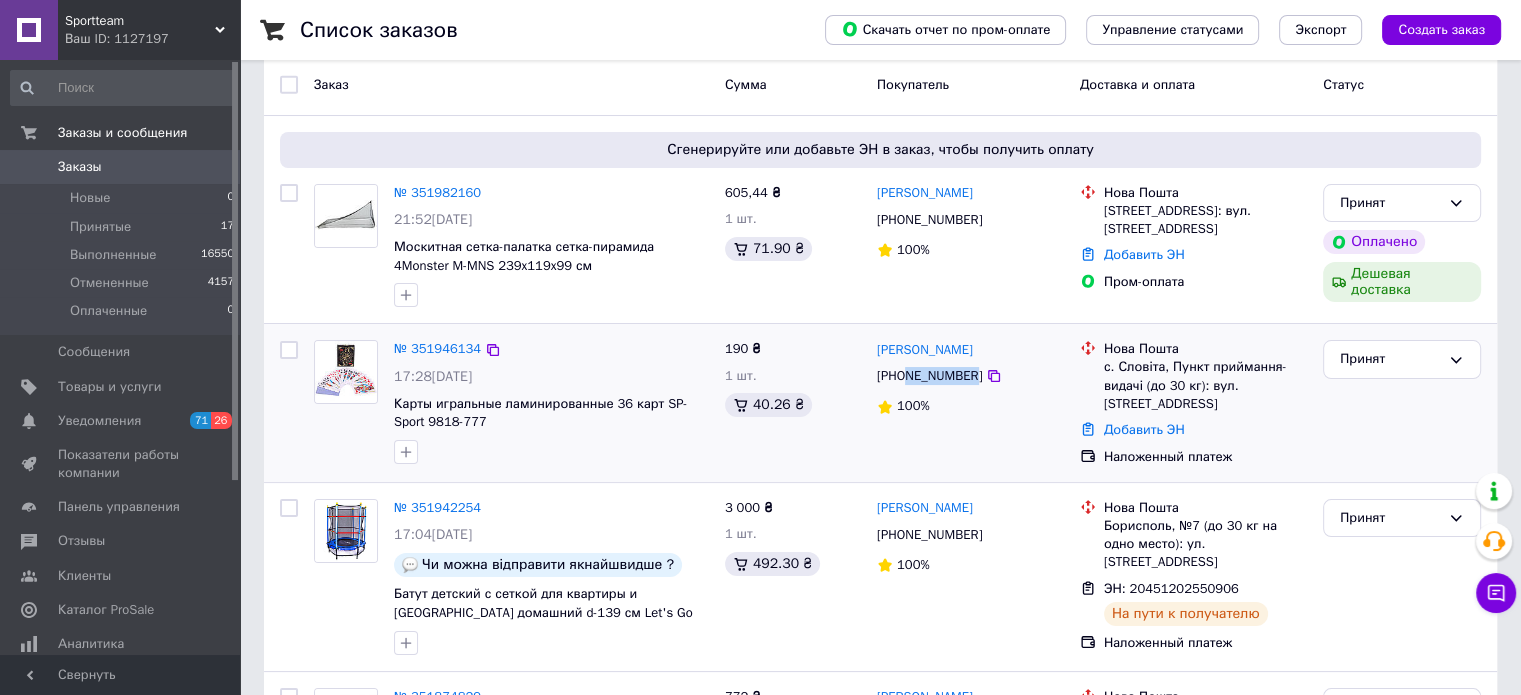 drag, startPoint x: 970, startPoint y: 377, endPoint x: 905, endPoint y: 379, distance: 65.03076 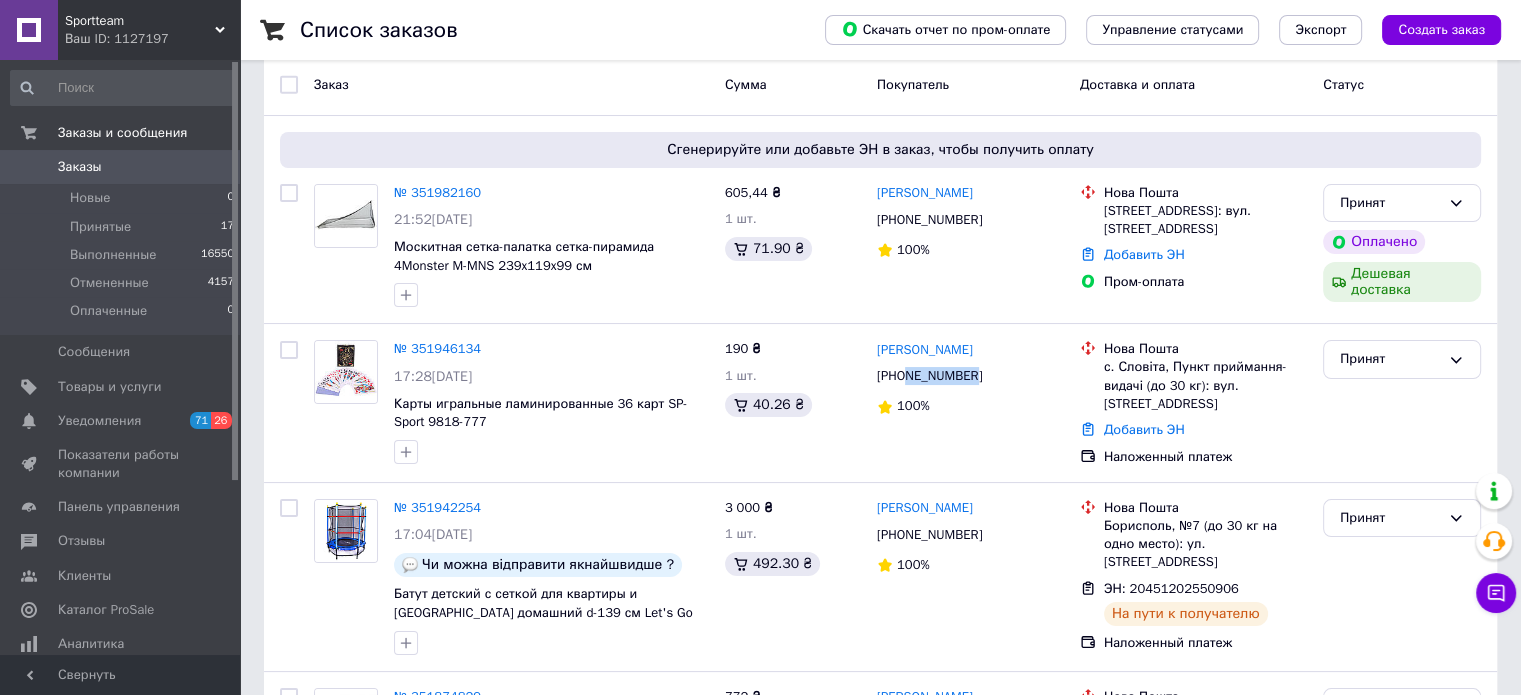copy on "989212189" 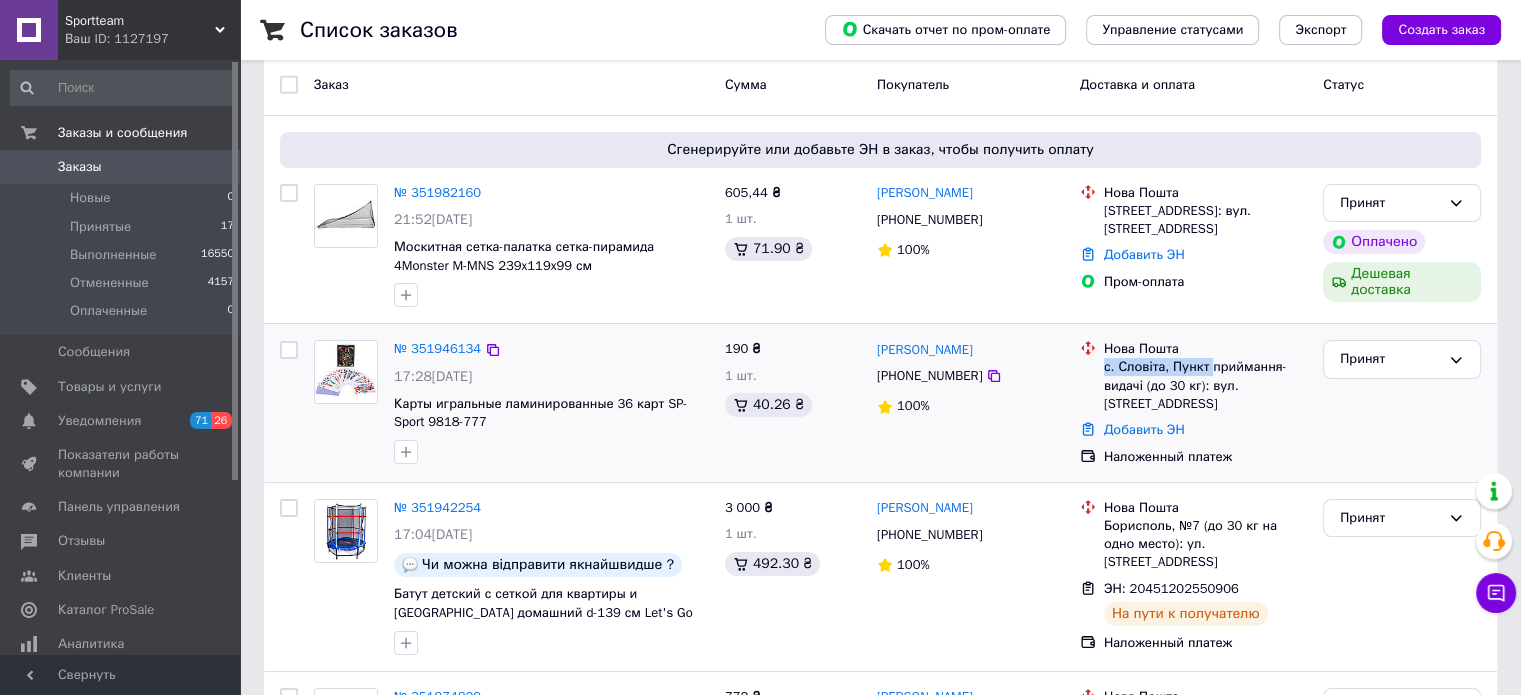 drag, startPoint x: 1100, startPoint y: 361, endPoint x: 1208, endPoint y: 367, distance: 108.16654 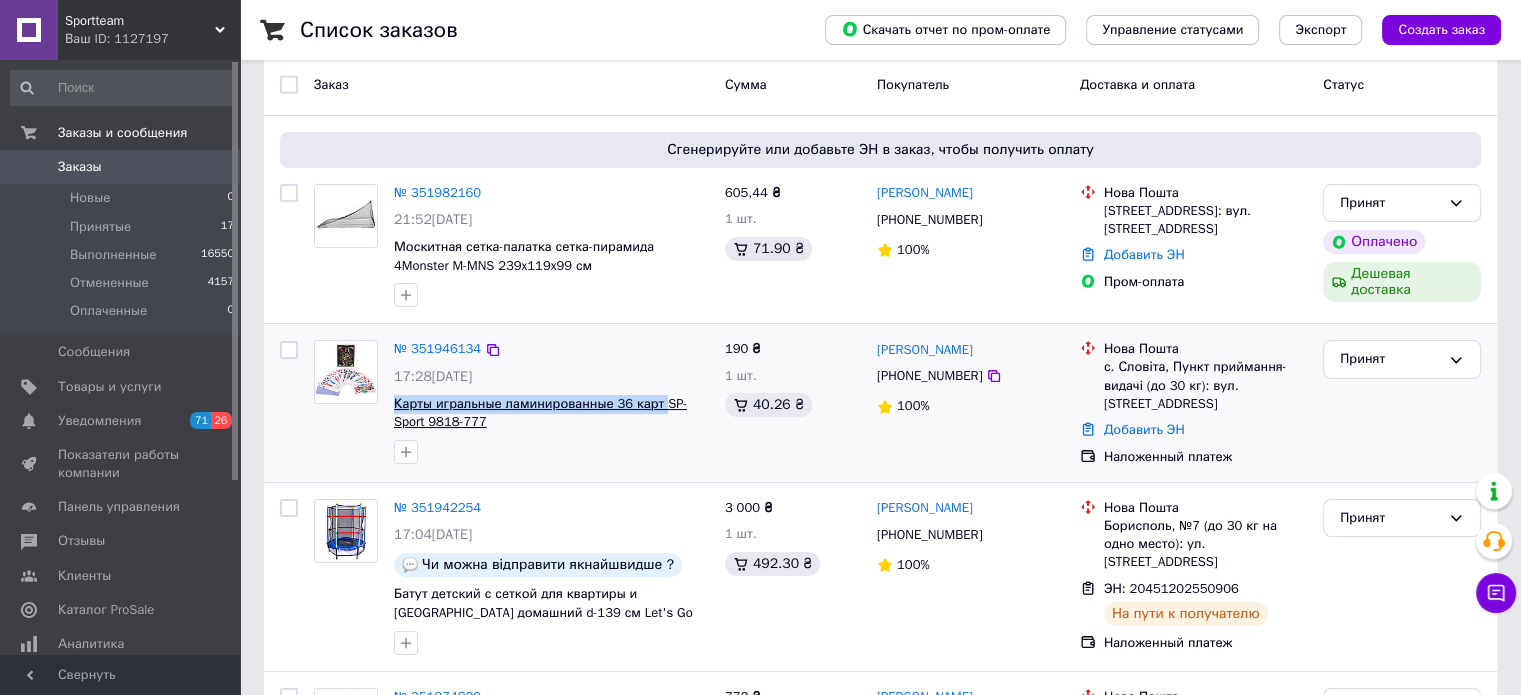 drag, startPoint x: 388, startPoint y: 404, endPoint x: 655, endPoint y: 403, distance: 267.00186 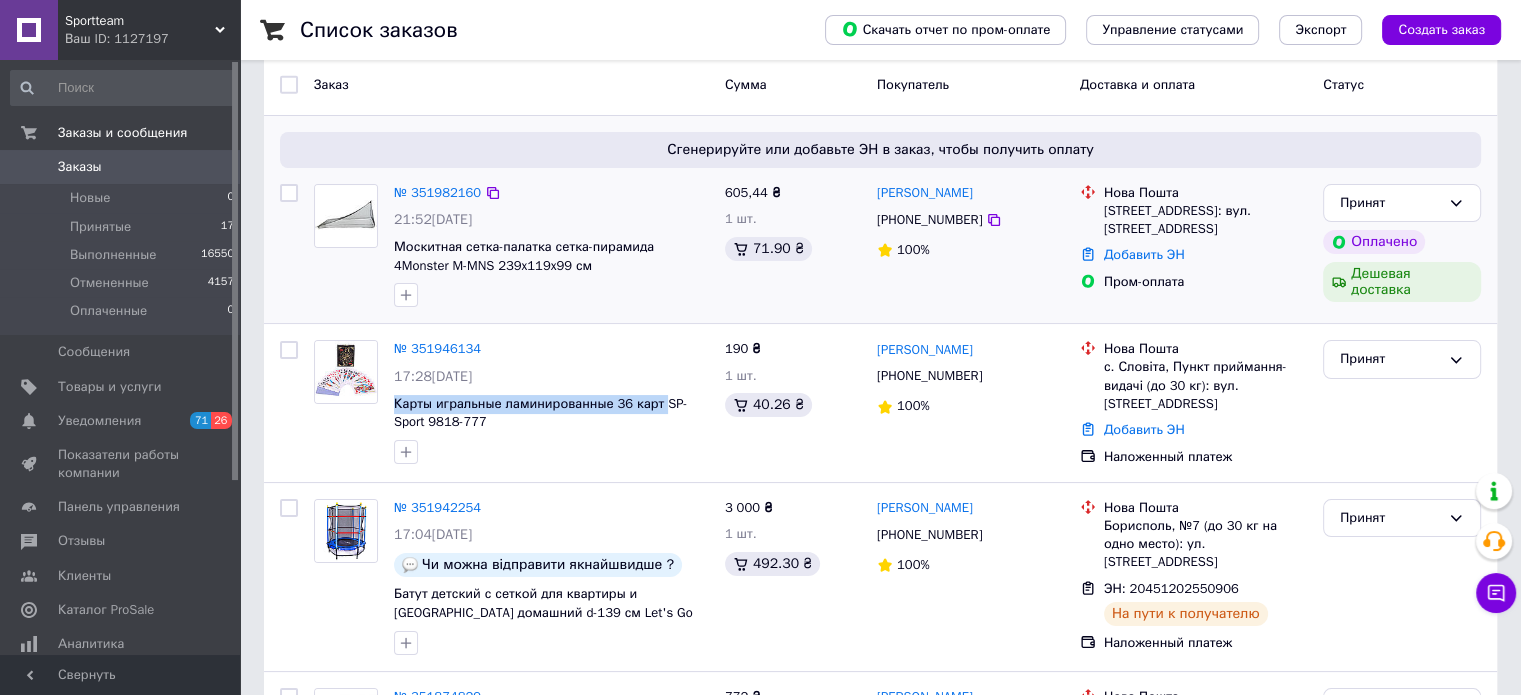 copy on "Карты игральные ламинированные 36 карт" 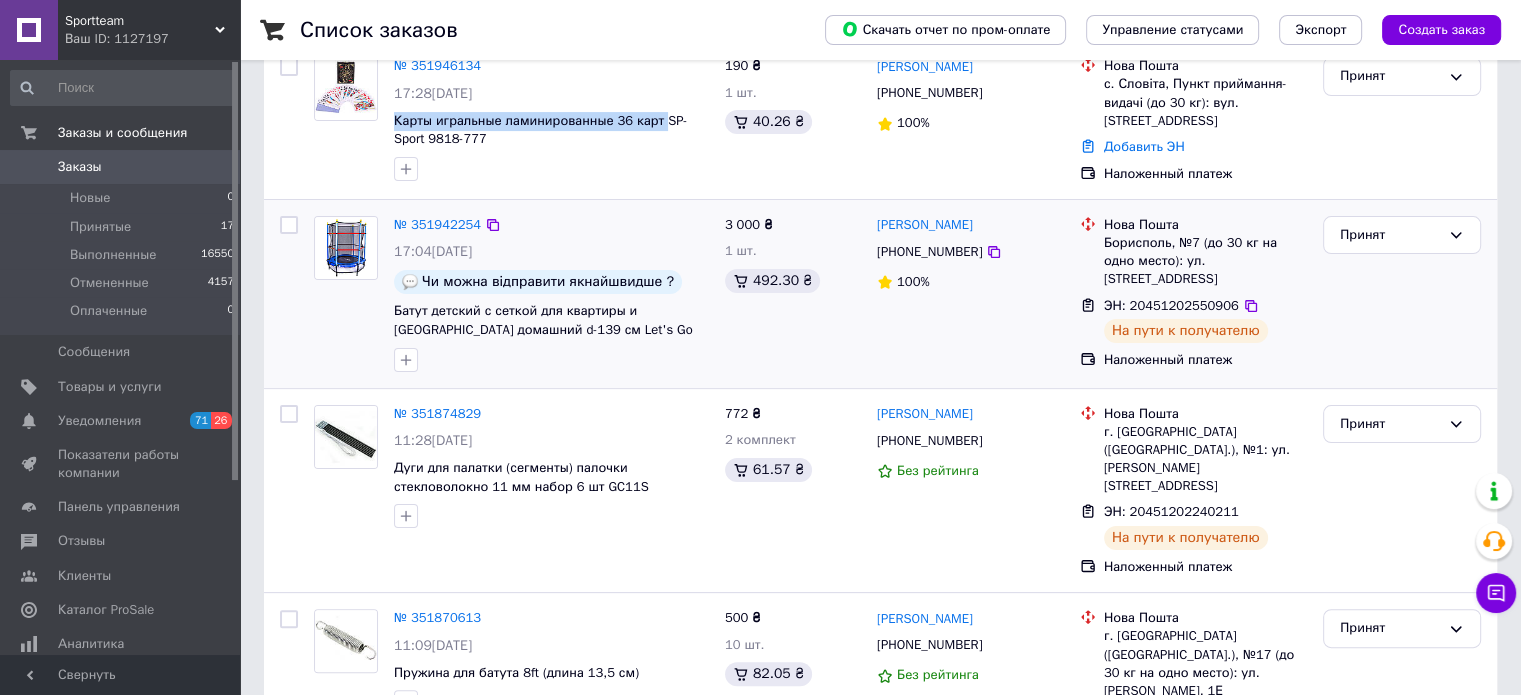 scroll, scrollTop: 400, scrollLeft: 0, axis: vertical 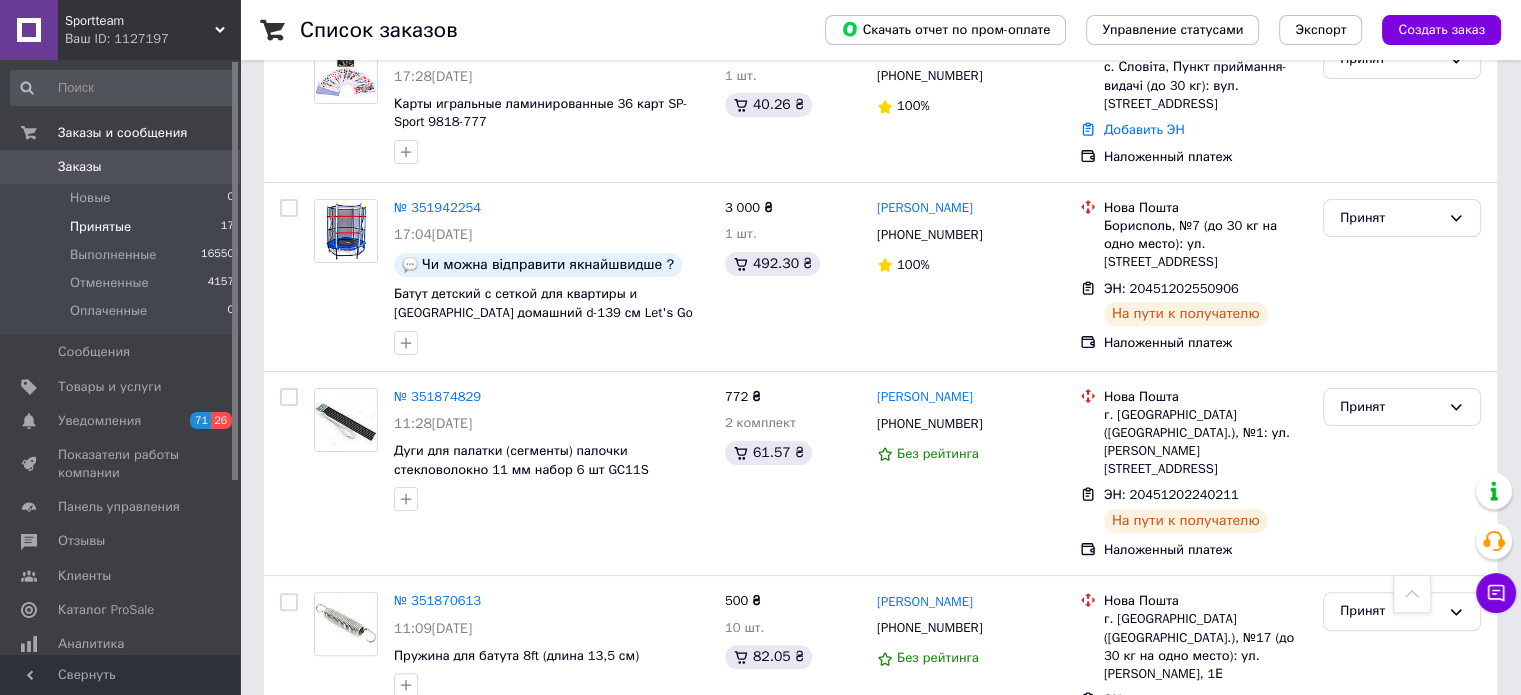 click on "Принятые 17" at bounding box center [123, 227] 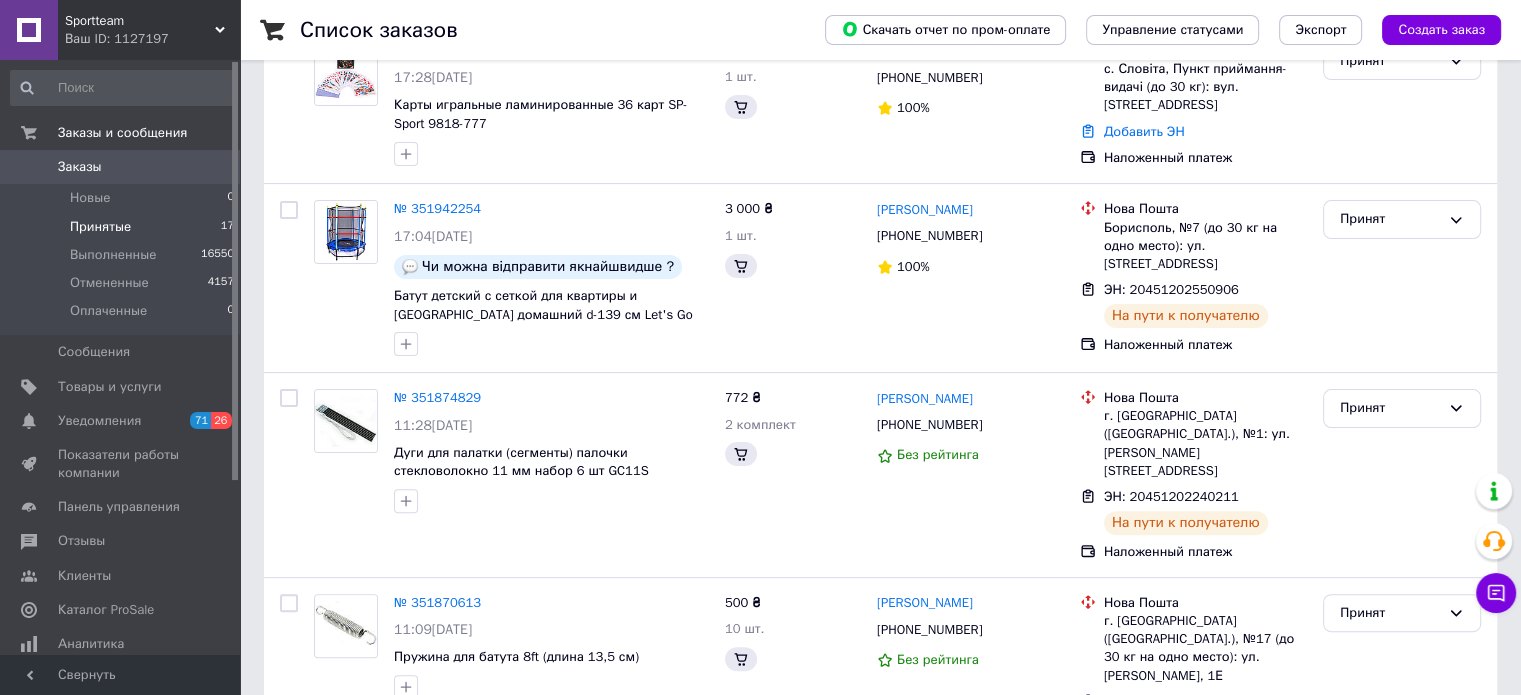 scroll, scrollTop: 0, scrollLeft: 0, axis: both 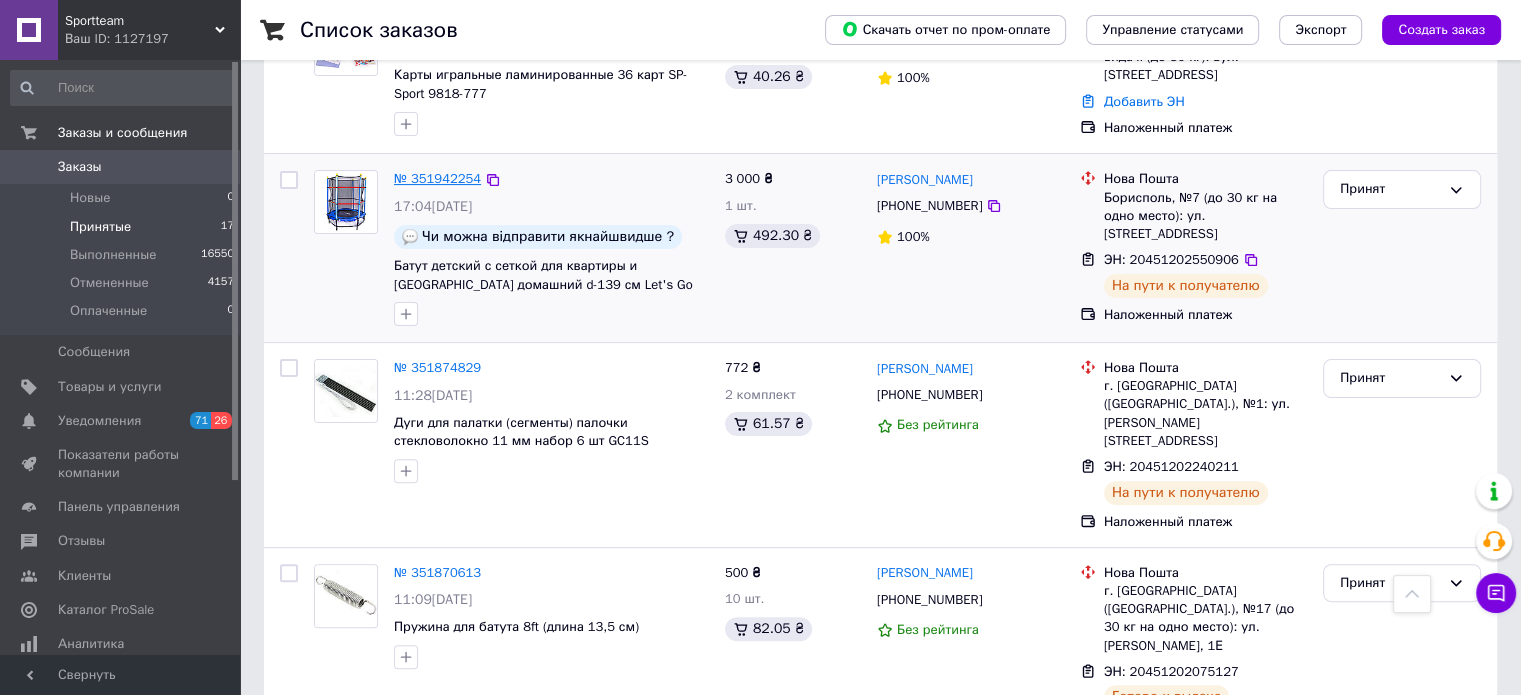 click on "№ 351942254" at bounding box center (437, 178) 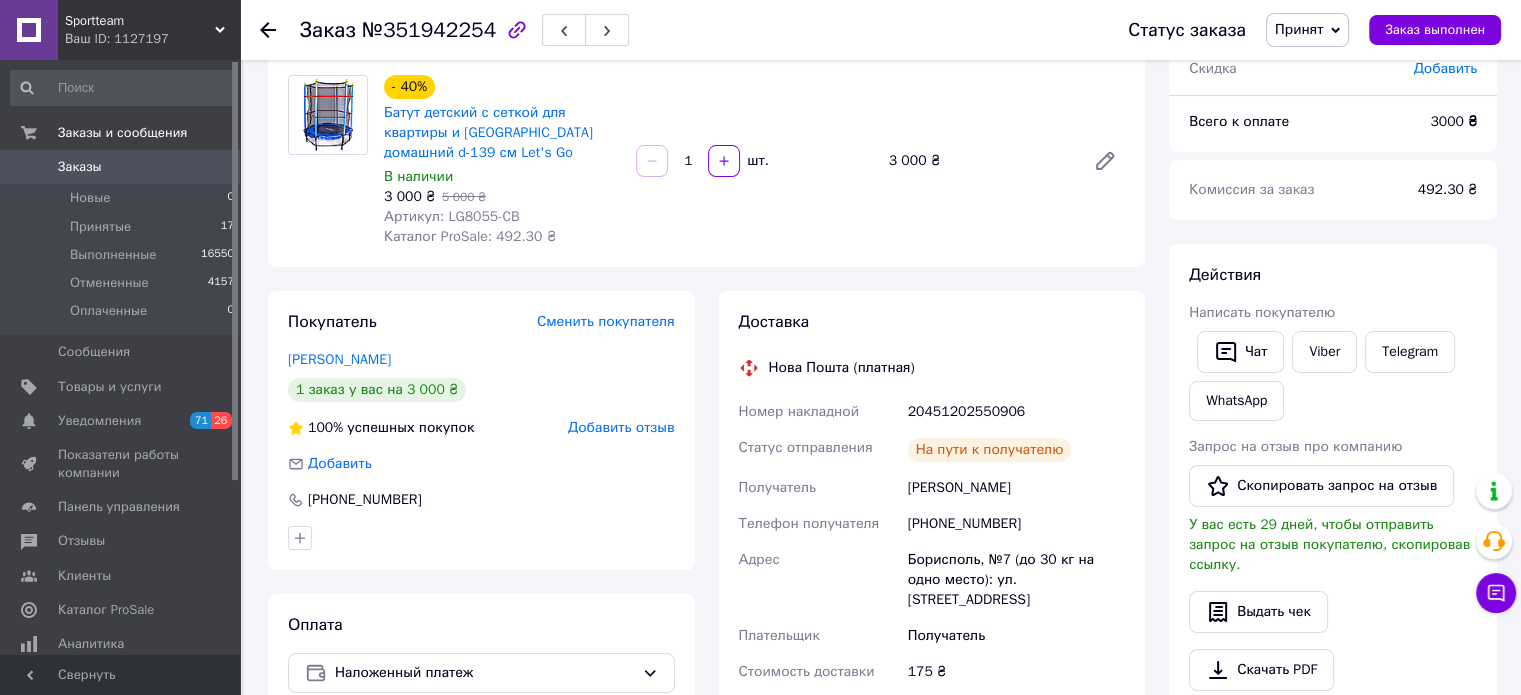 scroll, scrollTop: 300, scrollLeft: 0, axis: vertical 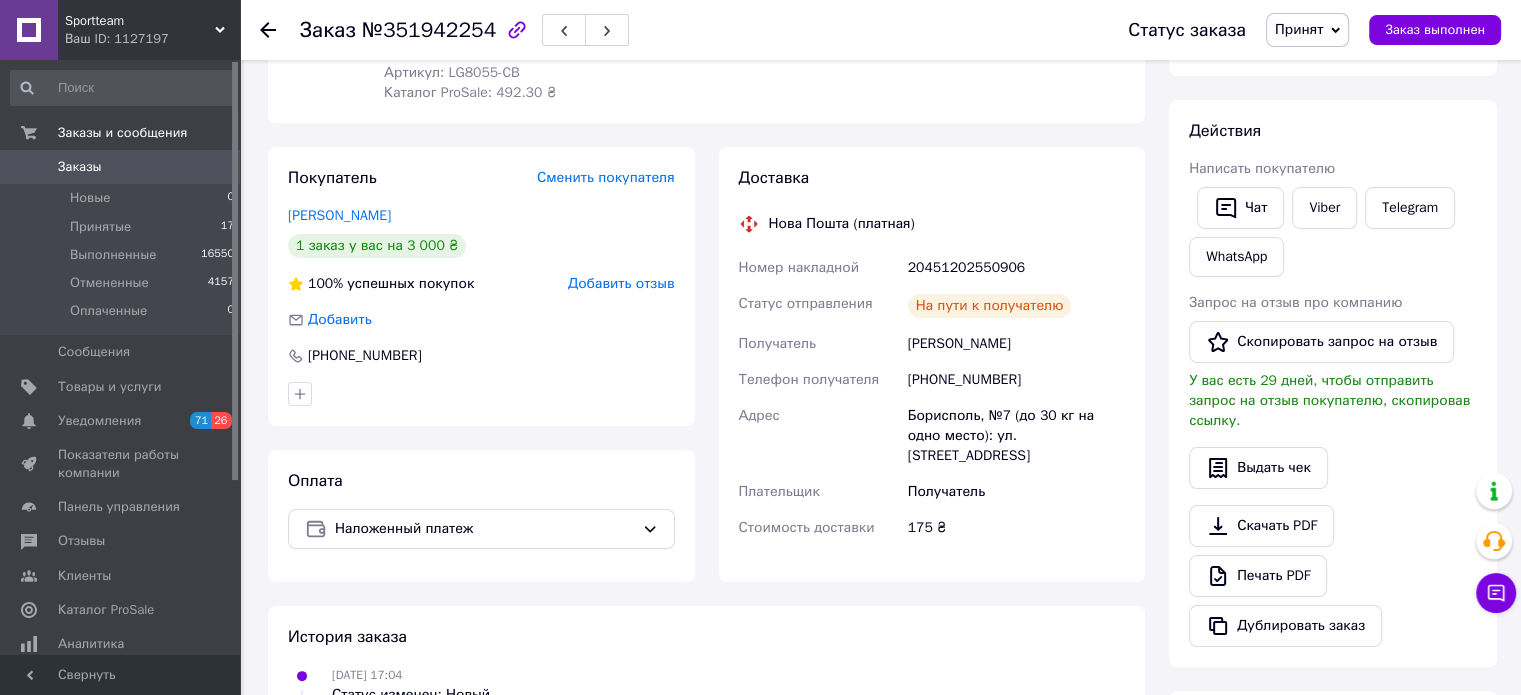 click on "Заказы" at bounding box center [121, 167] 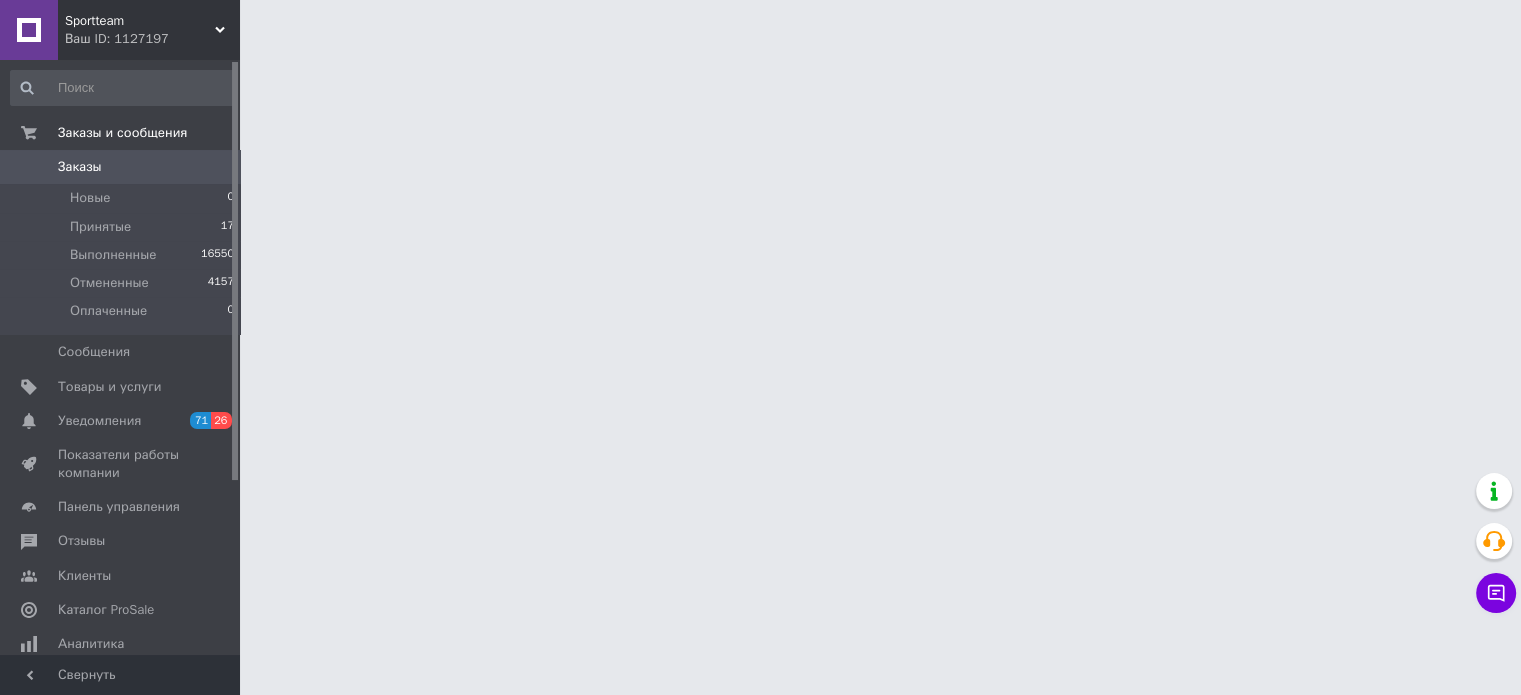 scroll, scrollTop: 0, scrollLeft: 0, axis: both 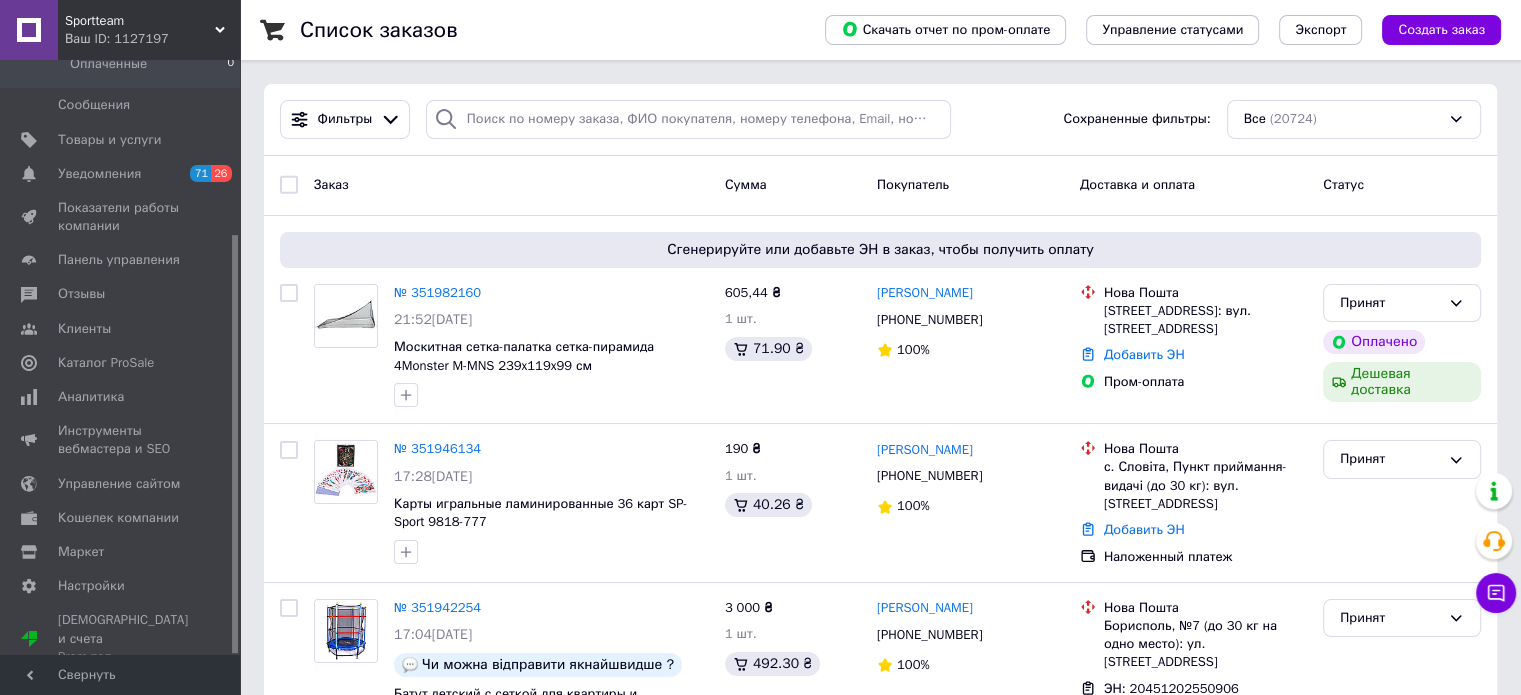 click 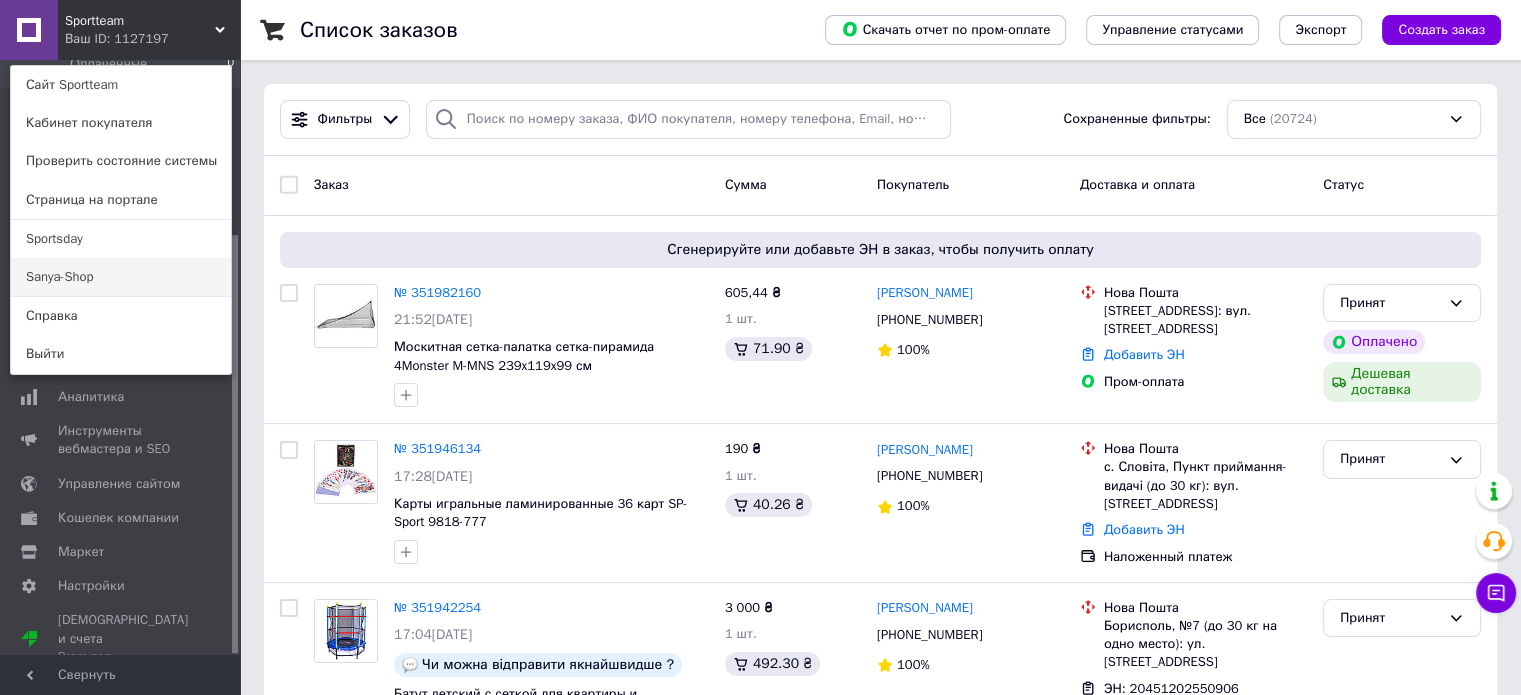 click on "Sanya-Shop" at bounding box center (121, 277) 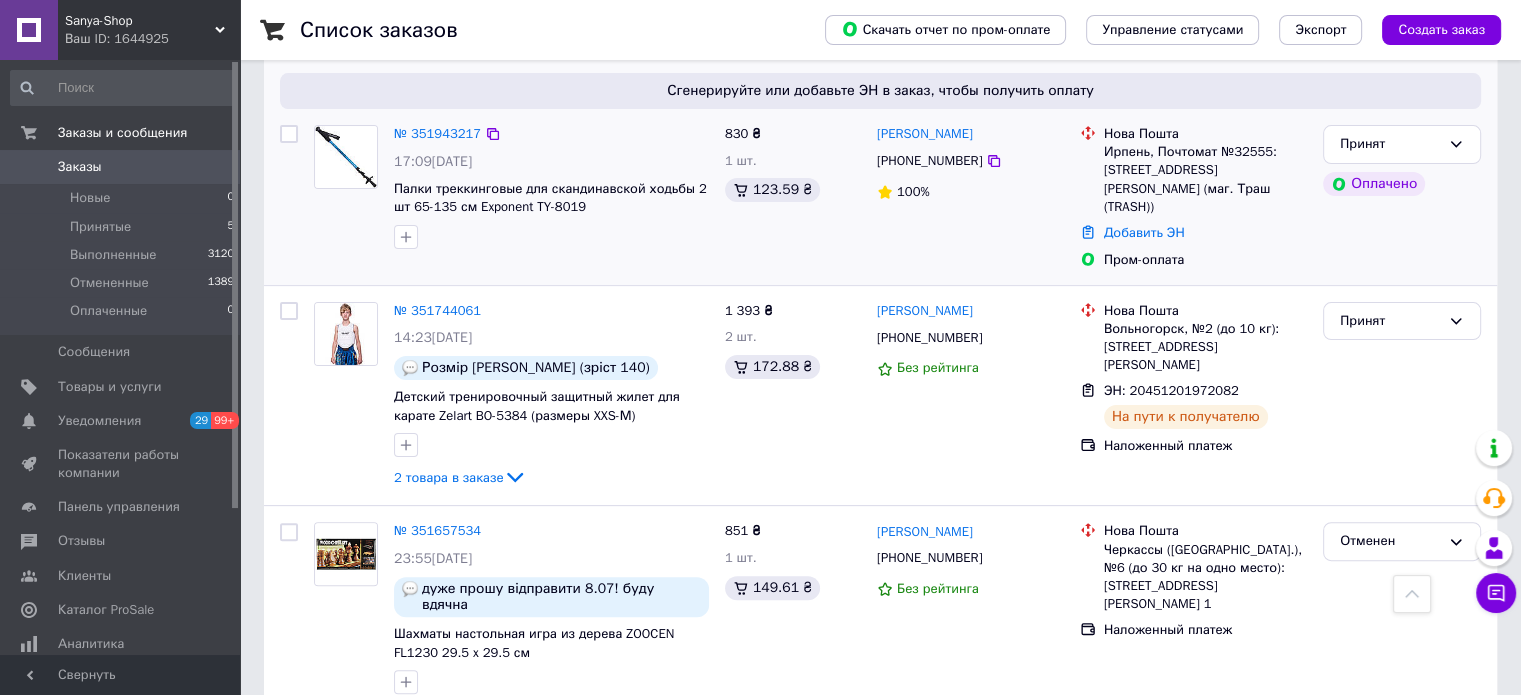 scroll, scrollTop: 500, scrollLeft: 0, axis: vertical 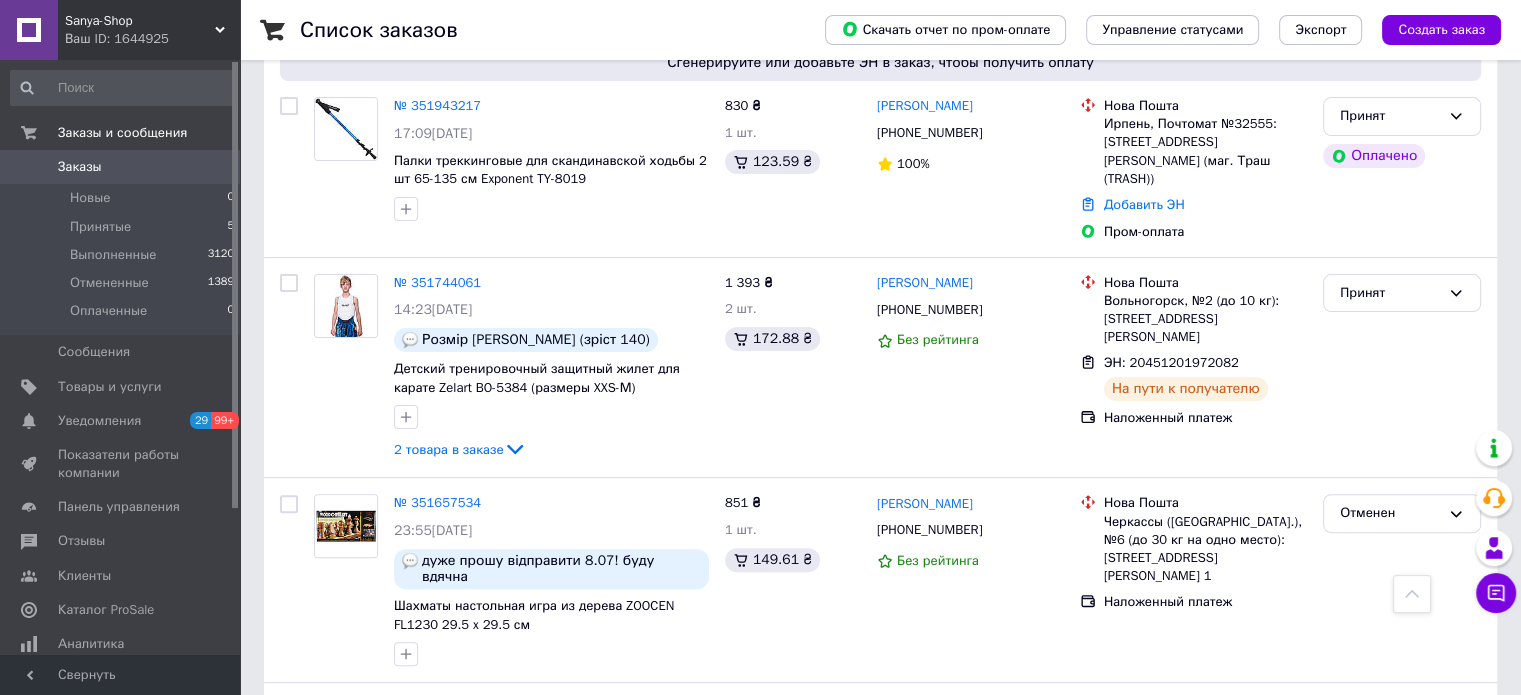 click on "Ваш ID: 1644925" at bounding box center (152, 39) 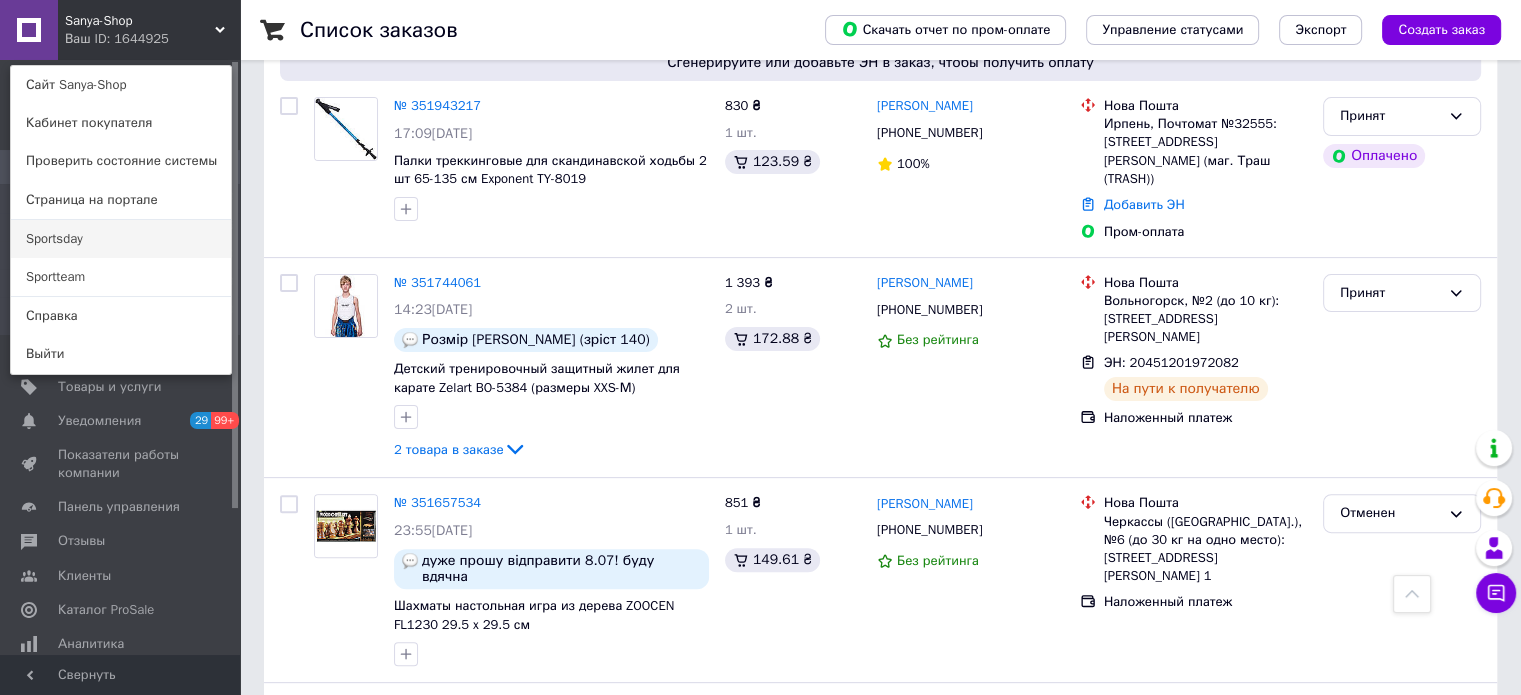click on "Sportsday" at bounding box center (121, 239) 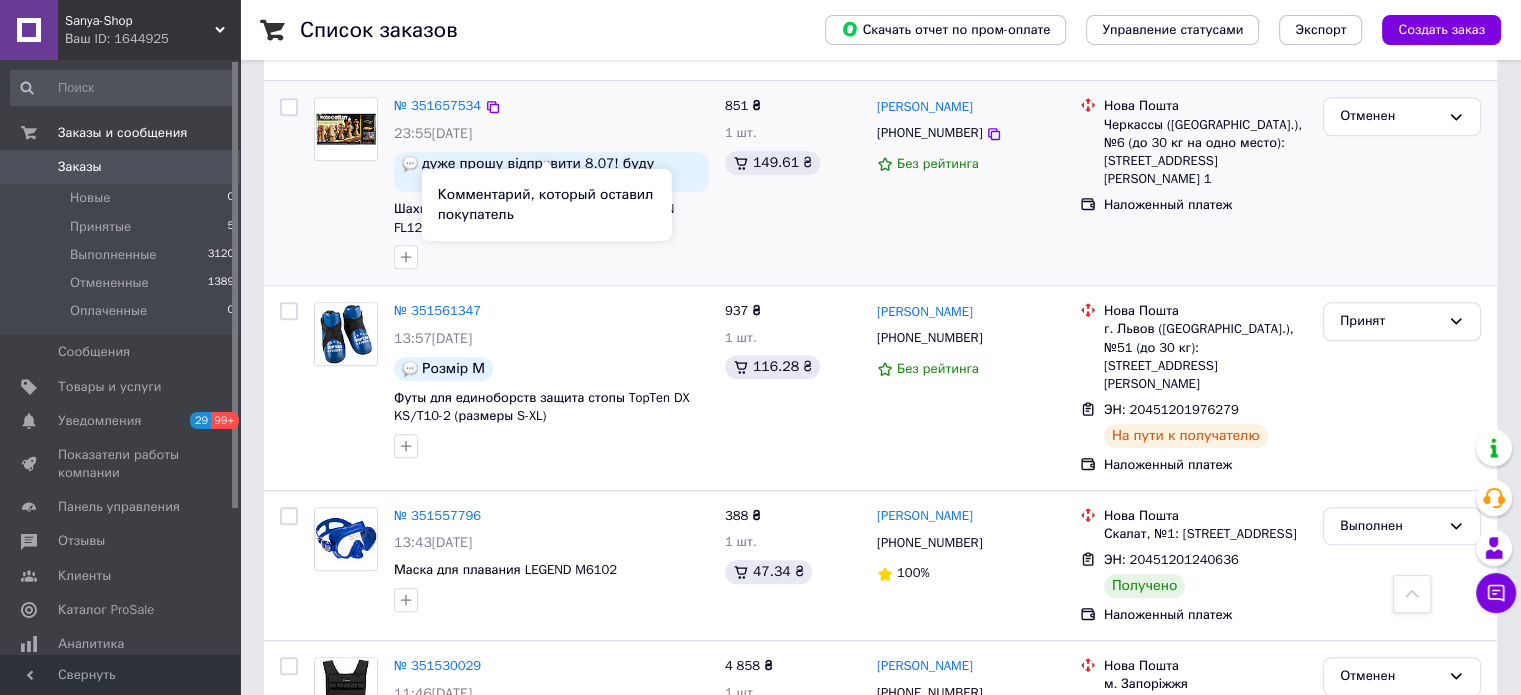 scroll, scrollTop: 900, scrollLeft: 0, axis: vertical 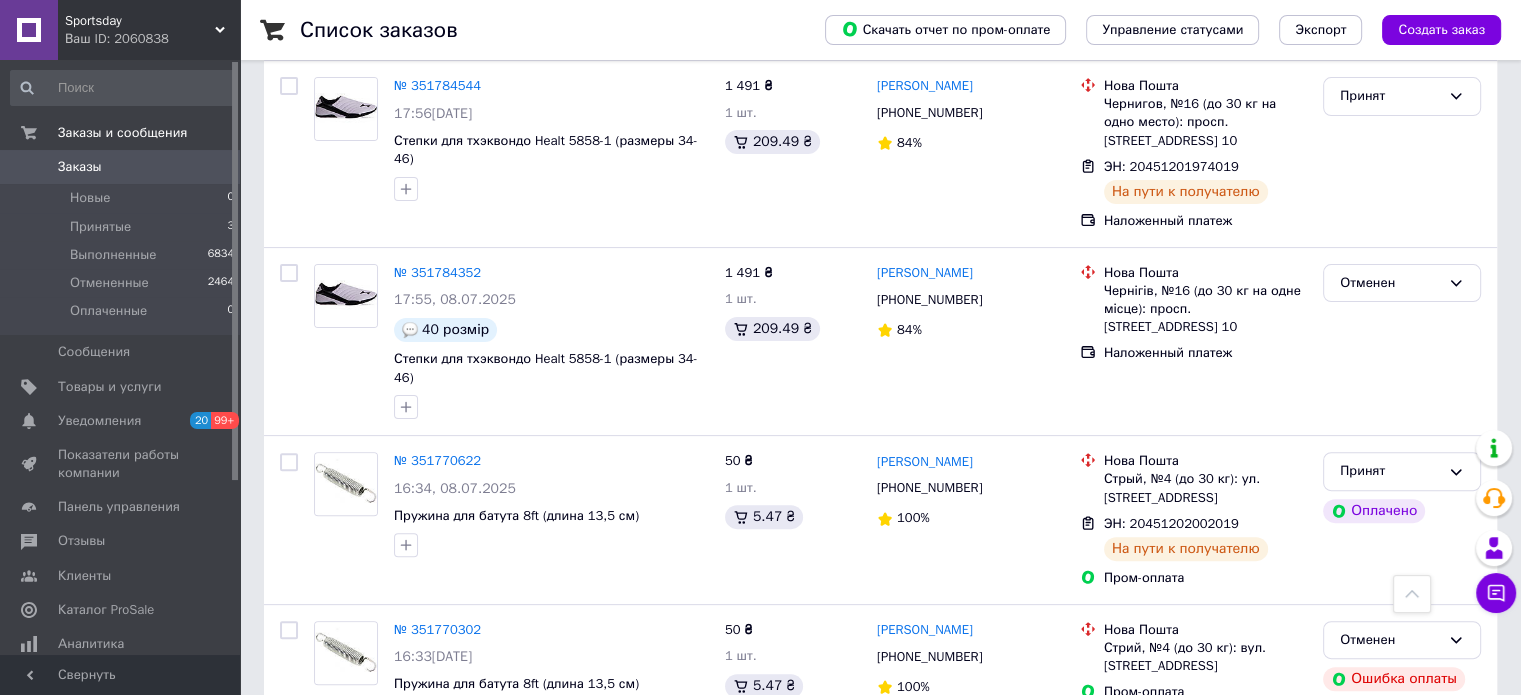 click on "Sportsday Ваш ID: 2060838" at bounding box center [149, 30] 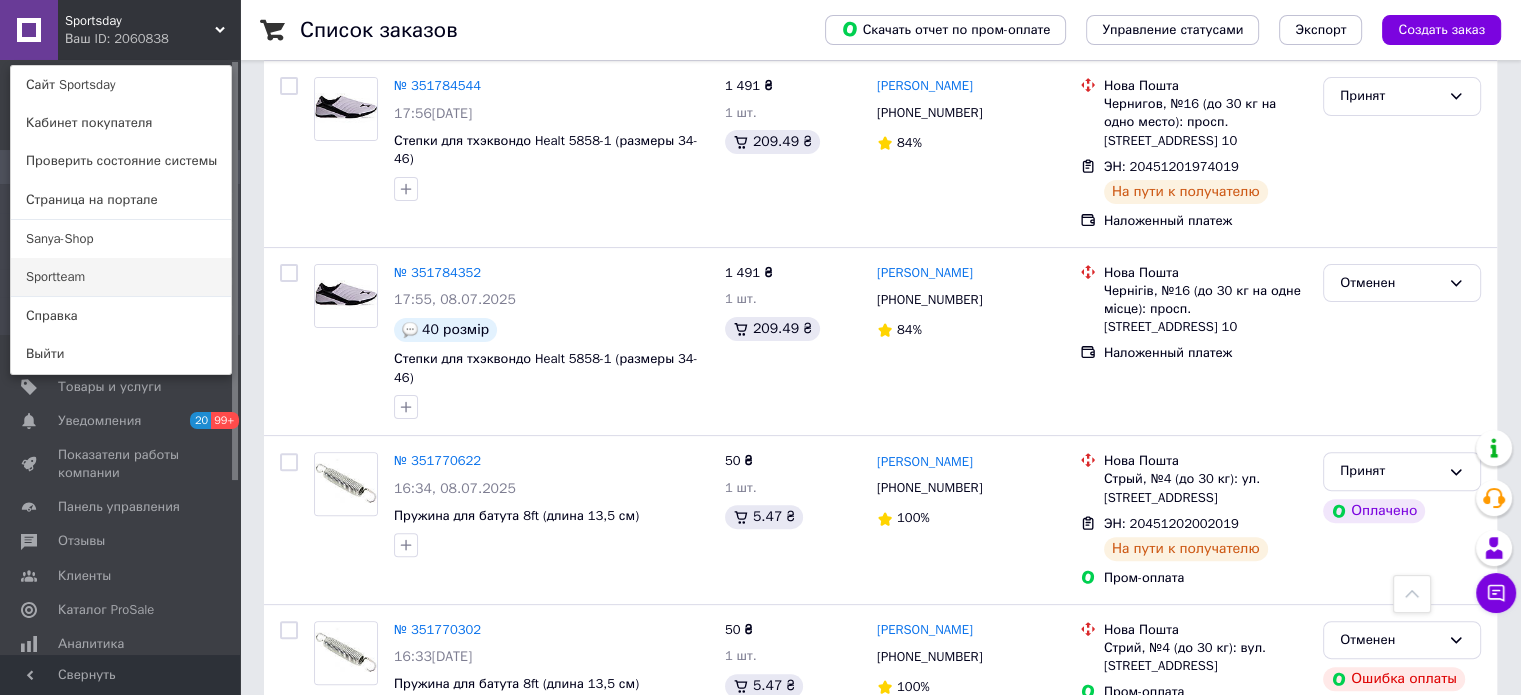 click on "Sportteam" at bounding box center (121, 277) 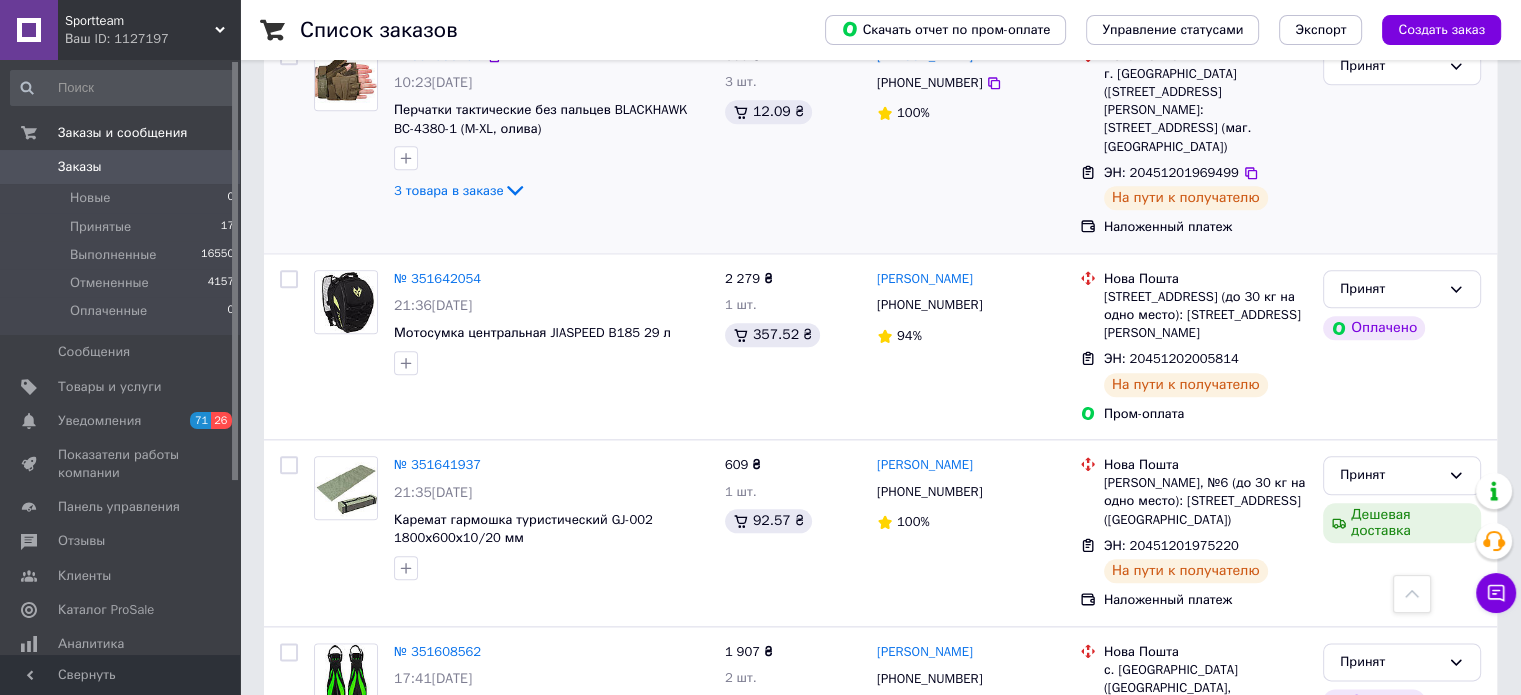 scroll, scrollTop: 2300, scrollLeft: 0, axis: vertical 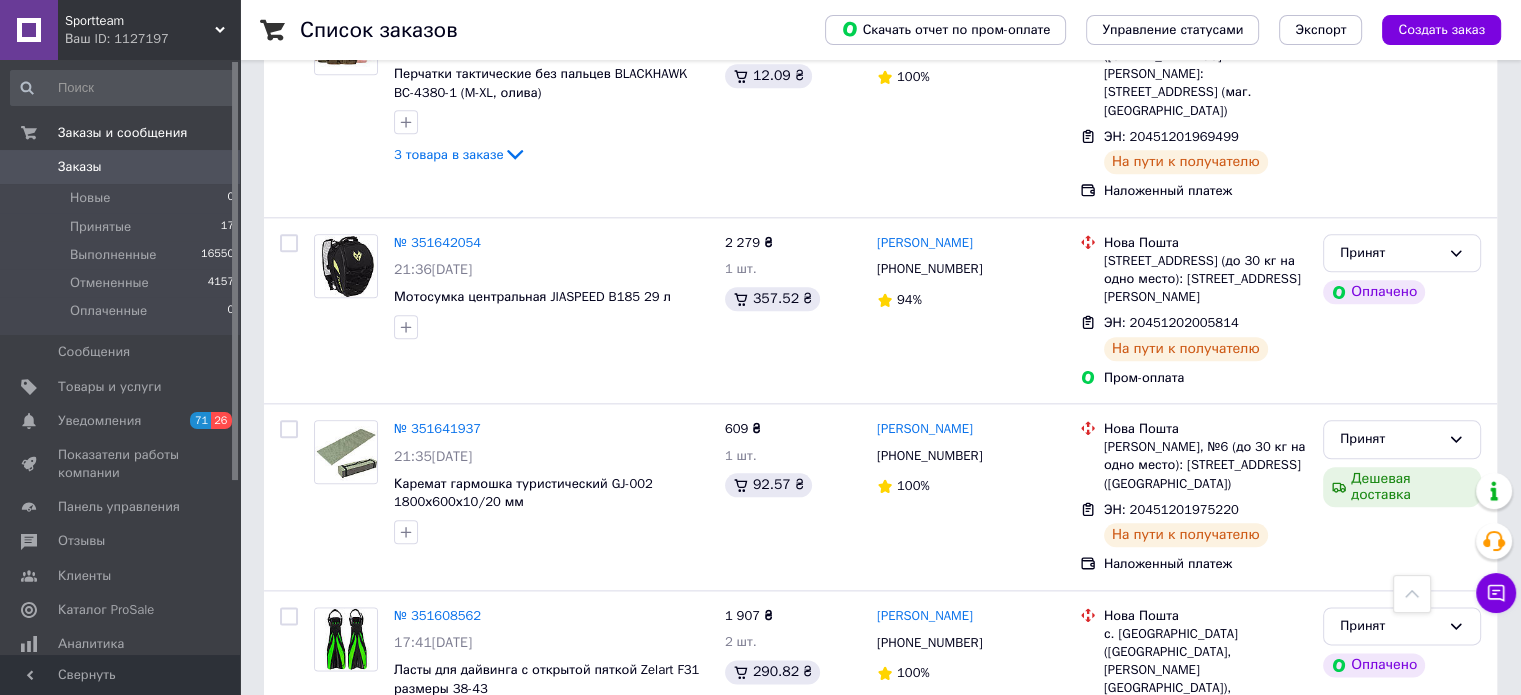 click on "Sportteam Ваш ID: 1127197" at bounding box center (149, 30) 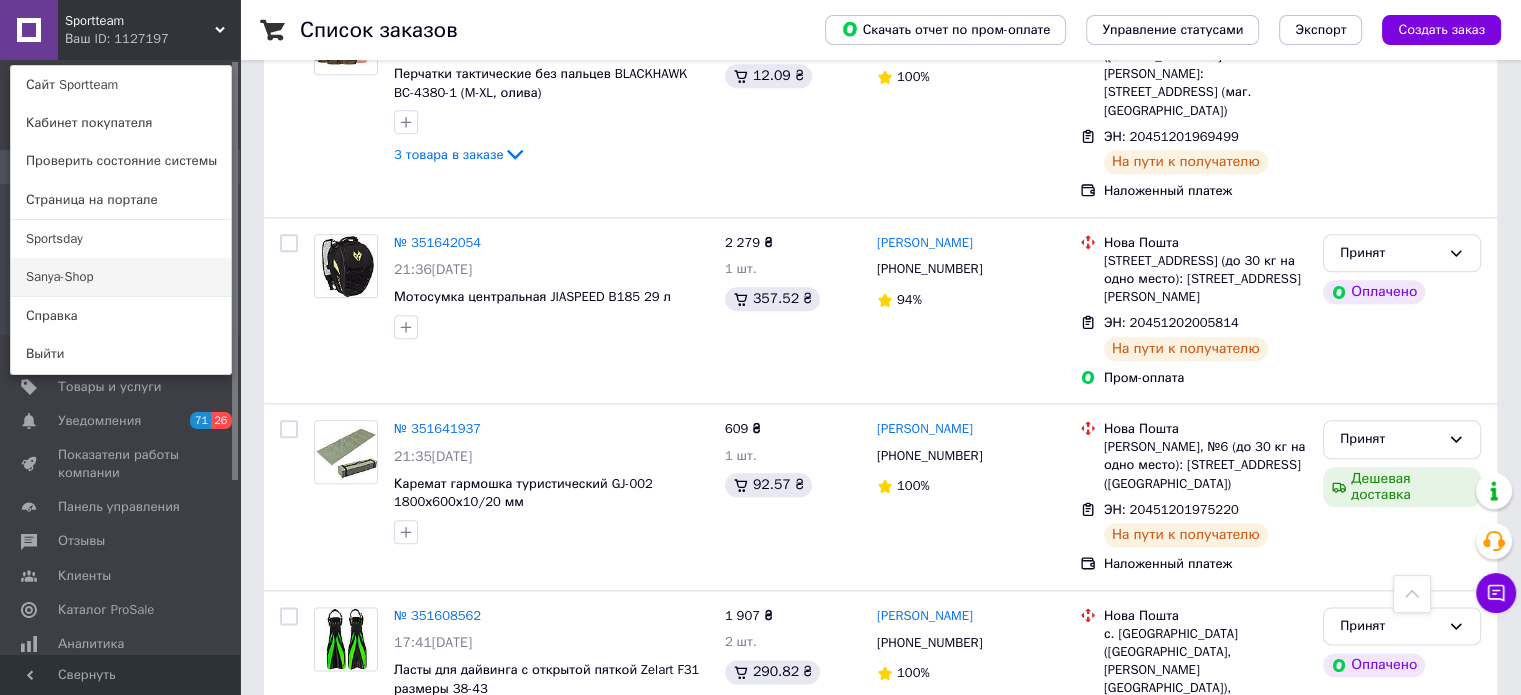 click on "Sanya-Shop" at bounding box center (121, 277) 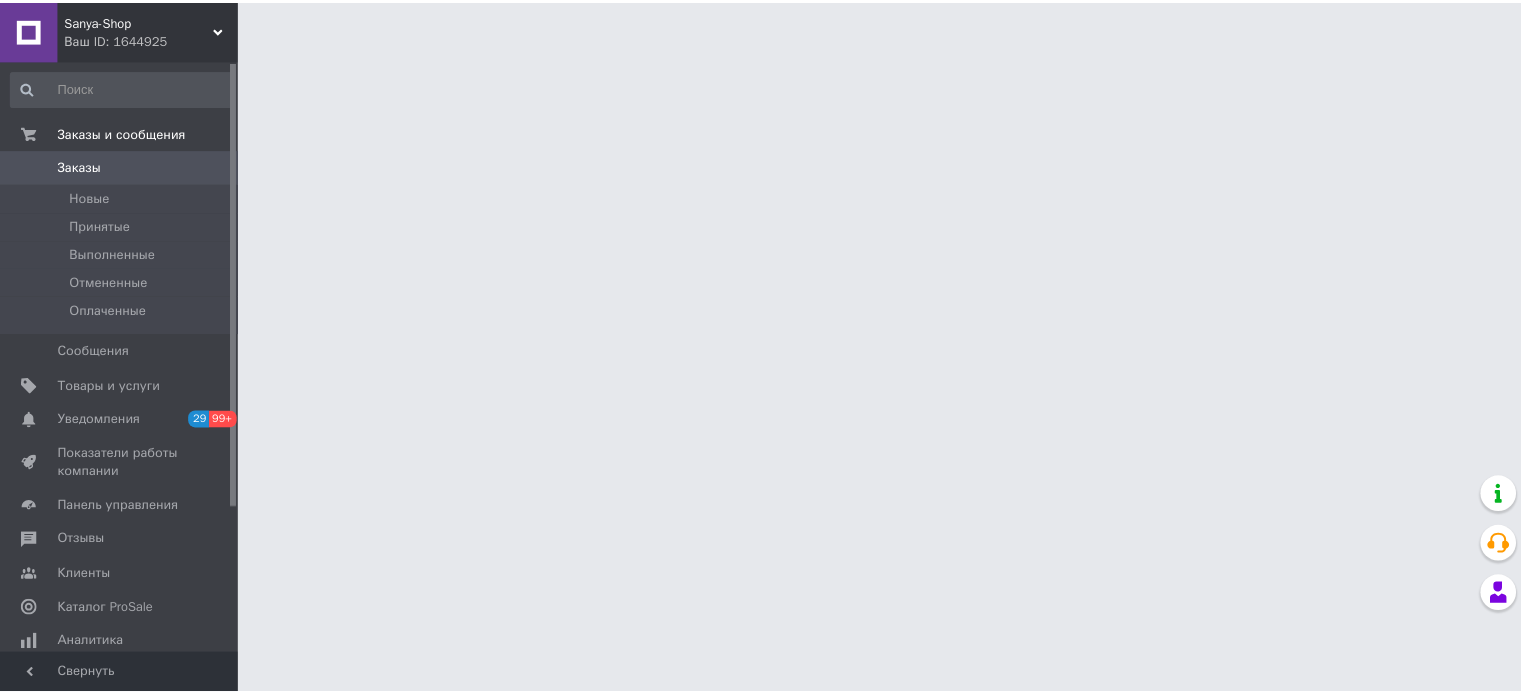 scroll, scrollTop: 0, scrollLeft: 0, axis: both 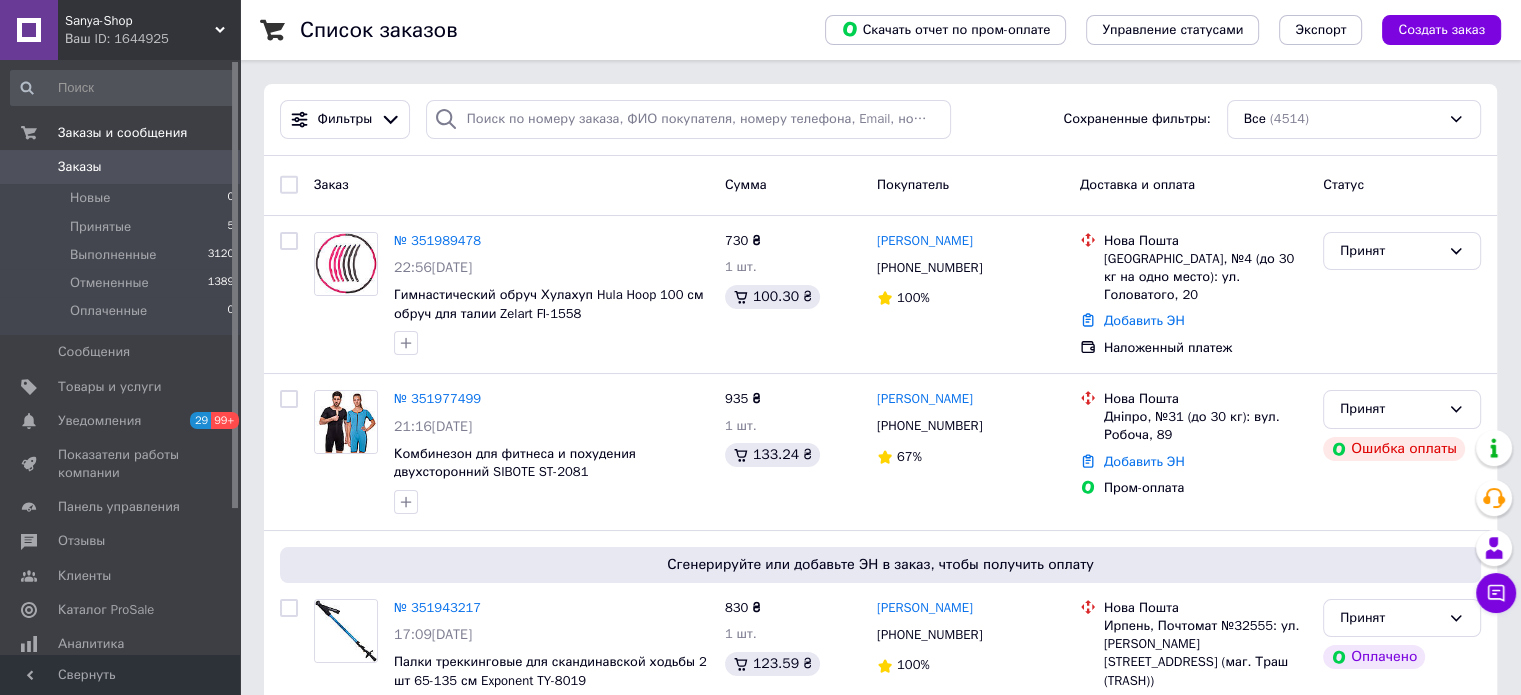 click 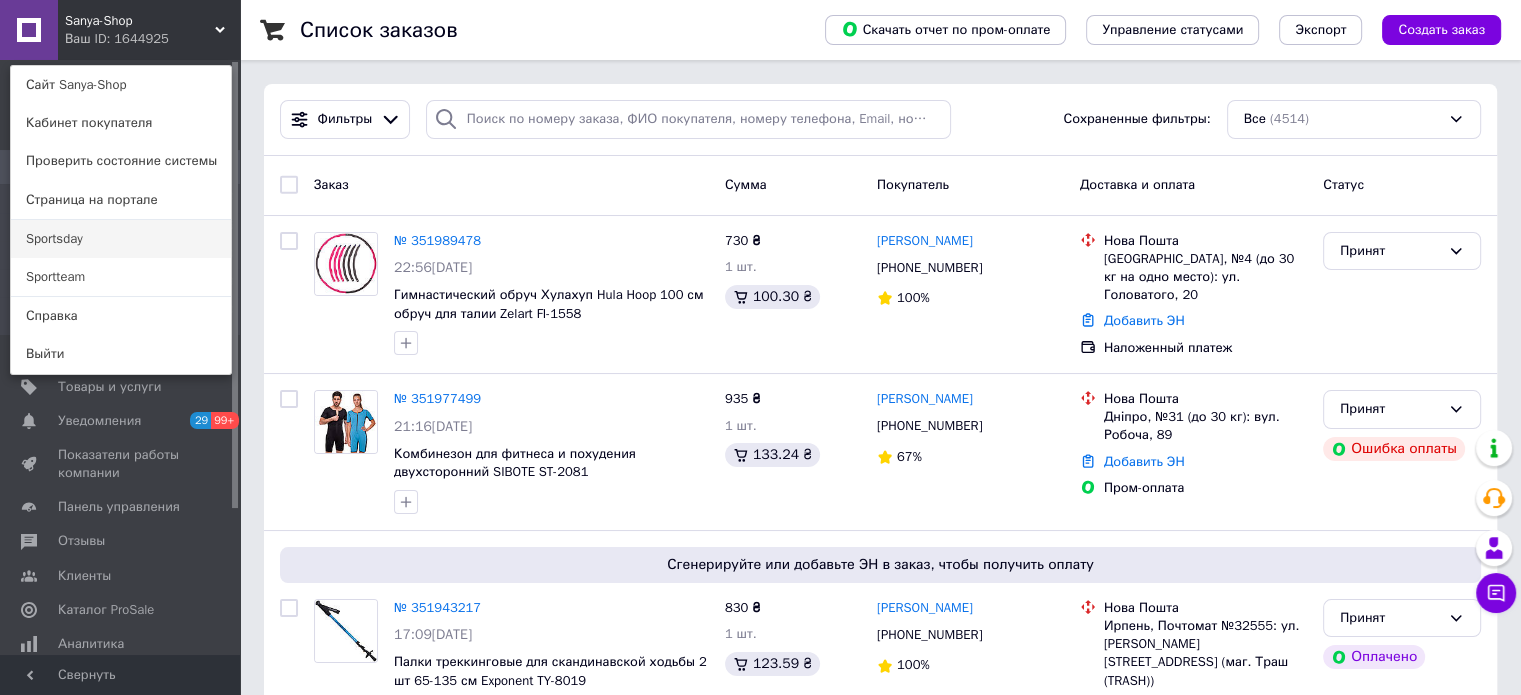 click on "Sportsday" at bounding box center [121, 239] 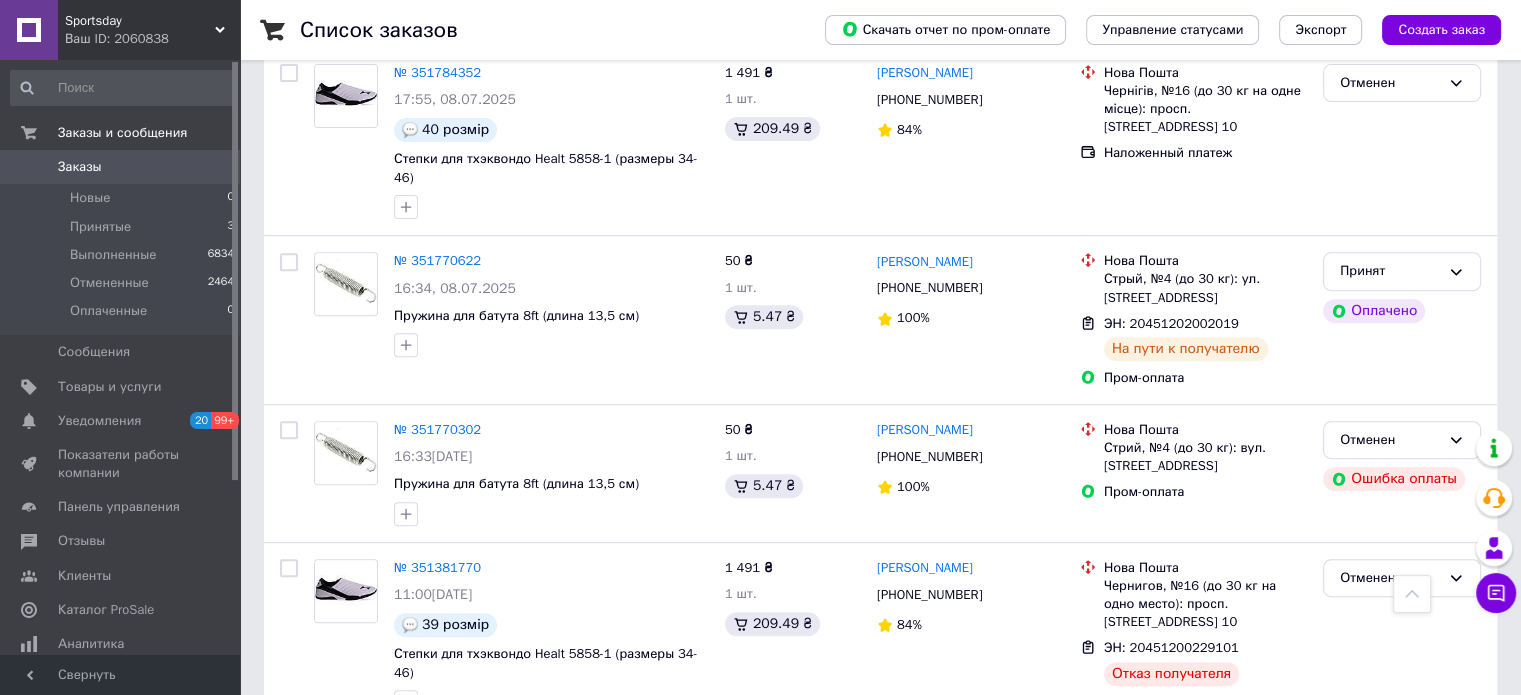 scroll, scrollTop: 800, scrollLeft: 0, axis: vertical 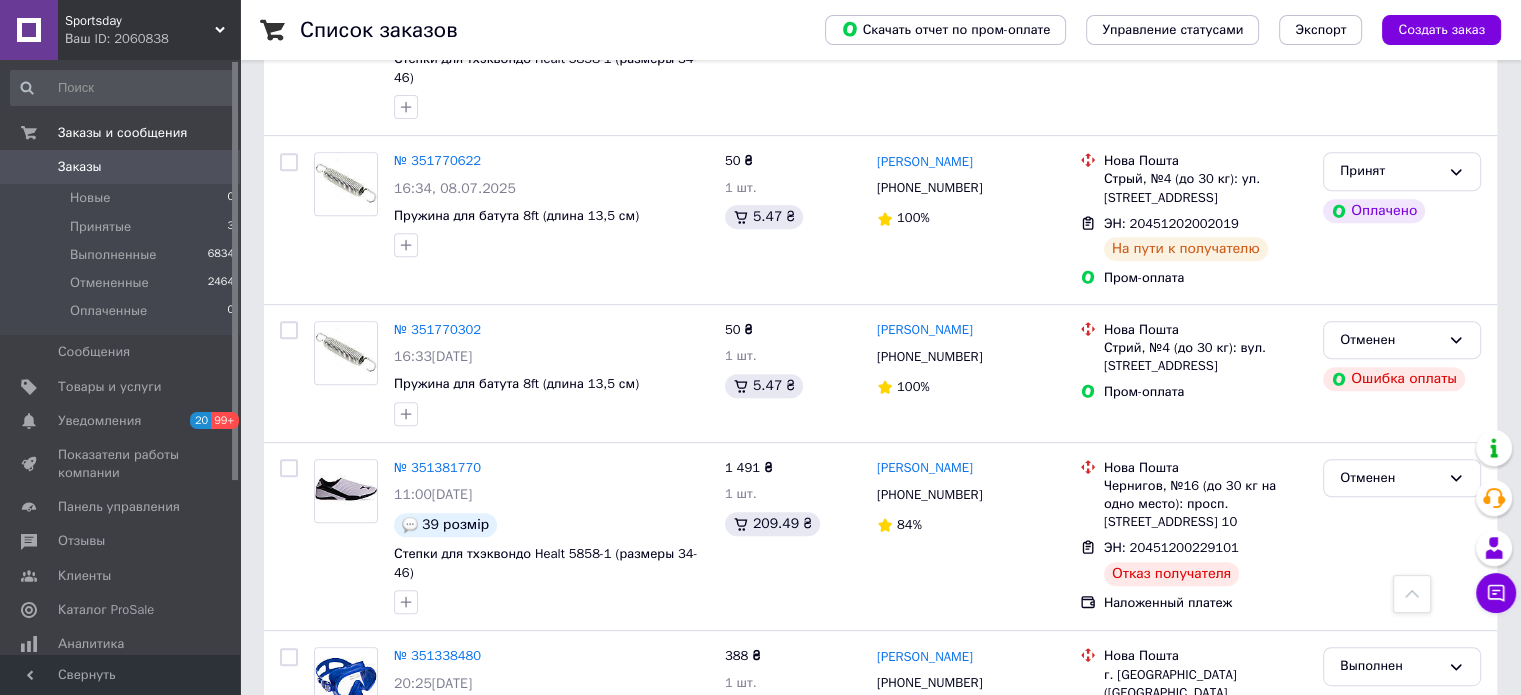 click on "Sportsday Ваш ID: 2060838" at bounding box center [149, 30] 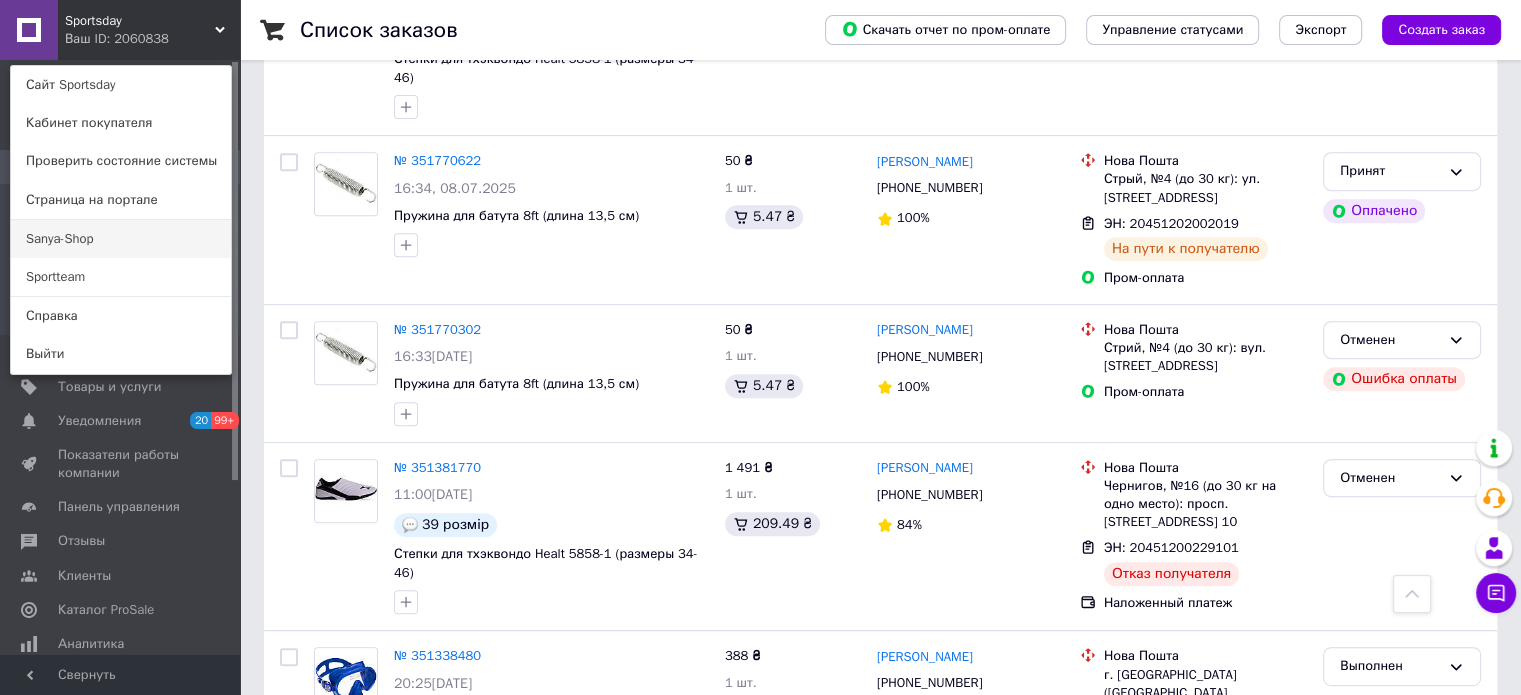 click on "Sanya-Shop" at bounding box center (121, 239) 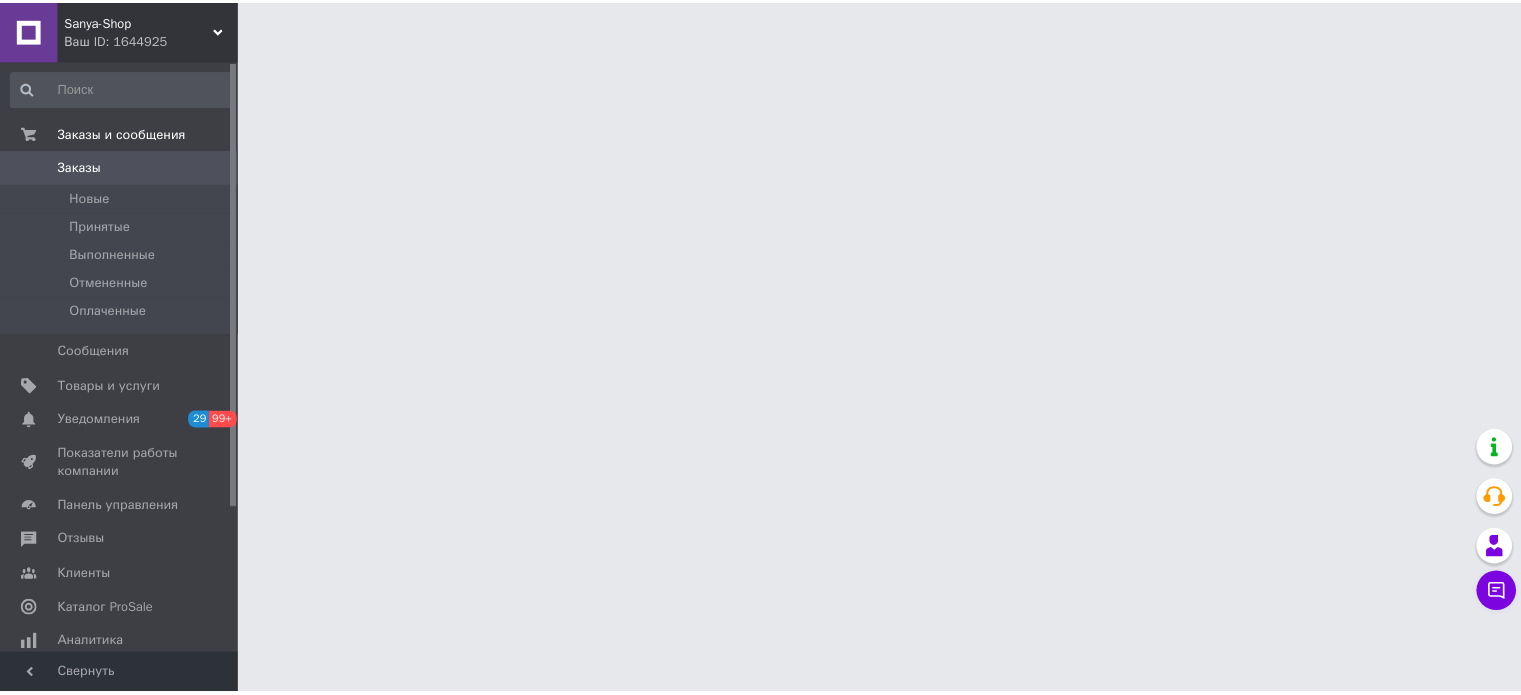 scroll, scrollTop: 0, scrollLeft: 0, axis: both 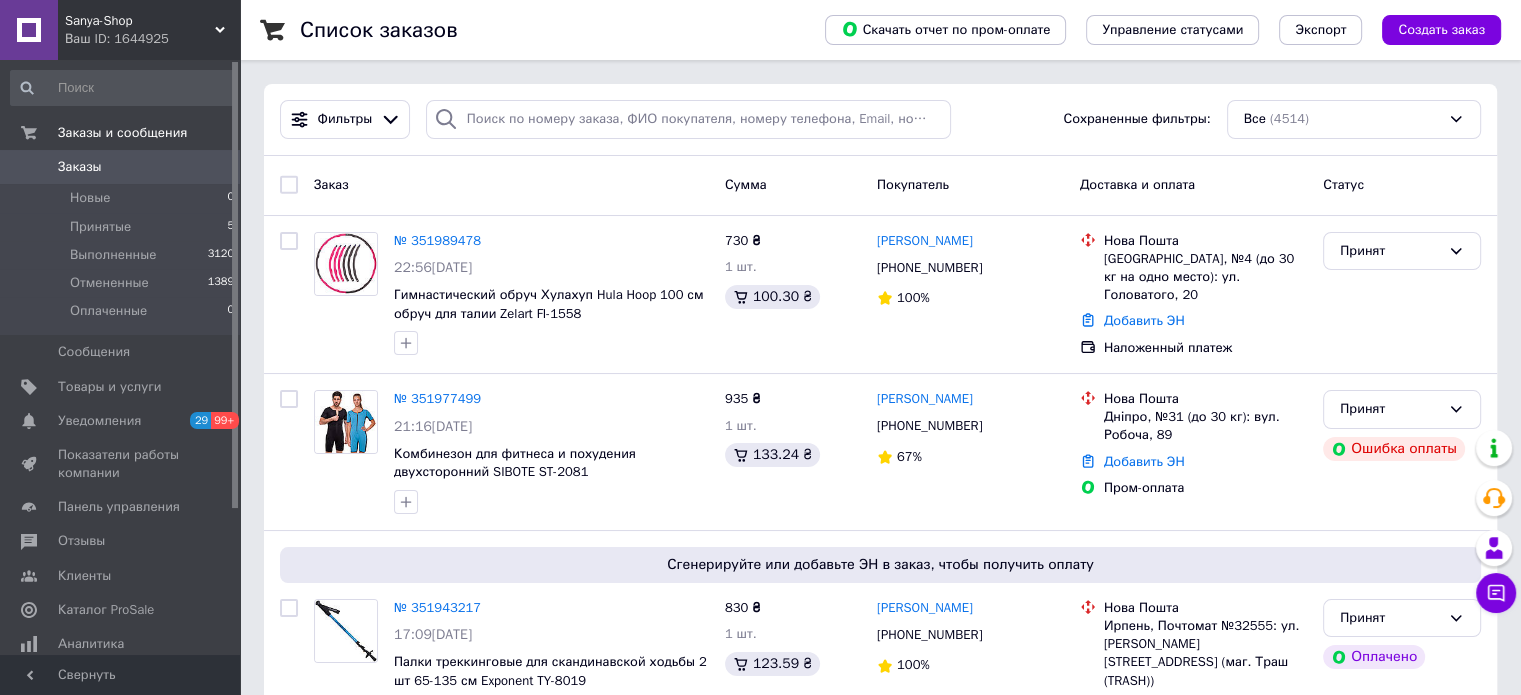 click 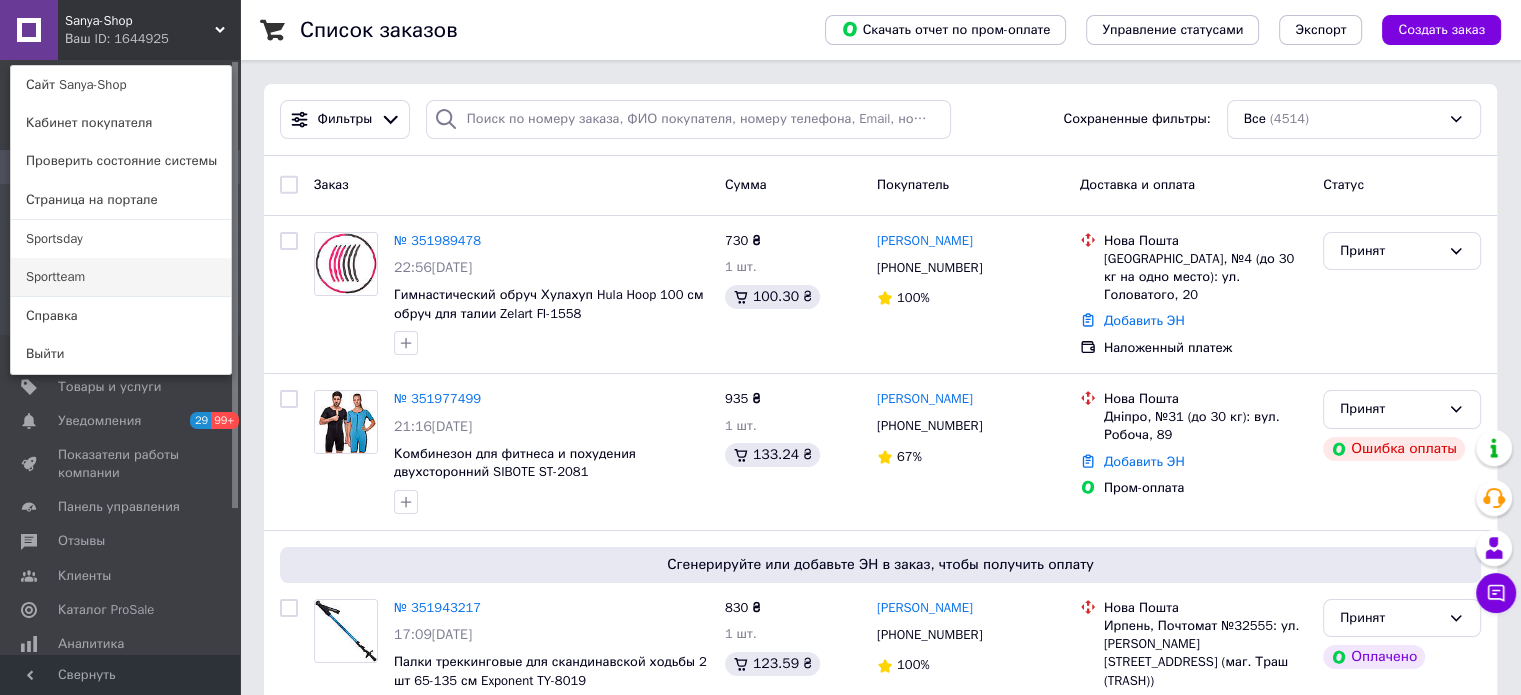 click on "Sportteam" at bounding box center (121, 277) 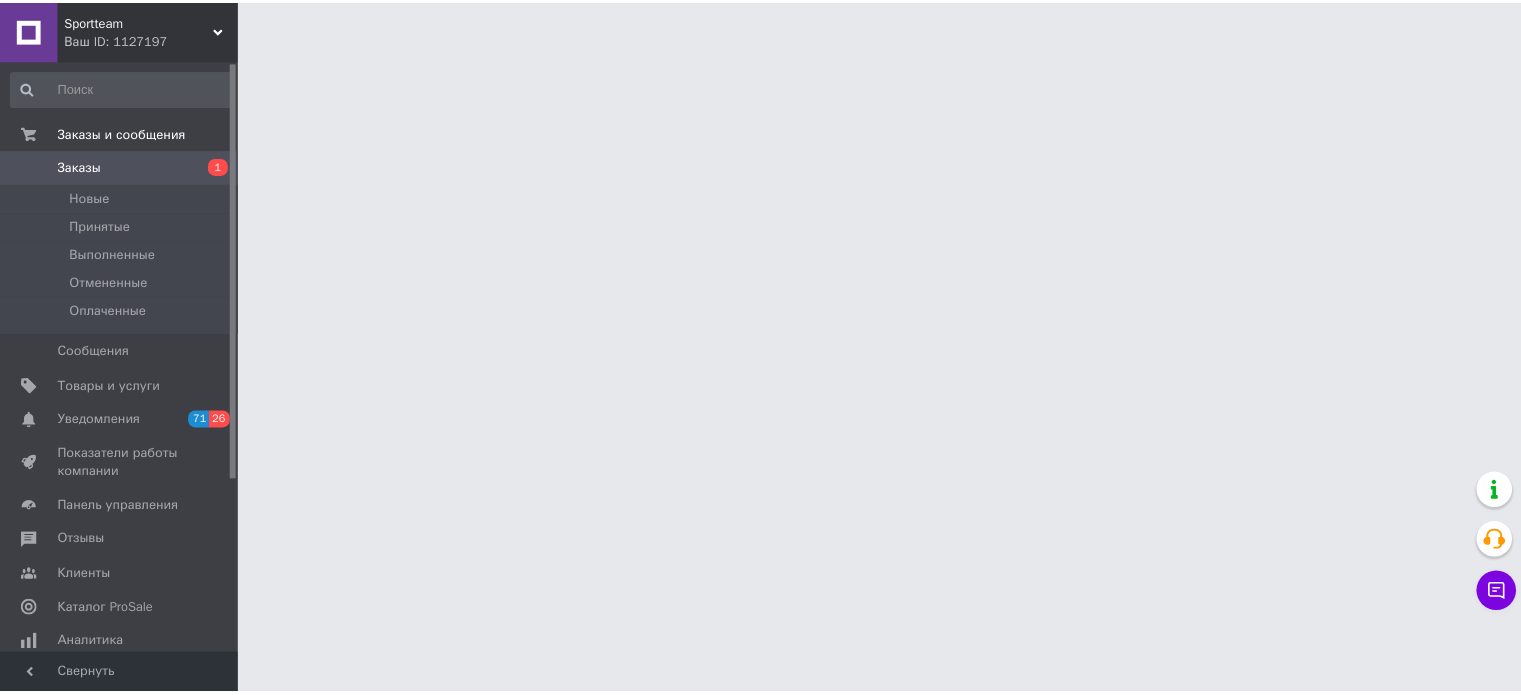 scroll, scrollTop: 0, scrollLeft: 0, axis: both 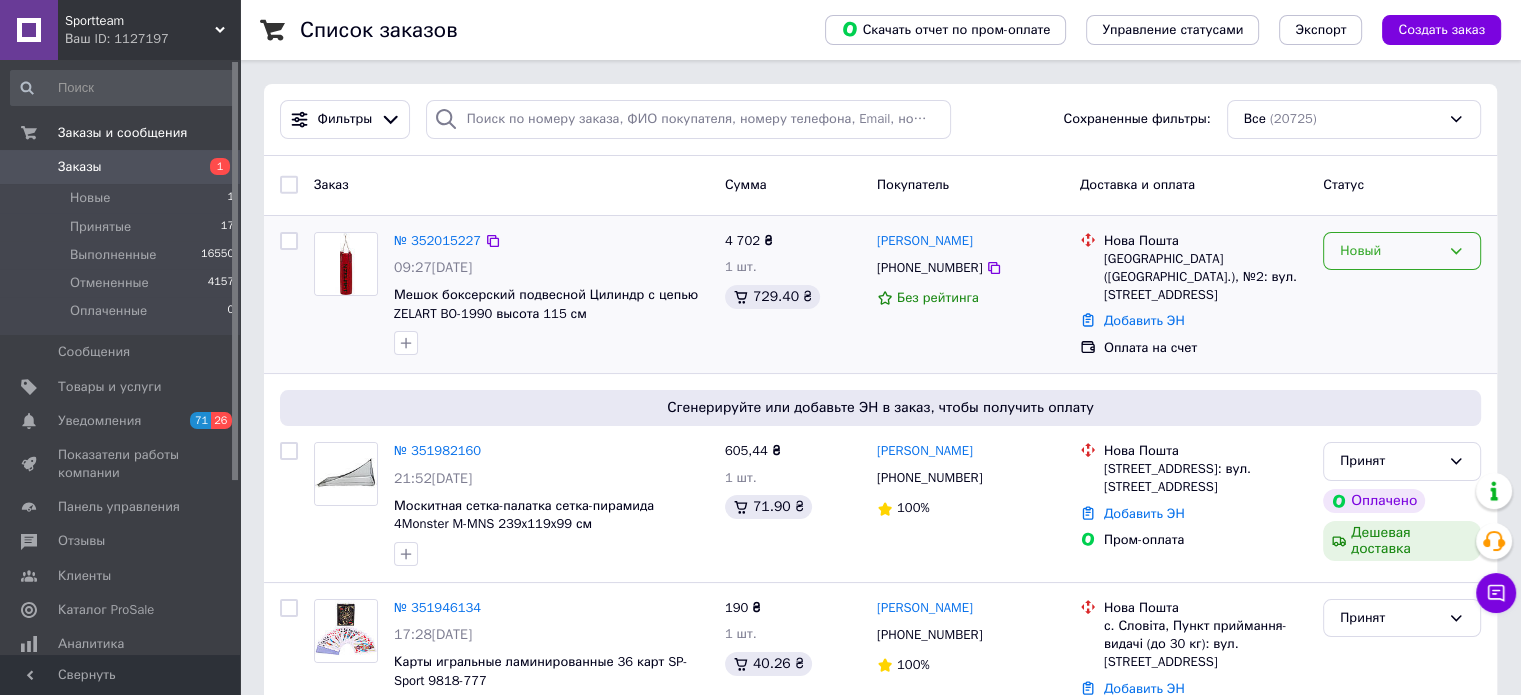 click on "Новый" at bounding box center (1390, 251) 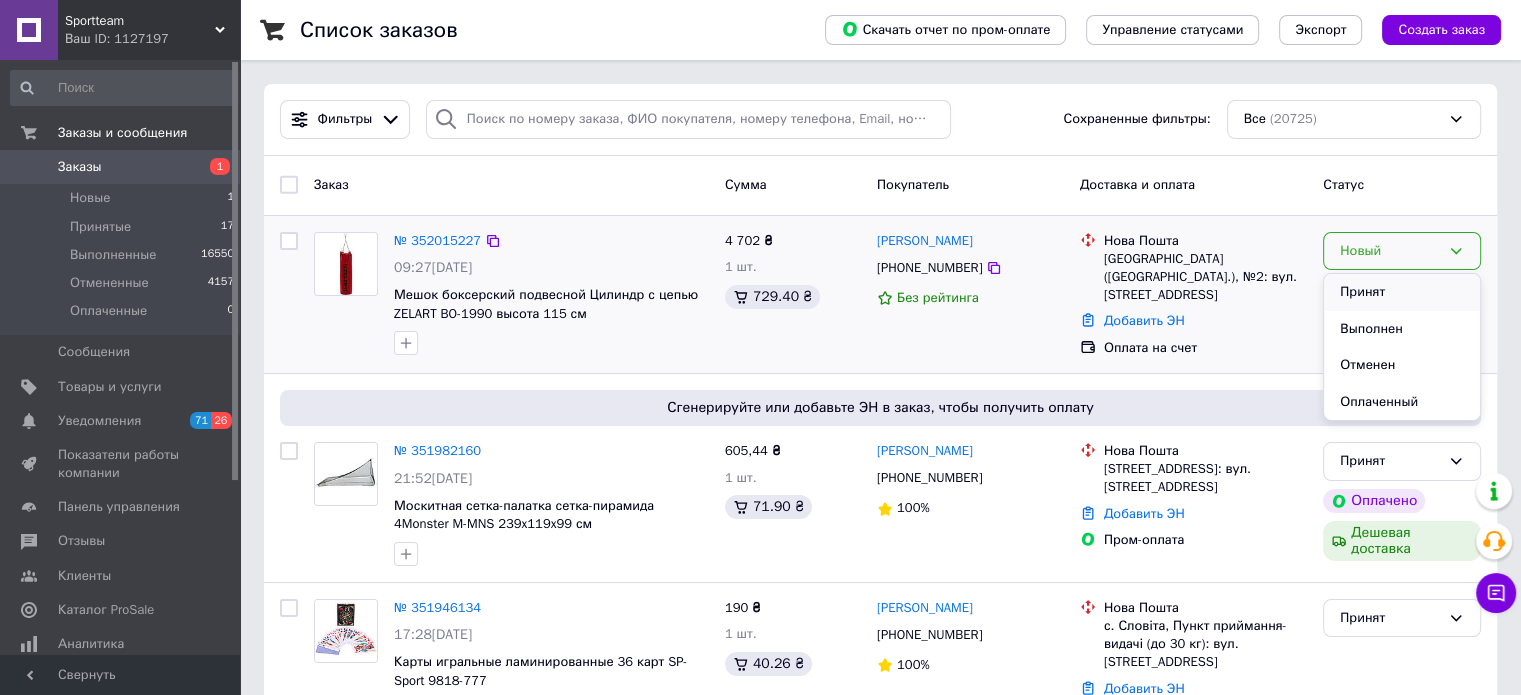 click on "Принят" at bounding box center [1402, 292] 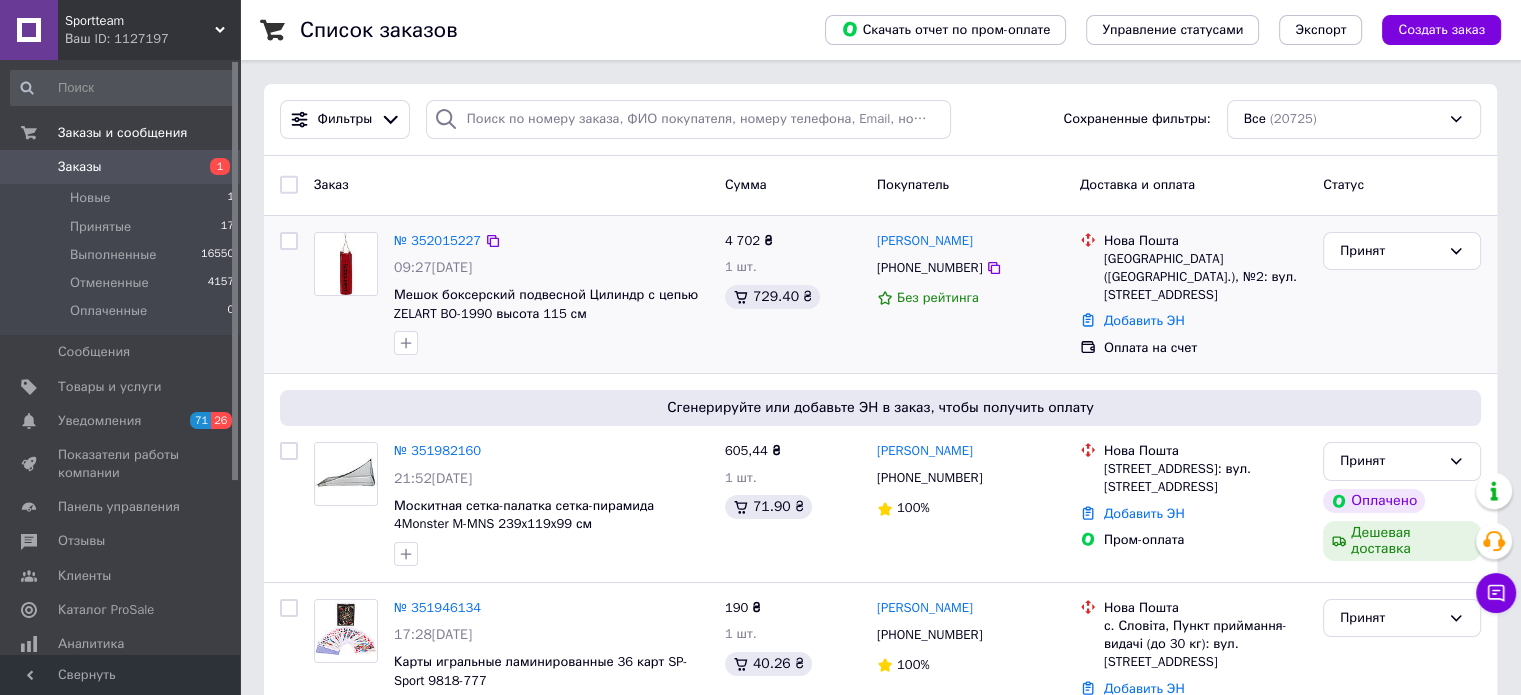 scroll, scrollTop: 100, scrollLeft: 0, axis: vertical 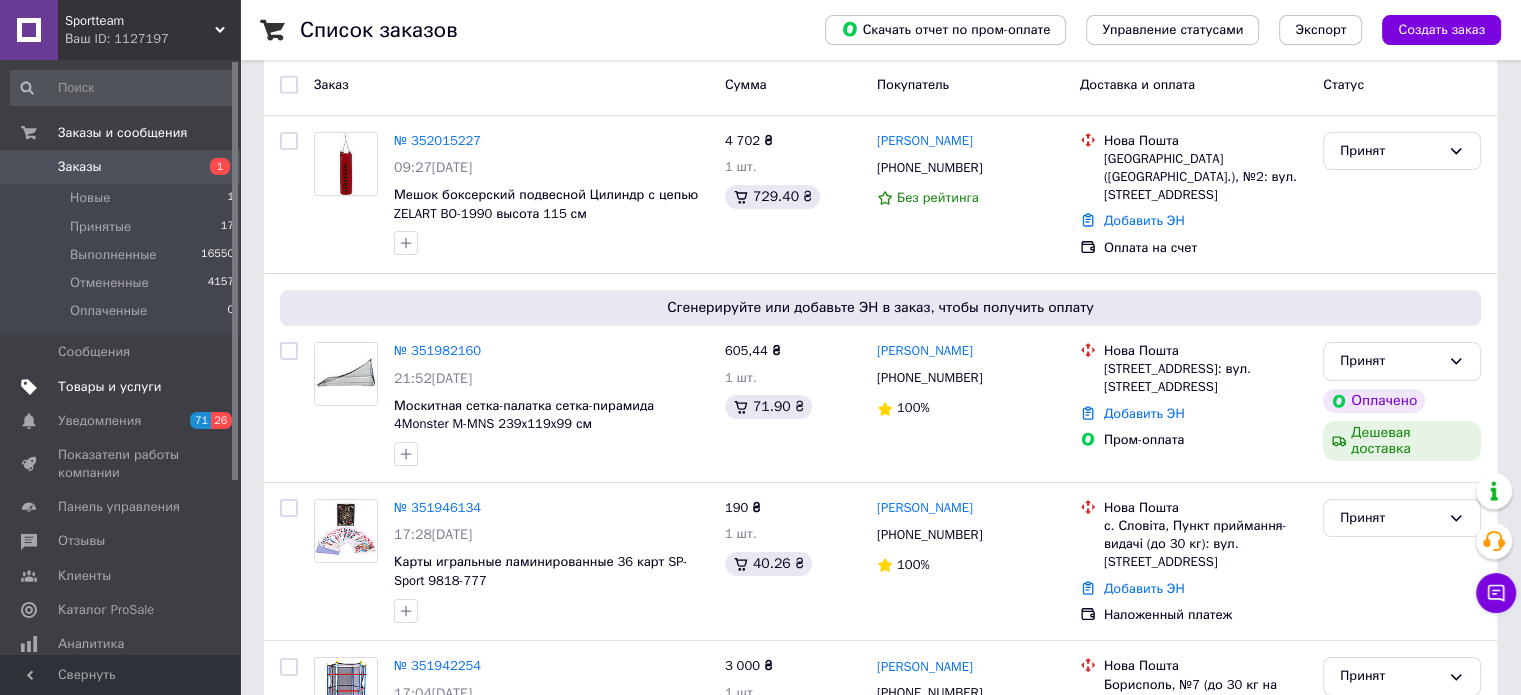 click on "Товары и услуги" at bounding box center [110, 387] 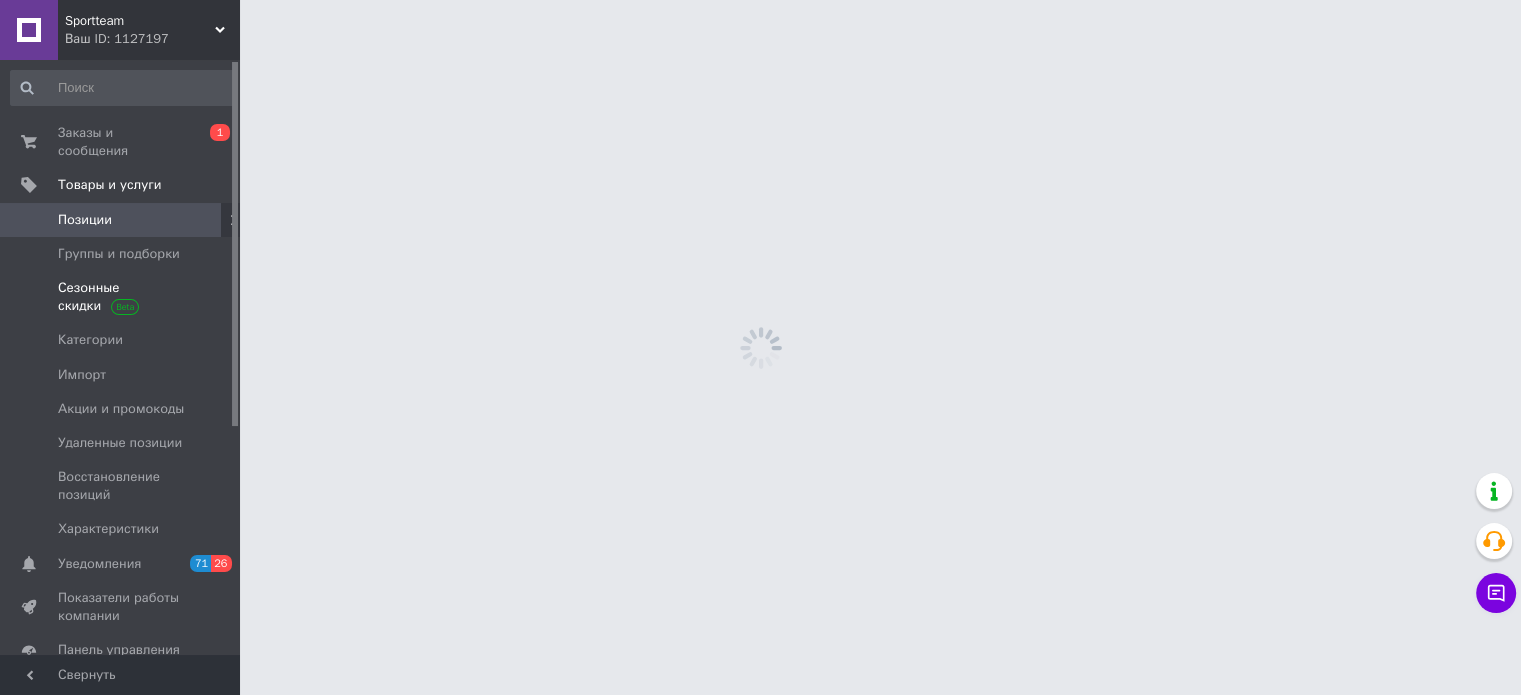 scroll, scrollTop: 0, scrollLeft: 0, axis: both 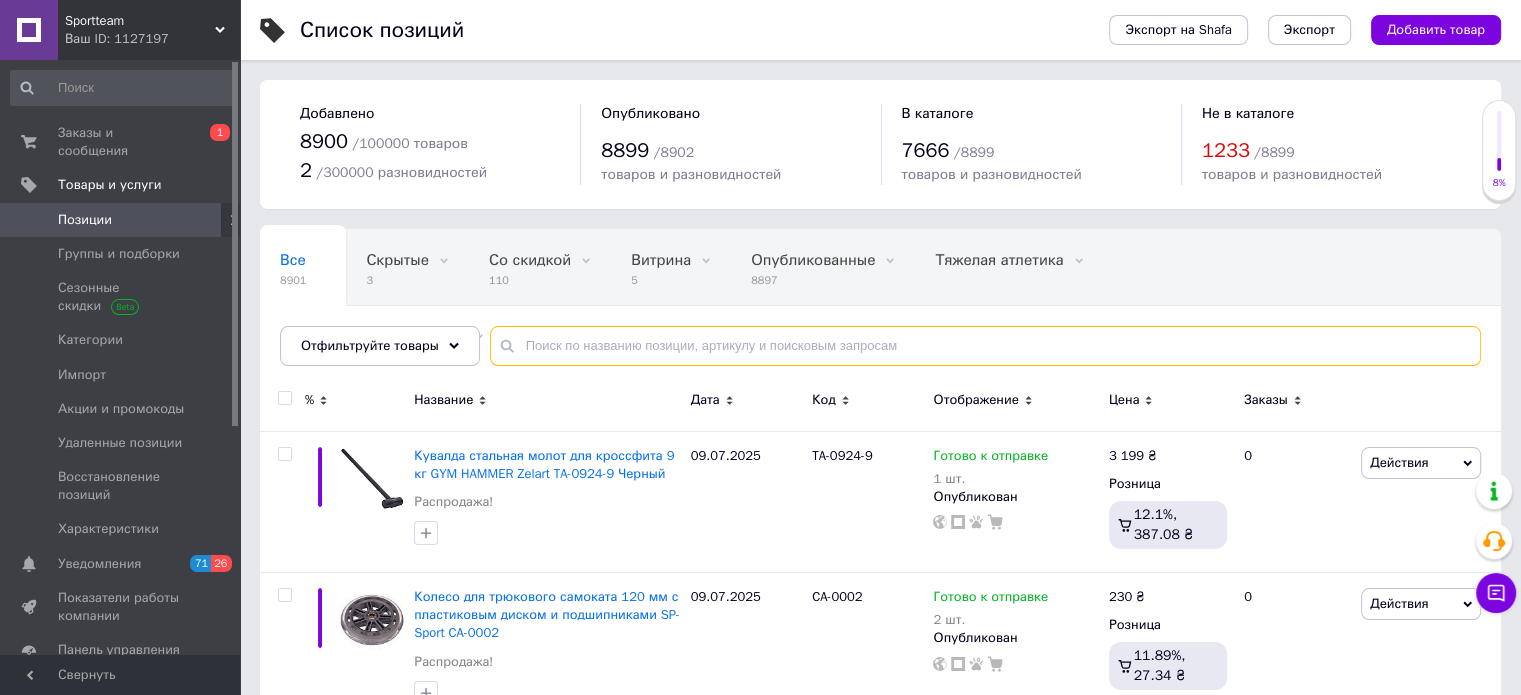 click at bounding box center (985, 346) 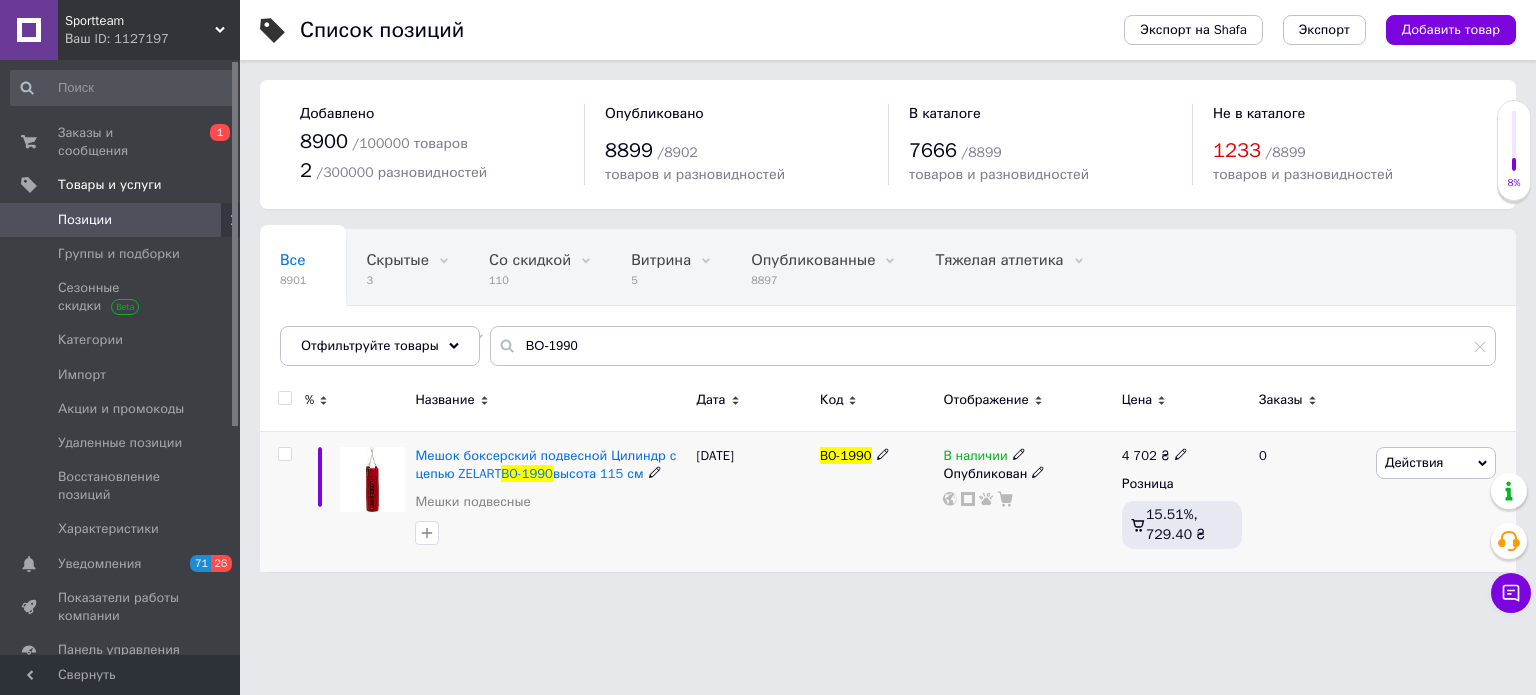click 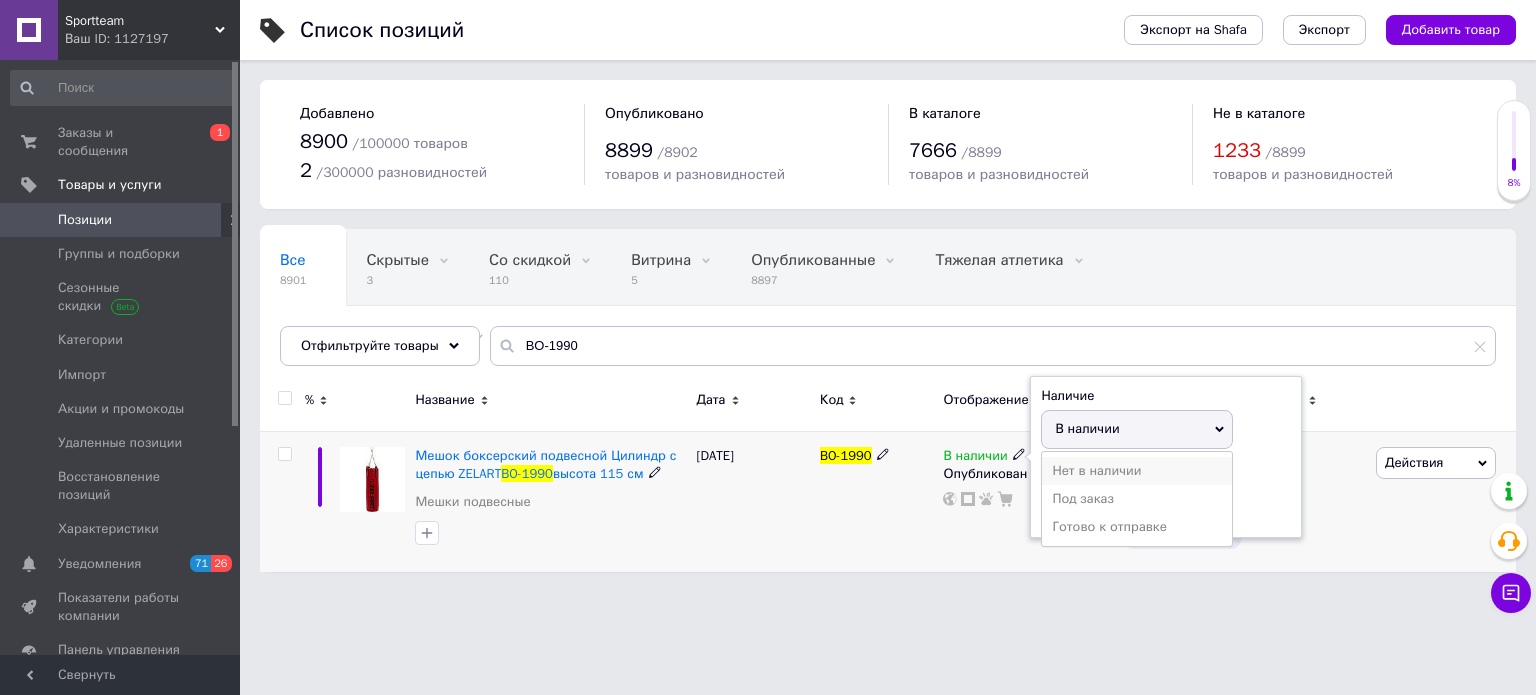 click on "Нет в наличии" at bounding box center (1137, 471) 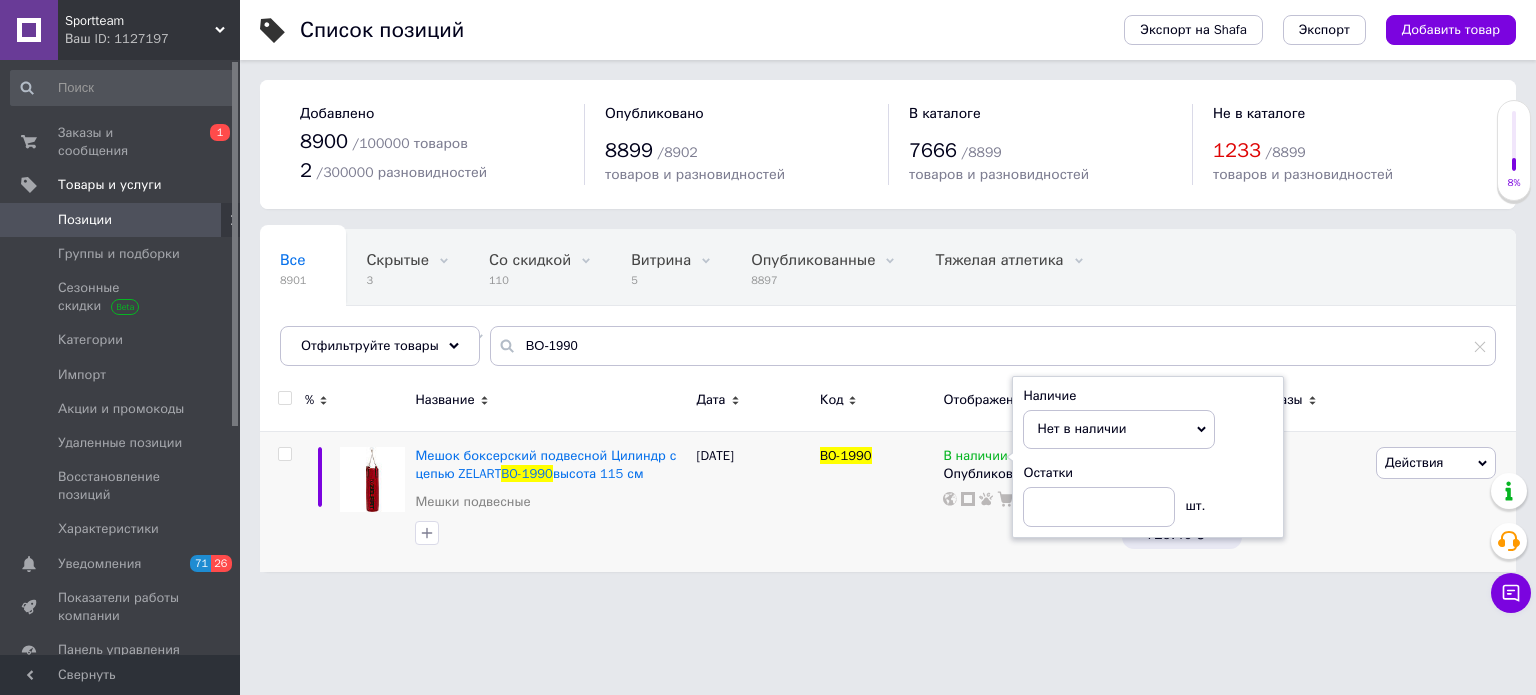 click on "Список позиций Экспорт на Shafa Экспорт Добавить товар Добавлено 8900   / 100000   товаров 2   / 300000   разновидностей Опубликовано 8899   / 8902 товаров и разновидностей В каталоге 7666   / 8899 товаров и разновидностей Не в каталоге 1233   / 8899 товаров и разновидностей Все 8901 Скрытые 3 Удалить Редактировать Со скидкой 110 Удалить Редактировать Витрина 5 Удалить Редактировать Опубликованные 8897 Удалить Редактировать Тяжелая атлетика 0 Удалить Редактировать Батуты для фитнеса, Ба... 48 Удалить Редактировать Ok Отфильтровано...  Сохранить Мы ничего не нашли Возможно, ошибка в слове  Все 3" at bounding box center (888, 296) 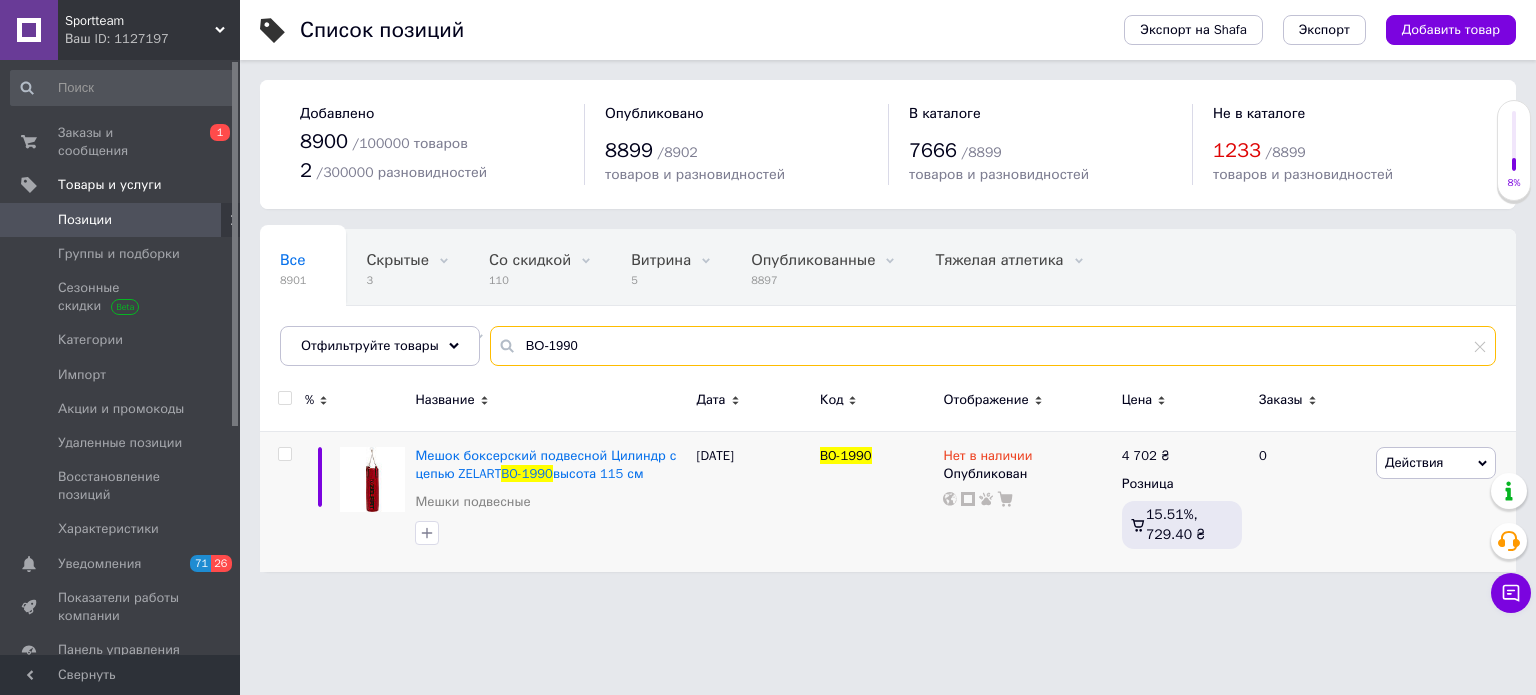 drag, startPoint x: 494, startPoint y: 326, endPoint x: 483, endPoint y: 326, distance: 11 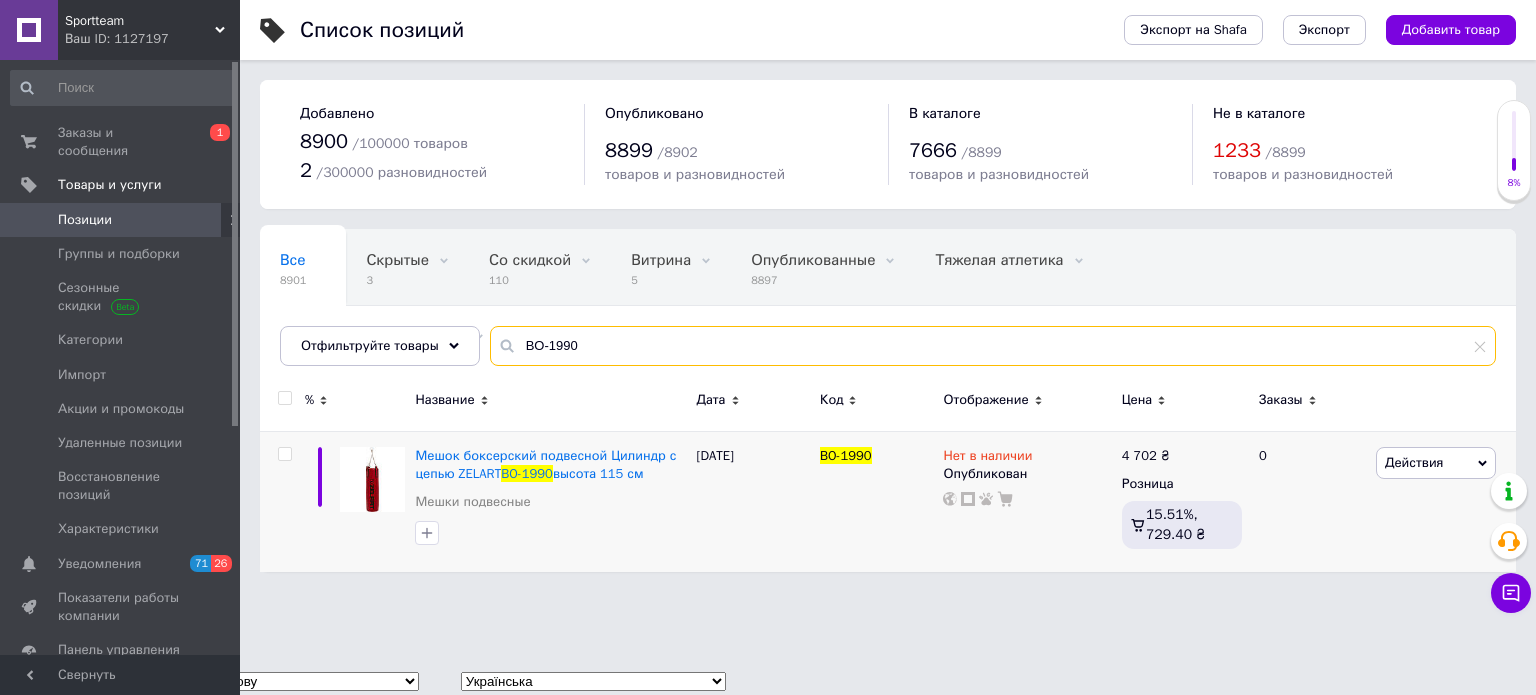 paste on "79" 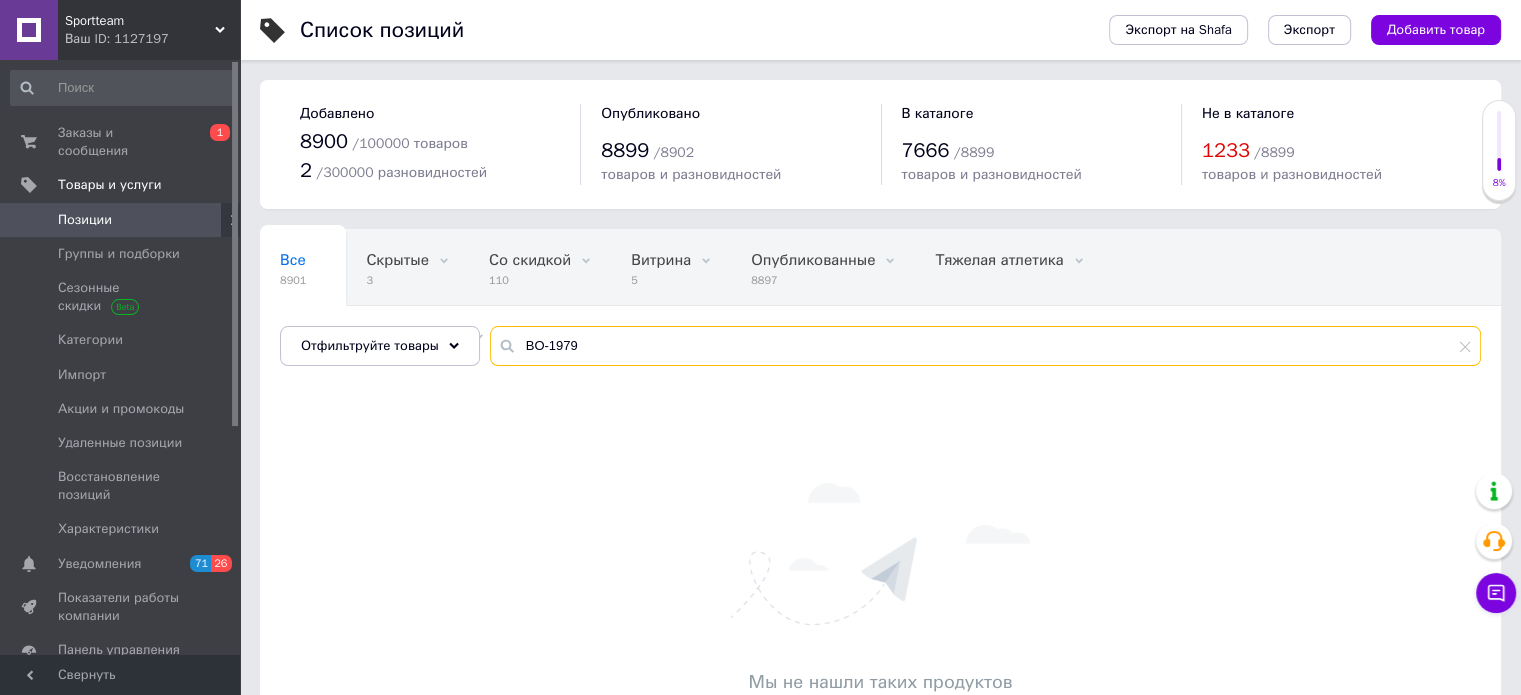 drag, startPoint x: 535, startPoint y: 341, endPoint x: 496, endPoint y: 343, distance: 39.051247 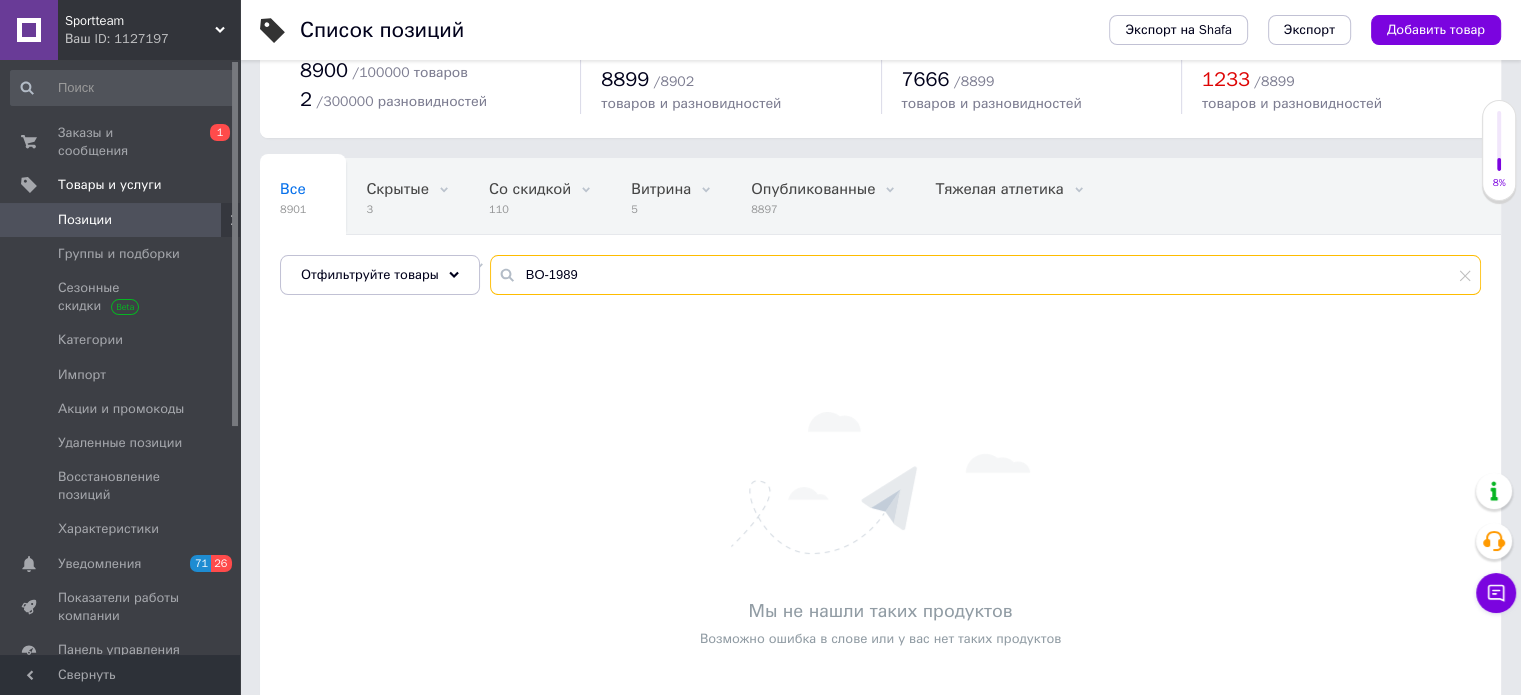 scroll, scrollTop: 100, scrollLeft: 0, axis: vertical 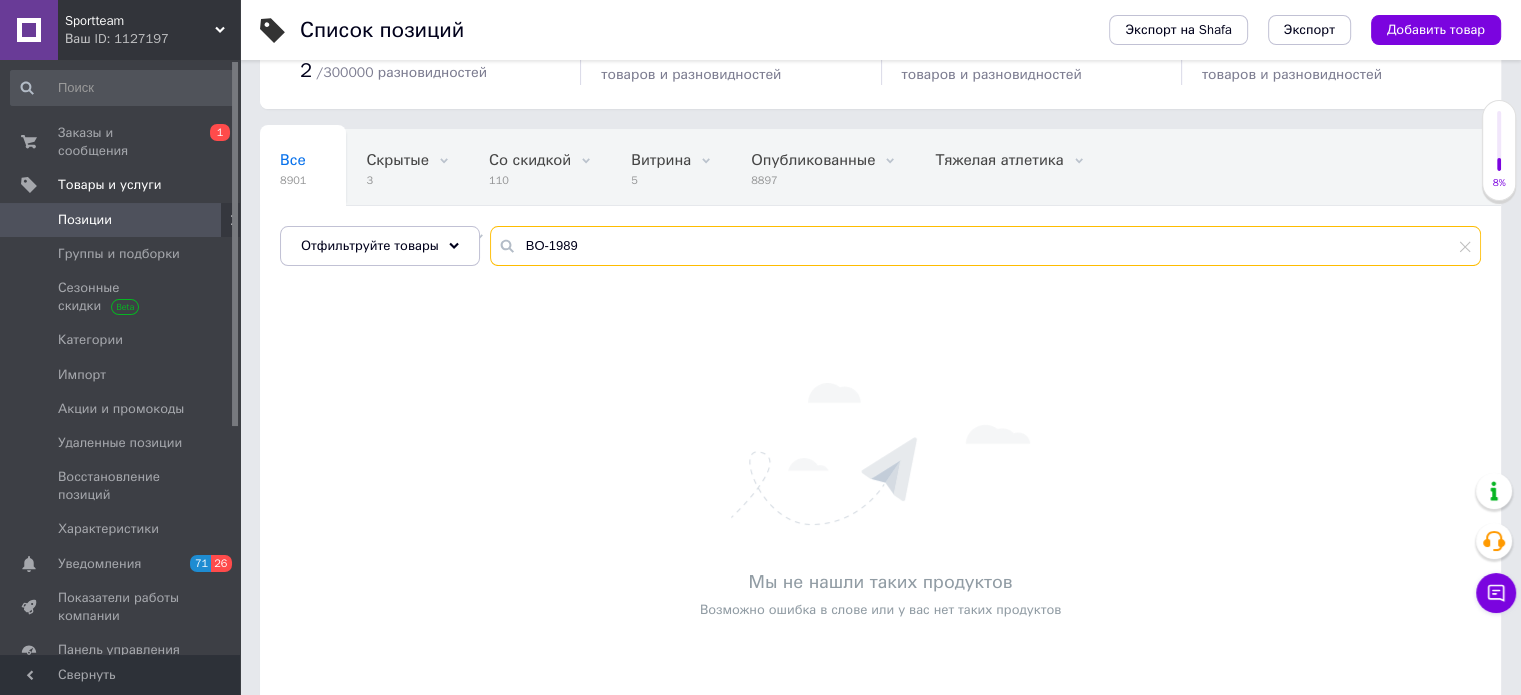 drag, startPoint x: 516, startPoint y: 239, endPoint x: 496, endPoint y: 239, distance: 20 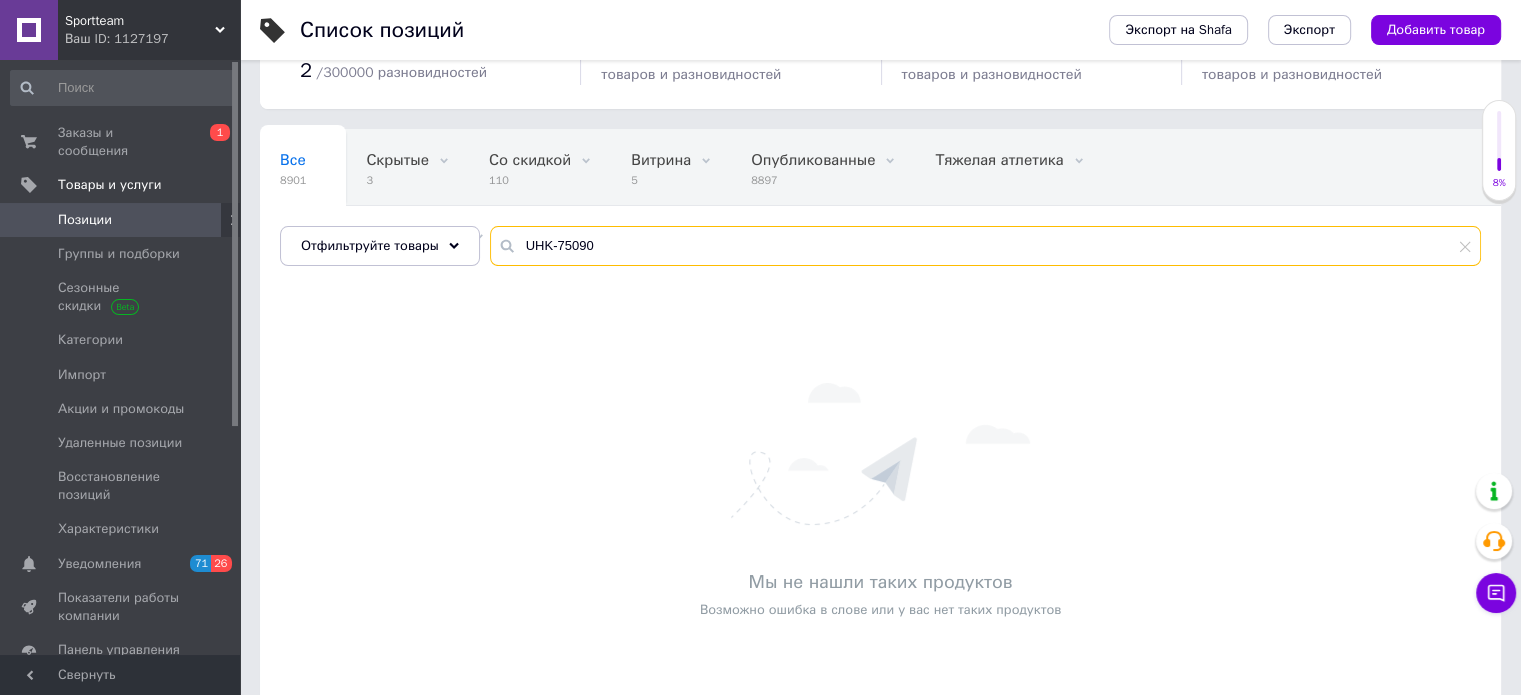 drag, startPoint x: 520, startPoint y: 248, endPoint x: 486, endPoint y: 248, distance: 34 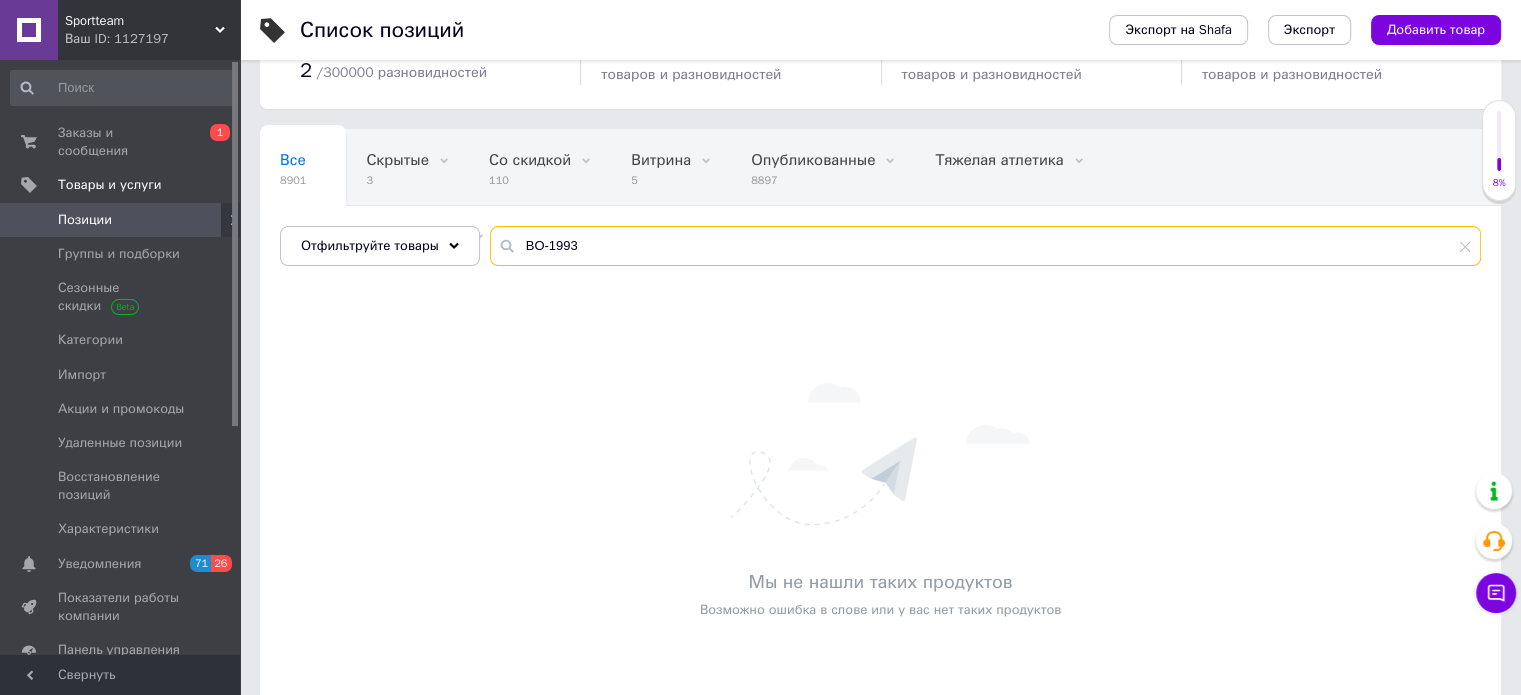 drag, startPoint x: 616, startPoint y: 235, endPoint x: 492, endPoint y: 231, distance: 124.0645 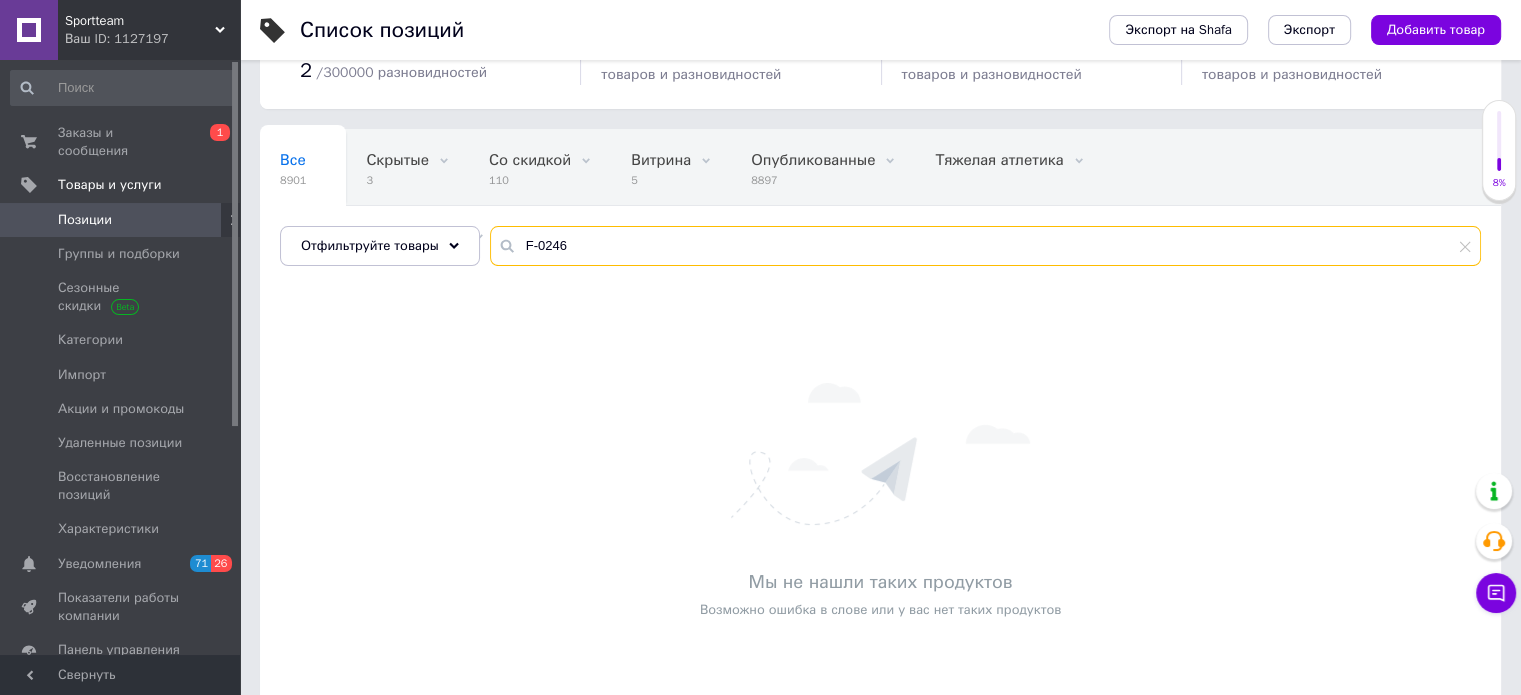 type on "F-0246" 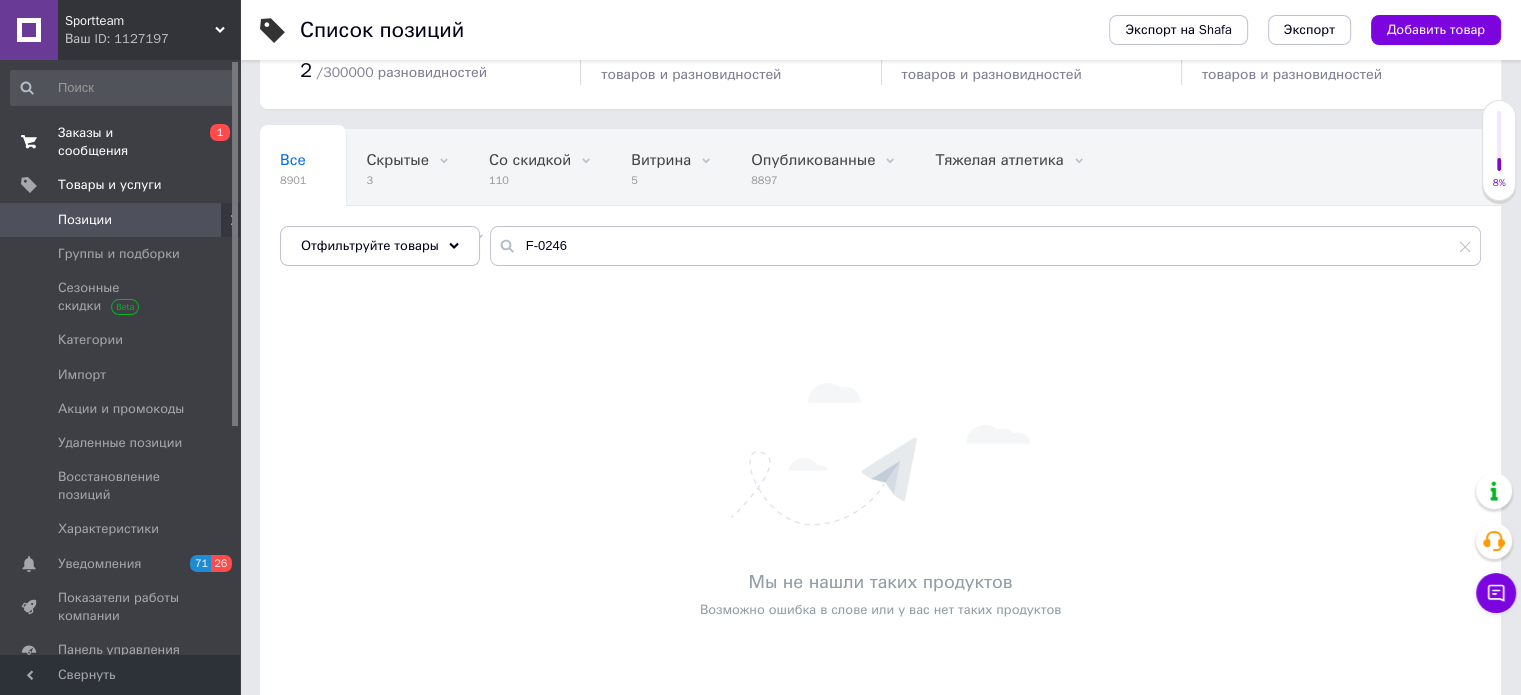 click on "Заказы и сообщения" at bounding box center [121, 142] 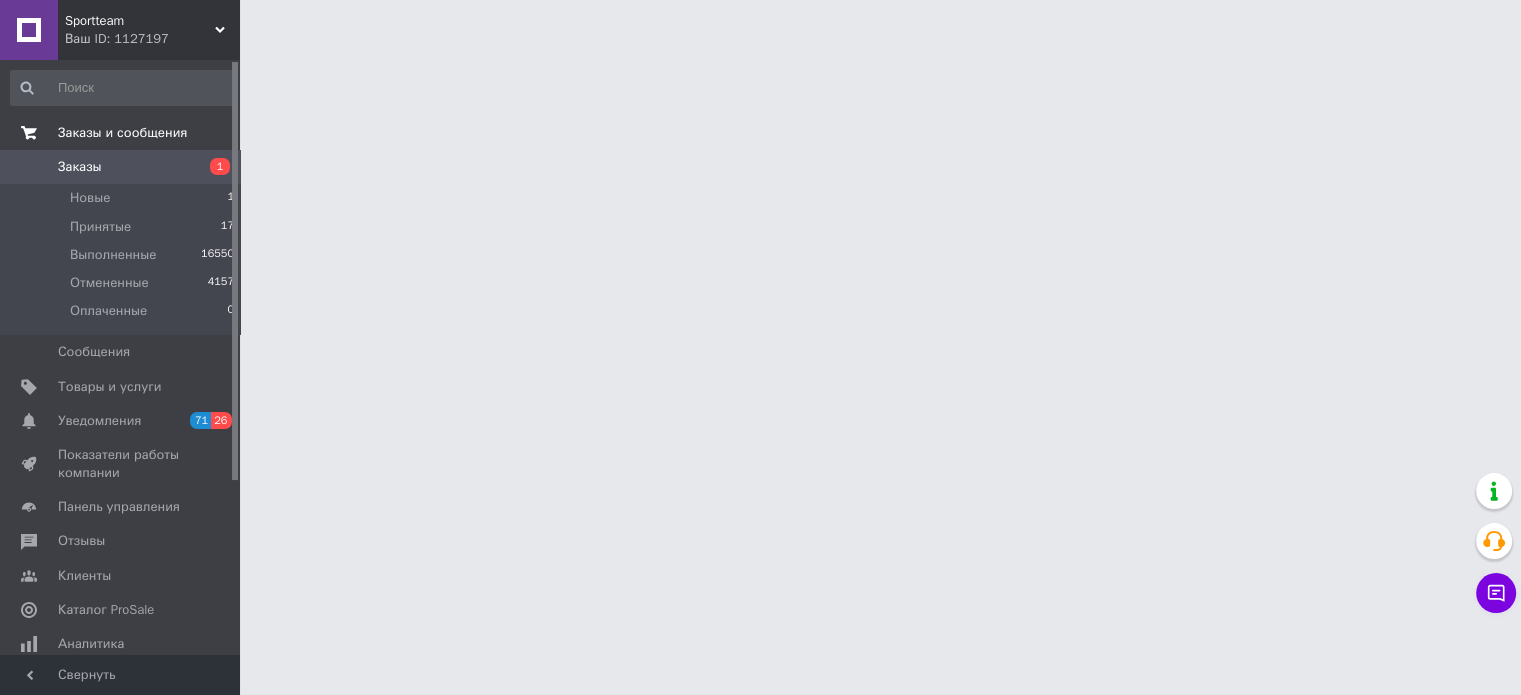 scroll, scrollTop: 0, scrollLeft: 0, axis: both 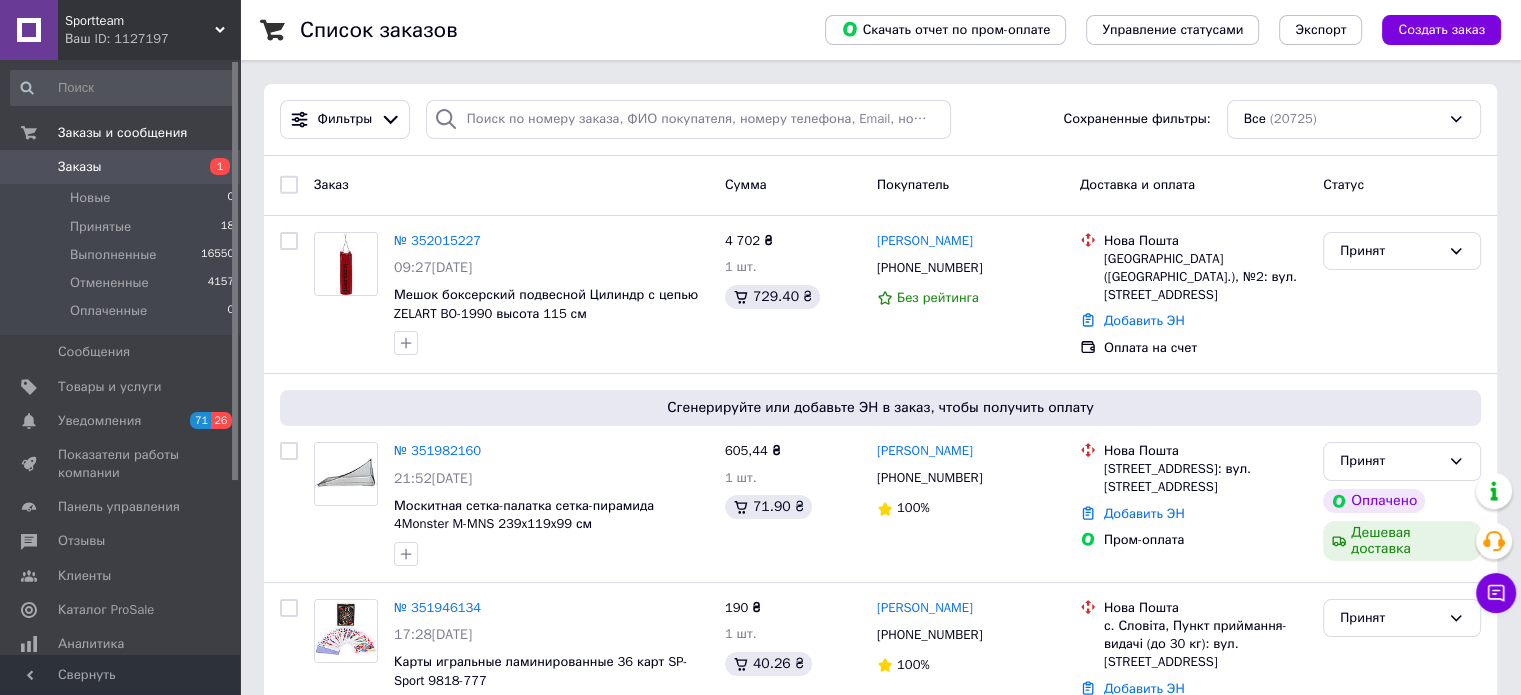 click 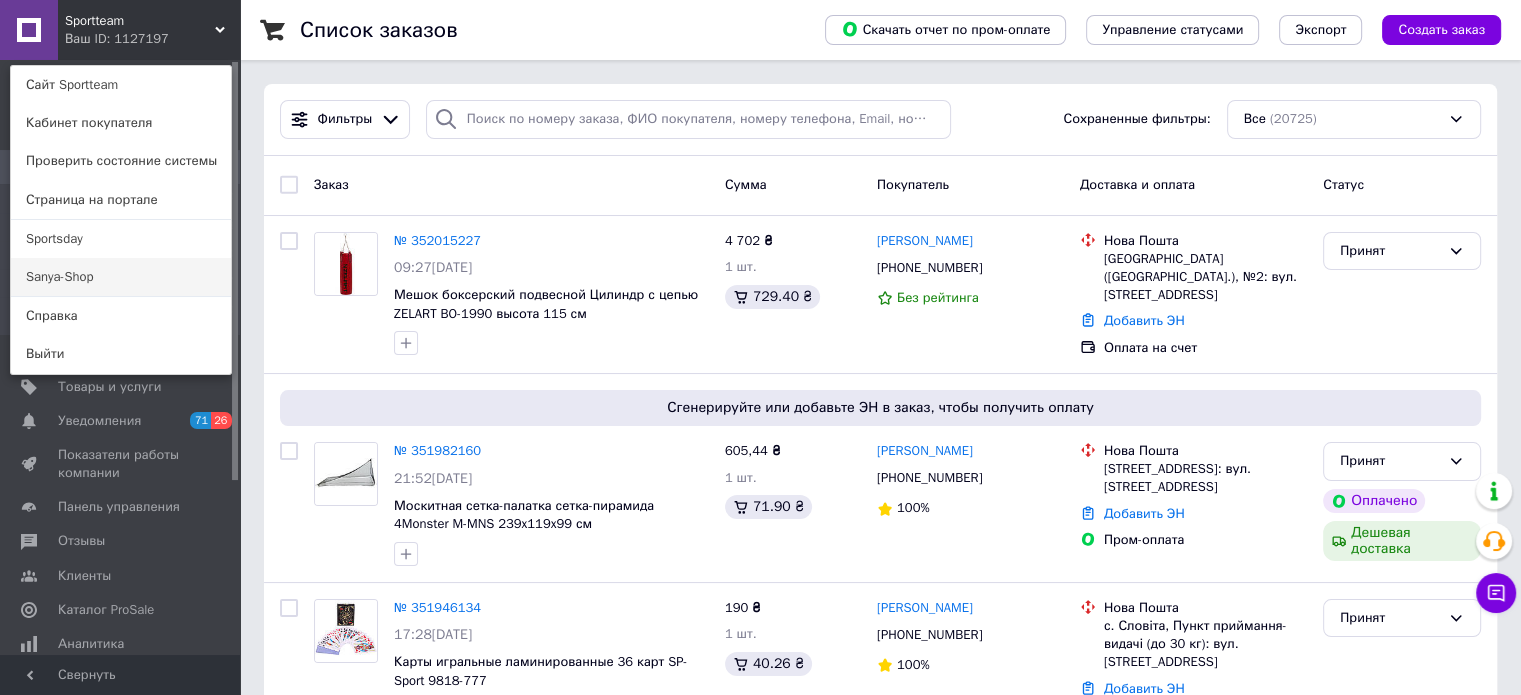 click on "Sanya-Shop" at bounding box center [121, 277] 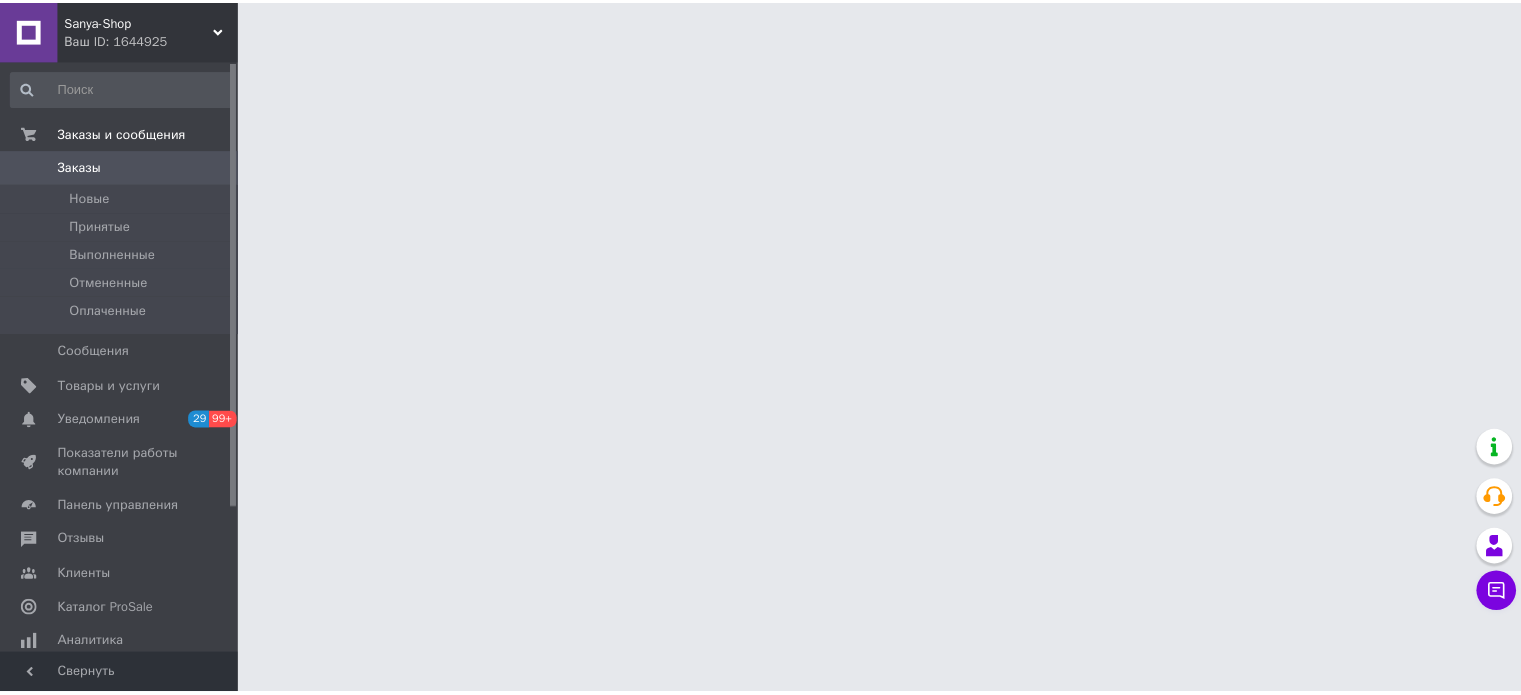 scroll, scrollTop: 0, scrollLeft: 0, axis: both 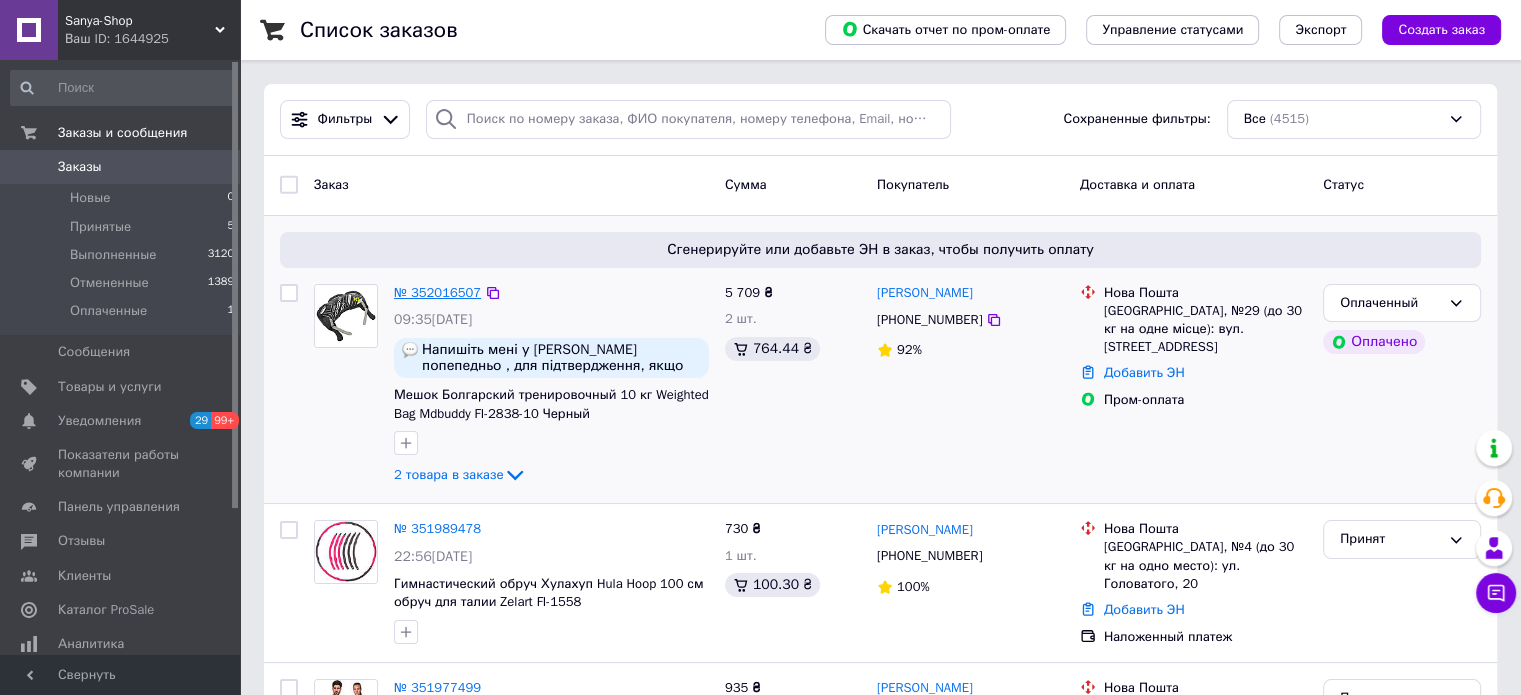 click on "№ 352016507" 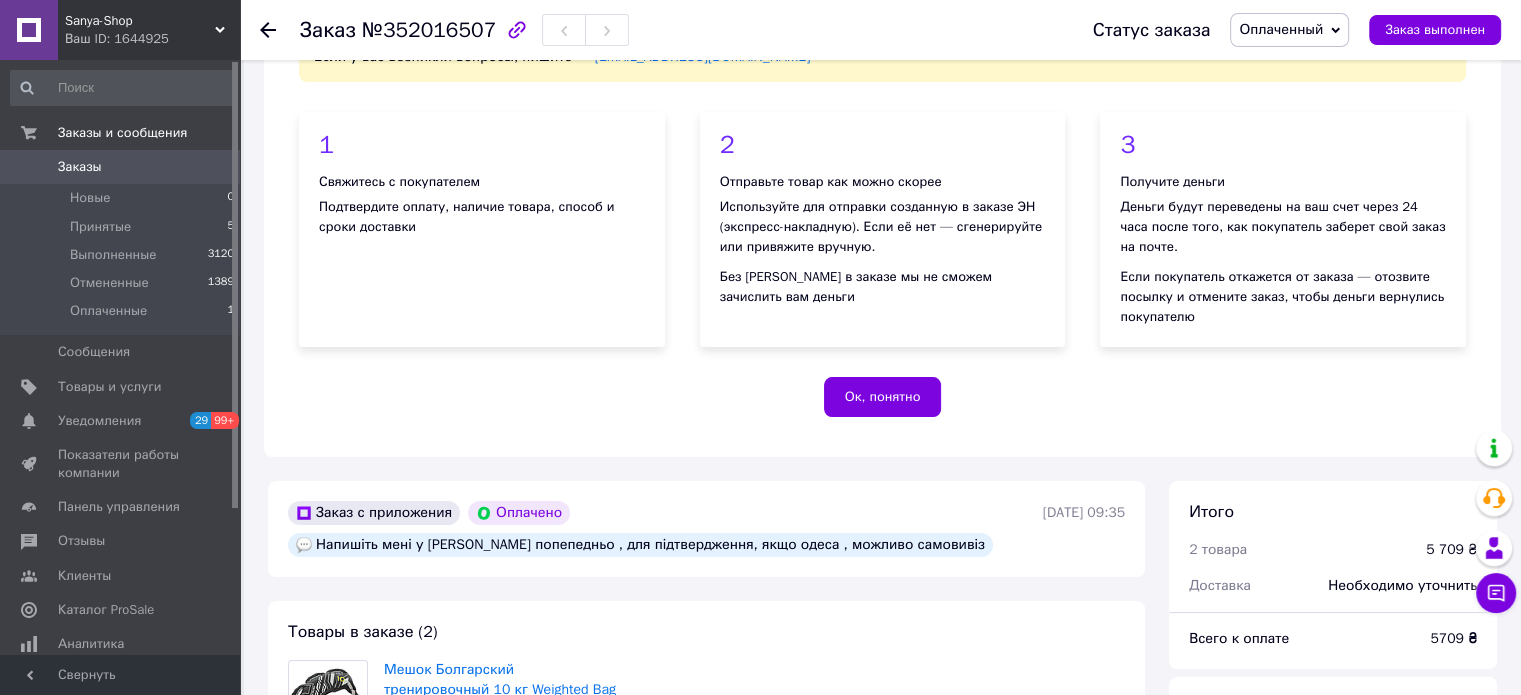 scroll, scrollTop: 400, scrollLeft: 0, axis: vertical 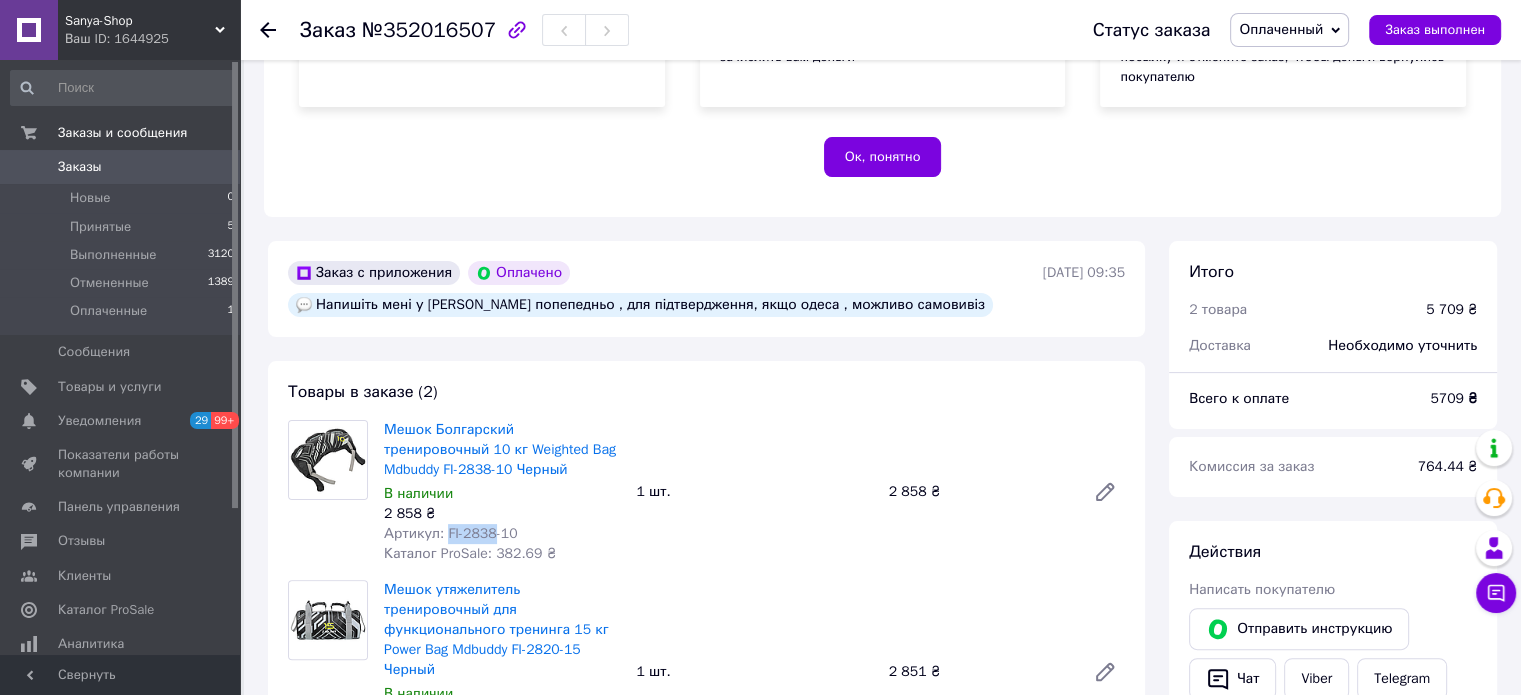 drag, startPoint x: 446, startPoint y: 531, endPoint x: 491, endPoint y: 538, distance: 45.54119 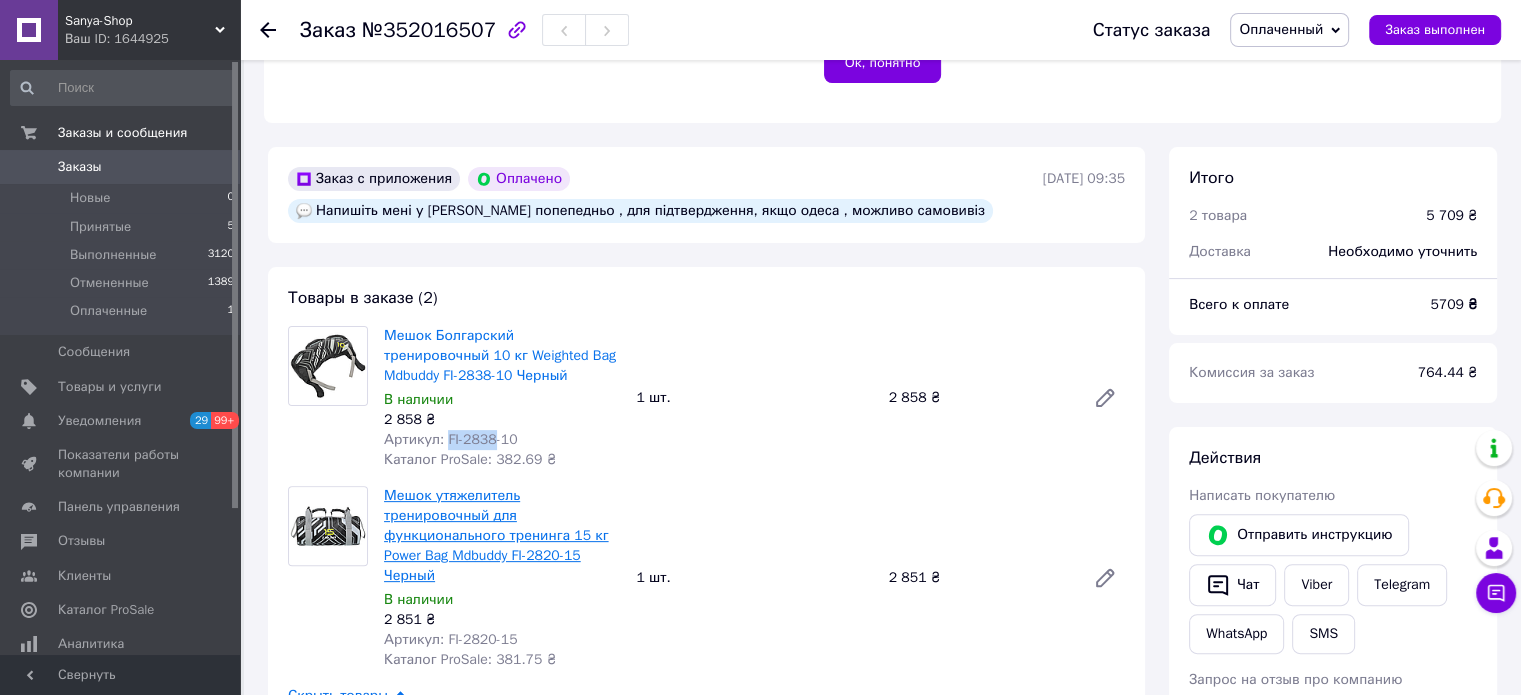scroll, scrollTop: 600, scrollLeft: 0, axis: vertical 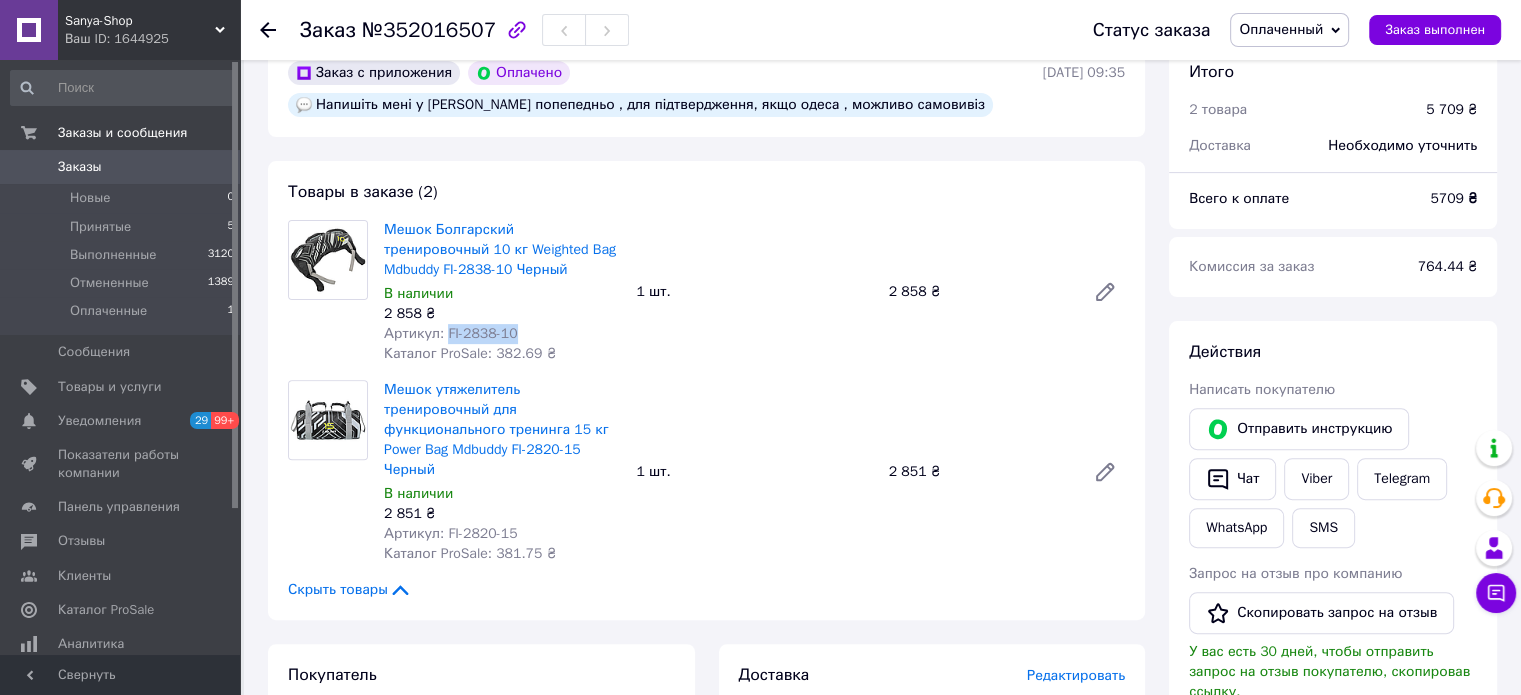 drag, startPoint x: 514, startPoint y: 335, endPoint x: 446, endPoint y: 340, distance: 68.18358 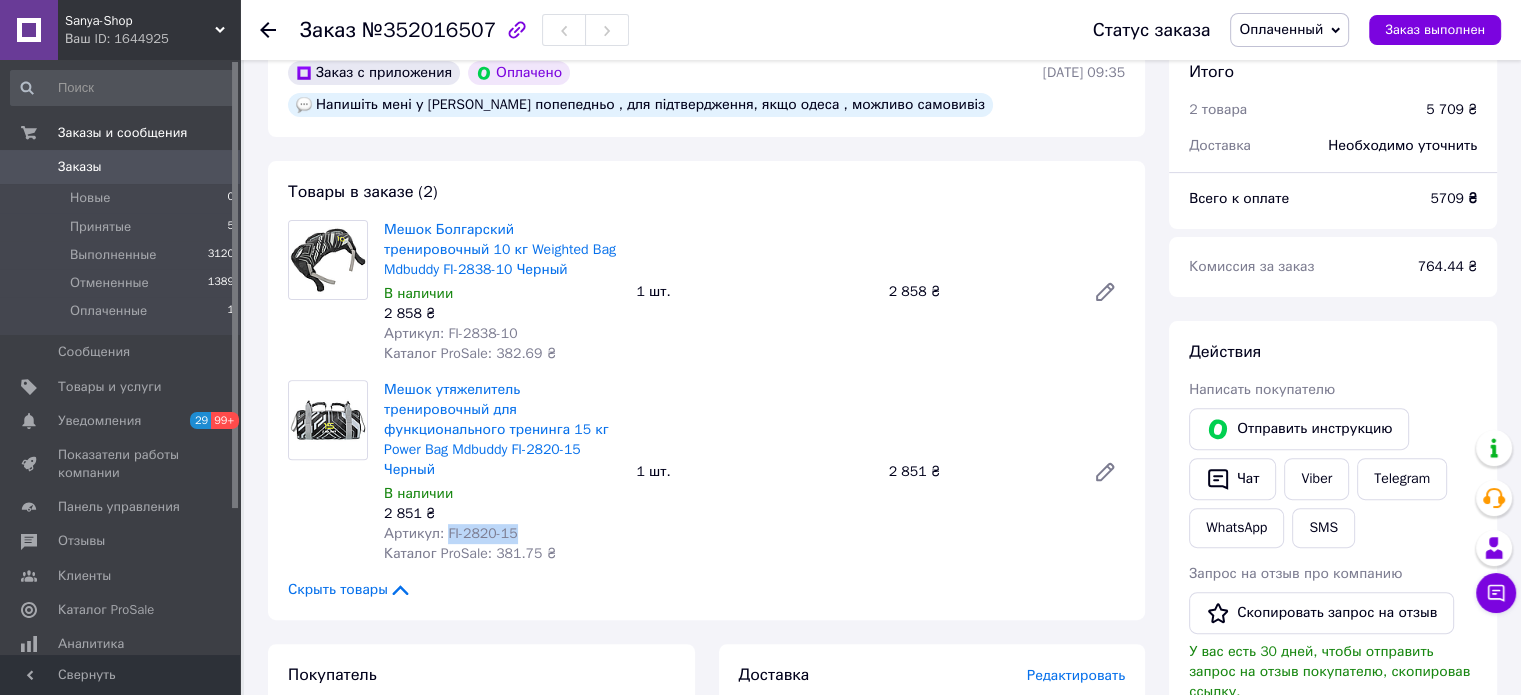 drag, startPoint x: 512, startPoint y: 536, endPoint x: 444, endPoint y: 536, distance: 68 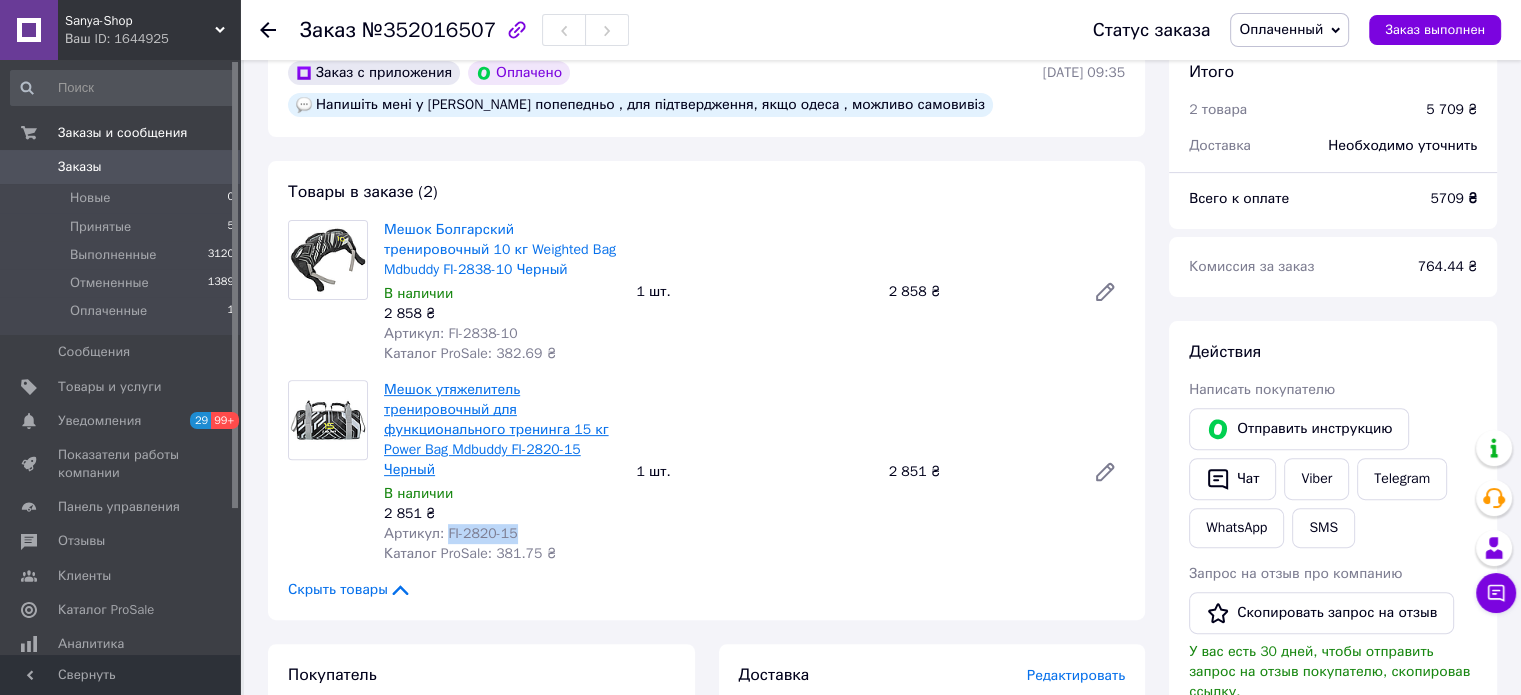 copy on "FI-2820-15" 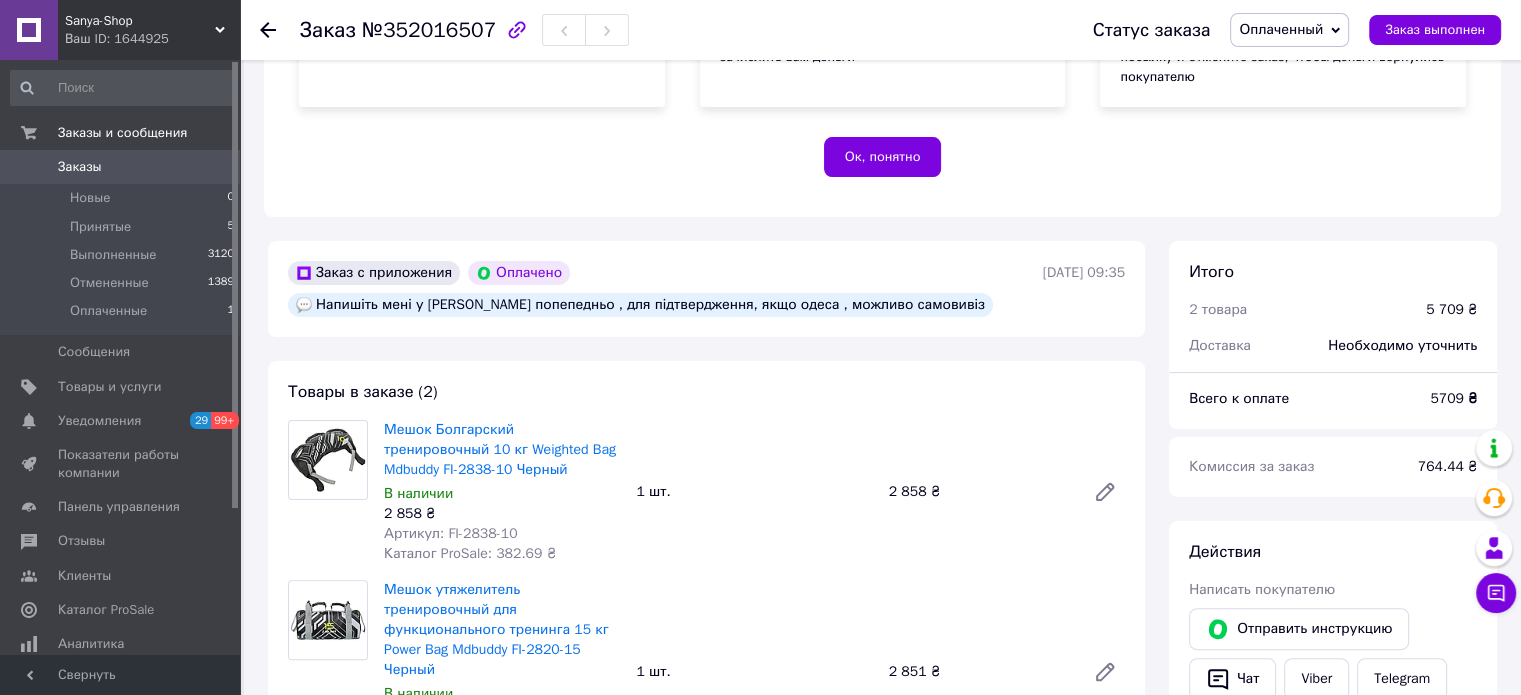 scroll, scrollTop: 500, scrollLeft: 0, axis: vertical 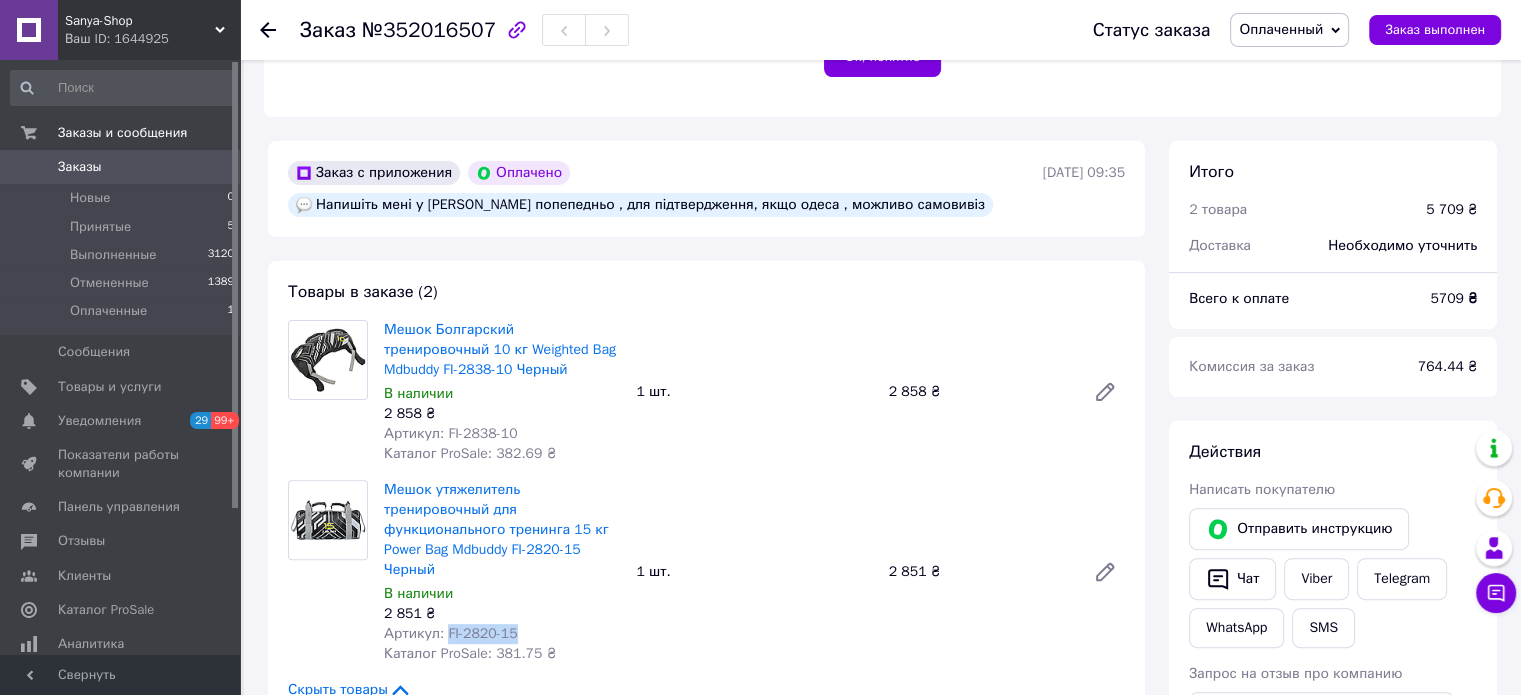 click on "Оплаченный" 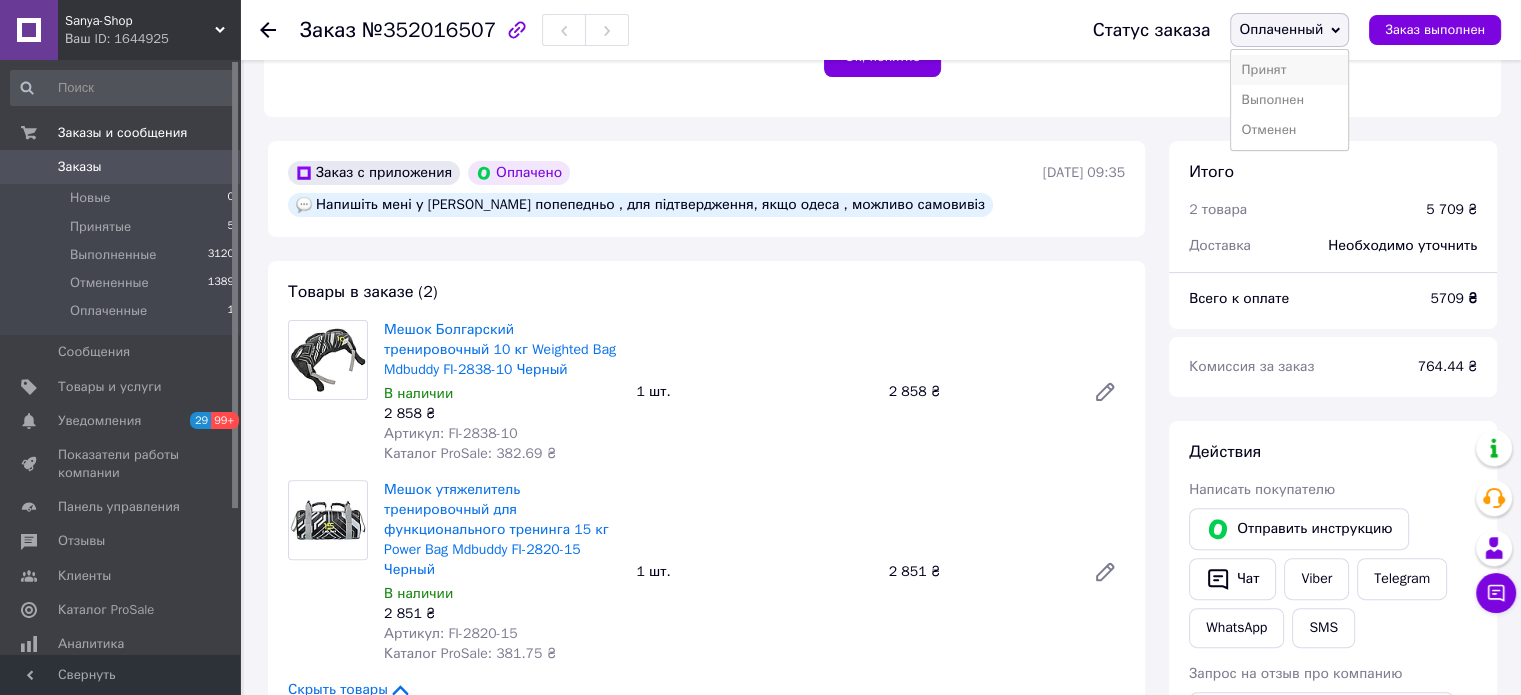 click on "Принят" 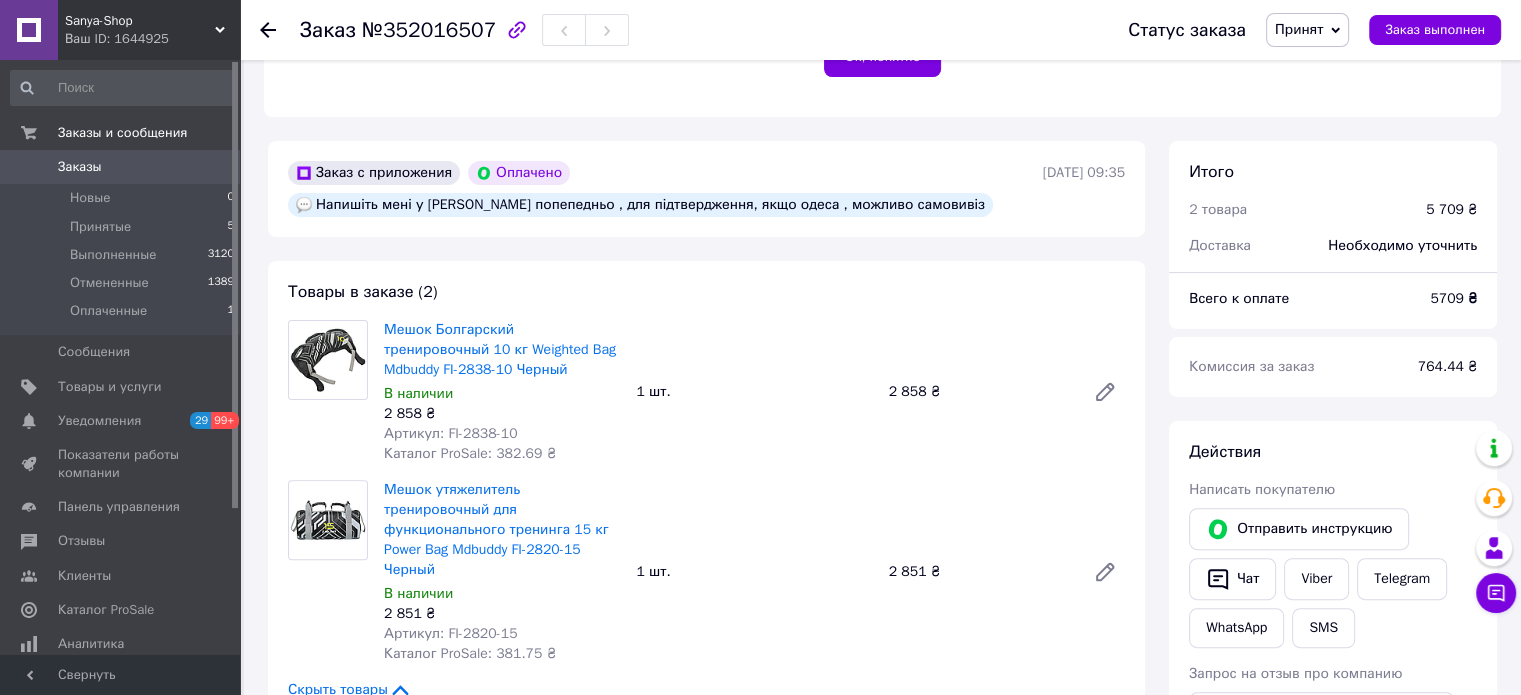 click on "Ваш ID: 1644925" 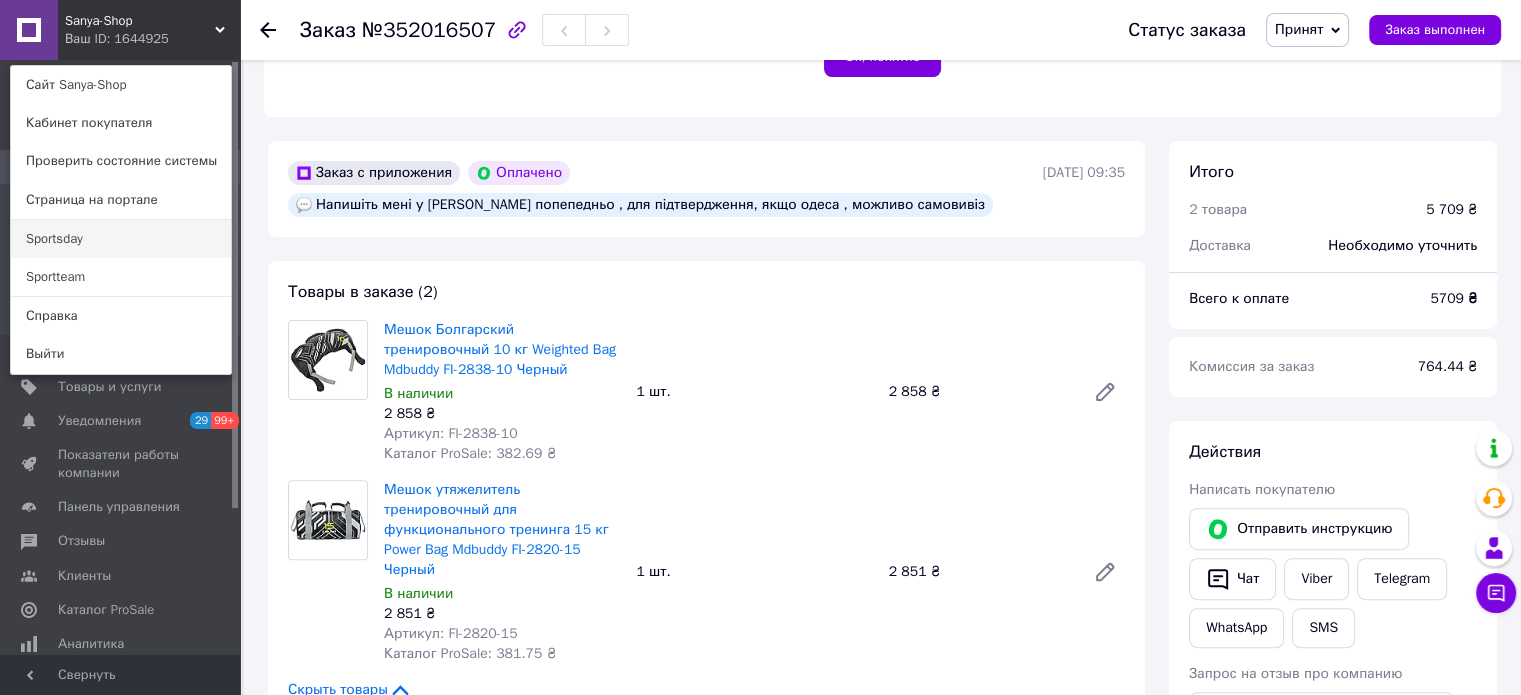 click on "Sportsday" 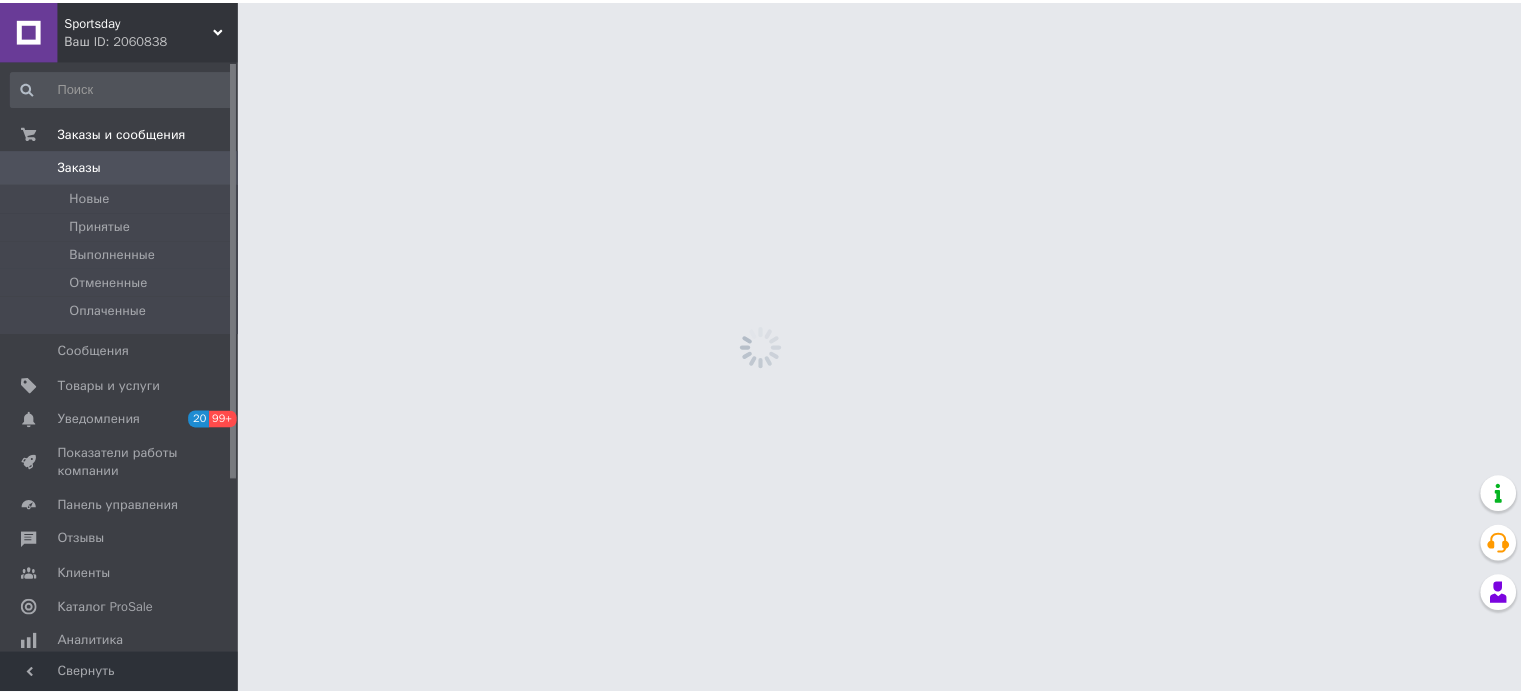 scroll, scrollTop: 0, scrollLeft: 0, axis: both 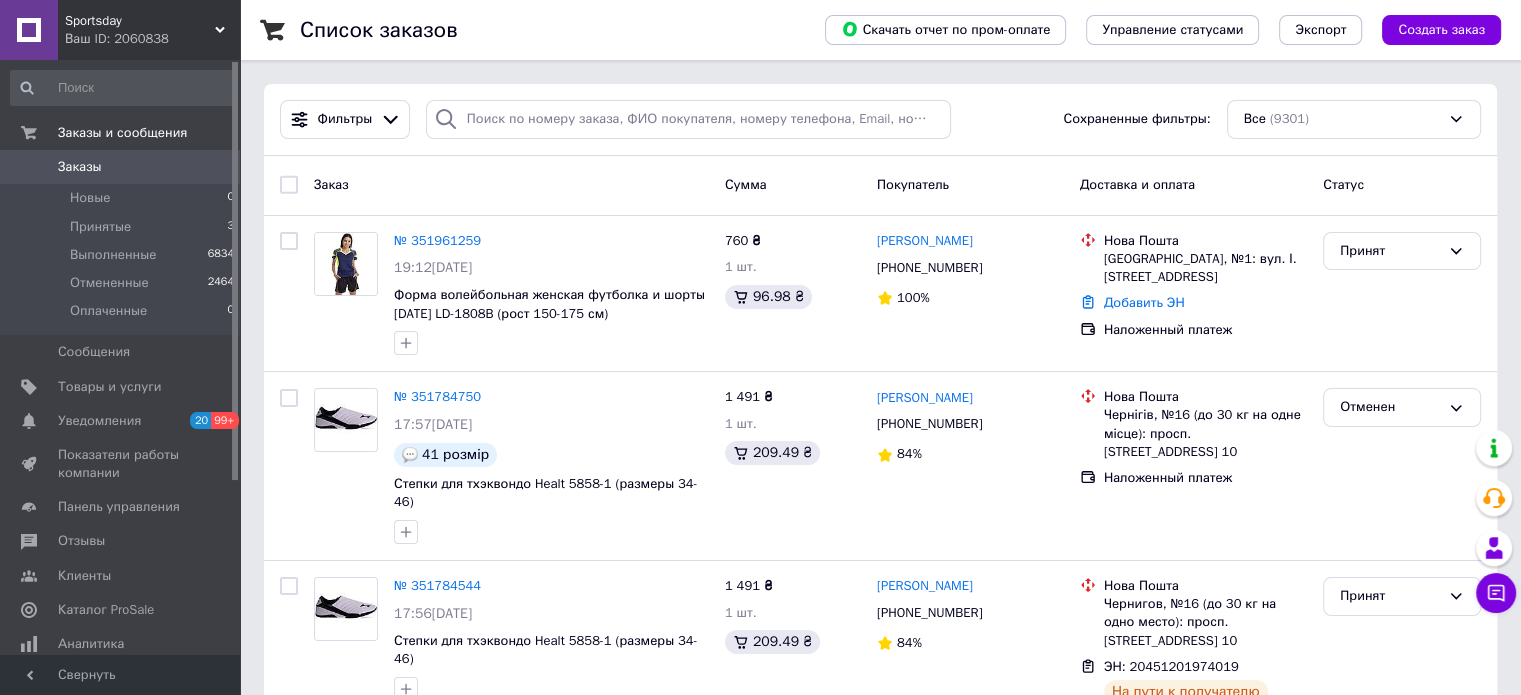 click 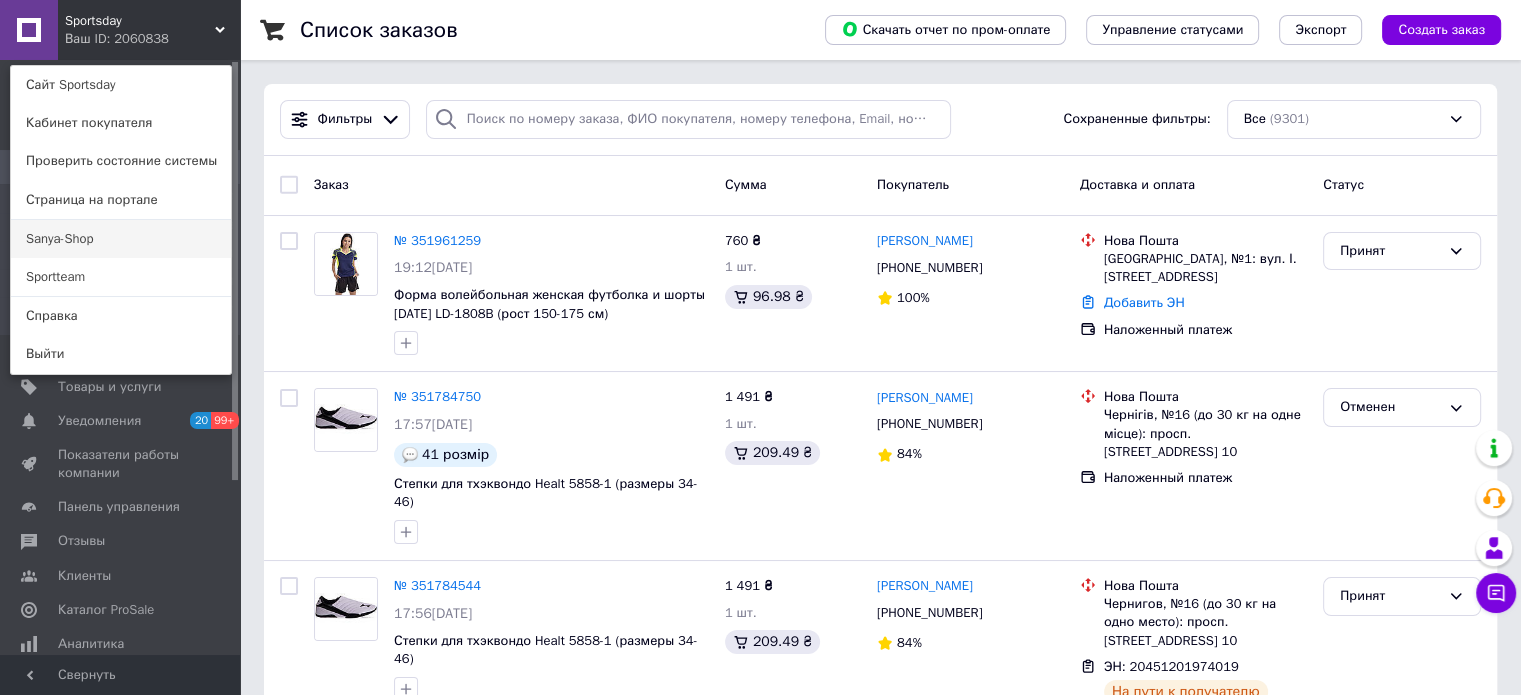 click on "Sanya-Shop" at bounding box center (121, 239) 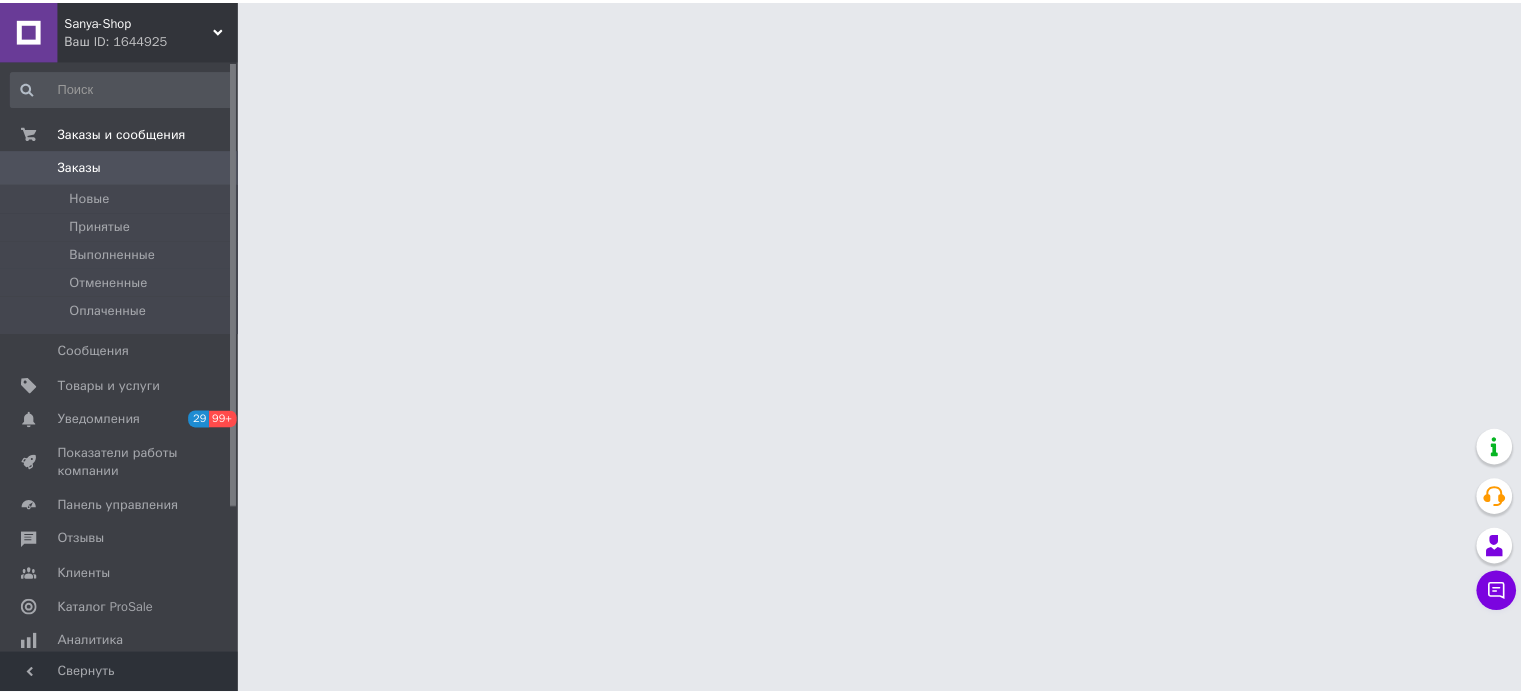 scroll, scrollTop: 0, scrollLeft: 0, axis: both 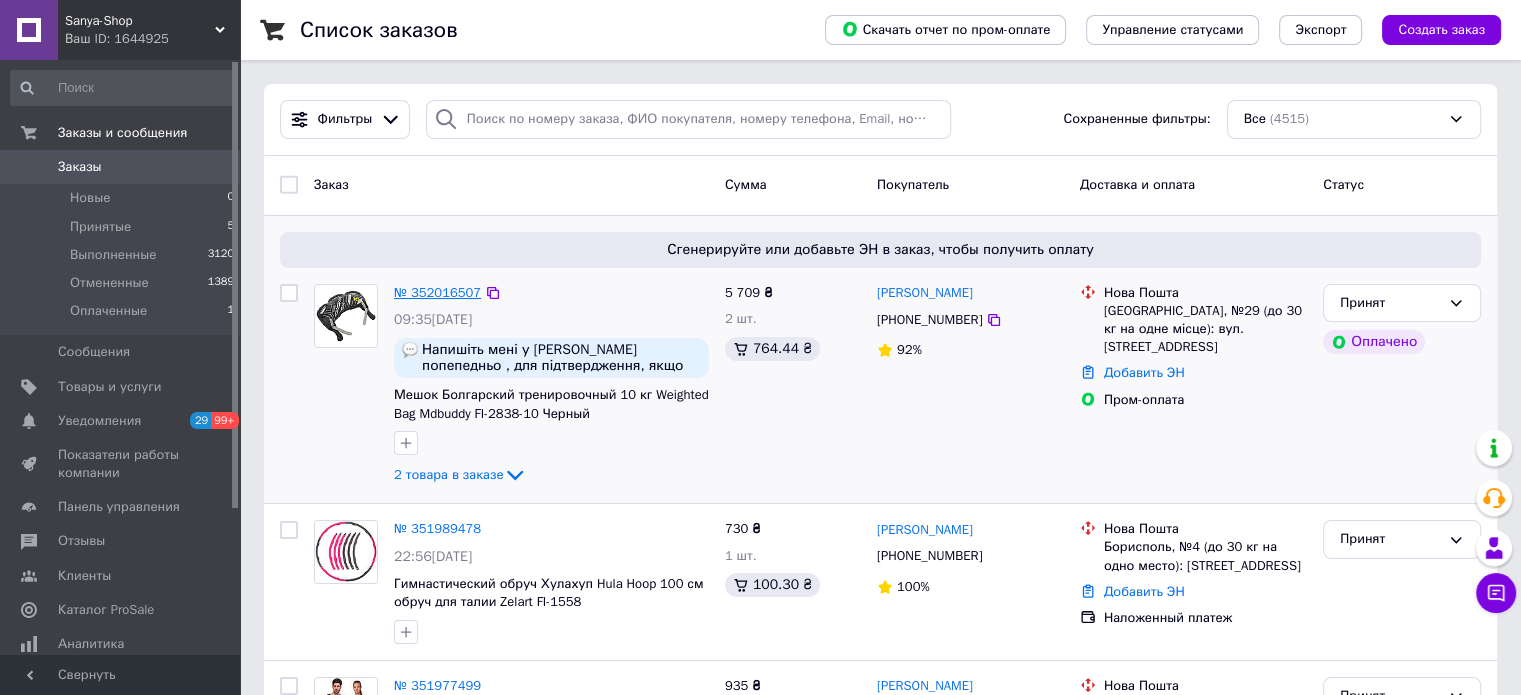 click on "№ 352016507" at bounding box center [437, 292] 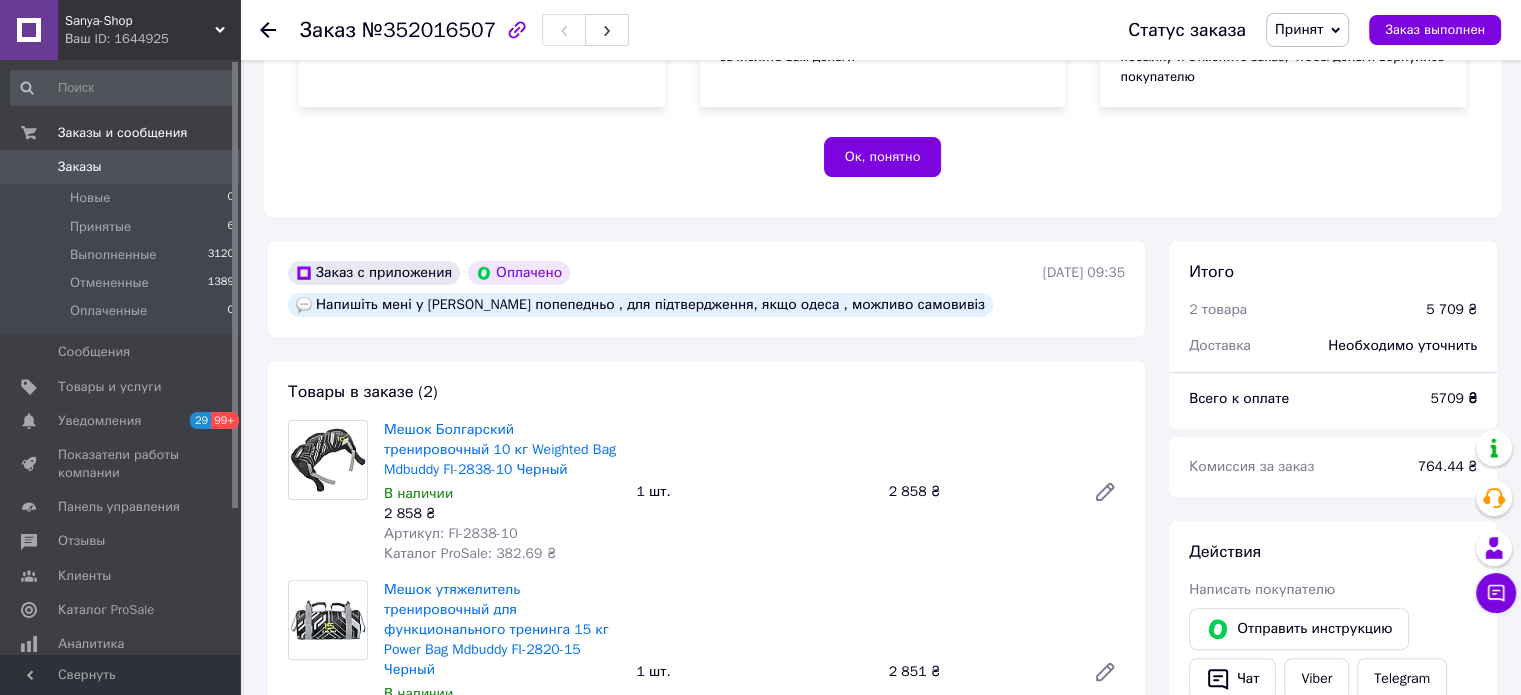 scroll, scrollTop: 500, scrollLeft: 0, axis: vertical 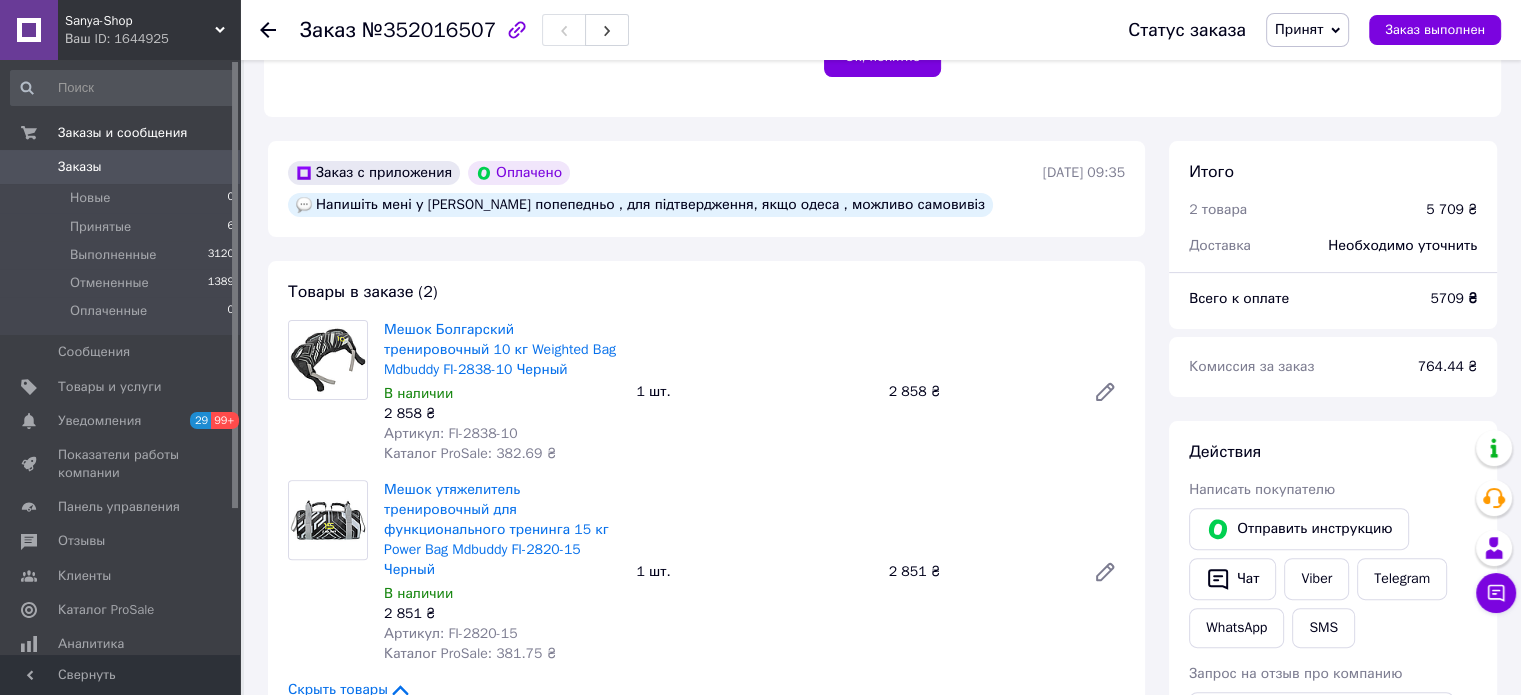 click on "Ваш ID: 1644925" at bounding box center (152, 39) 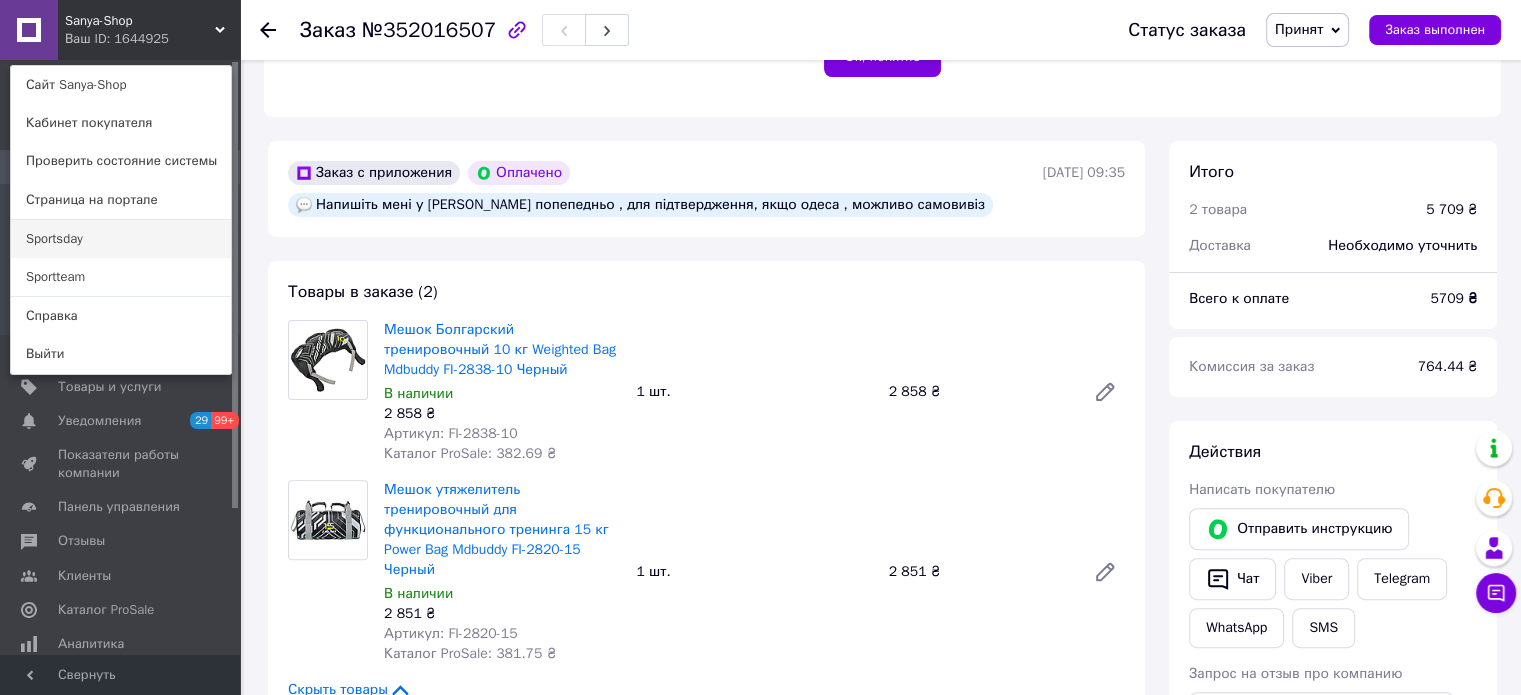 click on "Sportsday" at bounding box center [121, 239] 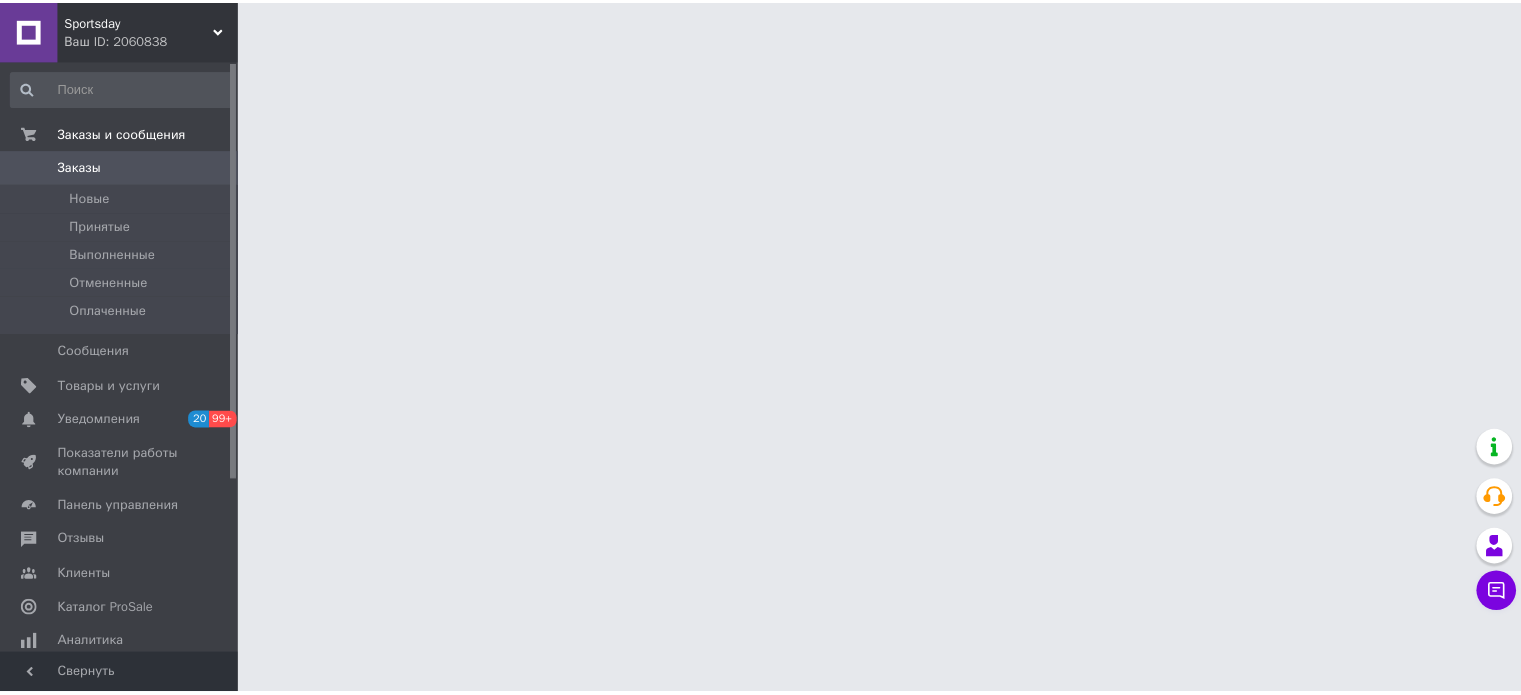 scroll, scrollTop: 0, scrollLeft: 0, axis: both 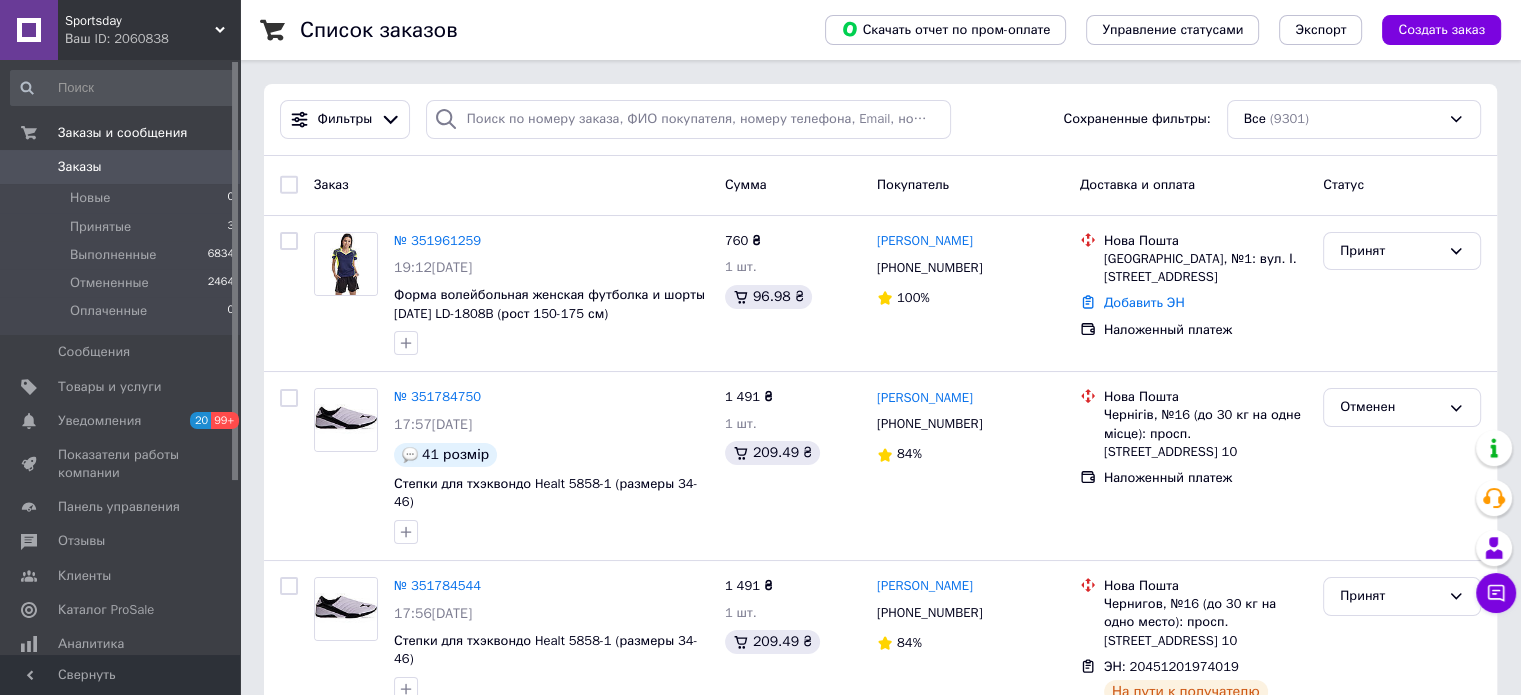 click on "Ваш ID: 2060838" at bounding box center (152, 39) 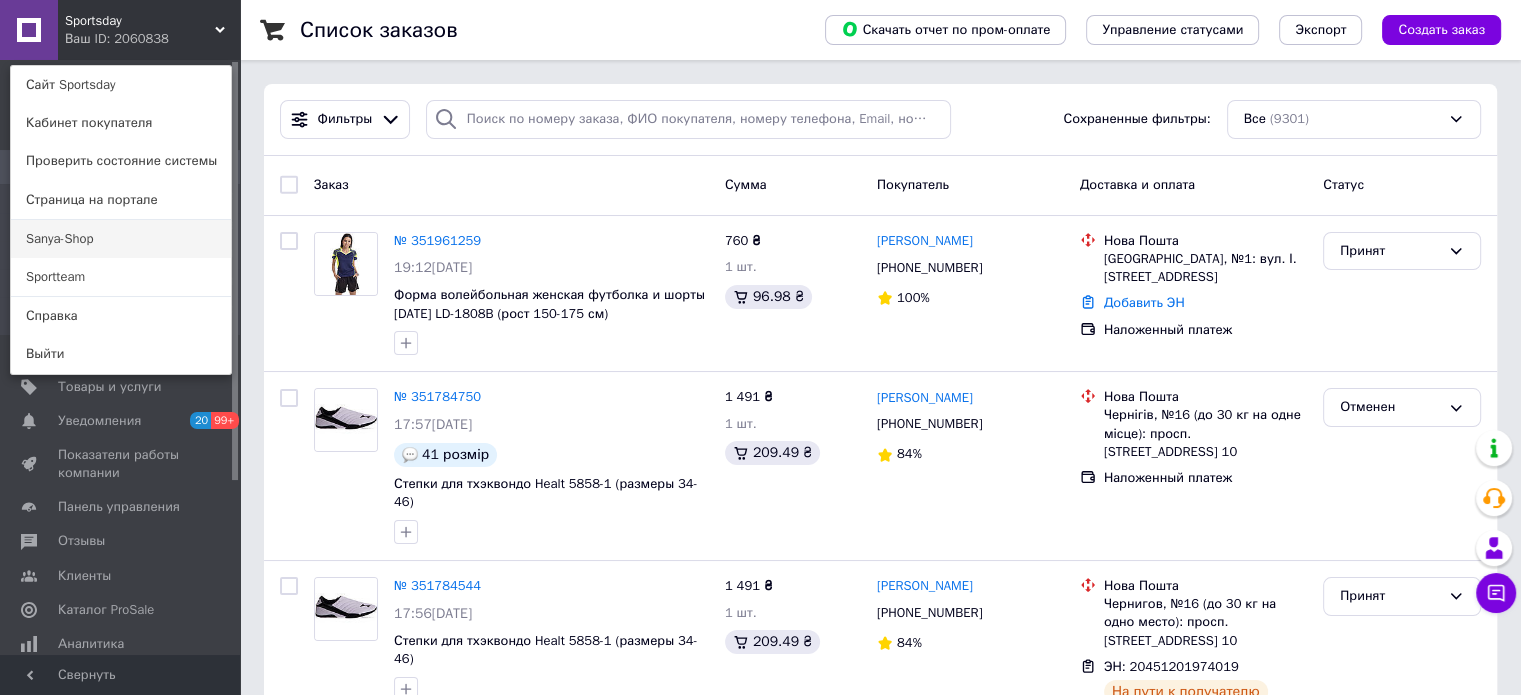 click on "Sanya-Shop" at bounding box center [121, 239] 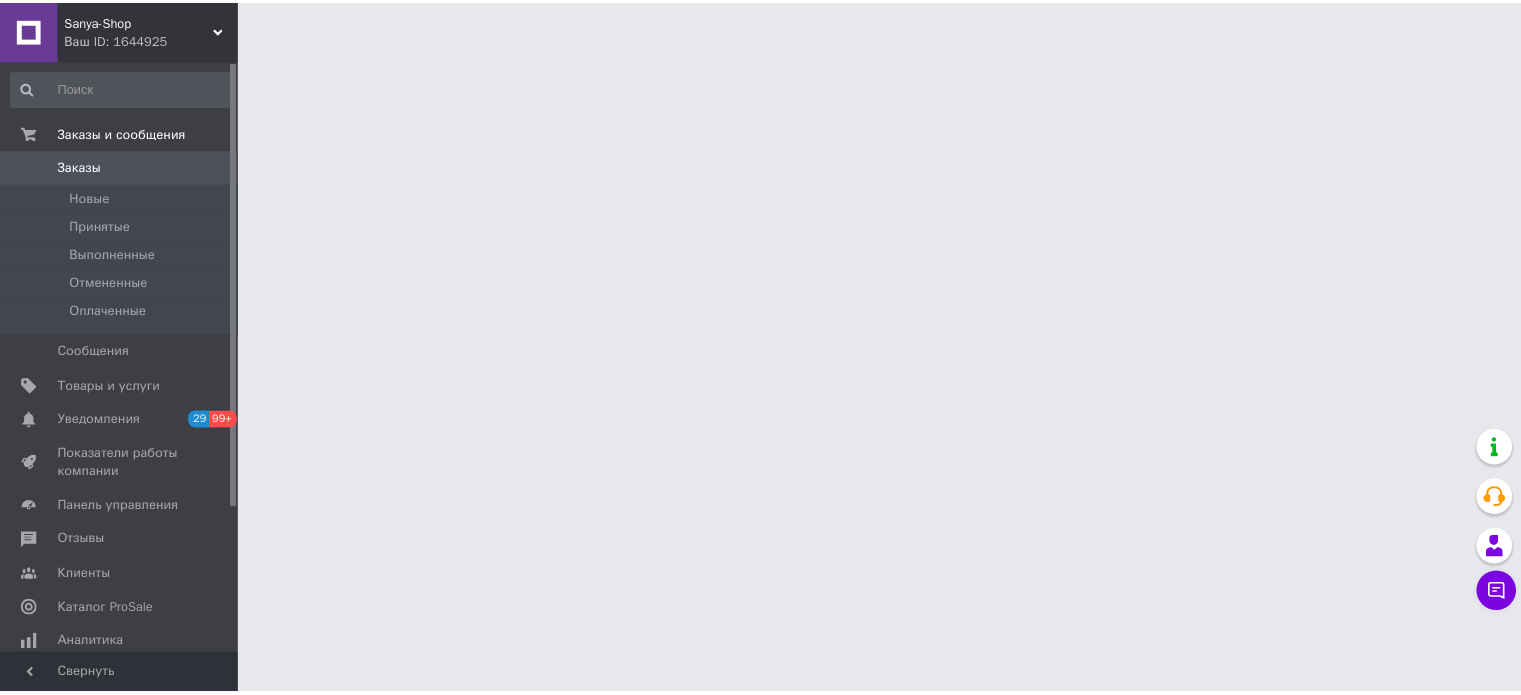 scroll, scrollTop: 0, scrollLeft: 0, axis: both 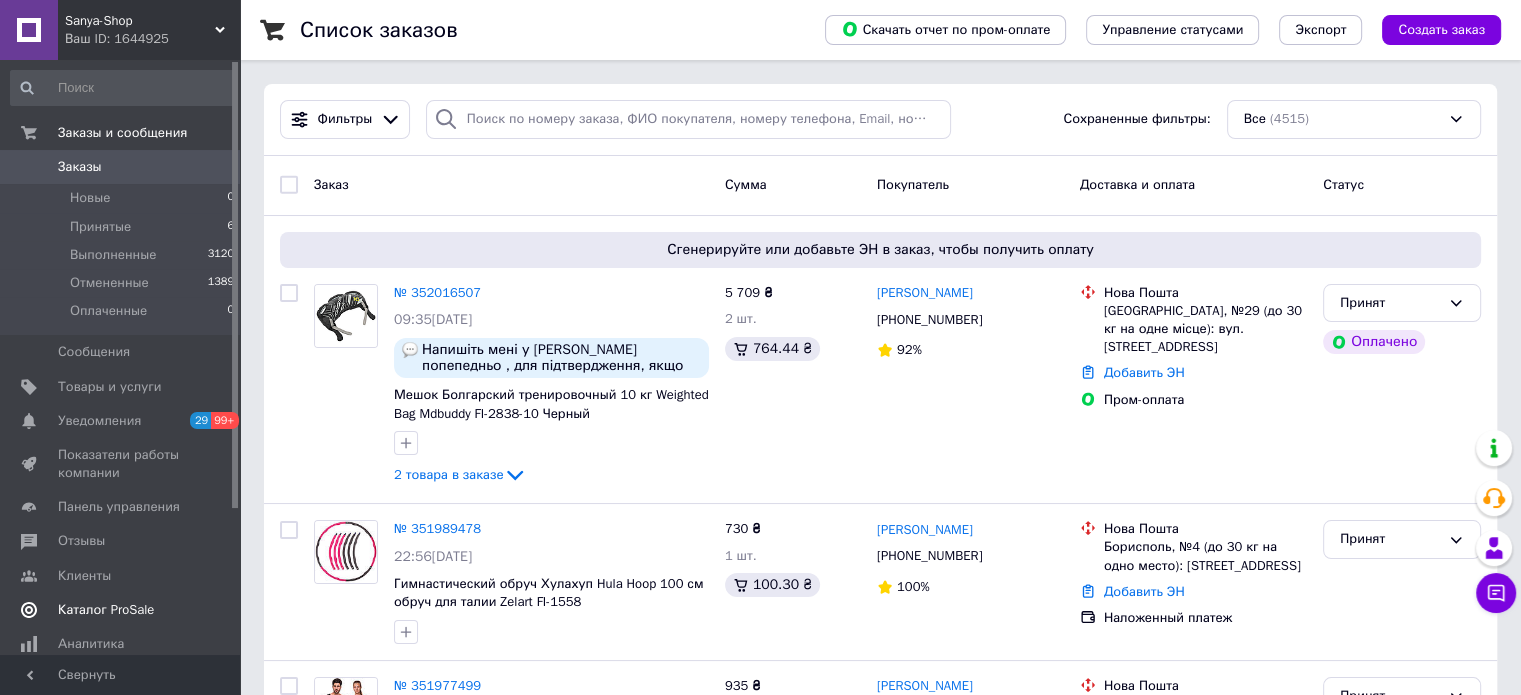 click on "Каталог ProSale" at bounding box center [121, 610] 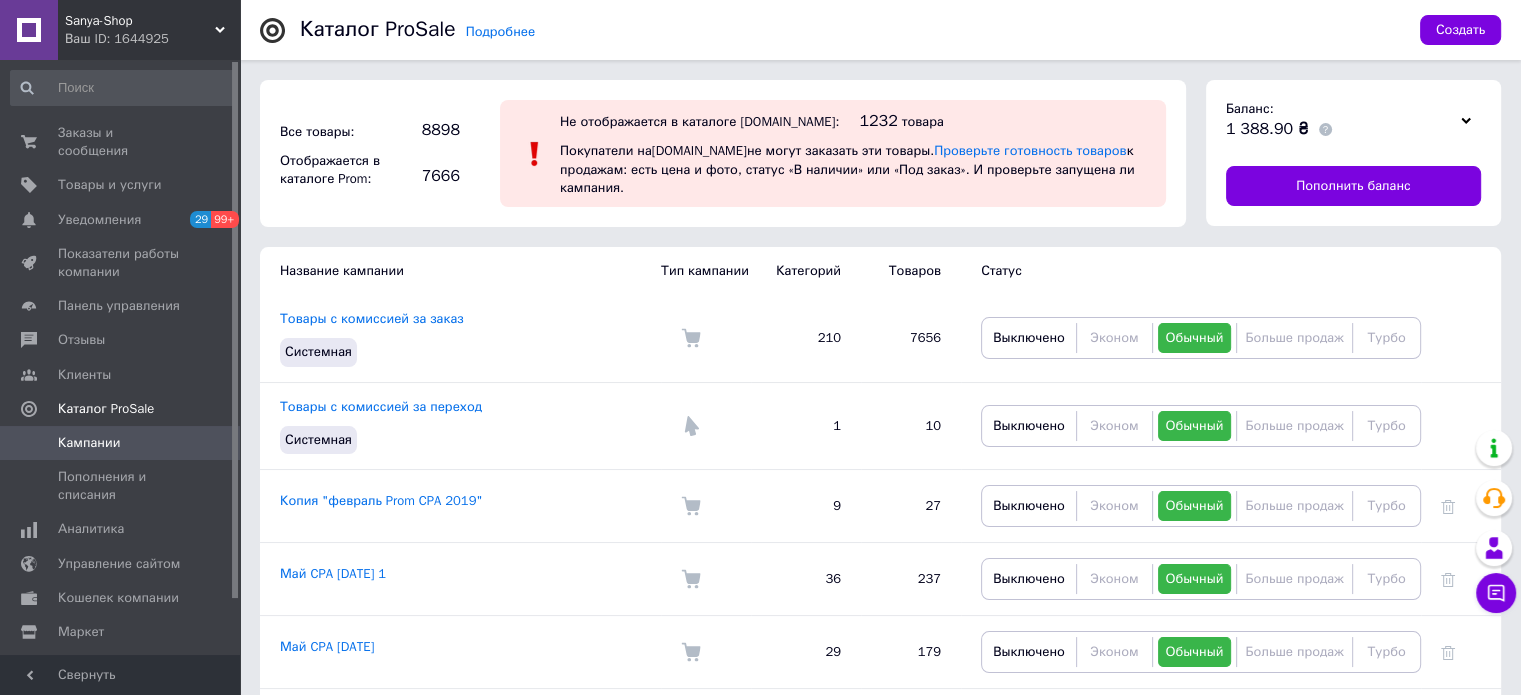 click on "Ваш ID: 1644925" at bounding box center (152, 39) 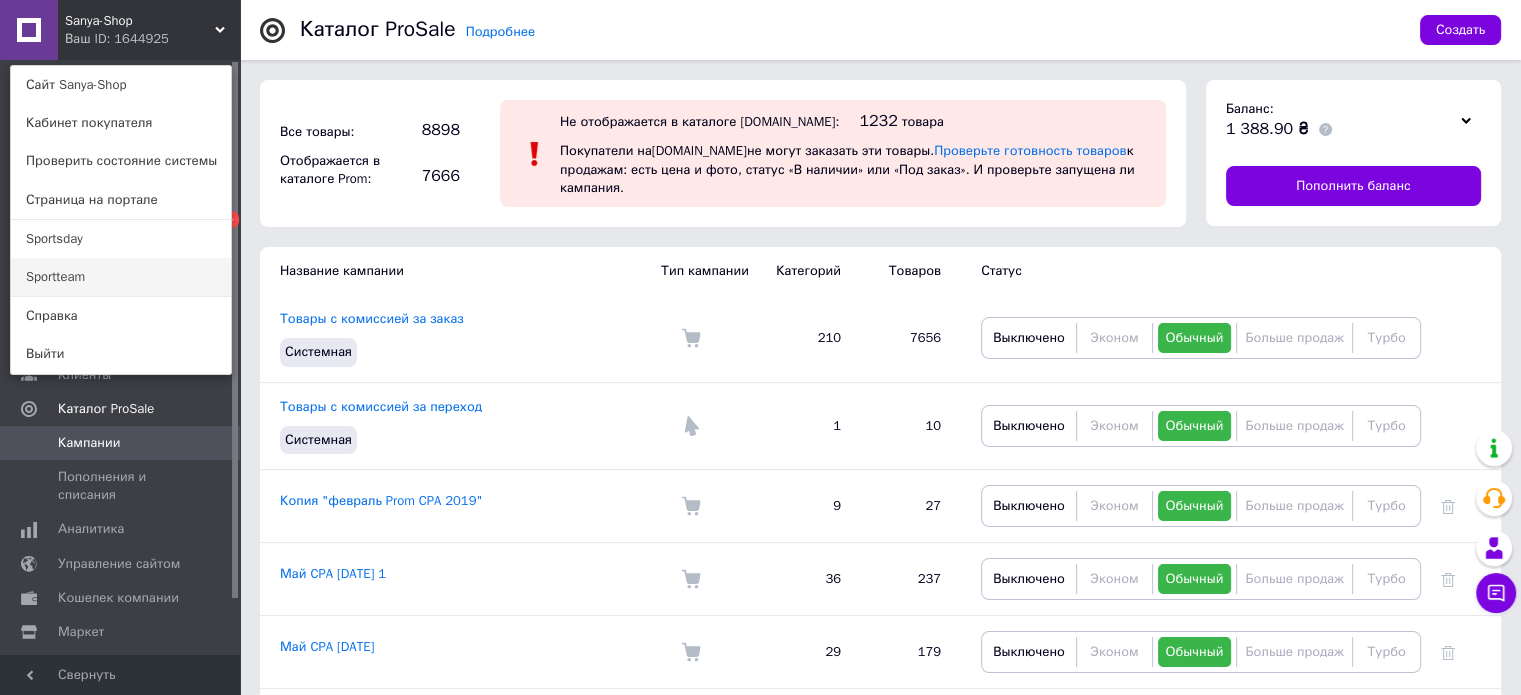 click on "Sportteam" at bounding box center (121, 277) 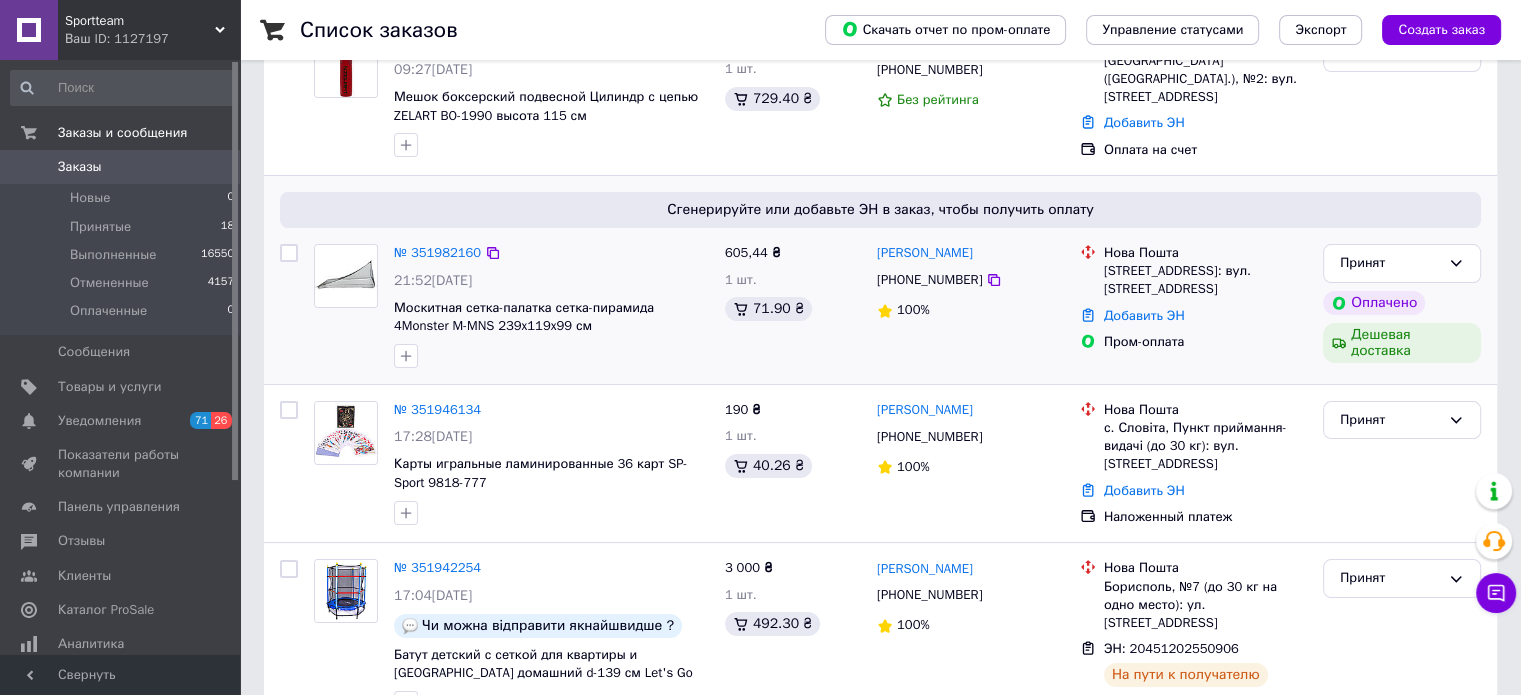 scroll, scrollTop: 200, scrollLeft: 0, axis: vertical 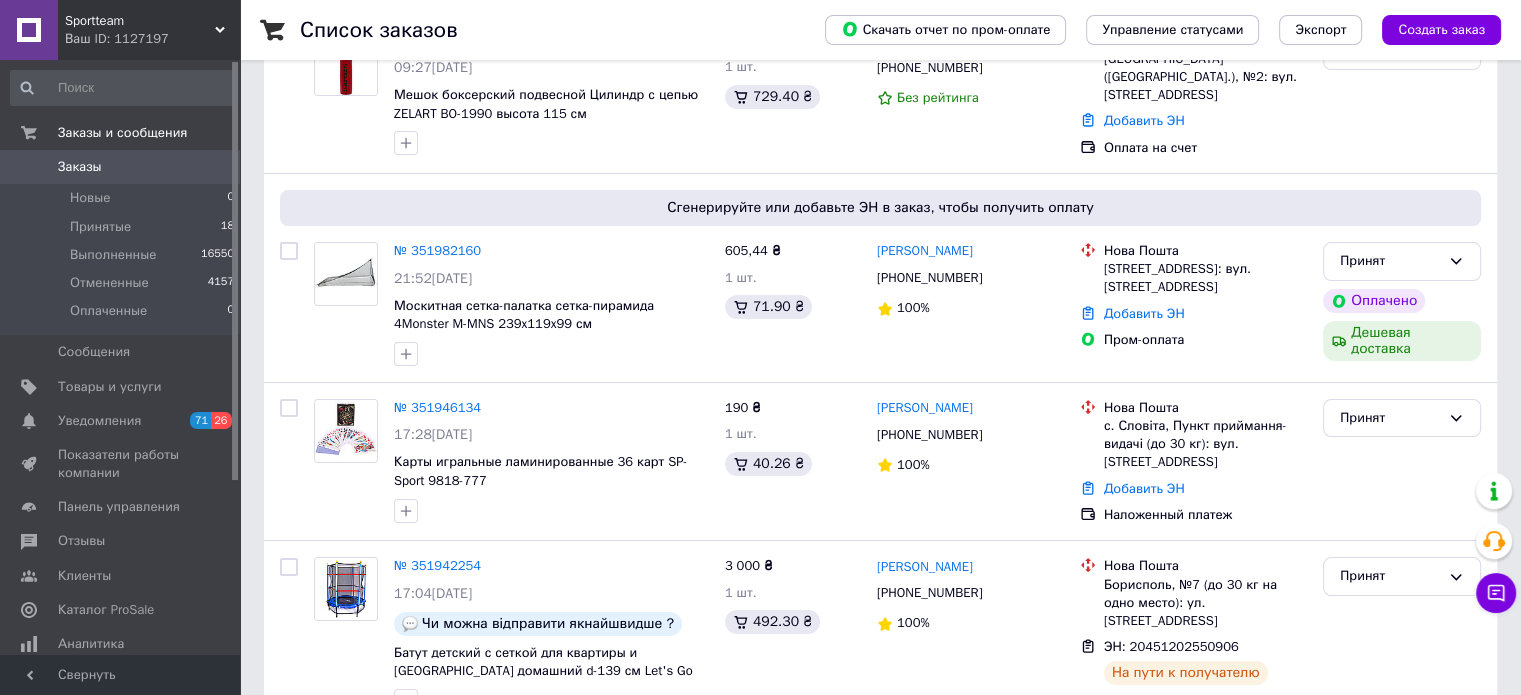 drag, startPoint x: 750, startPoint y: 151, endPoint x: 221, endPoint y: 21, distance: 544.7394 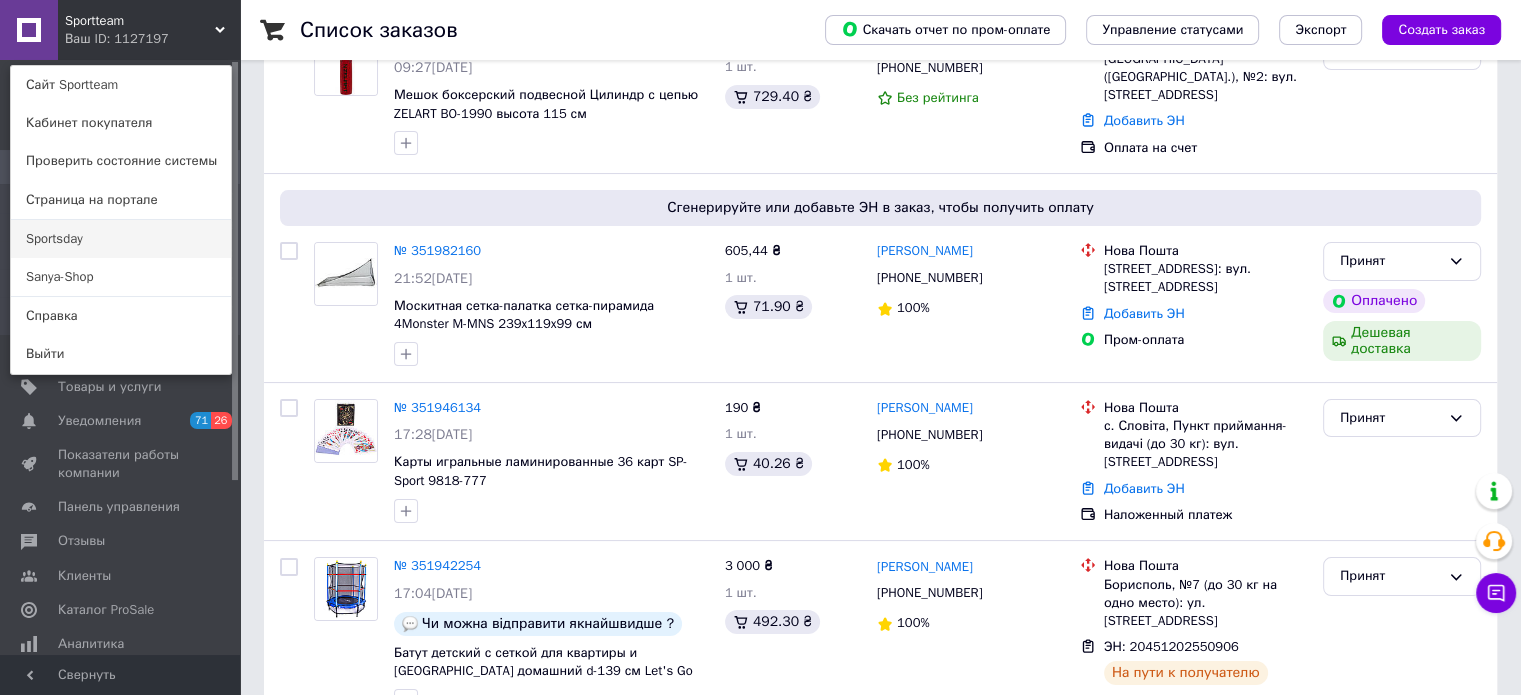 click on "Sportsday" at bounding box center [121, 239] 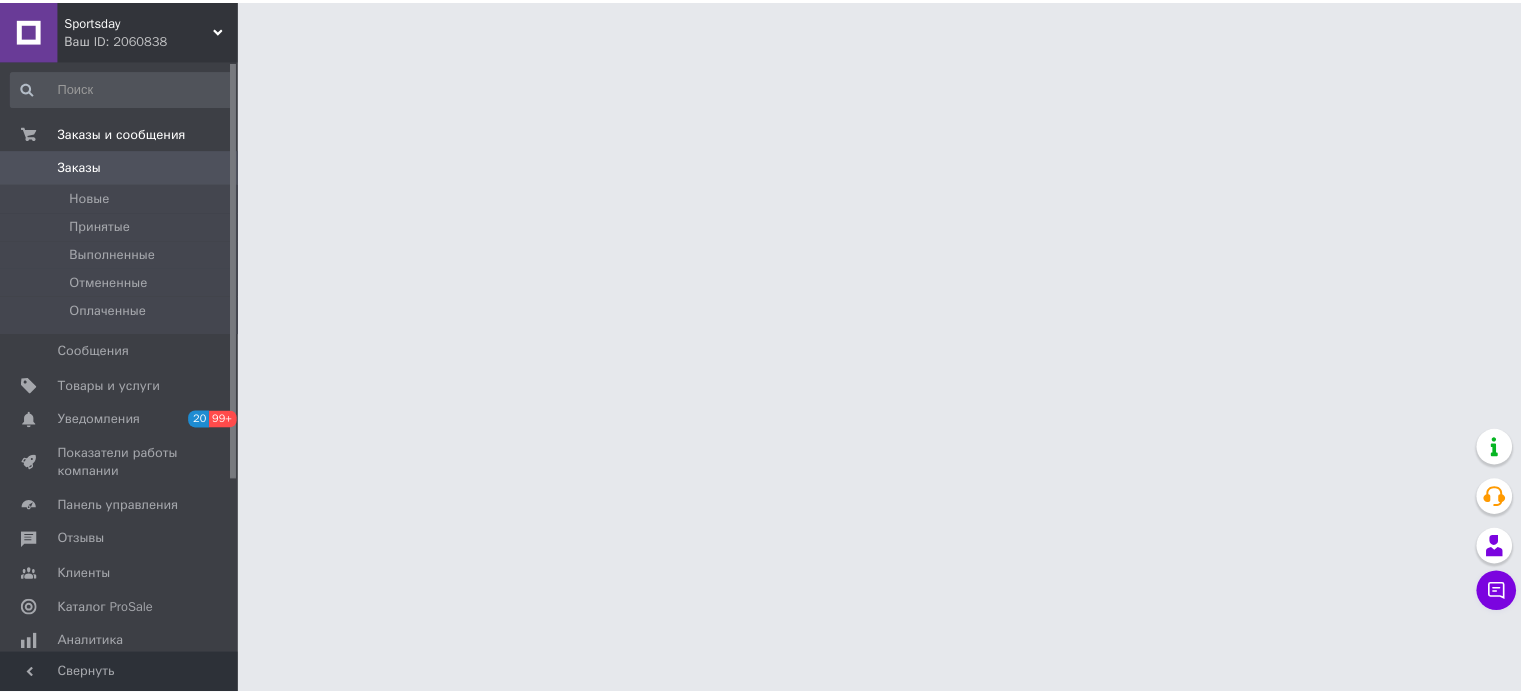 scroll, scrollTop: 0, scrollLeft: 0, axis: both 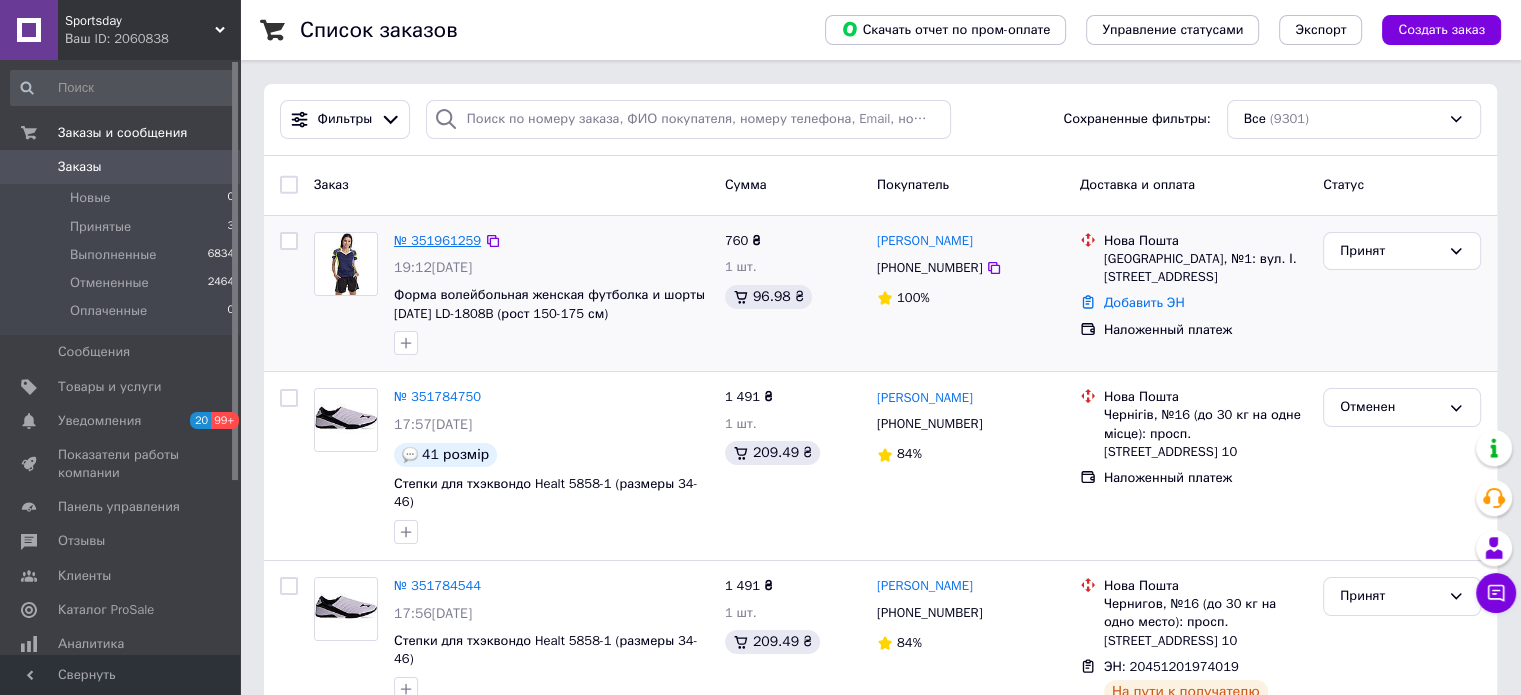 click on "№ 351961259" at bounding box center [437, 240] 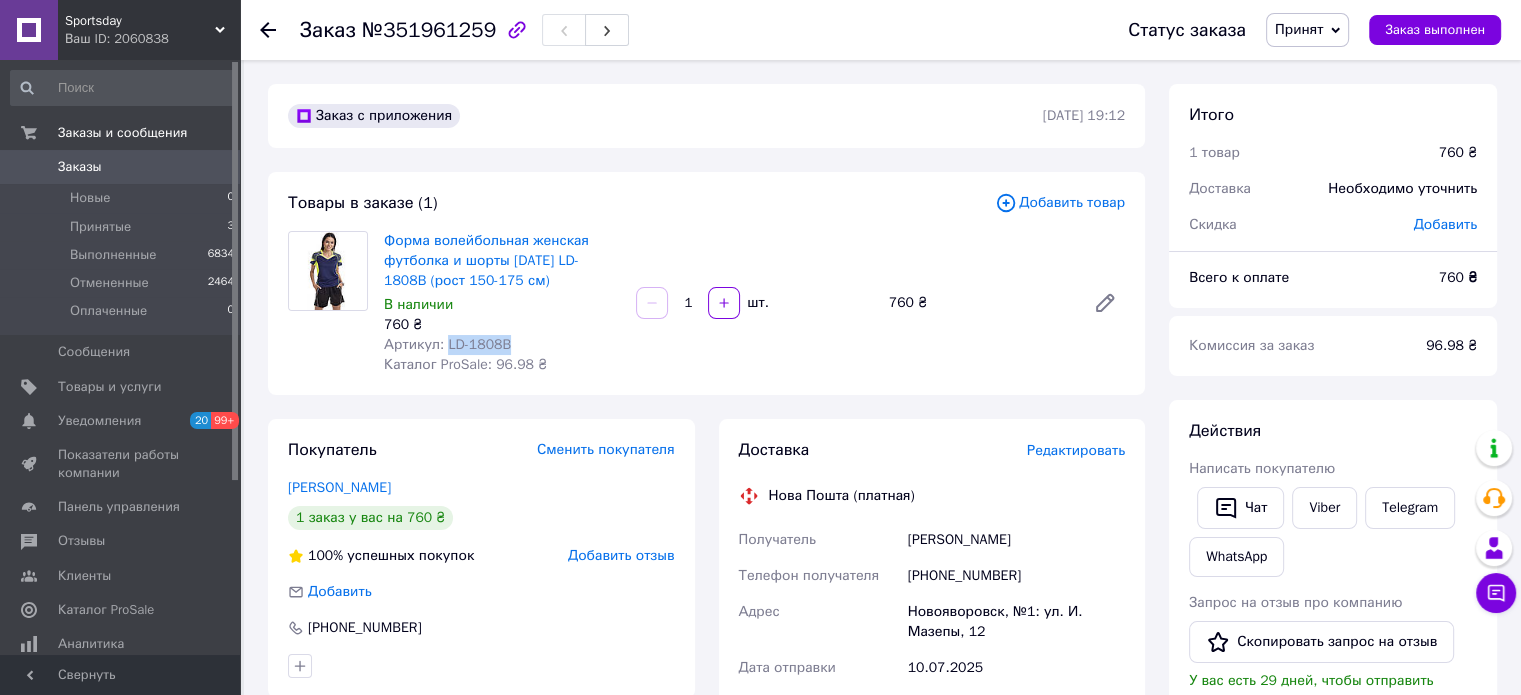 drag, startPoint x: 508, startPoint y: 340, endPoint x: 443, endPoint y: 337, distance: 65.06919 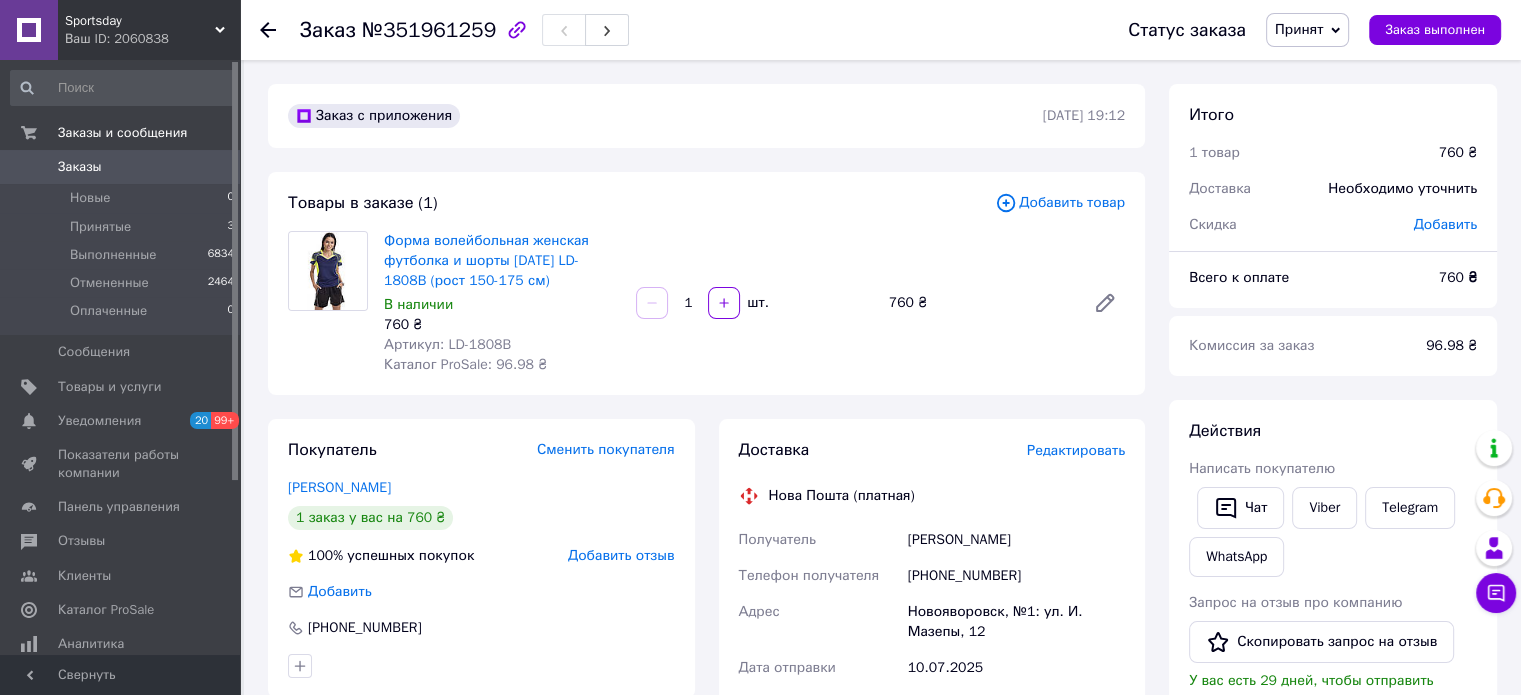 click 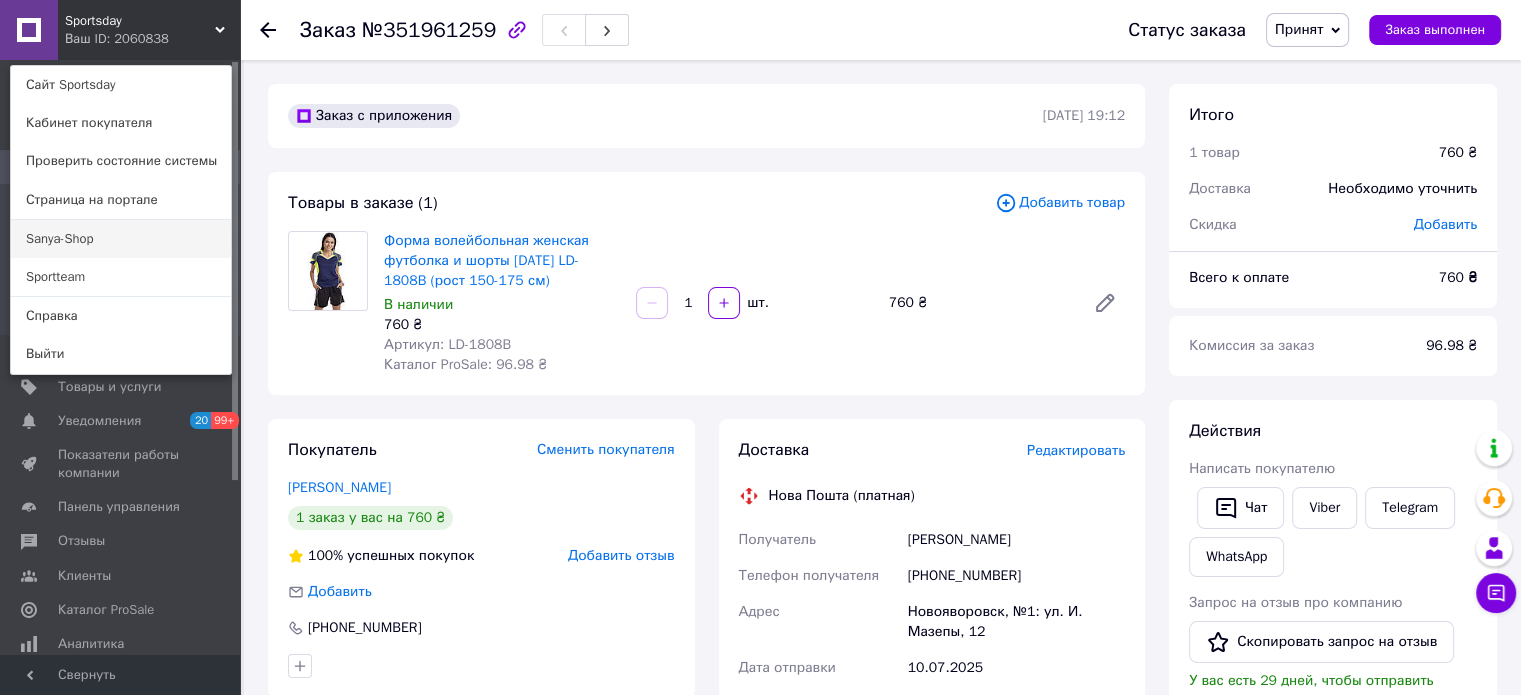 click on "Sanya-Shop" at bounding box center [121, 239] 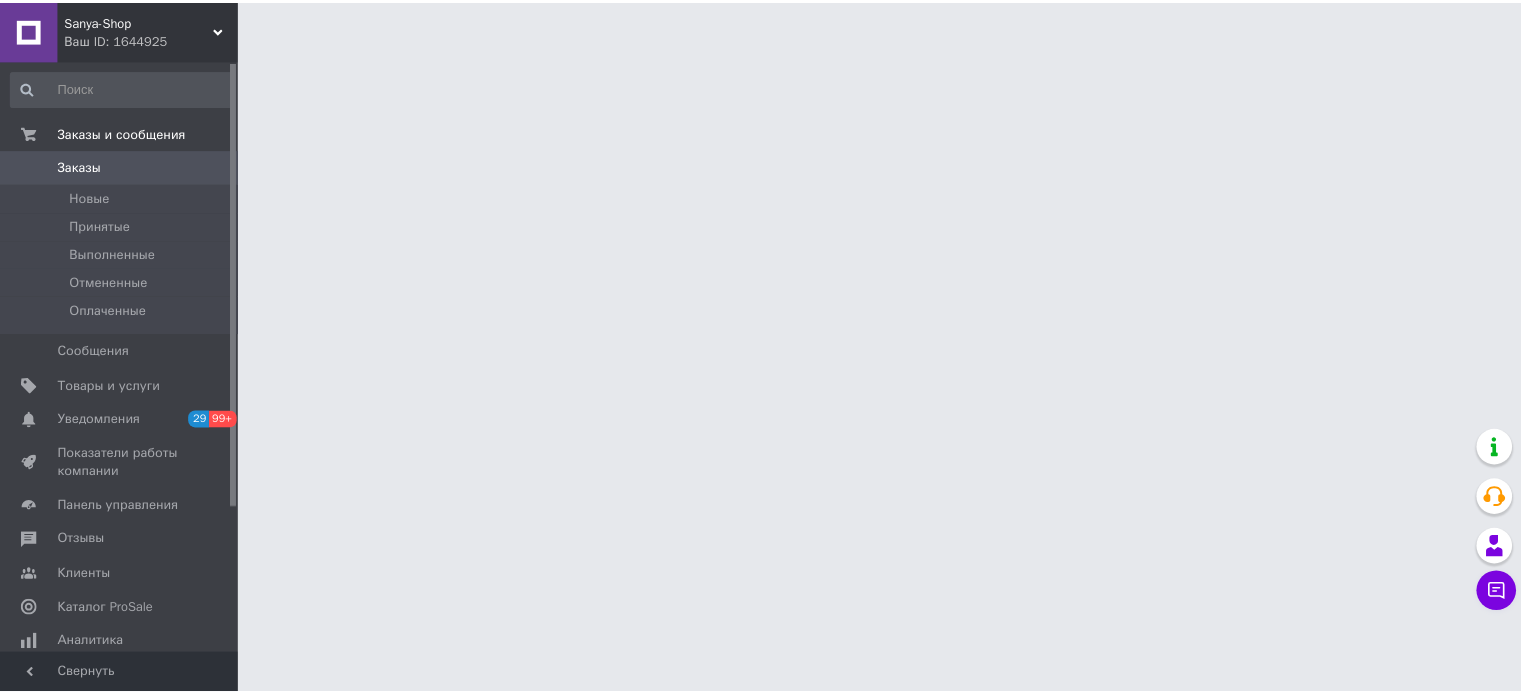 scroll, scrollTop: 0, scrollLeft: 0, axis: both 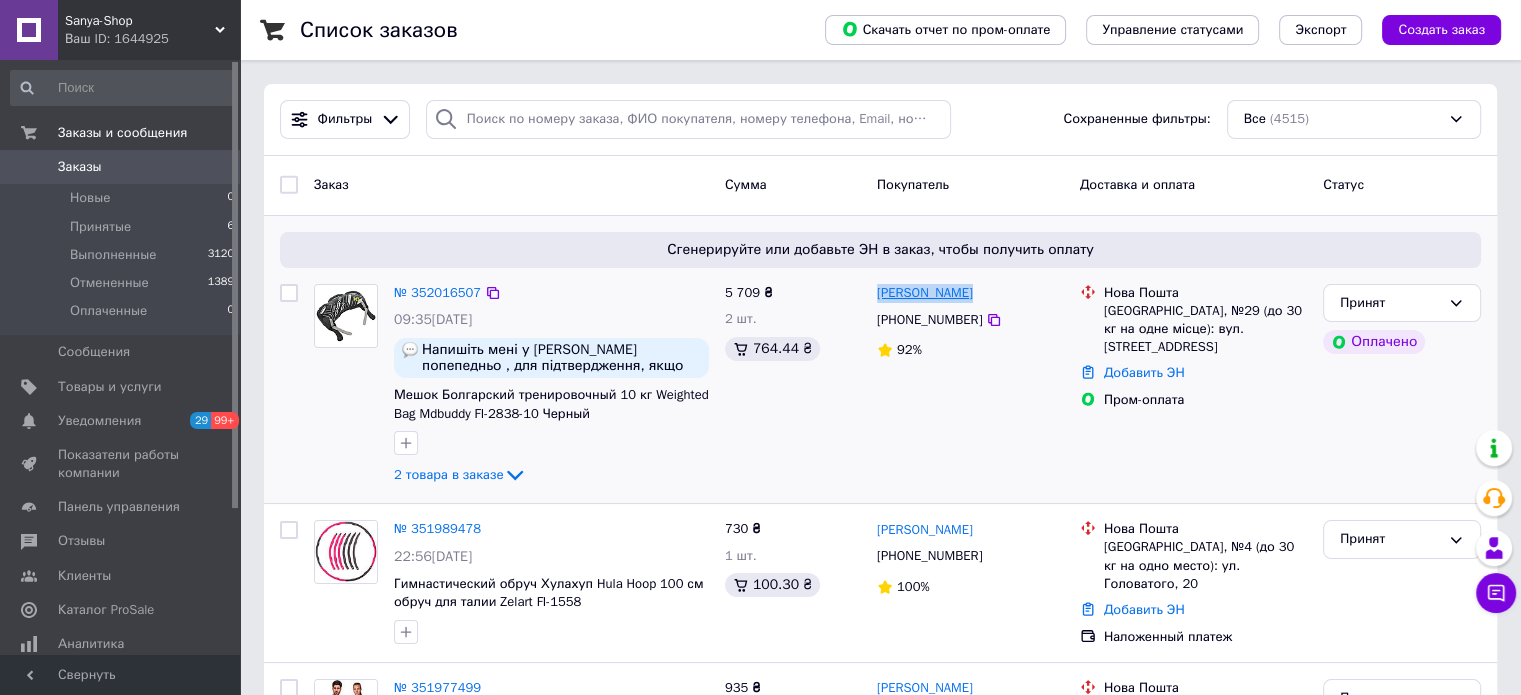 drag, startPoint x: 978, startPoint y: 294, endPoint x: 877, endPoint y: 295, distance: 101.00495 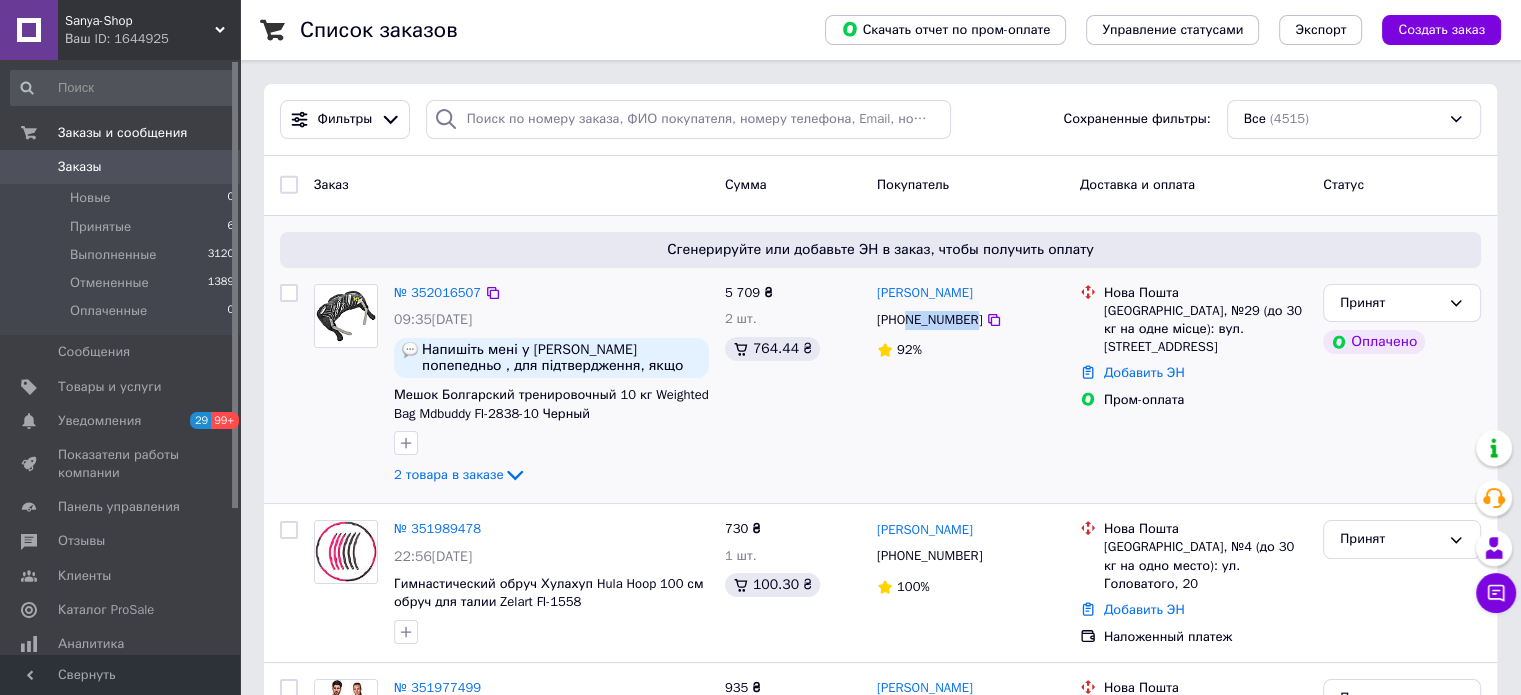 drag, startPoint x: 970, startPoint y: 319, endPoint x: 908, endPoint y: 319, distance: 62 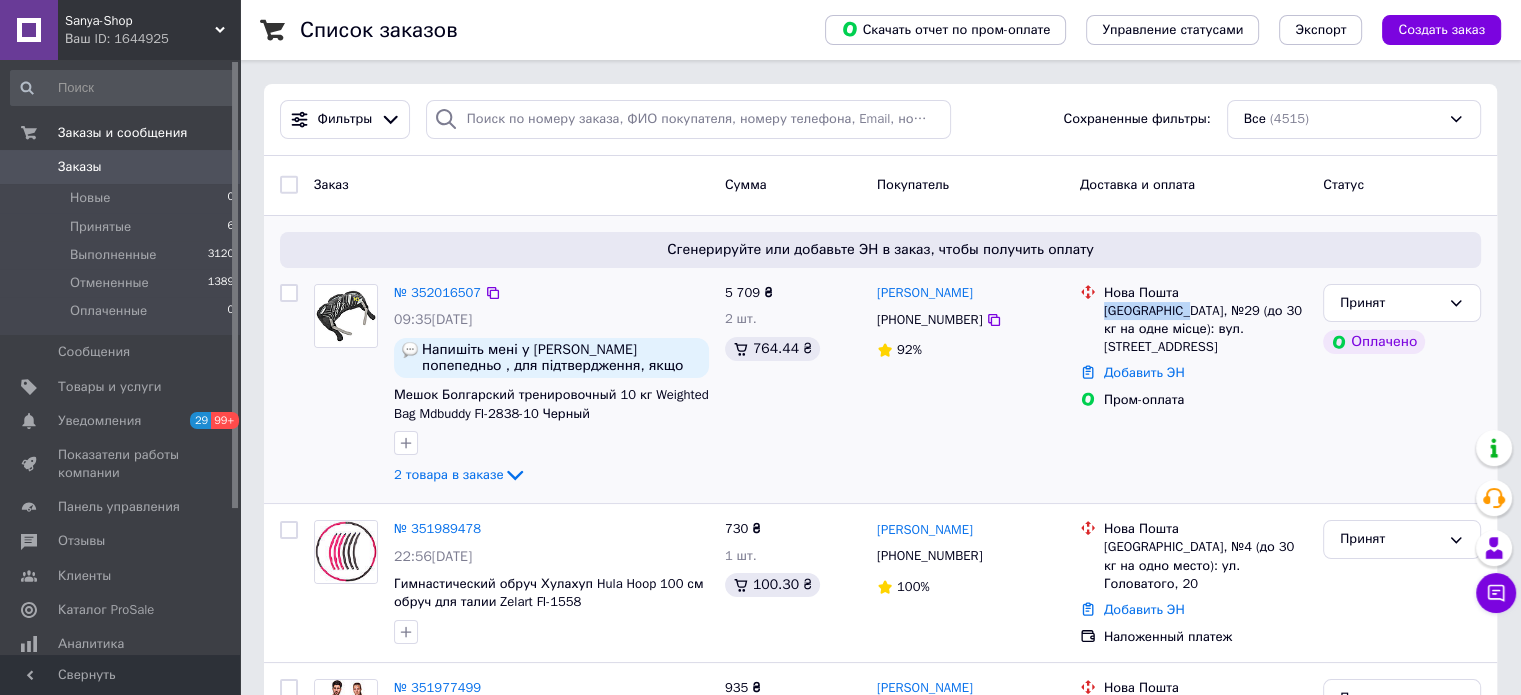 drag, startPoint x: 1103, startPoint y: 313, endPoint x: 1182, endPoint y: 311, distance: 79.025314 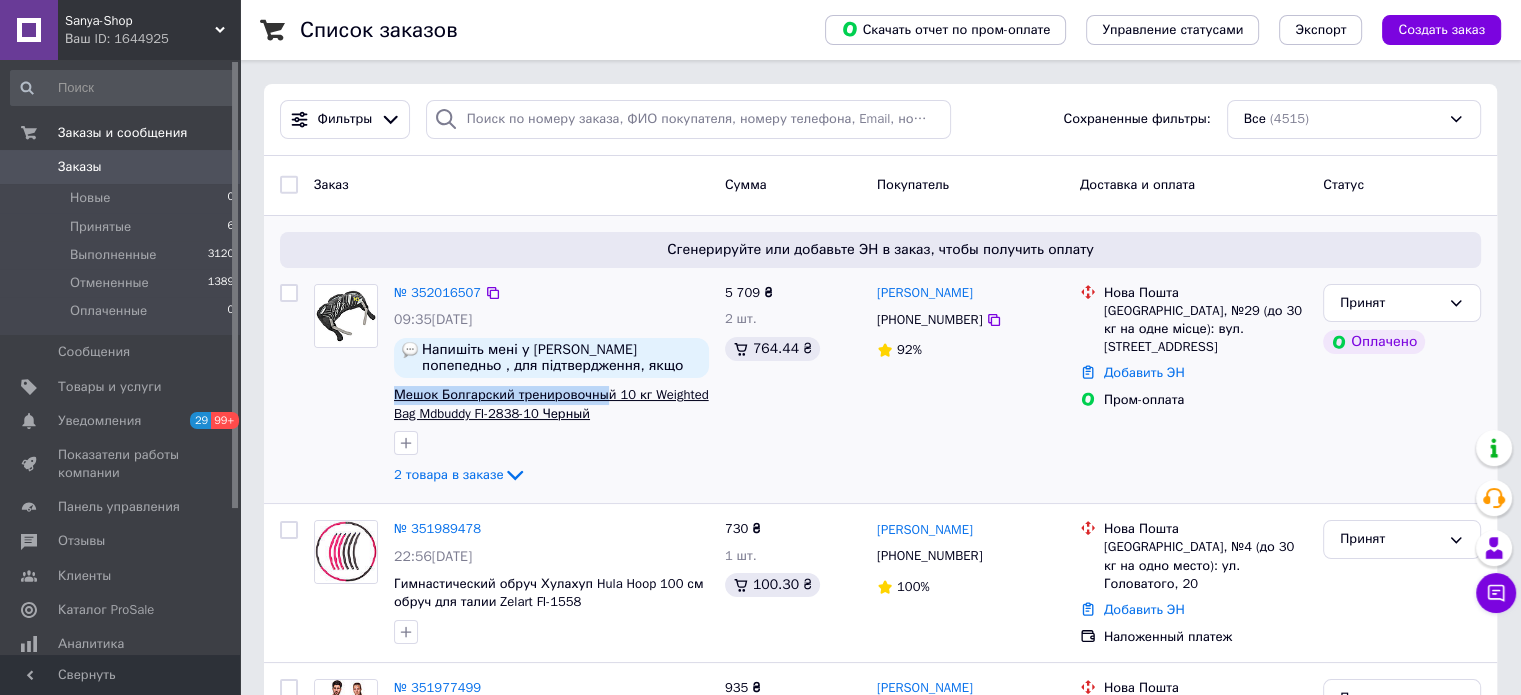 drag, startPoint x: 389, startPoint y: 387, endPoint x: 603, endPoint y: 399, distance: 214.33618 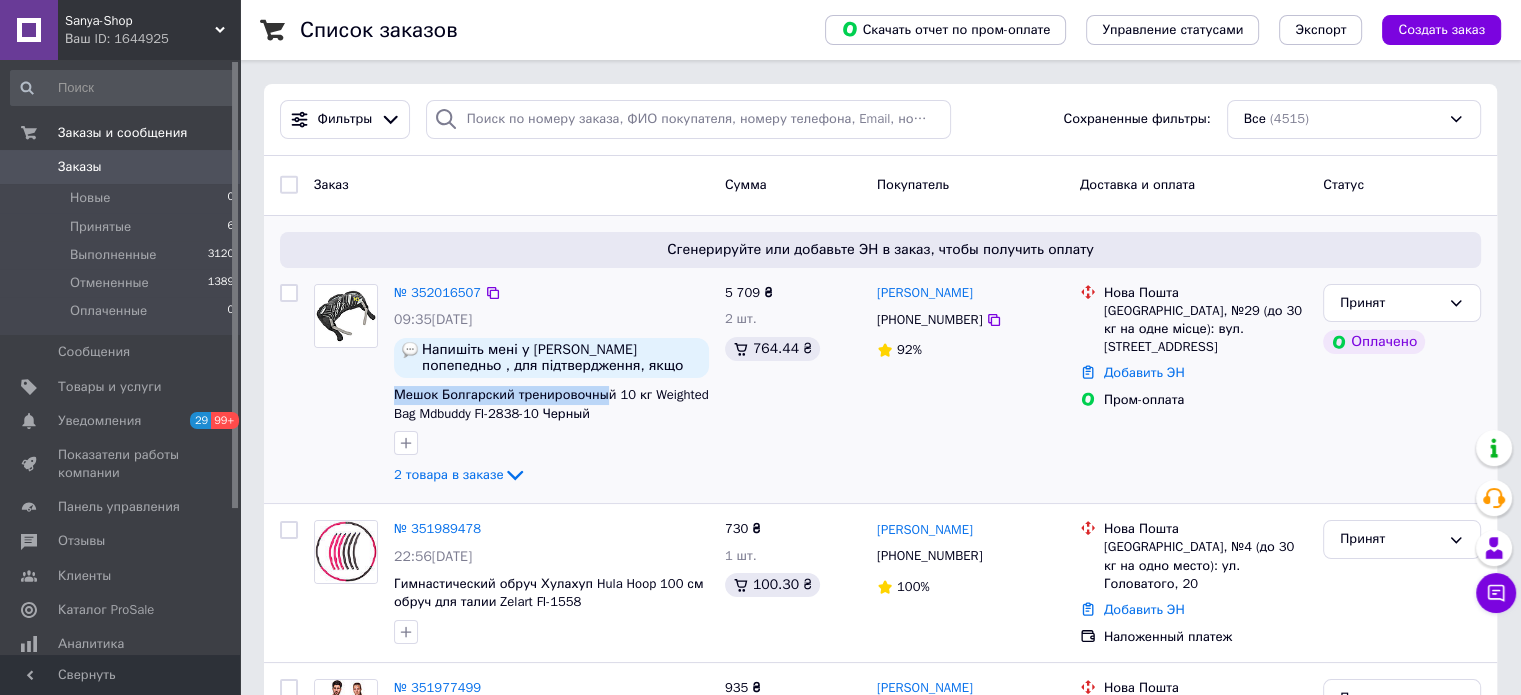copy on "Мешок Болгарский тренировочны" 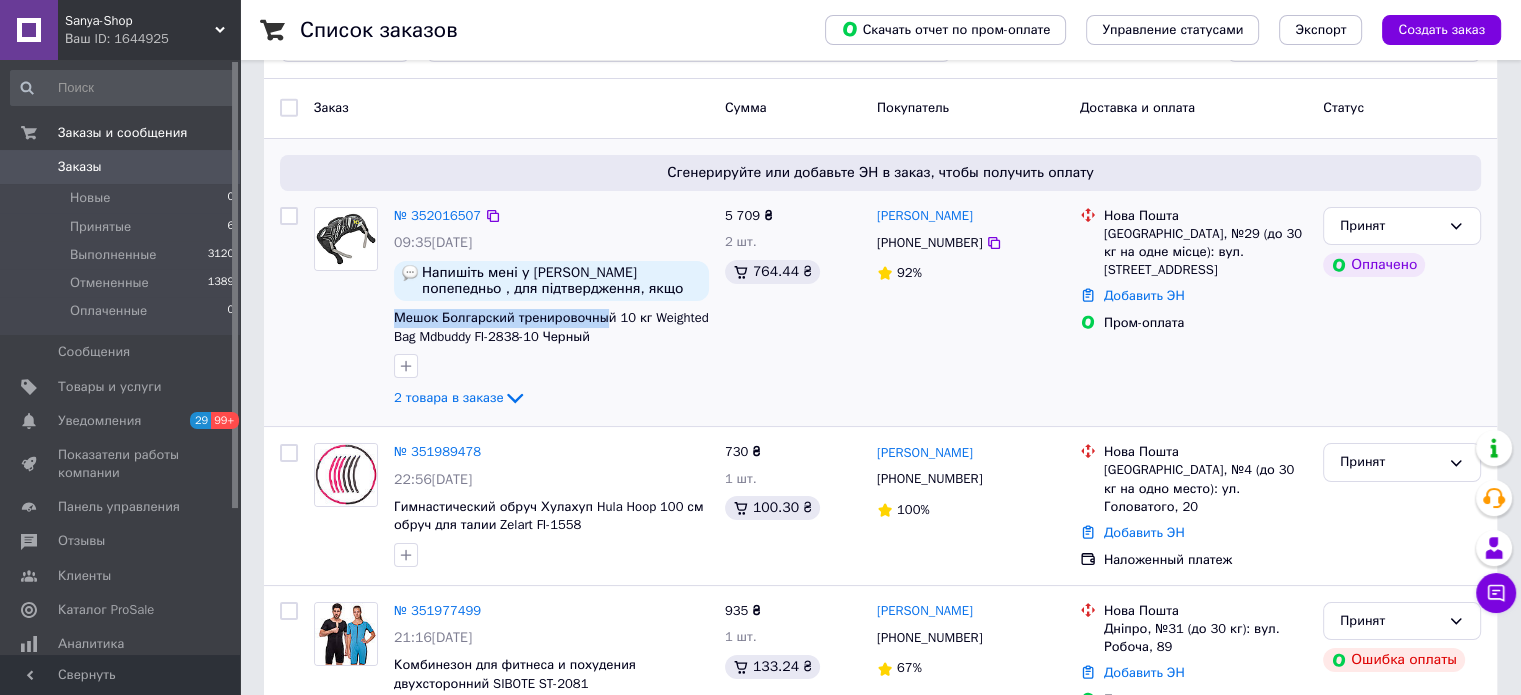 scroll, scrollTop: 200, scrollLeft: 0, axis: vertical 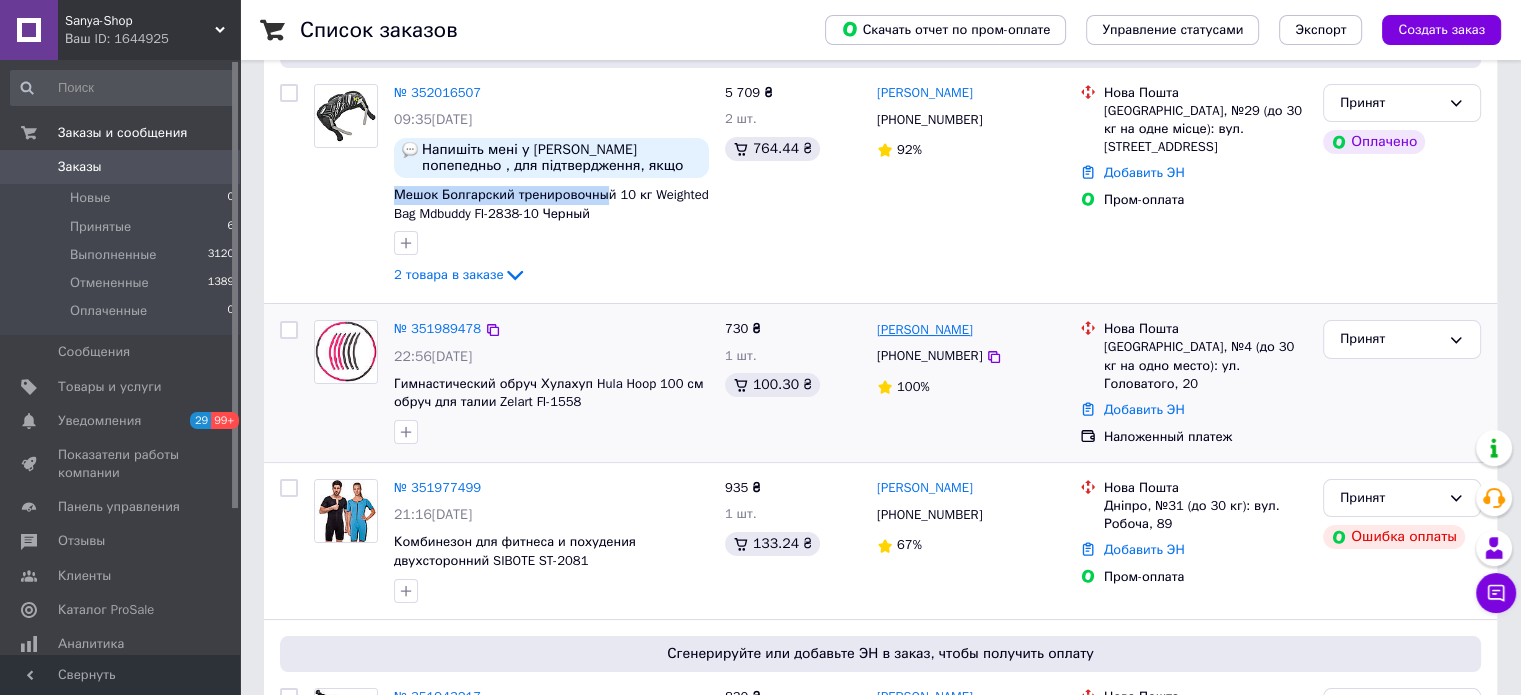 drag, startPoint x: 975, startPoint y: 332, endPoint x: 880, endPoint y: 331, distance: 95.005264 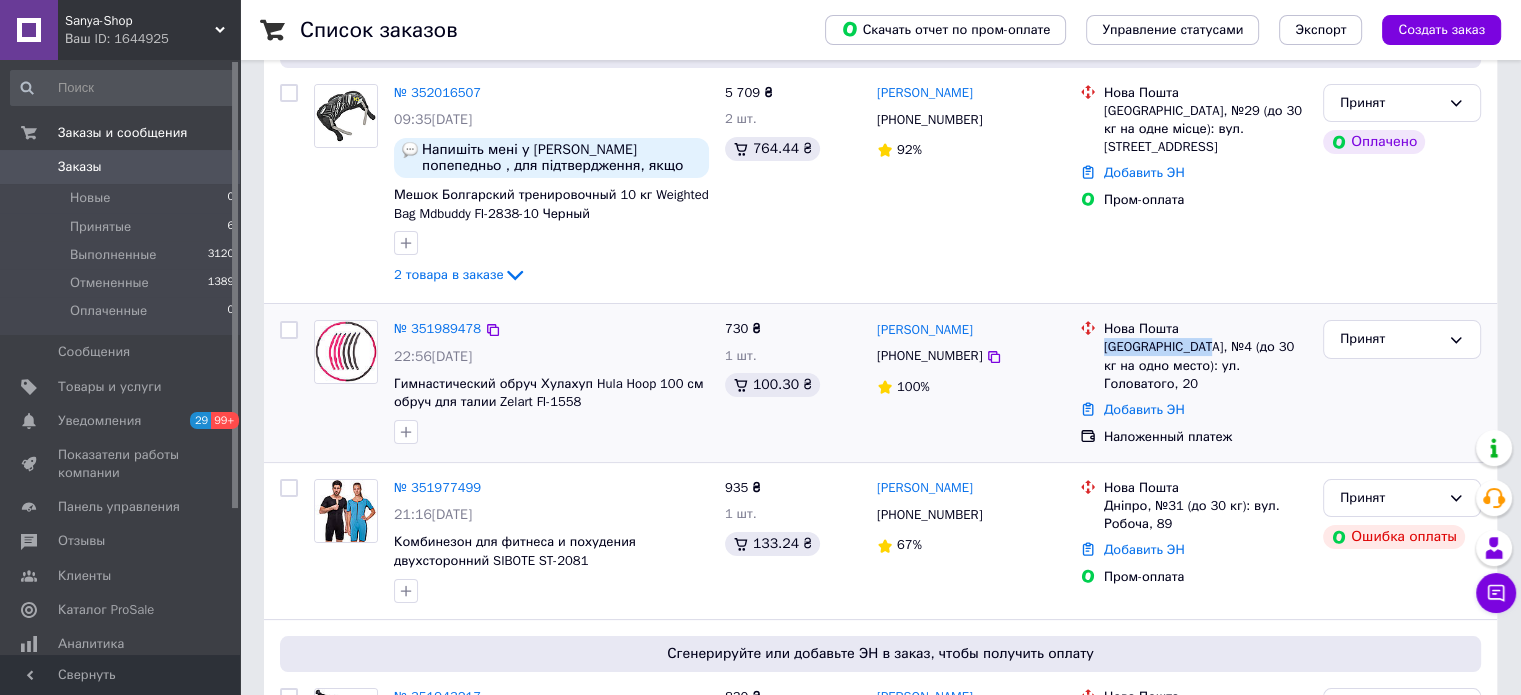 drag, startPoint x: 1104, startPoint y: 350, endPoint x: 1204, endPoint y: 343, distance: 100.2447 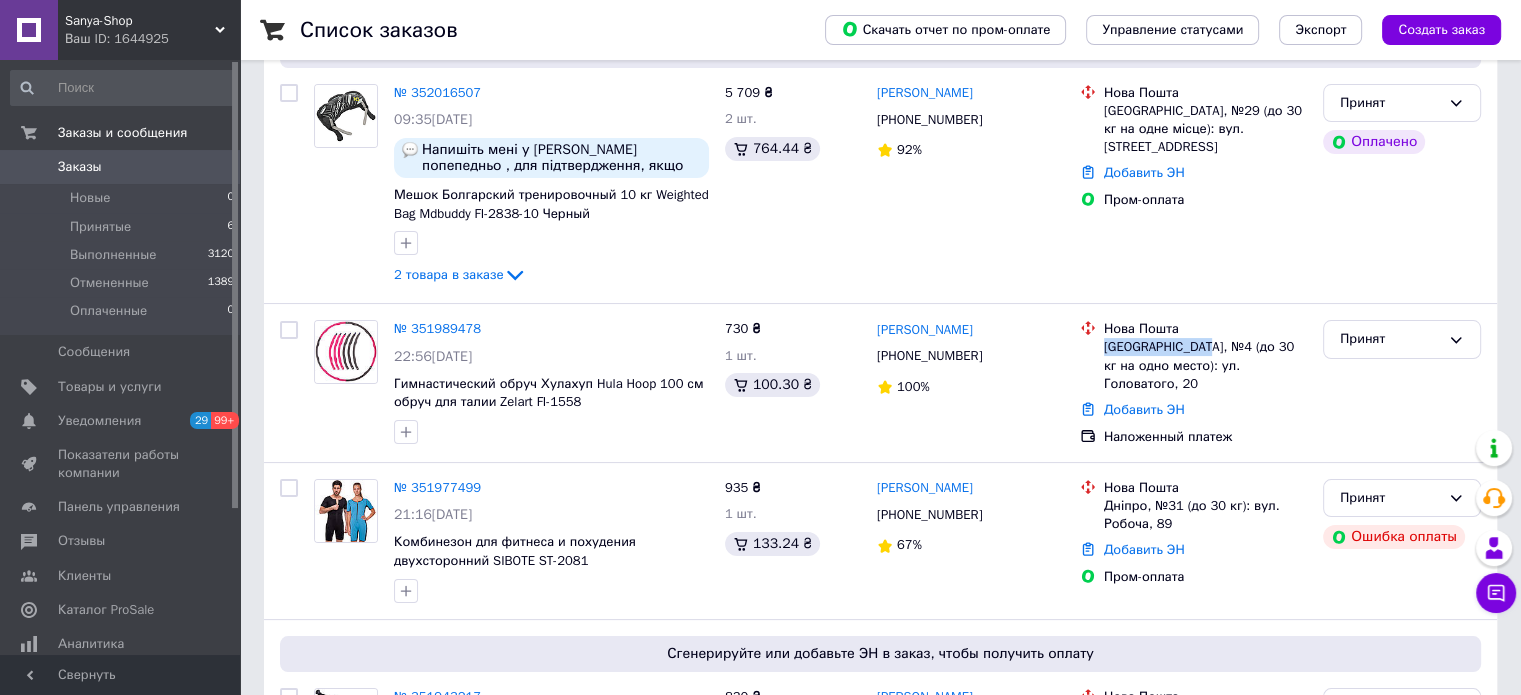 copy on "Борисполь, №4 (" 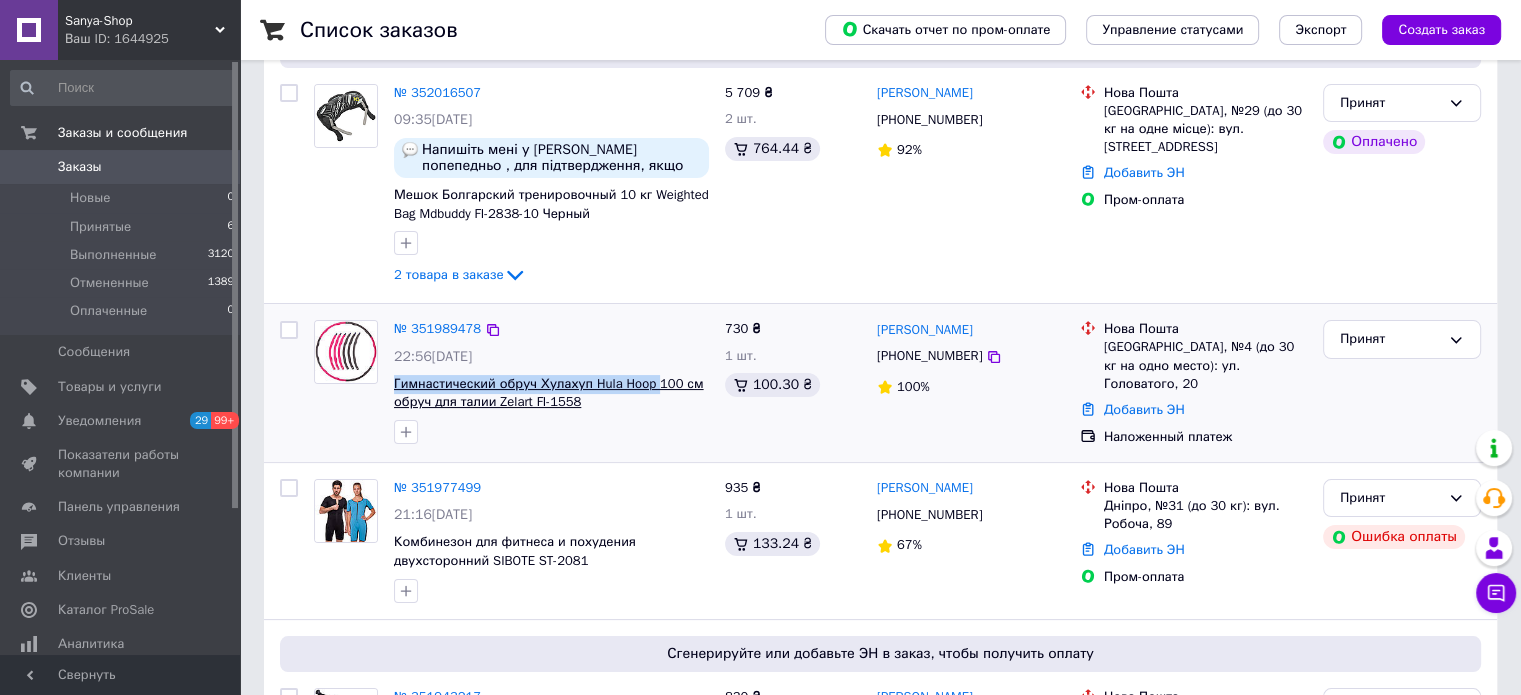 drag, startPoint x: 390, startPoint y: 388, endPoint x: 651, endPoint y: 390, distance: 261.00766 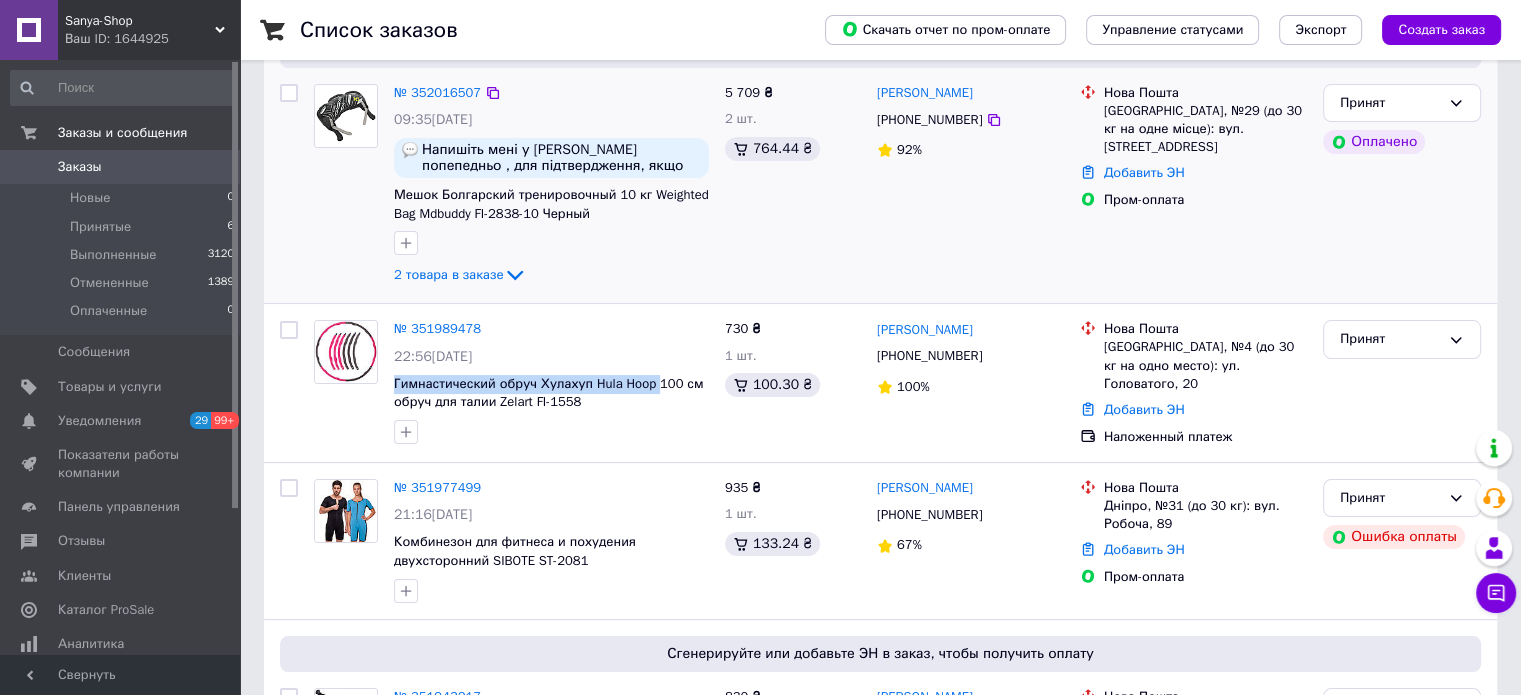 copy on "Гимнастический обруч Хулахуп Hula Hoop" 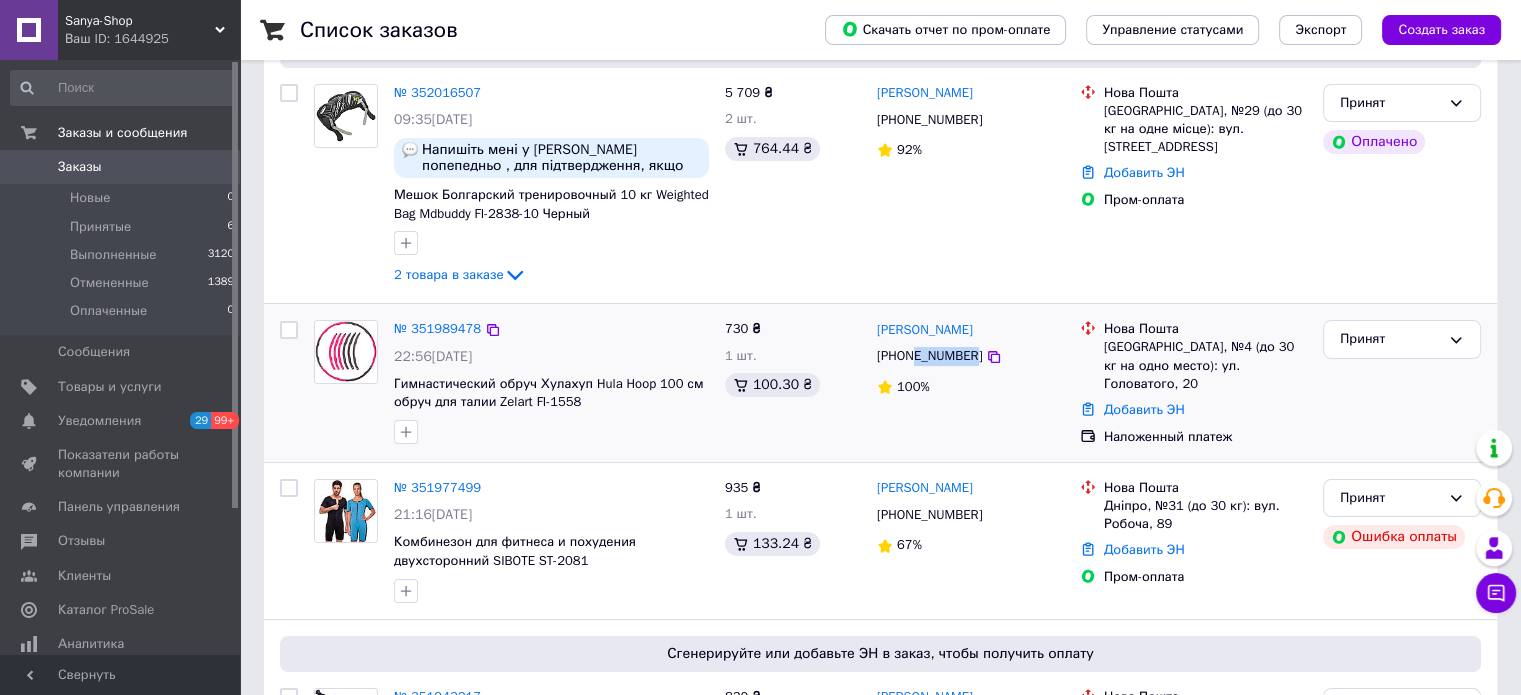drag, startPoint x: 970, startPoint y: 358, endPoint x: 910, endPoint y: 361, distance: 60.074955 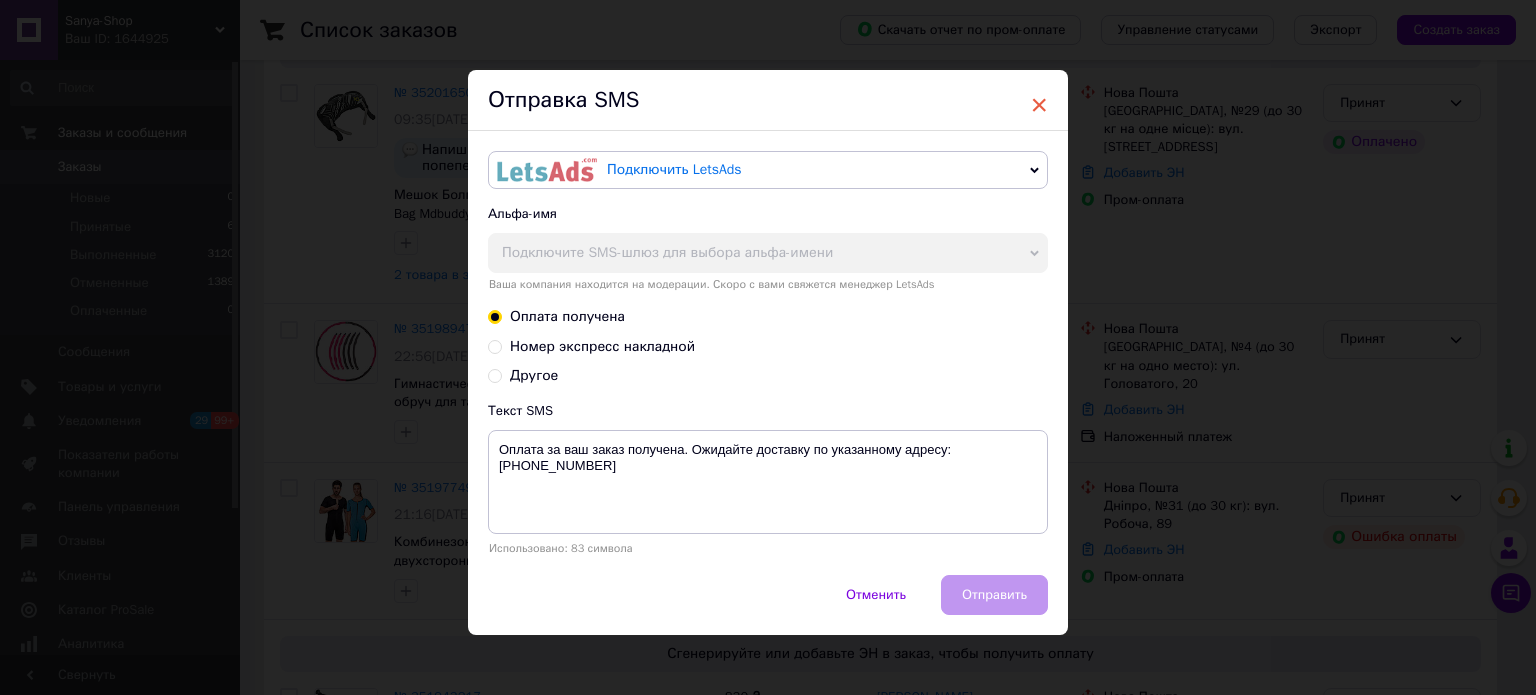 click on "×" at bounding box center (1039, 105) 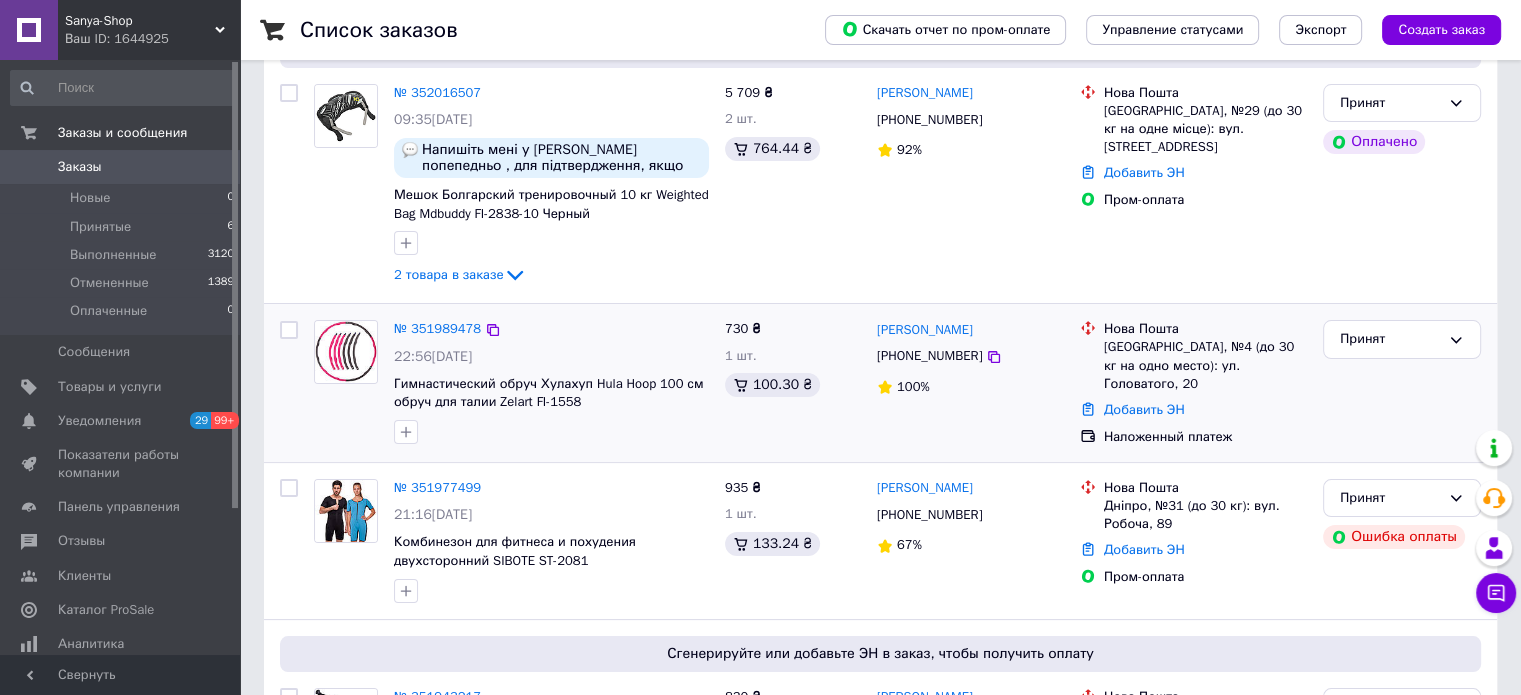 click on "100%" at bounding box center [970, 387] 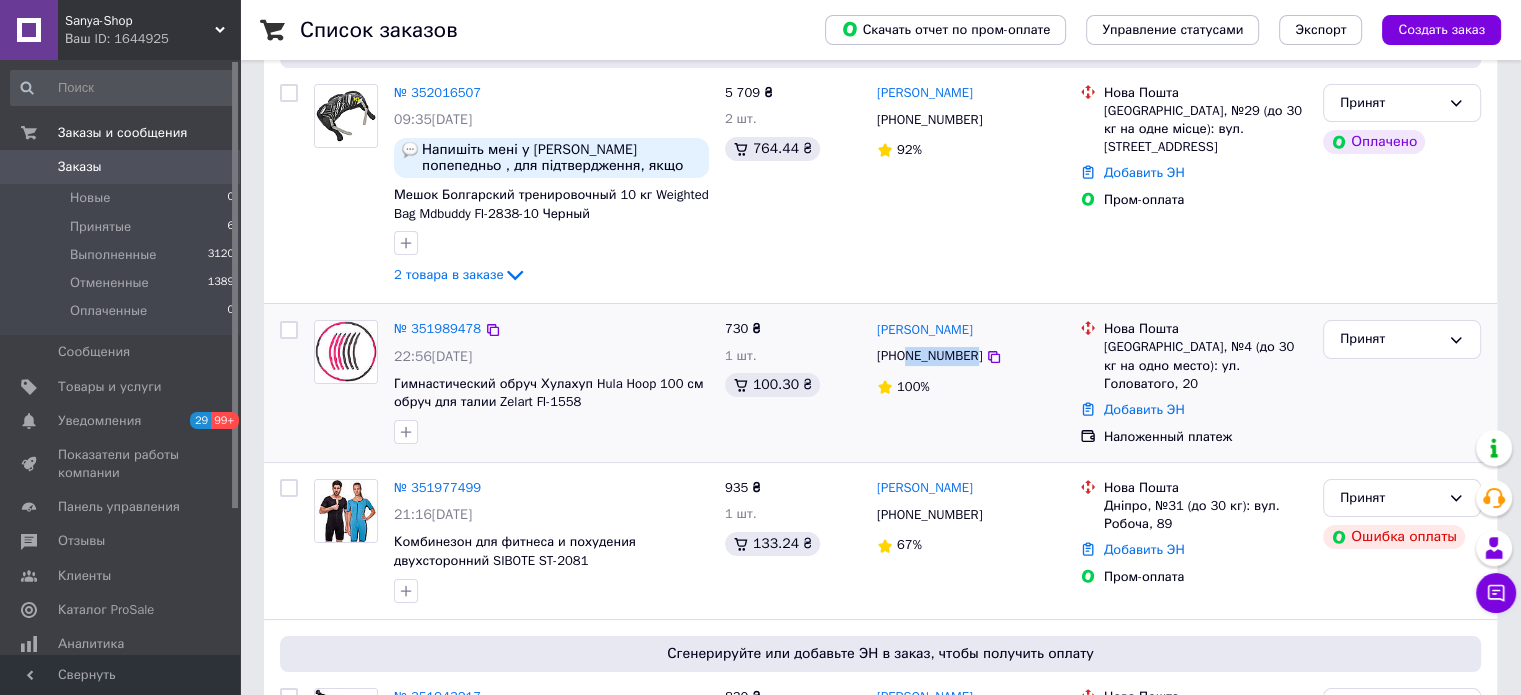 drag, startPoint x: 970, startPoint y: 359, endPoint x: 908, endPoint y: 358, distance: 62.008064 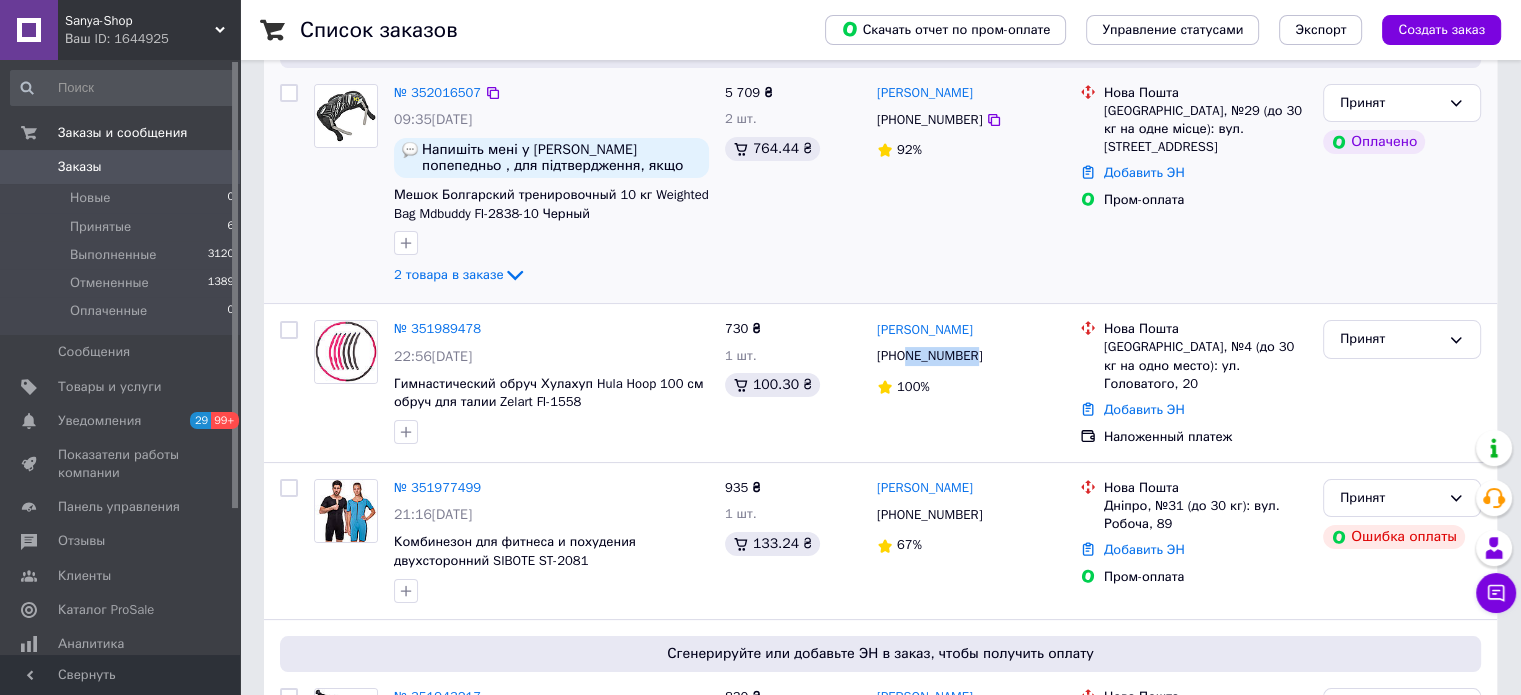 copy on "931029059" 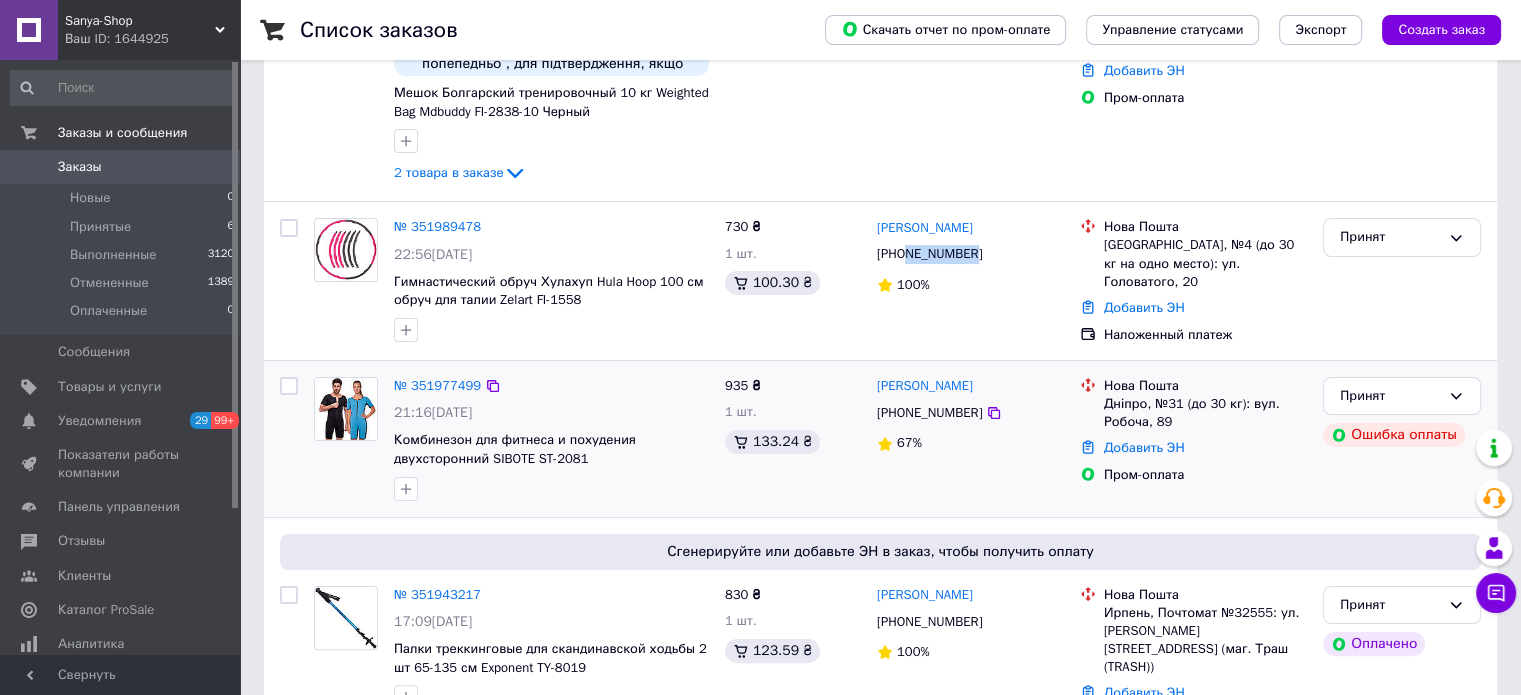 scroll, scrollTop: 400, scrollLeft: 0, axis: vertical 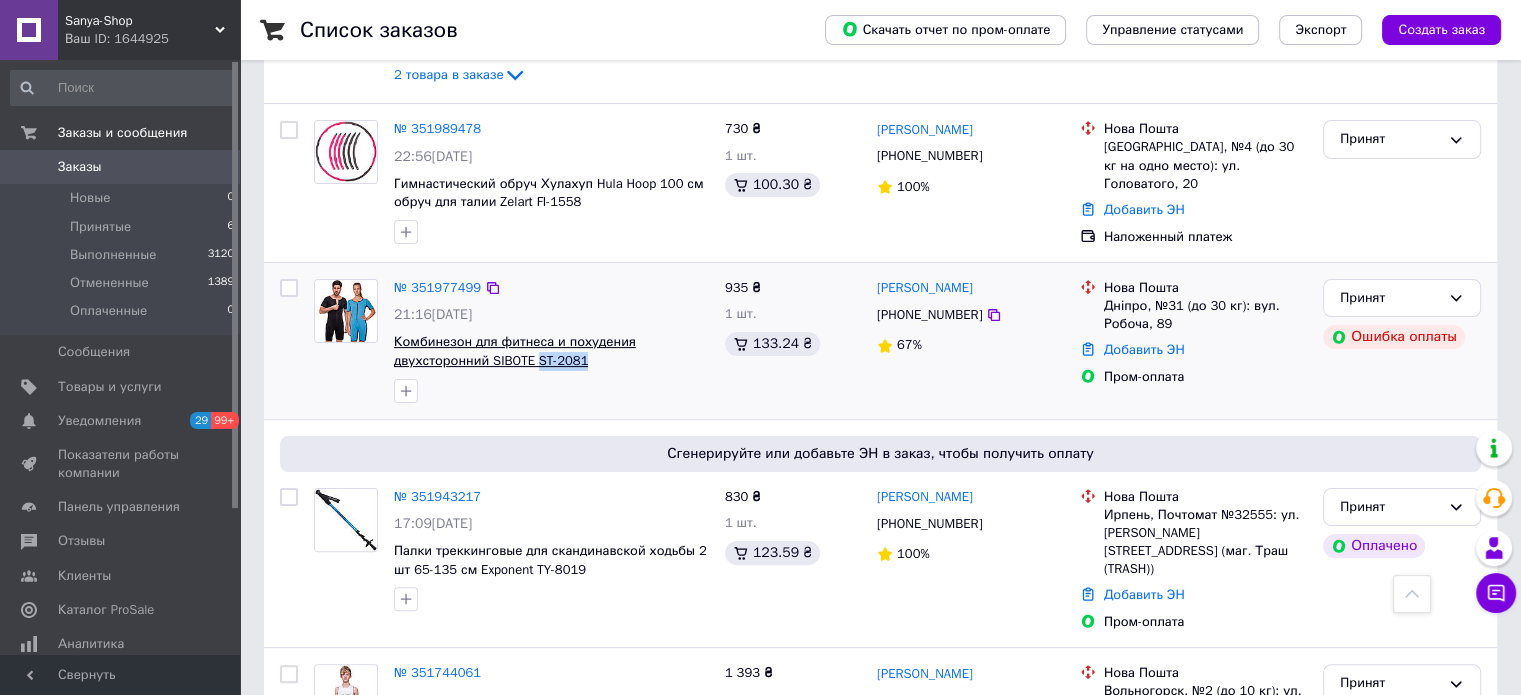 drag, startPoint x: 590, startPoint y: 363, endPoint x: 530, endPoint y: 355, distance: 60.530983 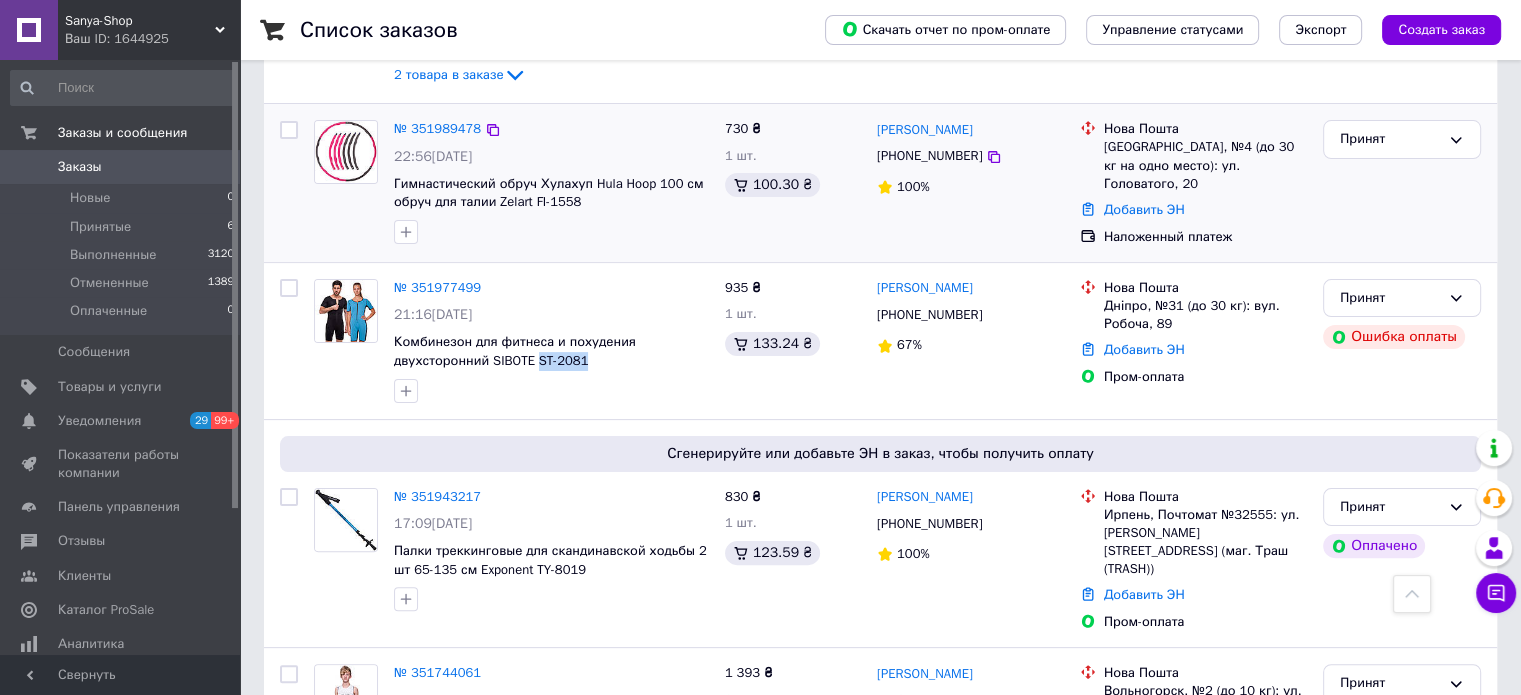 copy on "ST-2081" 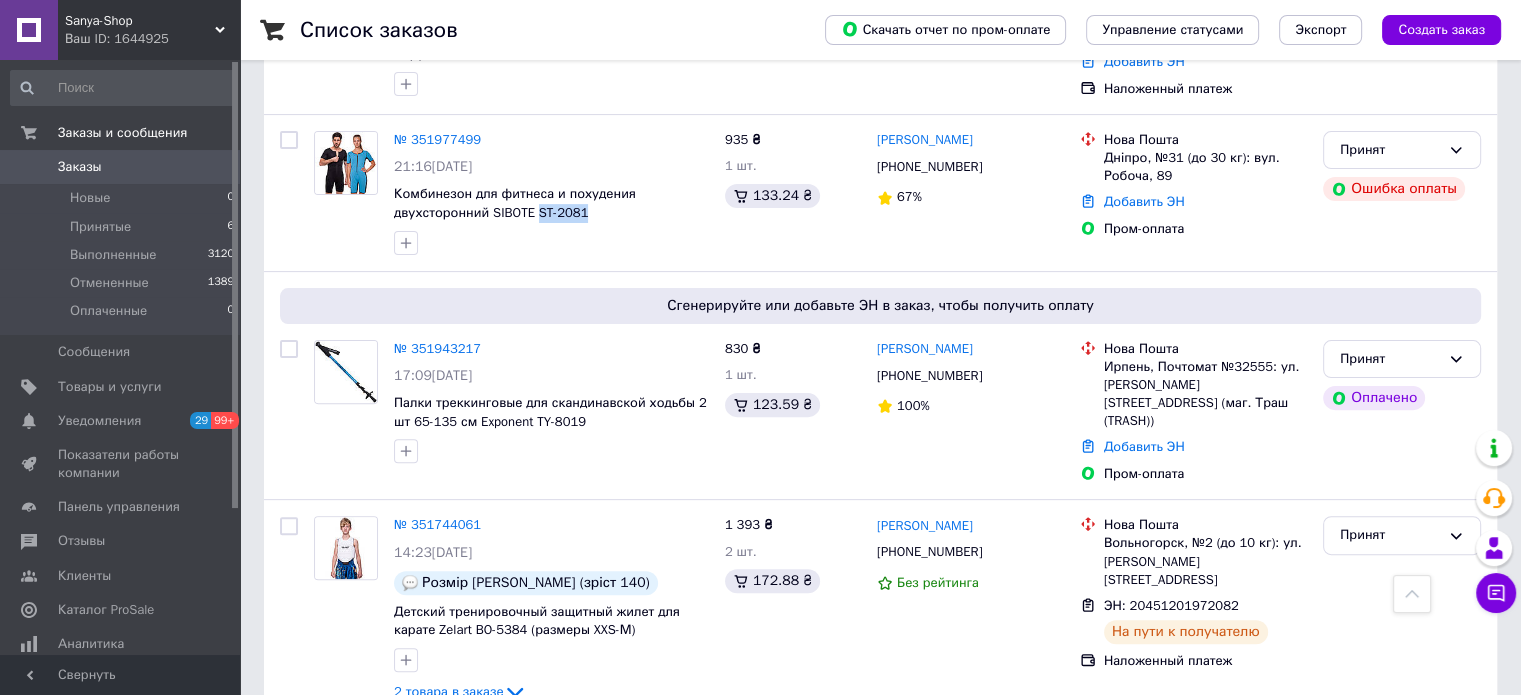 scroll, scrollTop: 500, scrollLeft: 0, axis: vertical 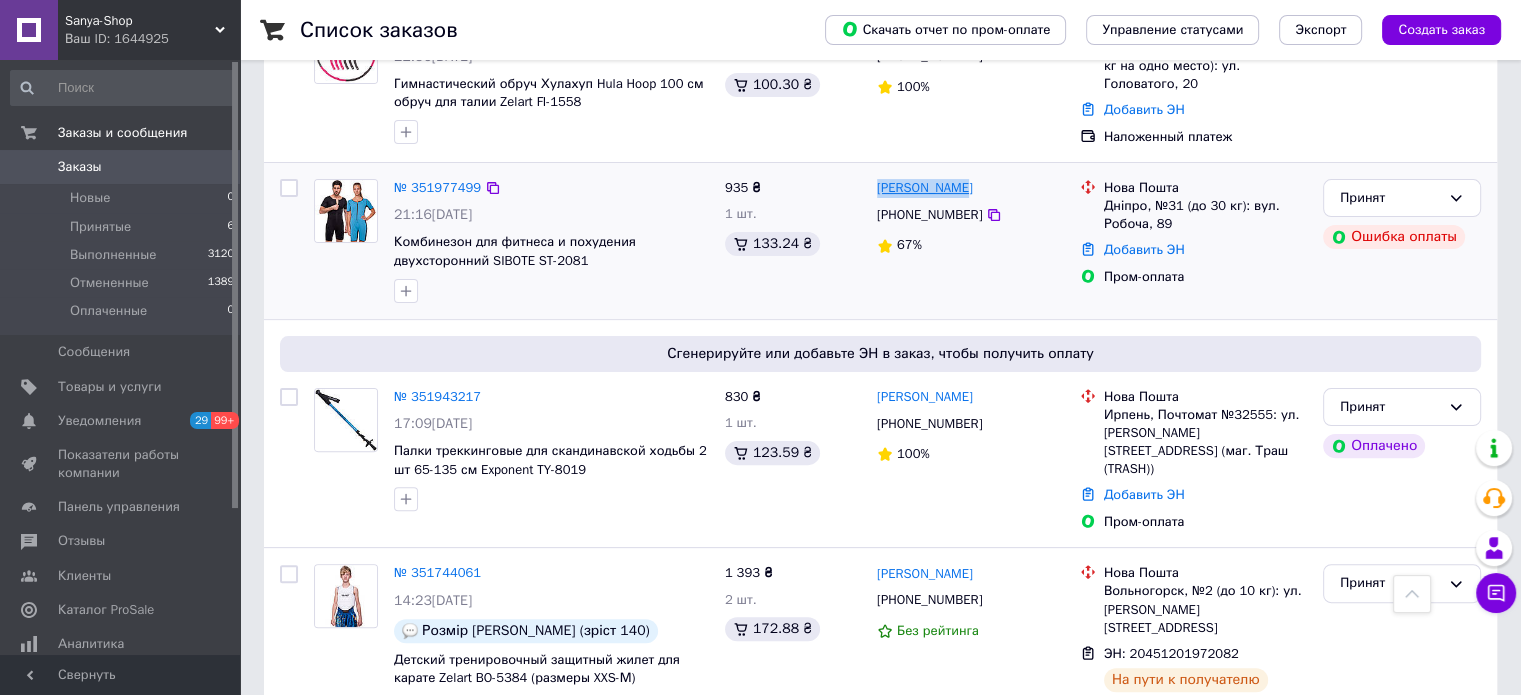 drag, startPoint x: 950, startPoint y: 183, endPoint x: 878, endPoint y: 185, distance: 72.02777 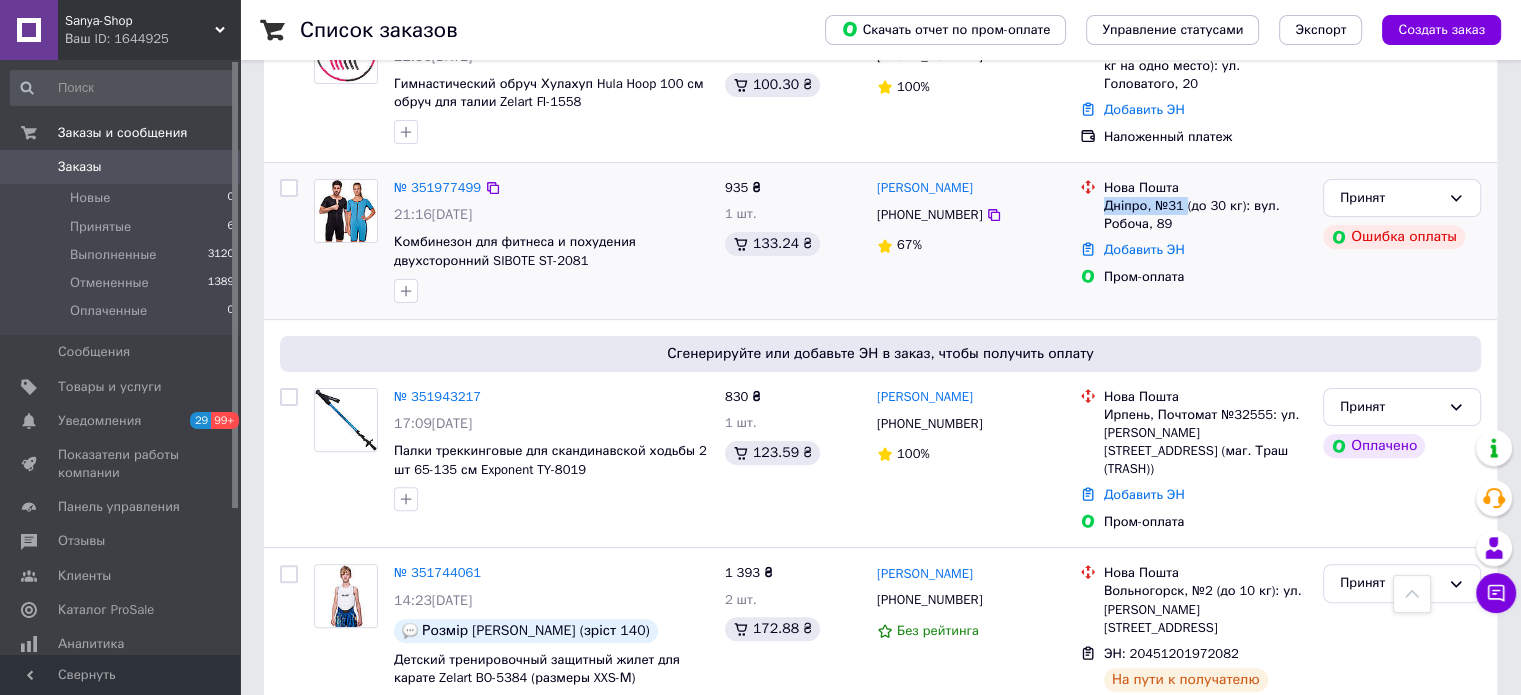 drag, startPoint x: 1101, startPoint y: 204, endPoint x: 1182, endPoint y: 207, distance: 81.055534 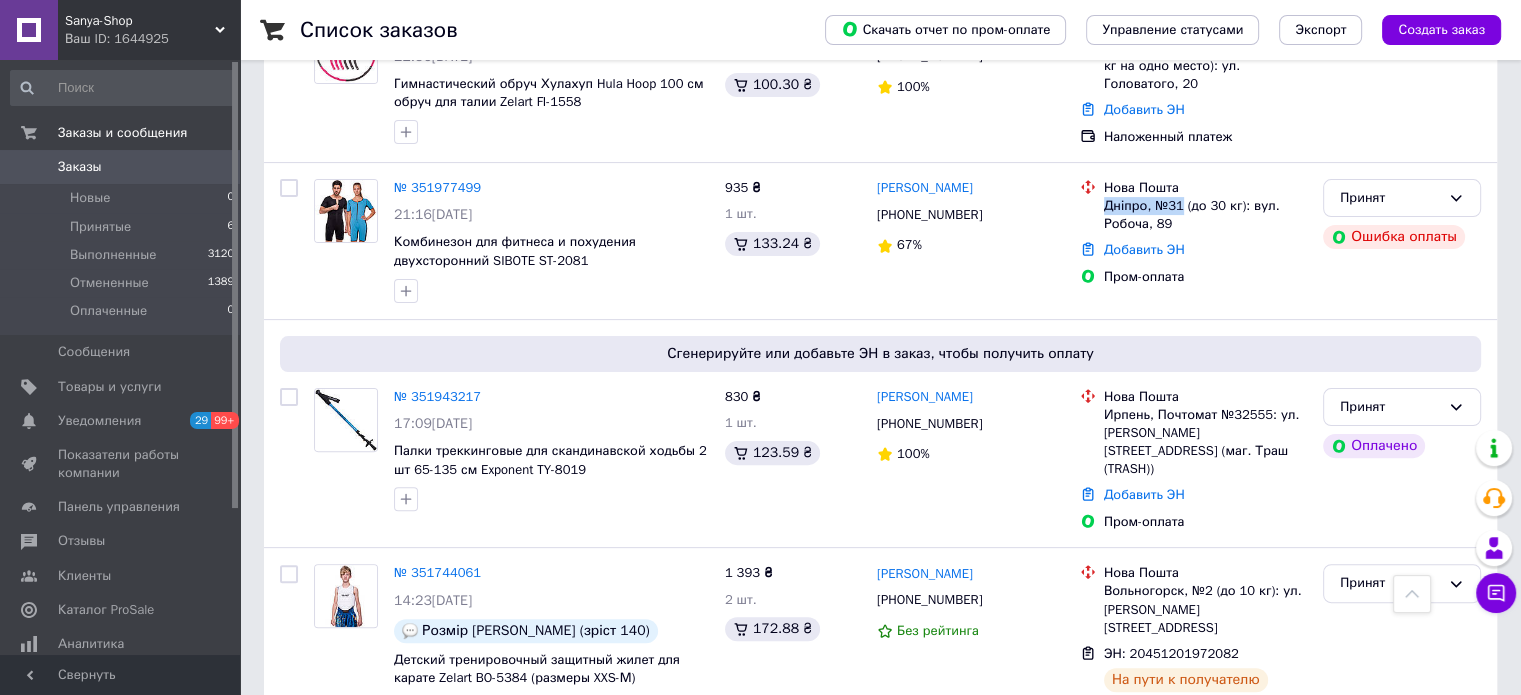 copy on "Дніпро, №31" 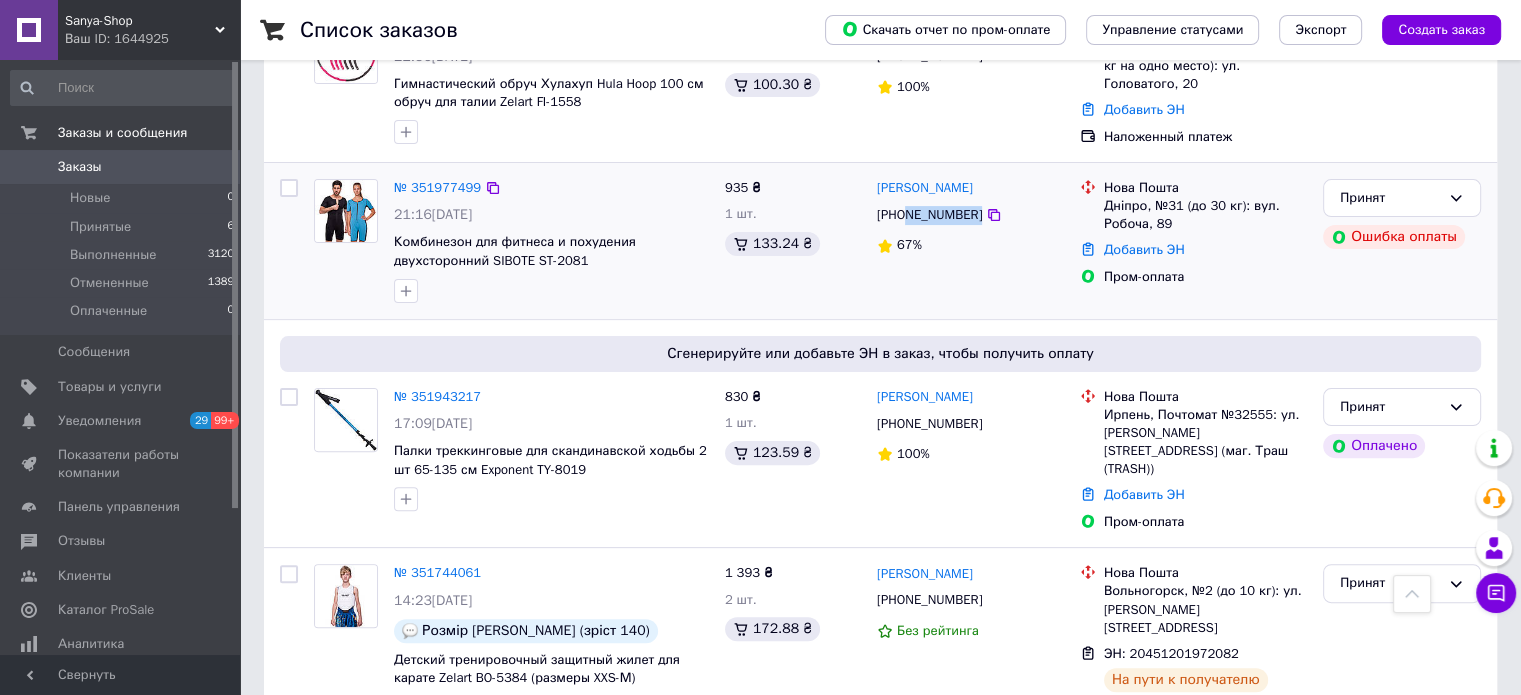 drag, startPoint x: 972, startPoint y: 214, endPoint x: 905, endPoint y: 219, distance: 67.18631 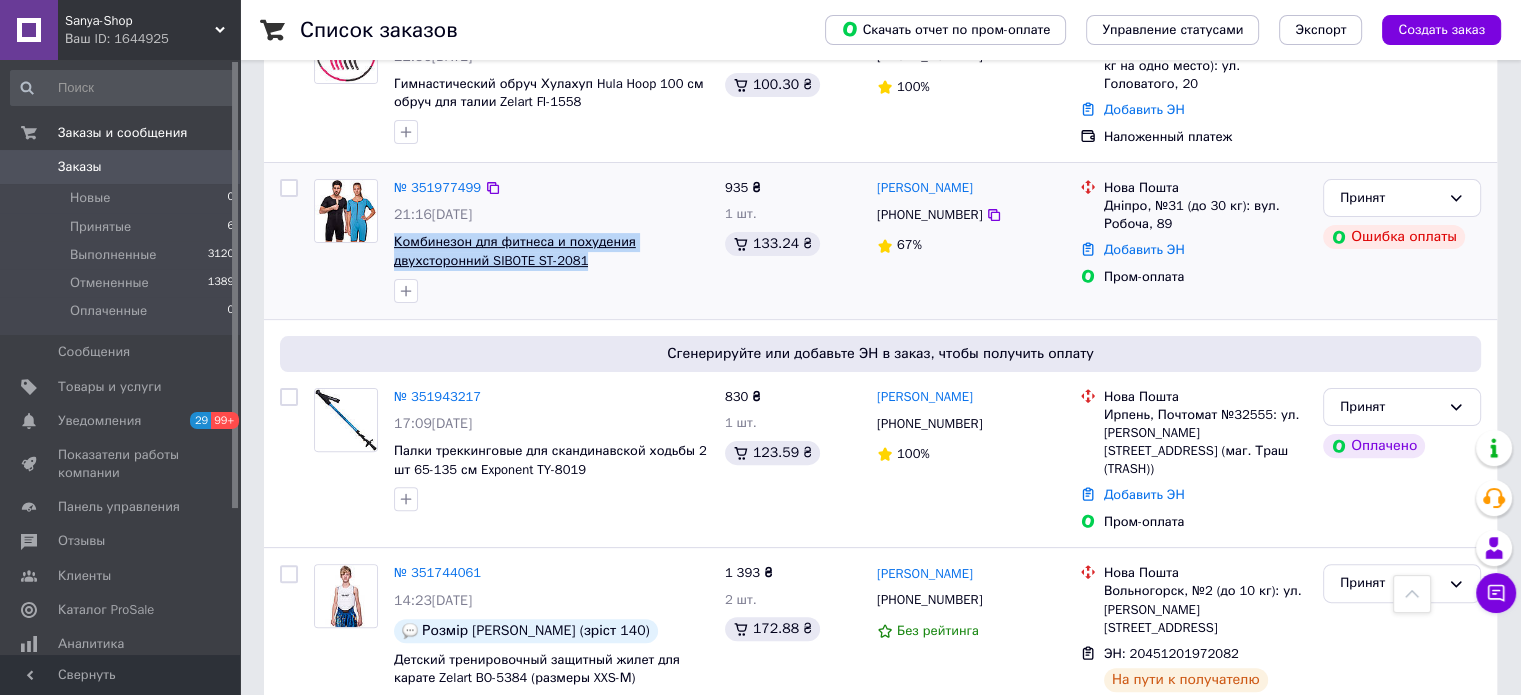 drag, startPoint x: 390, startPoint y: 236, endPoint x: 578, endPoint y: 260, distance: 189.52573 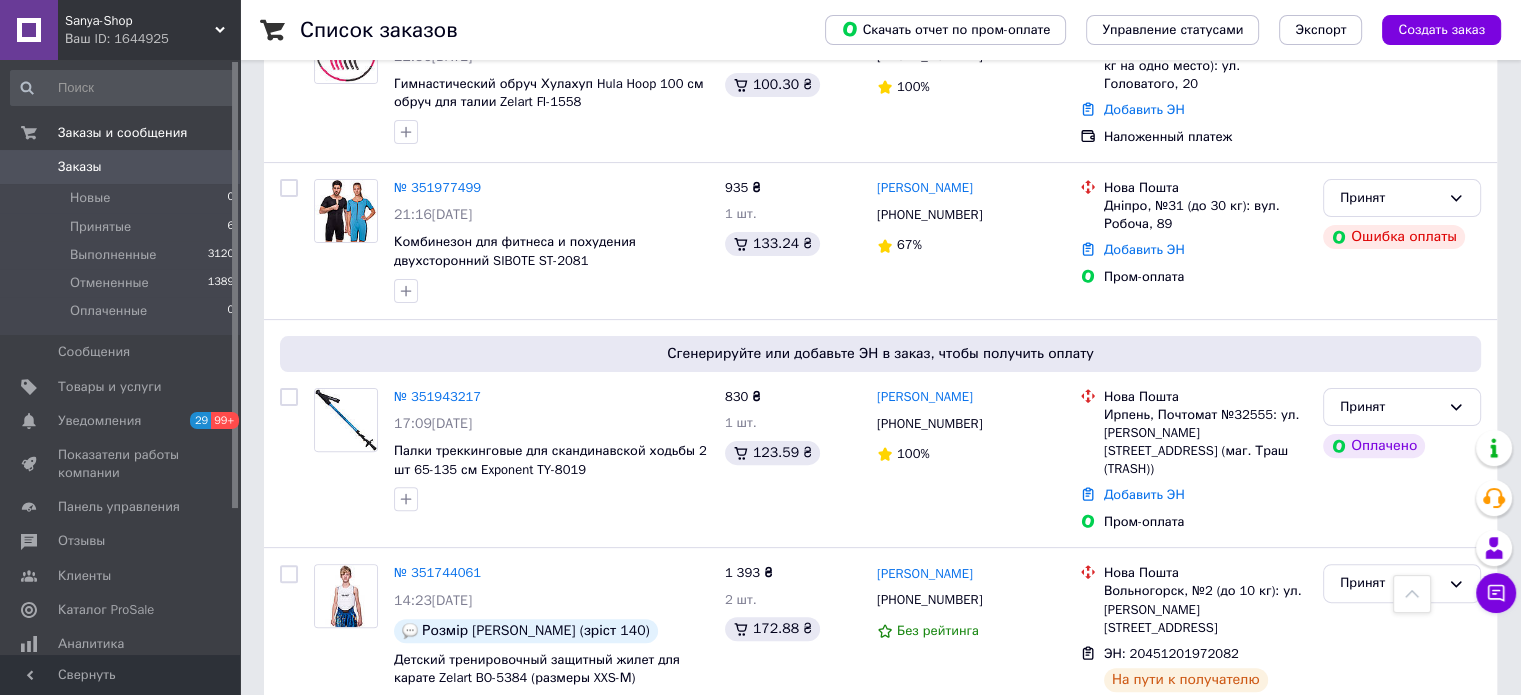click 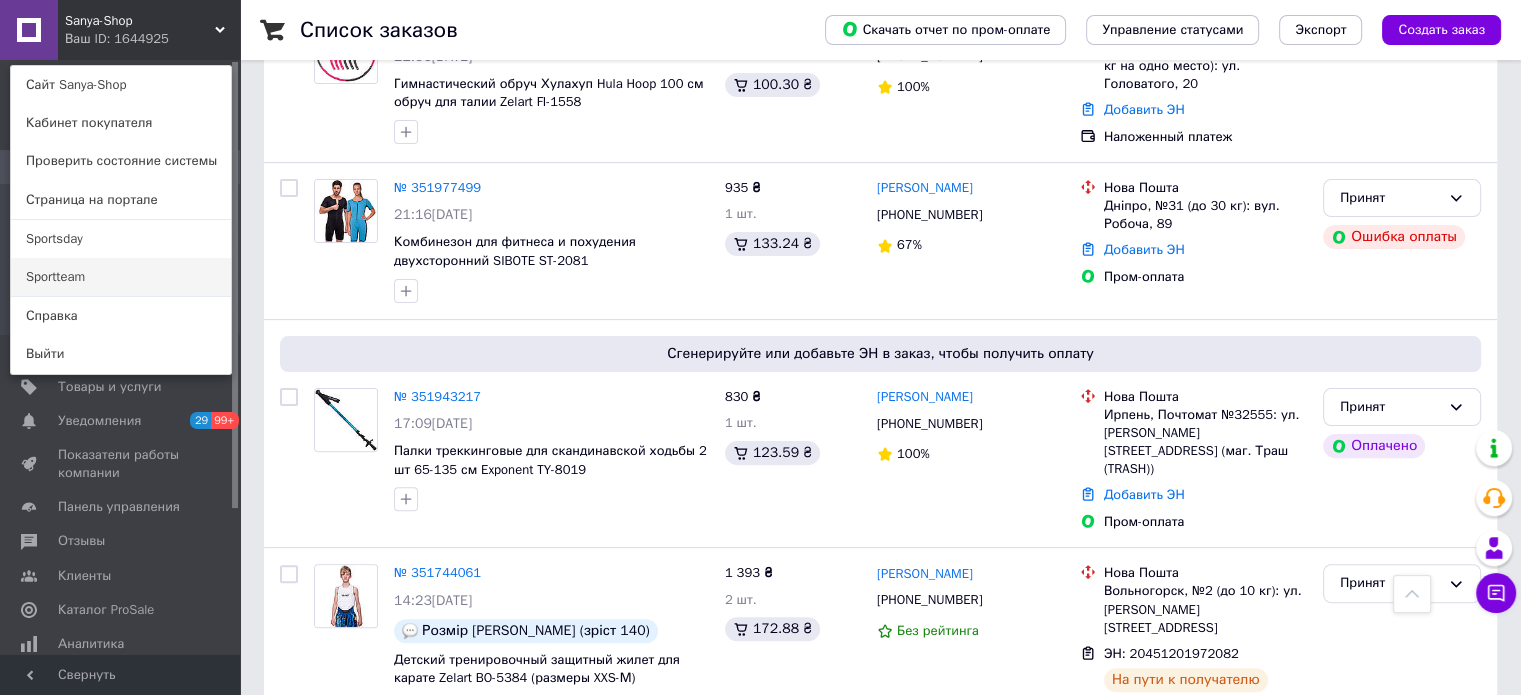 click on "Sportteam" at bounding box center [121, 277] 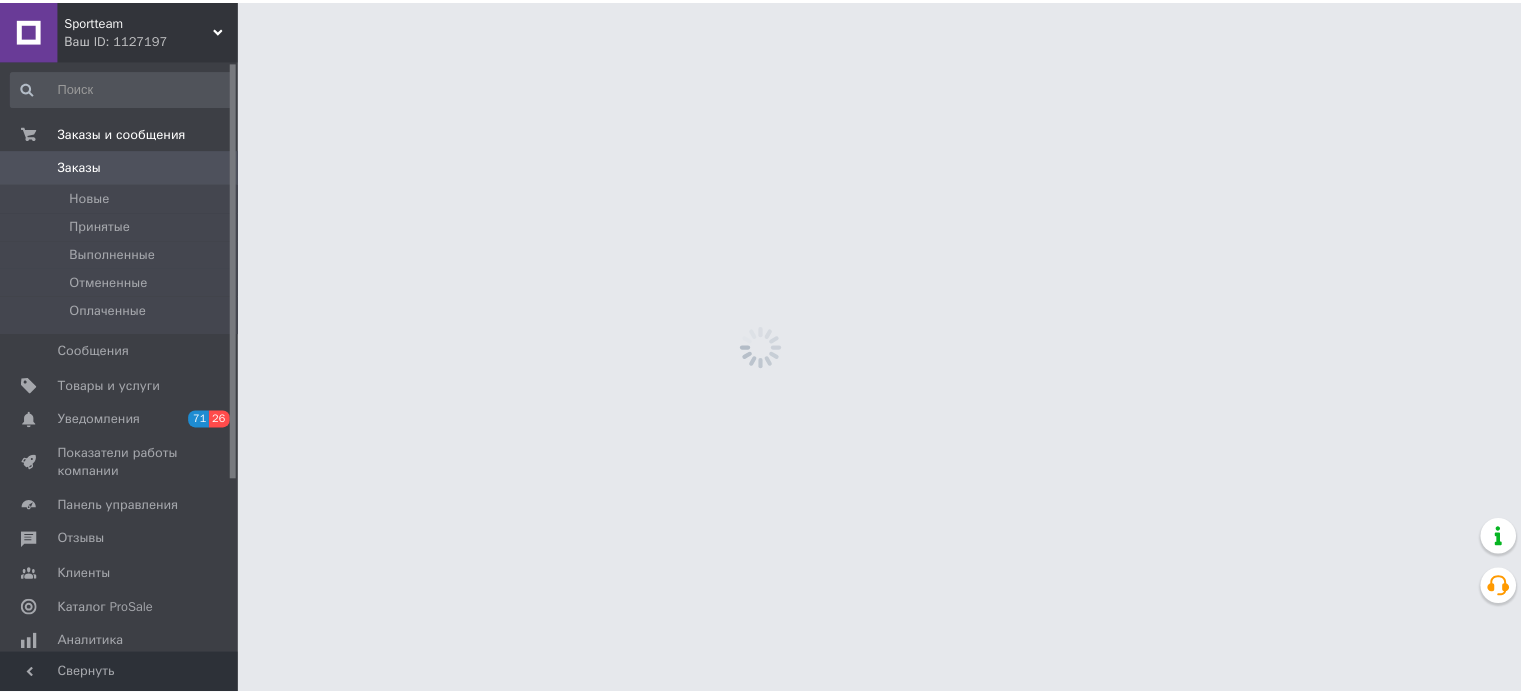 scroll, scrollTop: 0, scrollLeft: 0, axis: both 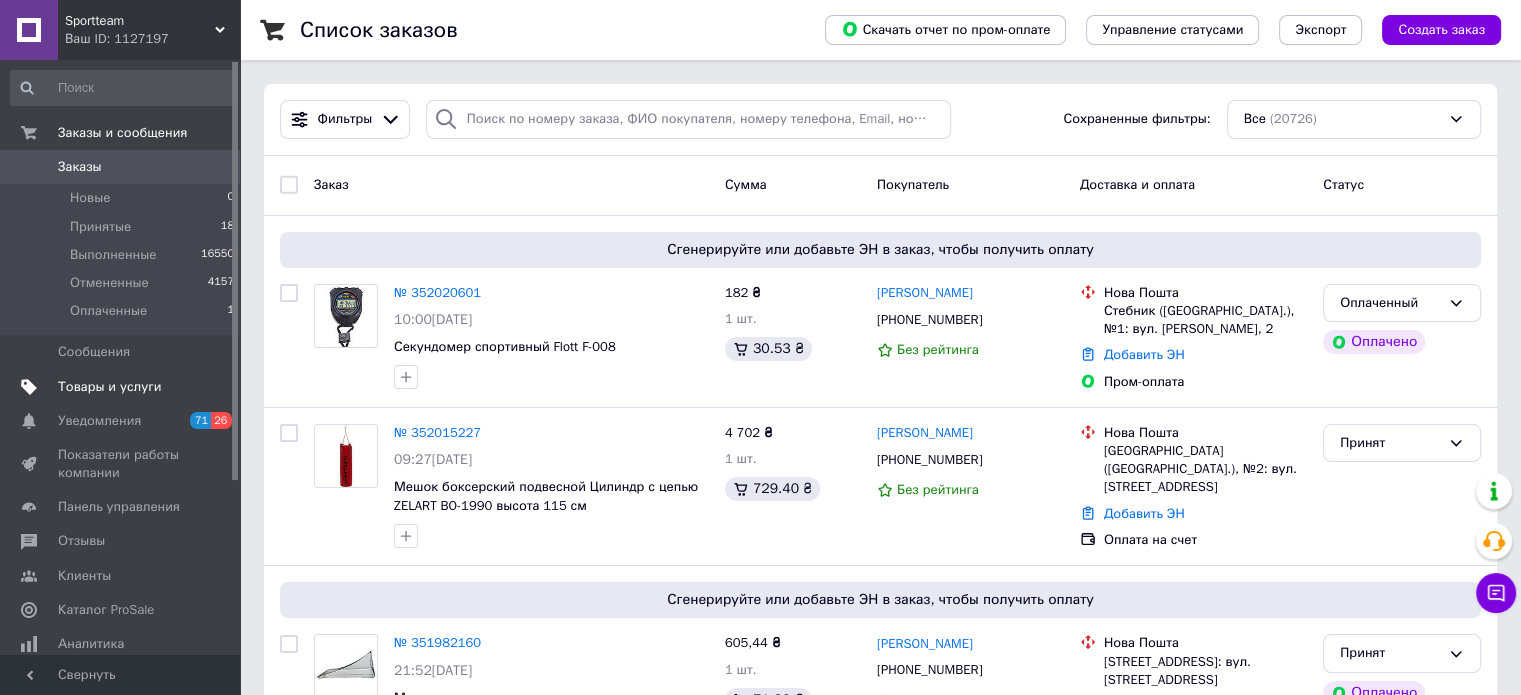 click on "Товары и услуги" at bounding box center (110, 387) 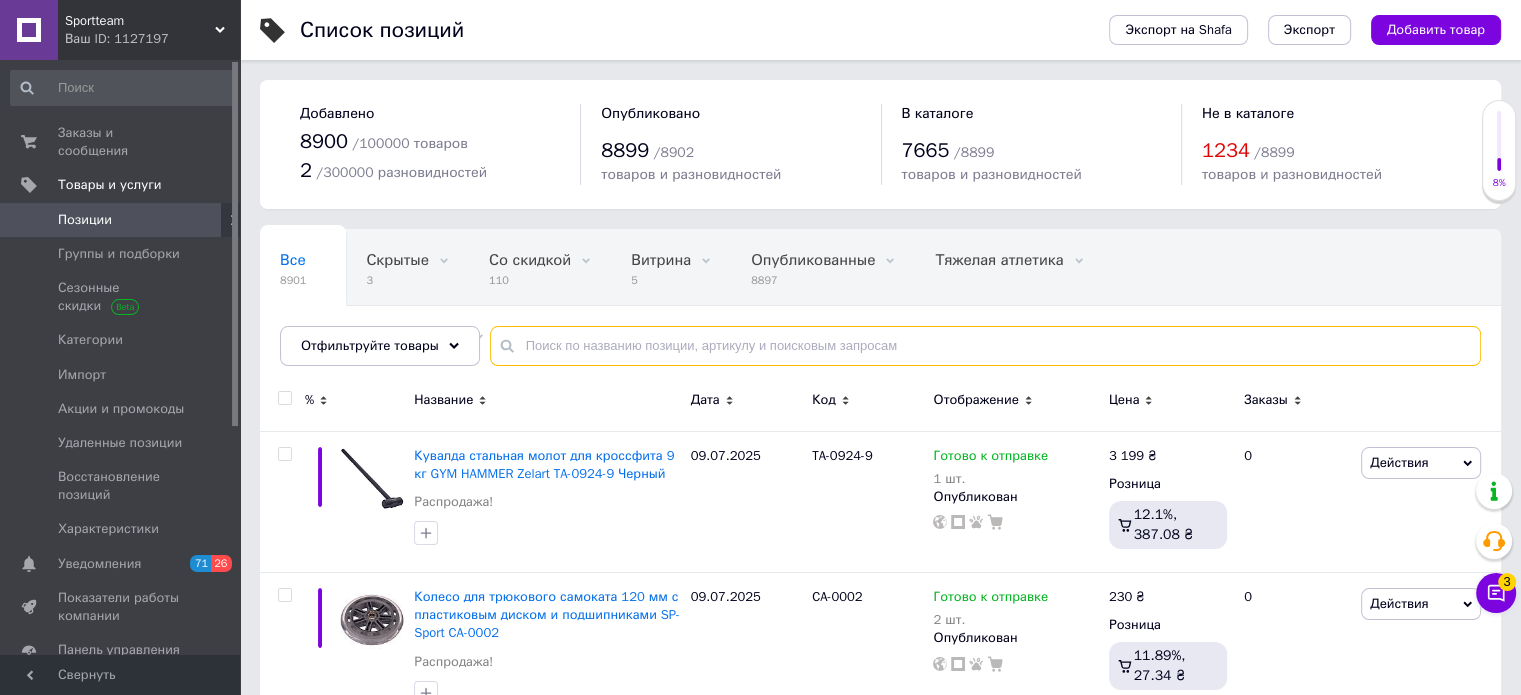click at bounding box center [985, 346] 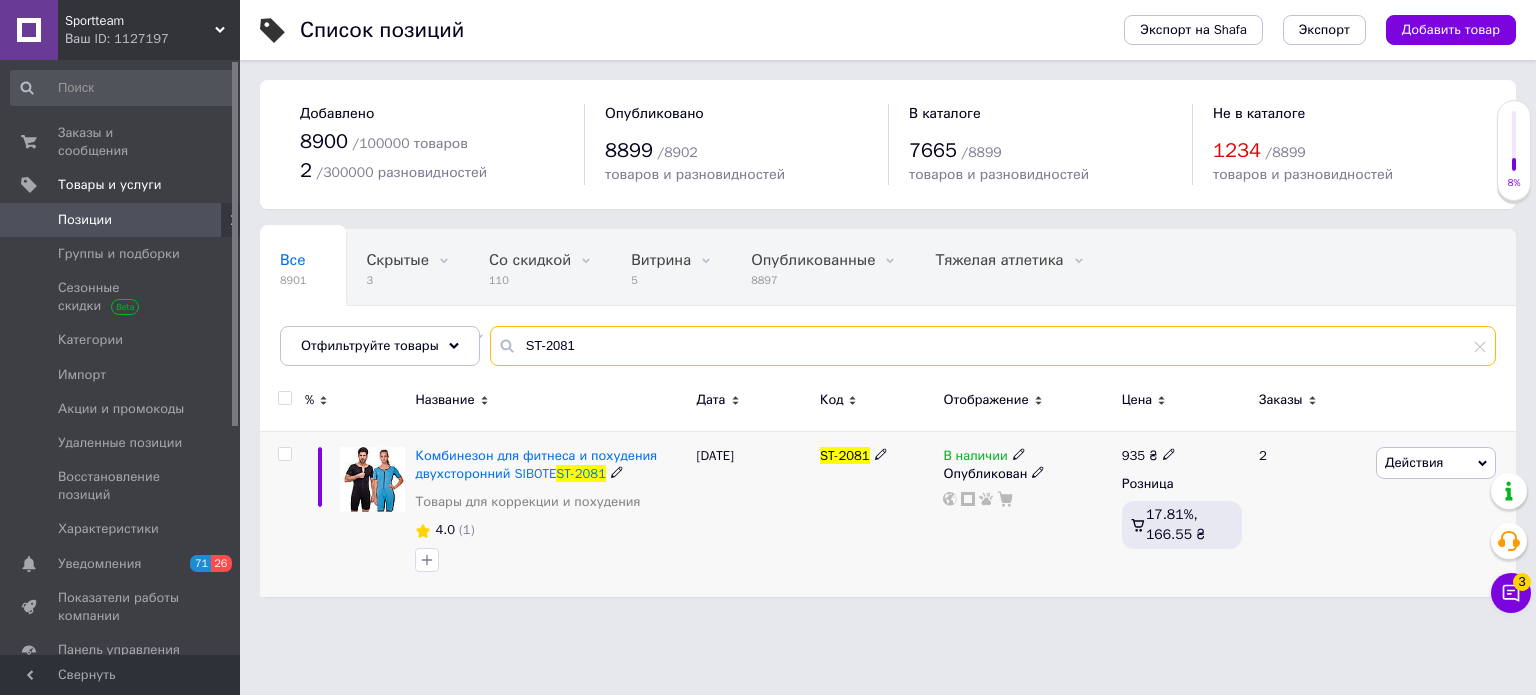 type on "ST-2081" 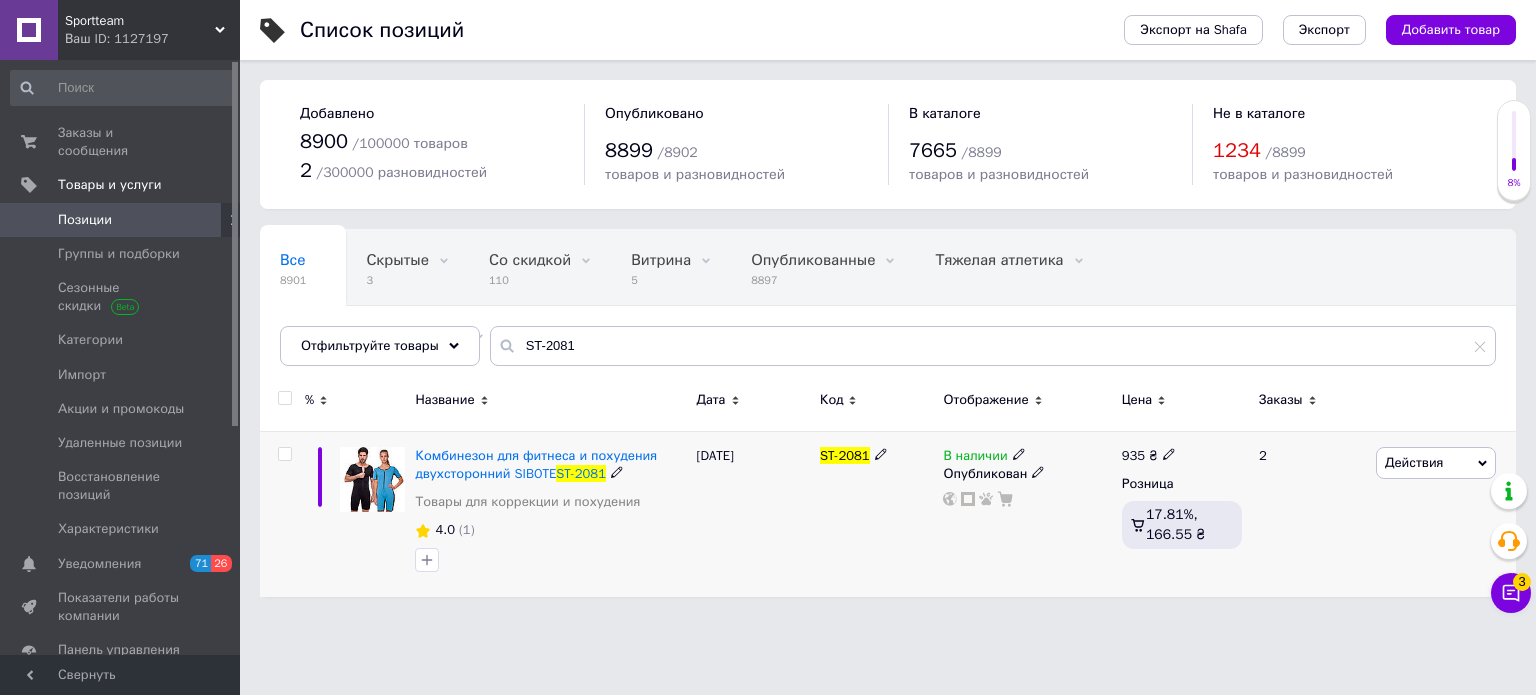 click 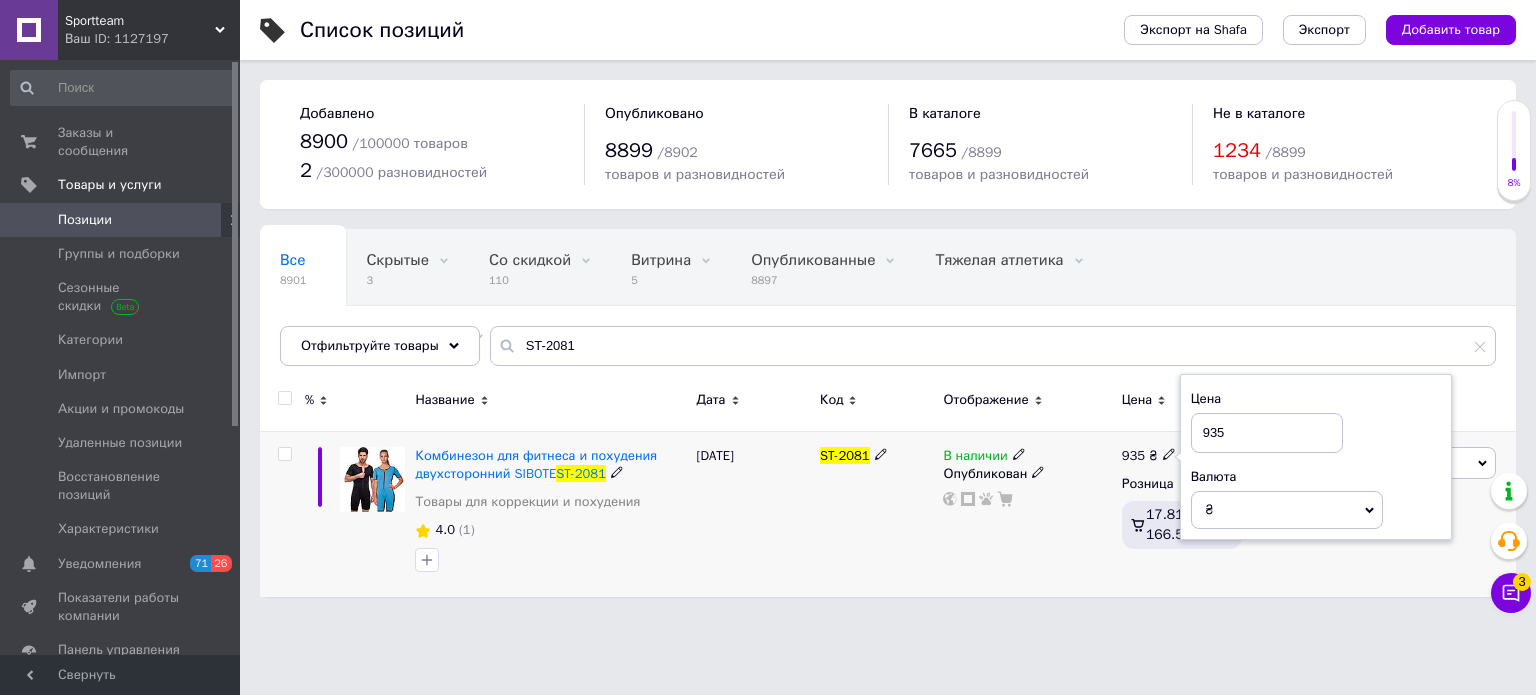 drag, startPoint x: 1235, startPoint y: 439, endPoint x: 1188, endPoint y: 431, distance: 47.67599 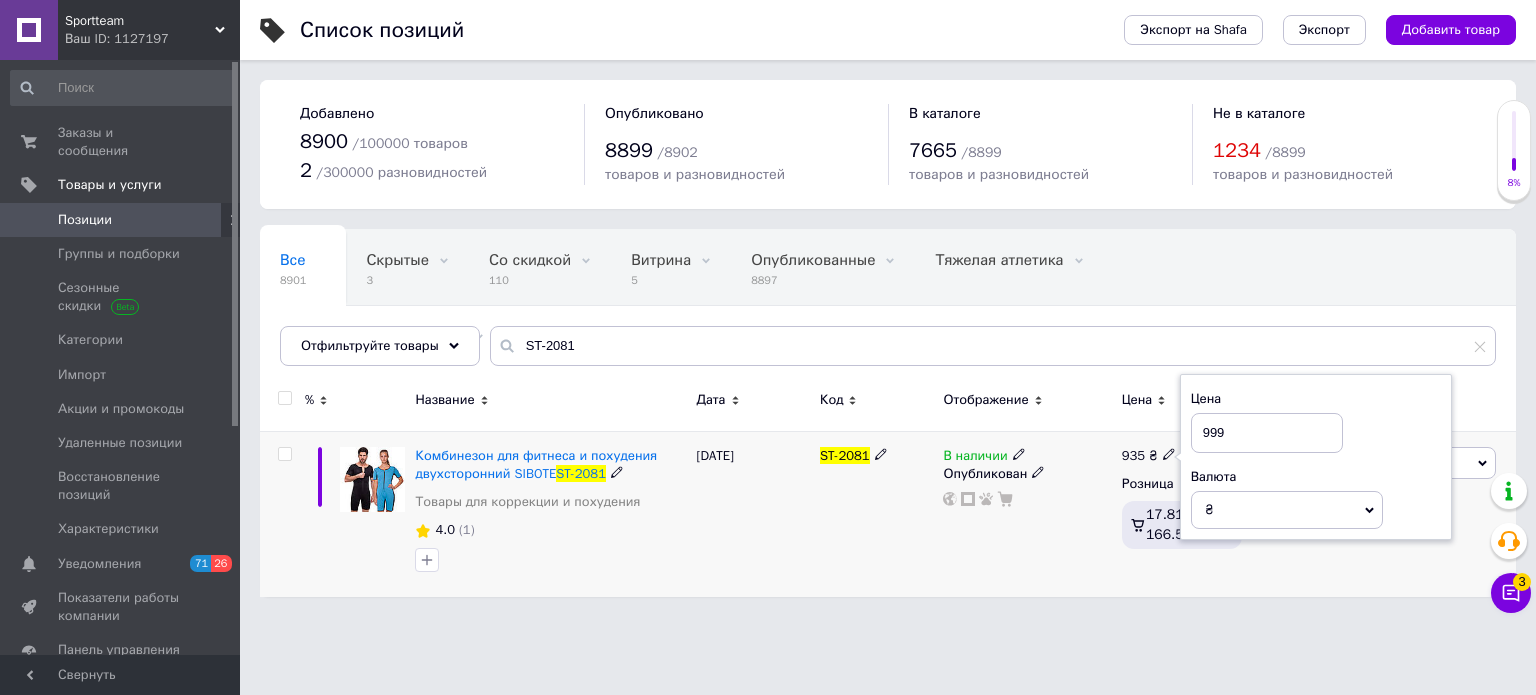 type on "999" 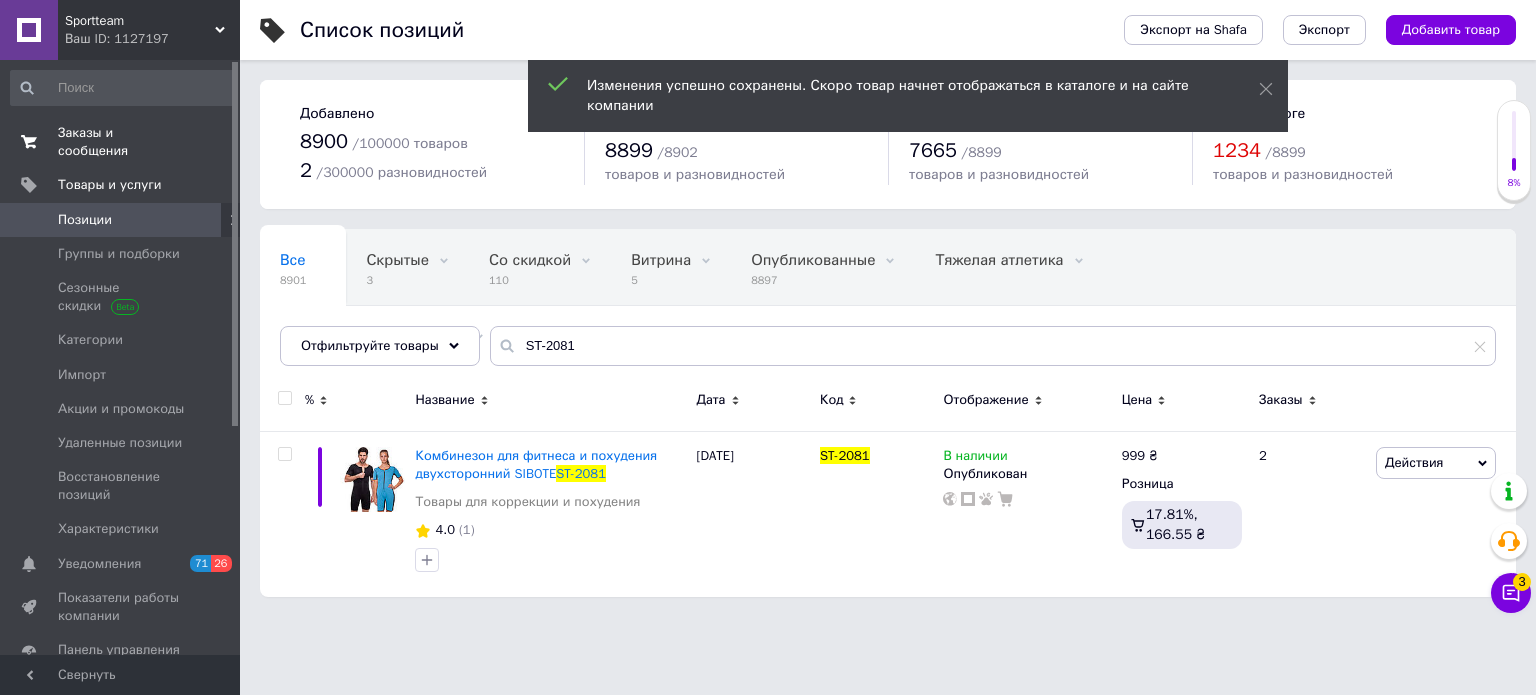 click on "Заказы и сообщения" at bounding box center (121, 142) 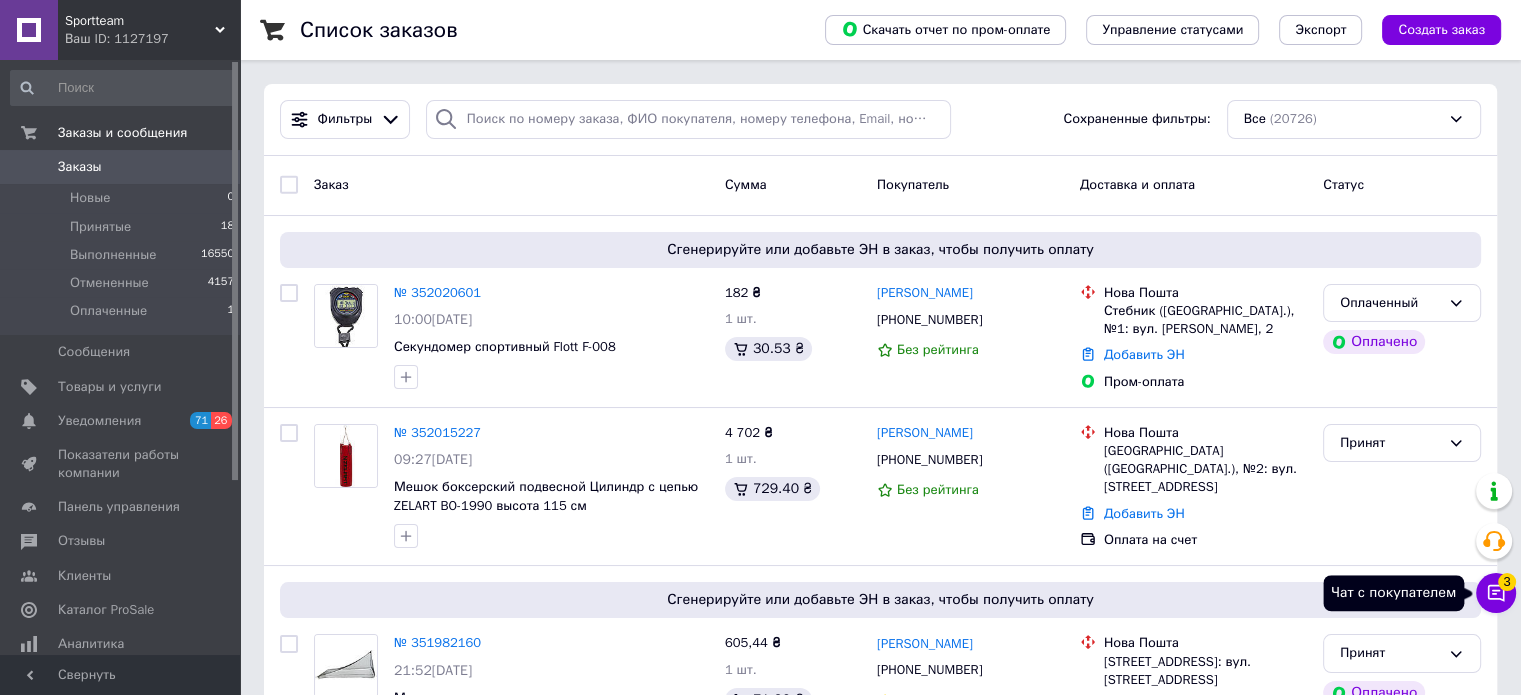 click 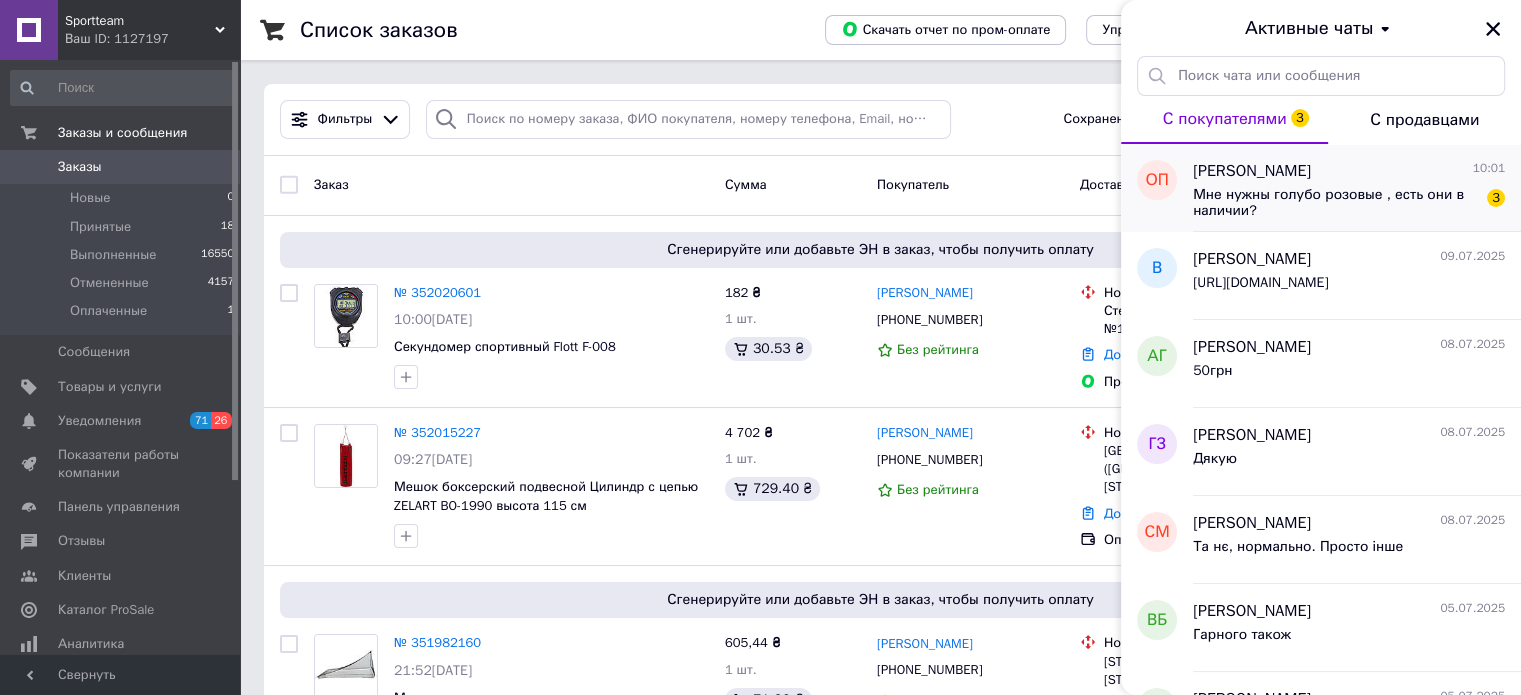 click on "Мне нужны голубо розовые , есть они в наличии?" at bounding box center [1335, 203] 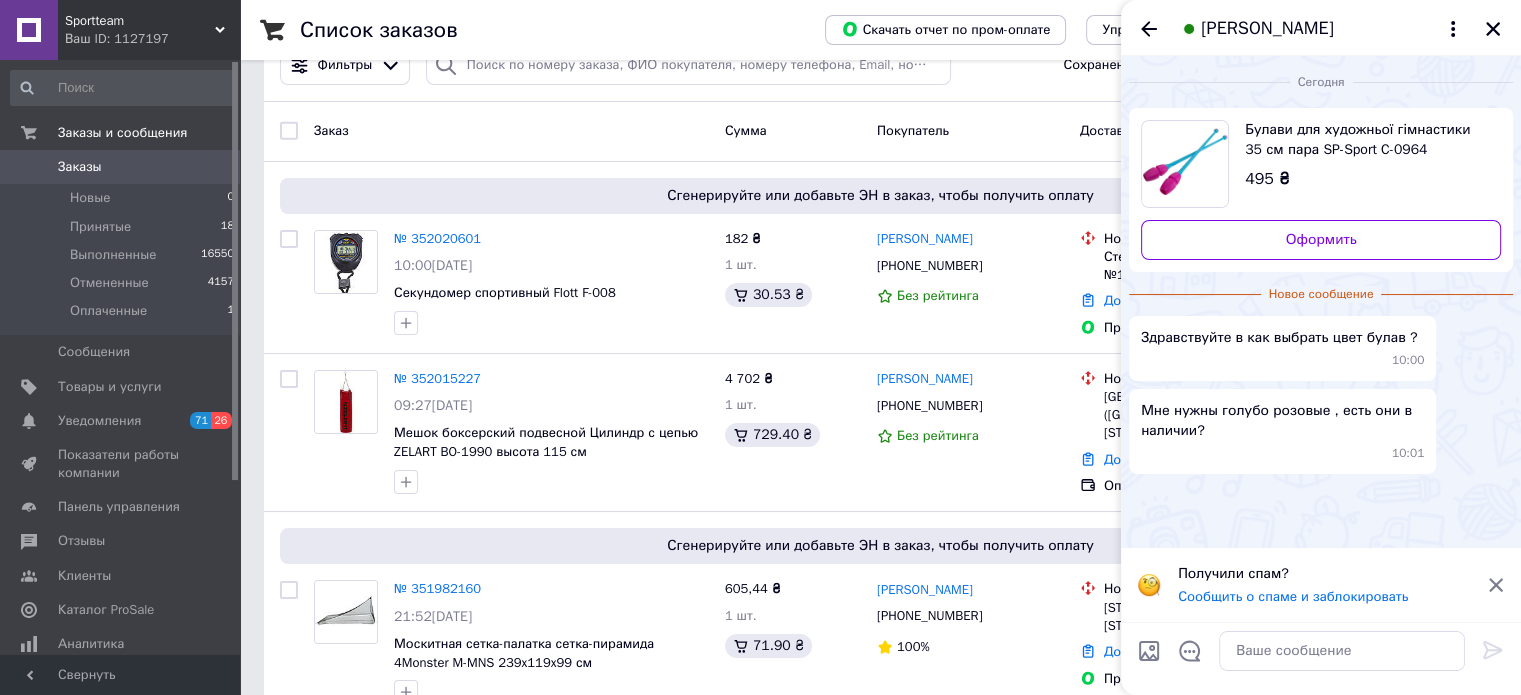 scroll, scrollTop: 100, scrollLeft: 0, axis: vertical 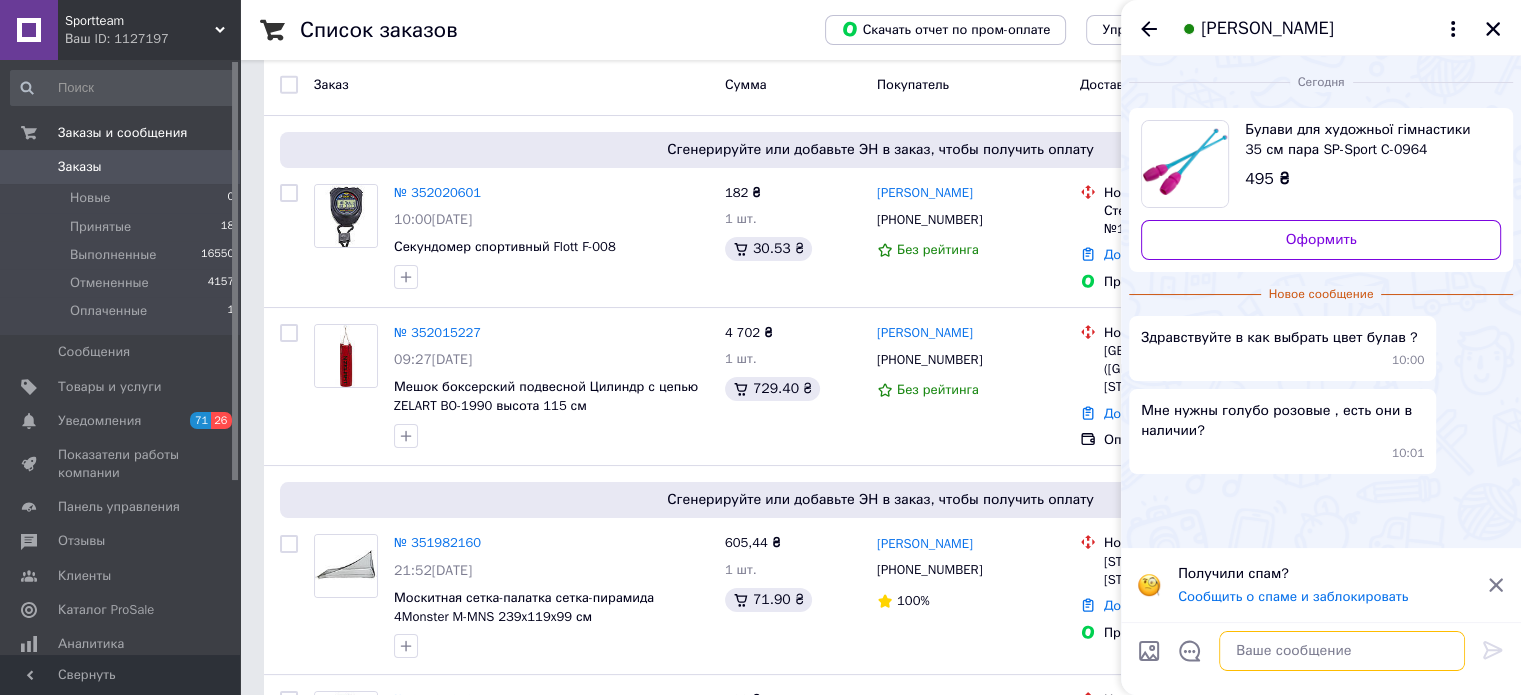 click at bounding box center [1342, 651] 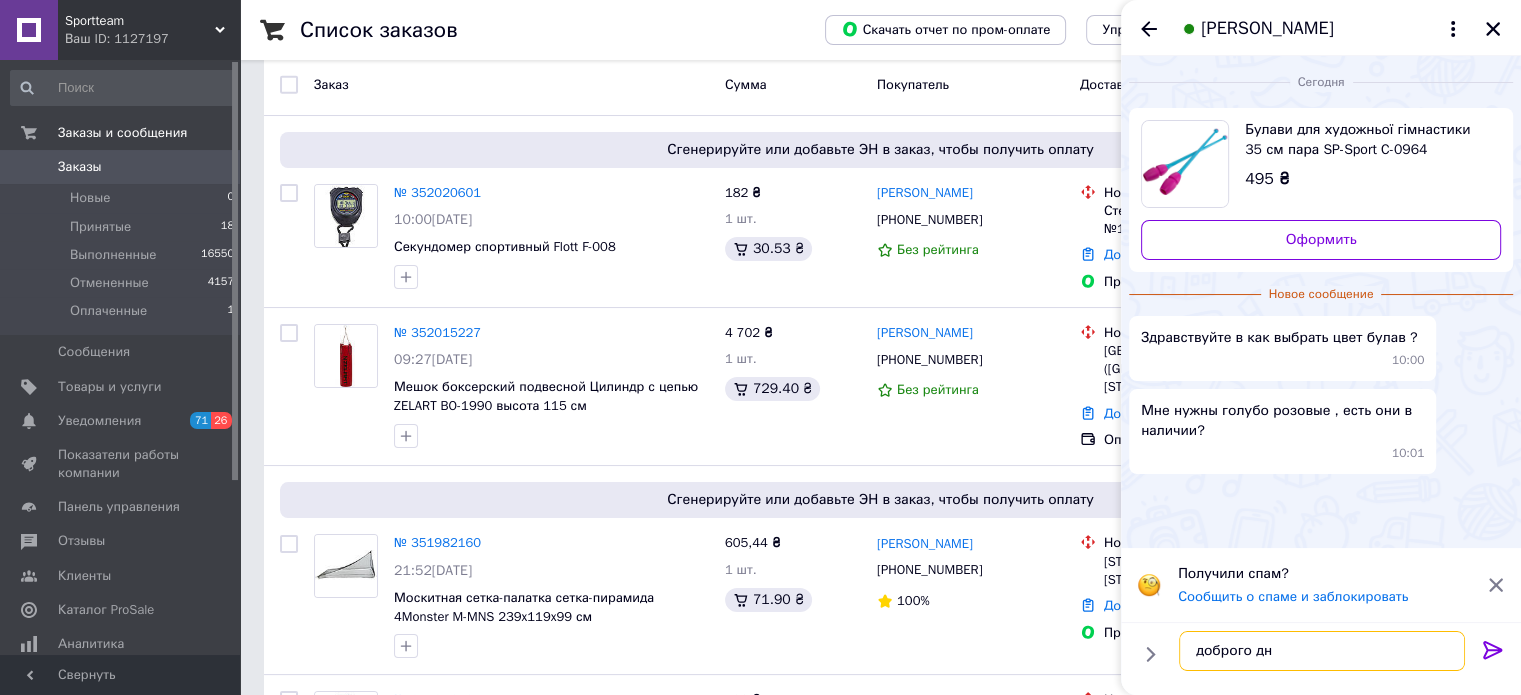 type on "доброго дня" 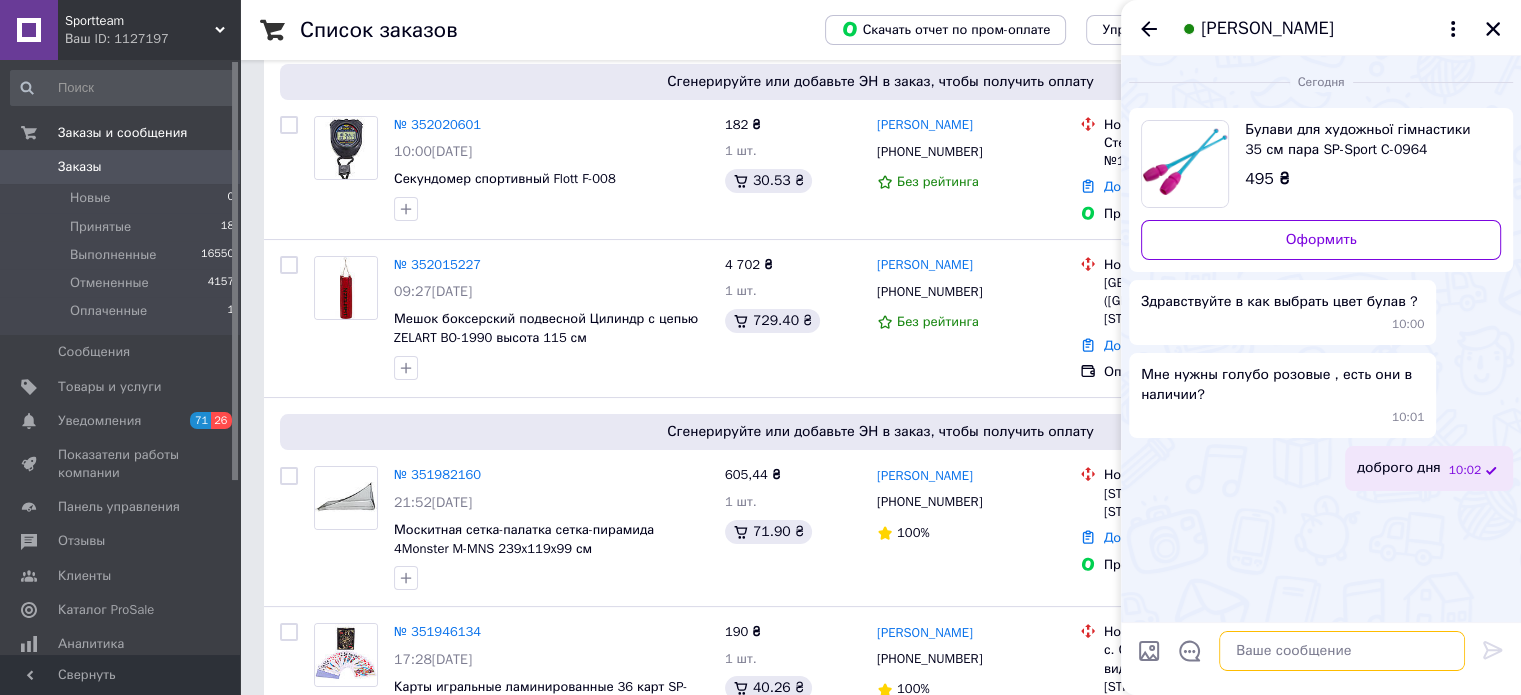 scroll, scrollTop: 400, scrollLeft: 0, axis: vertical 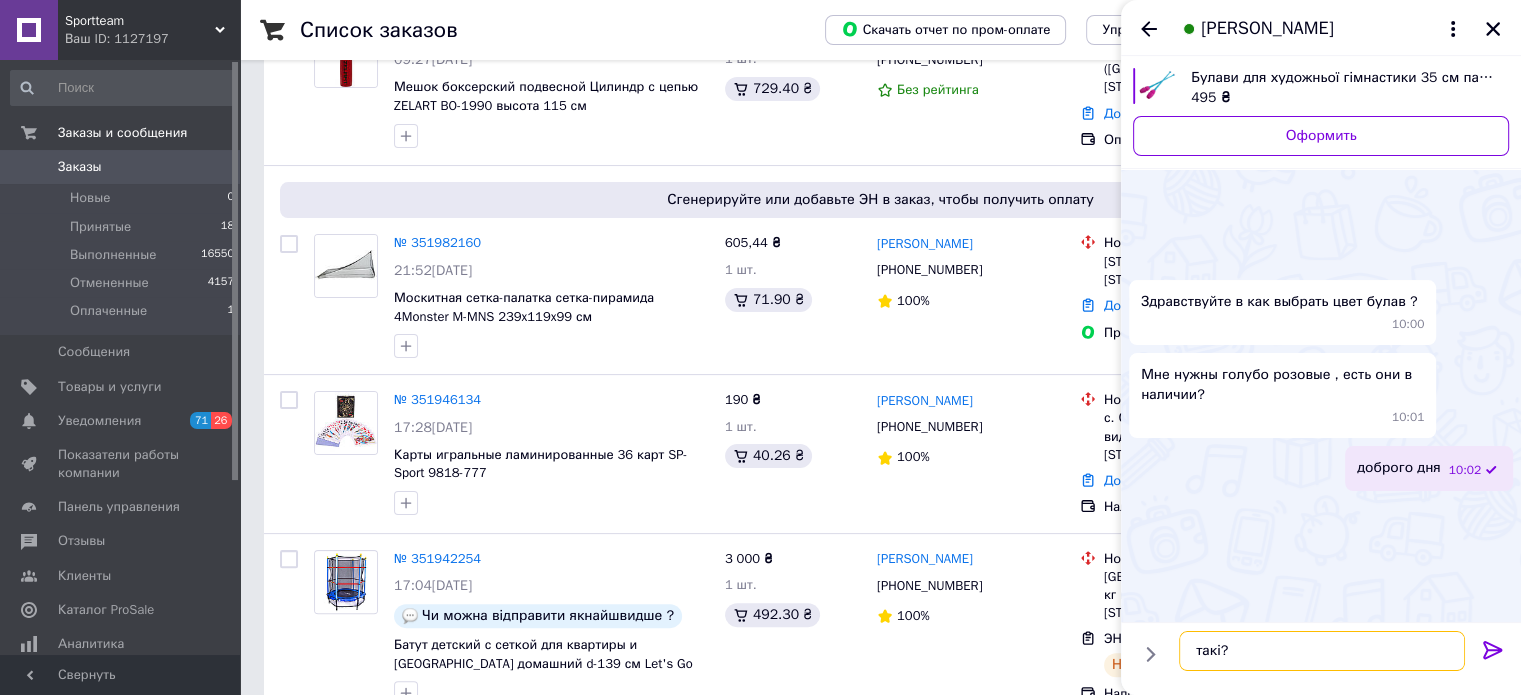 type on "такі?" 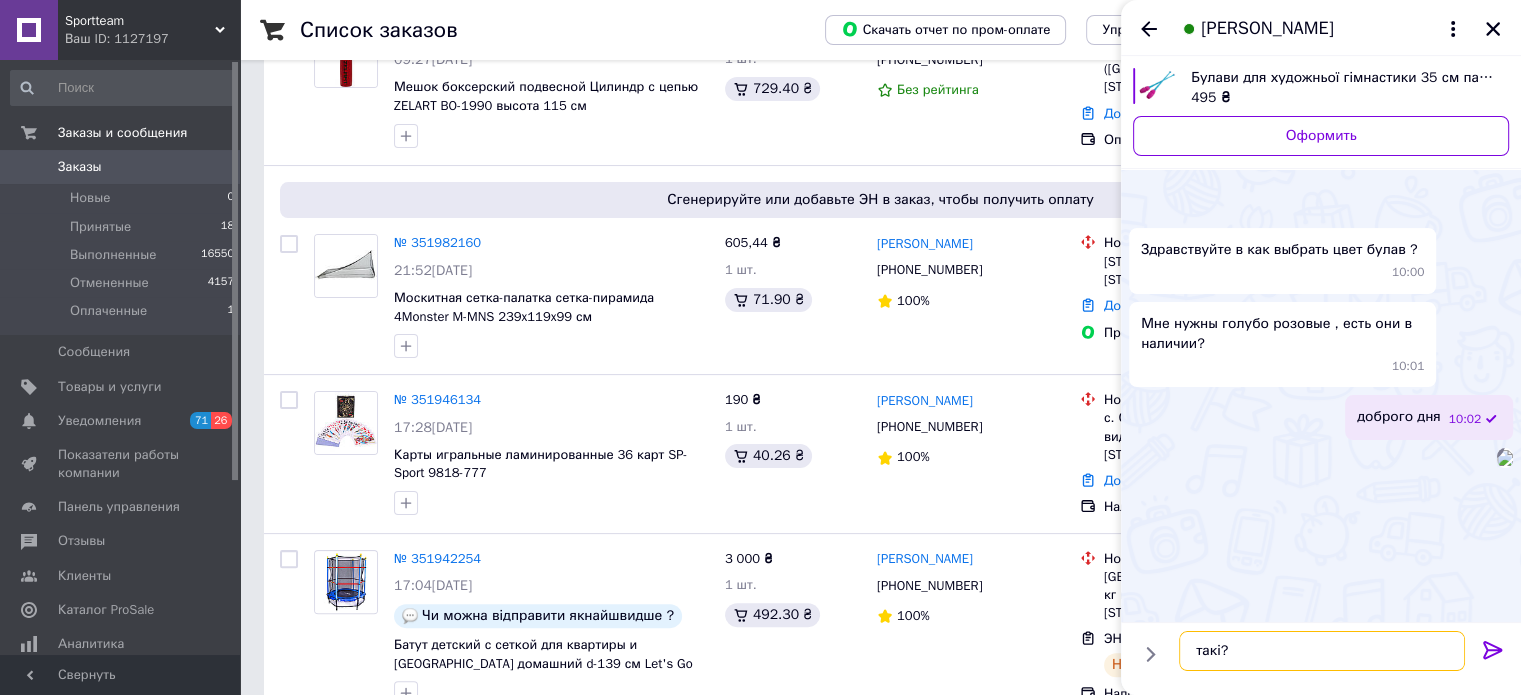scroll, scrollTop: 133, scrollLeft: 0, axis: vertical 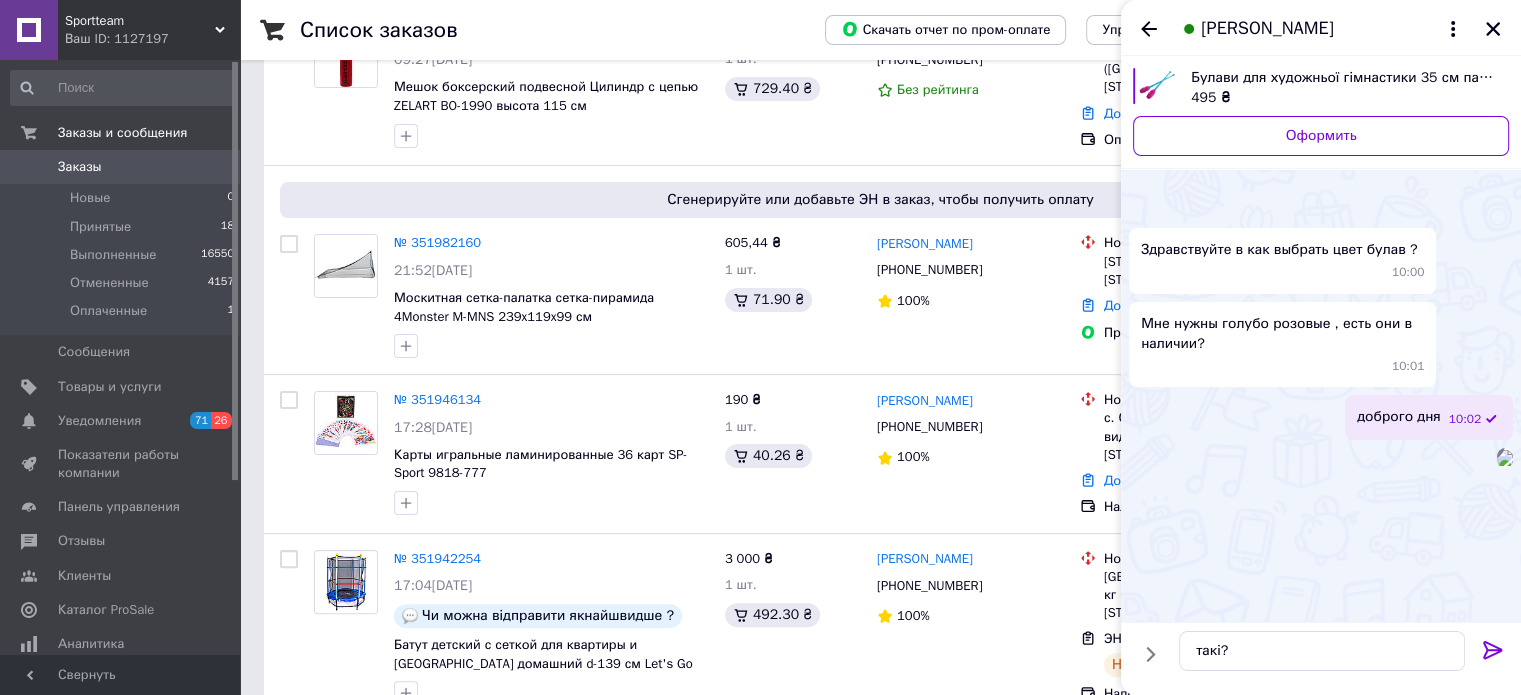 click 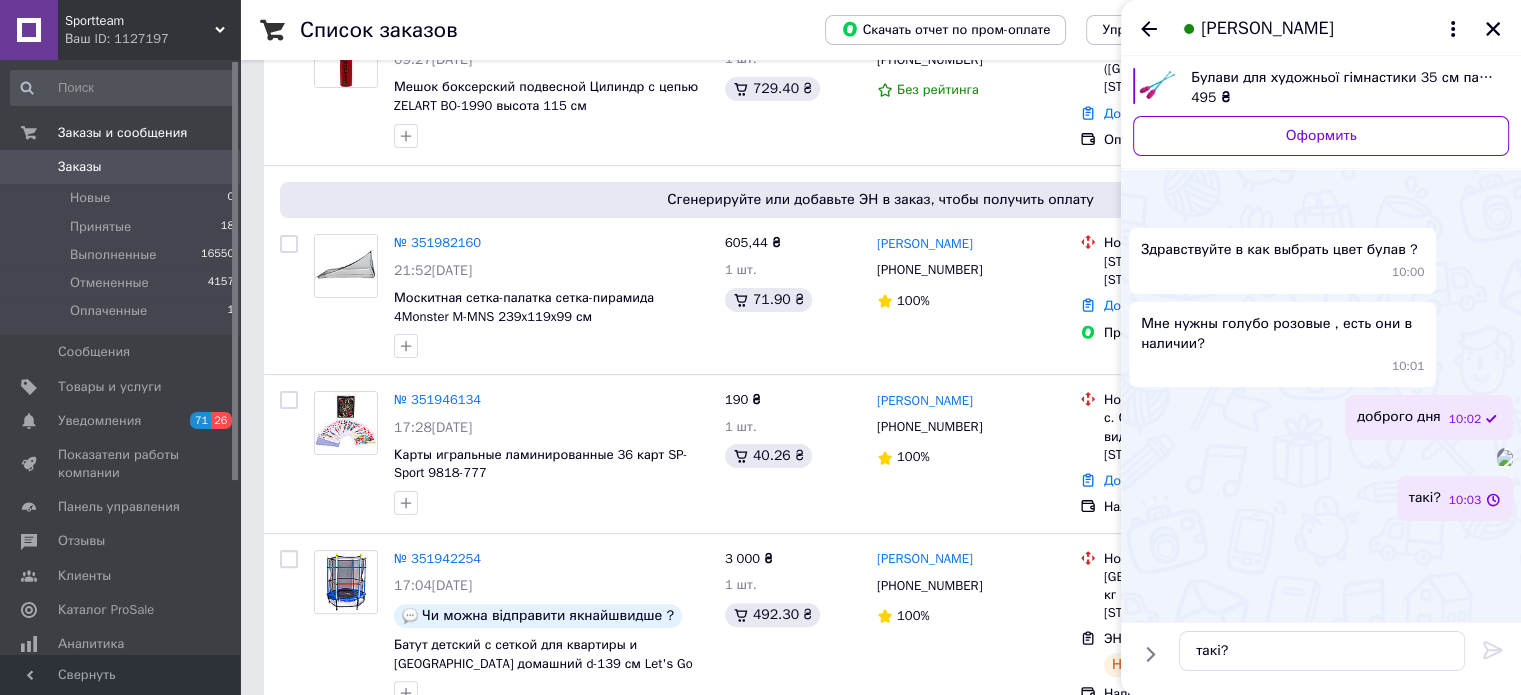 type 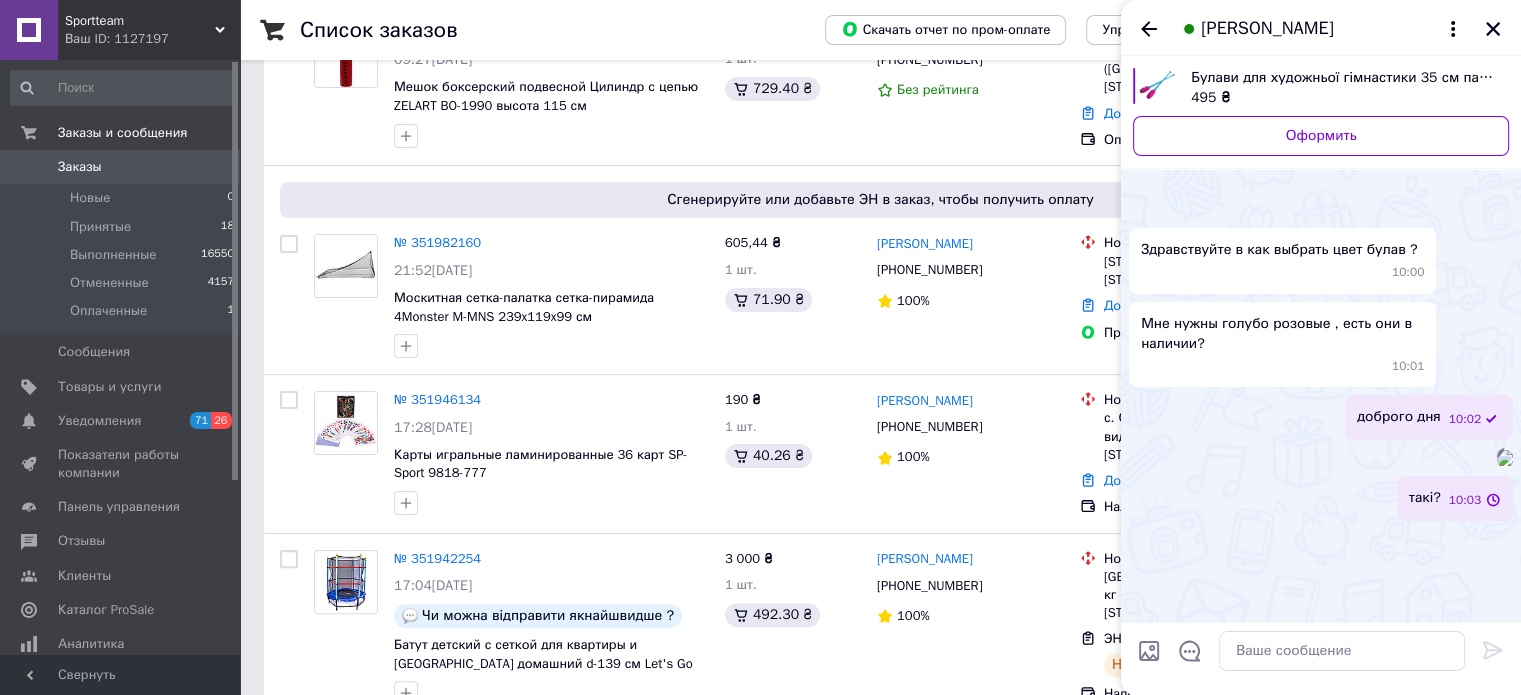 scroll, scrollTop: 187, scrollLeft: 0, axis: vertical 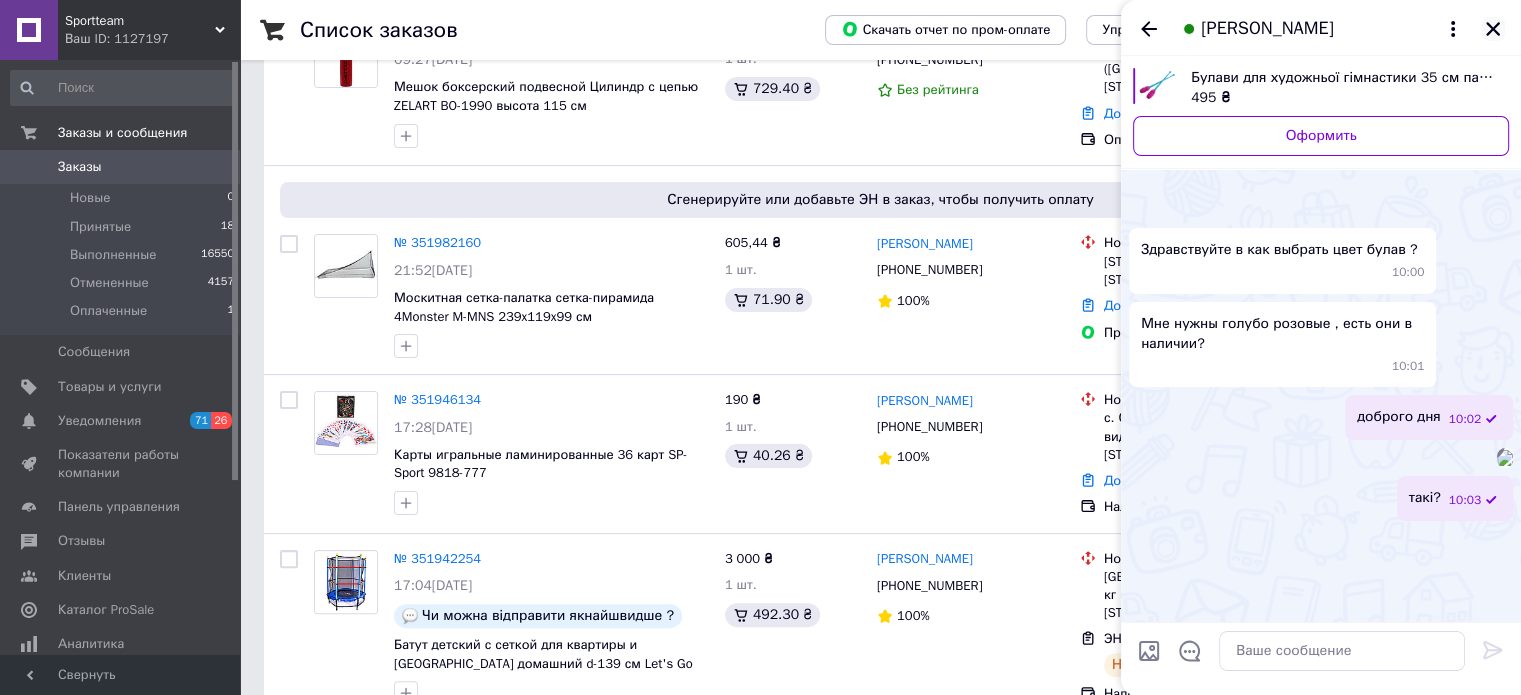 click 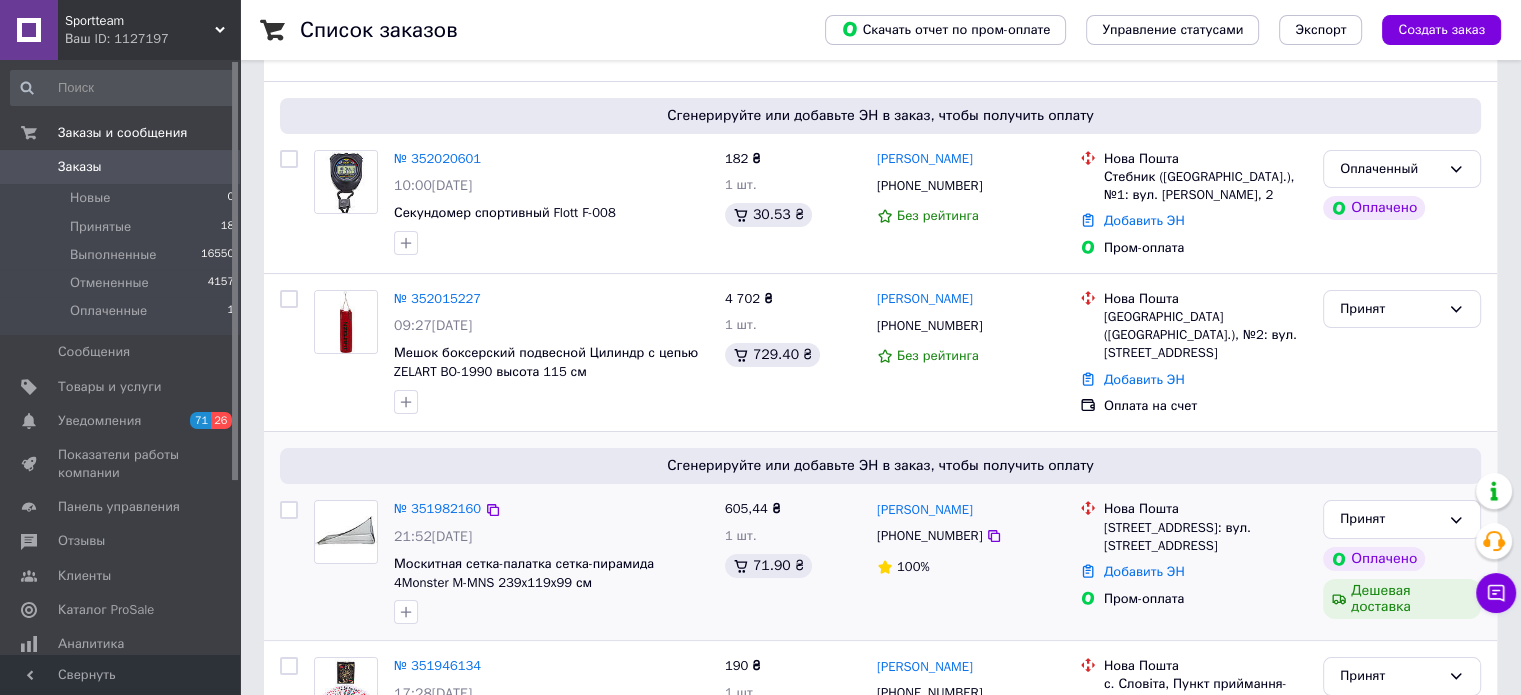 scroll, scrollTop: 100, scrollLeft: 0, axis: vertical 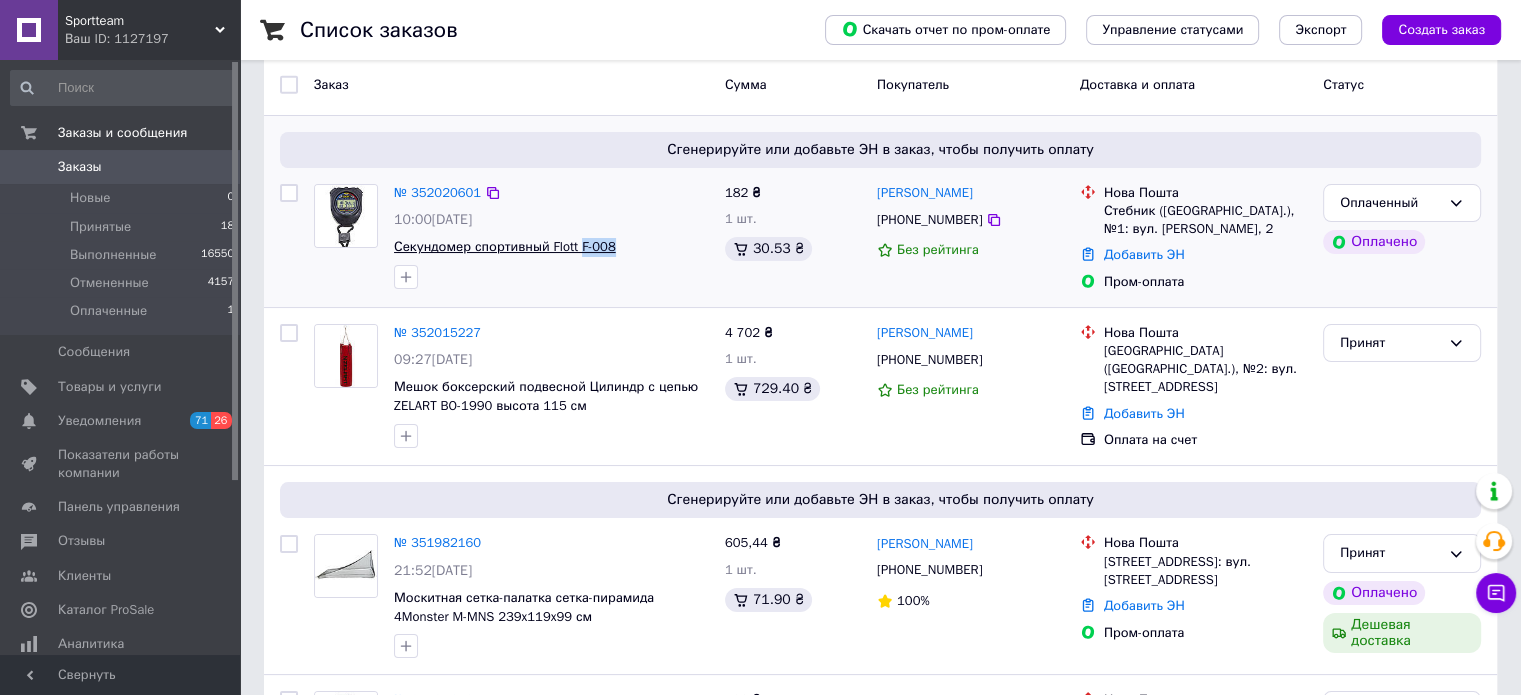 drag, startPoint x: 620, startPoint y: 249, endPoint x: 576, endPoint y: 241, distance: 44.72136 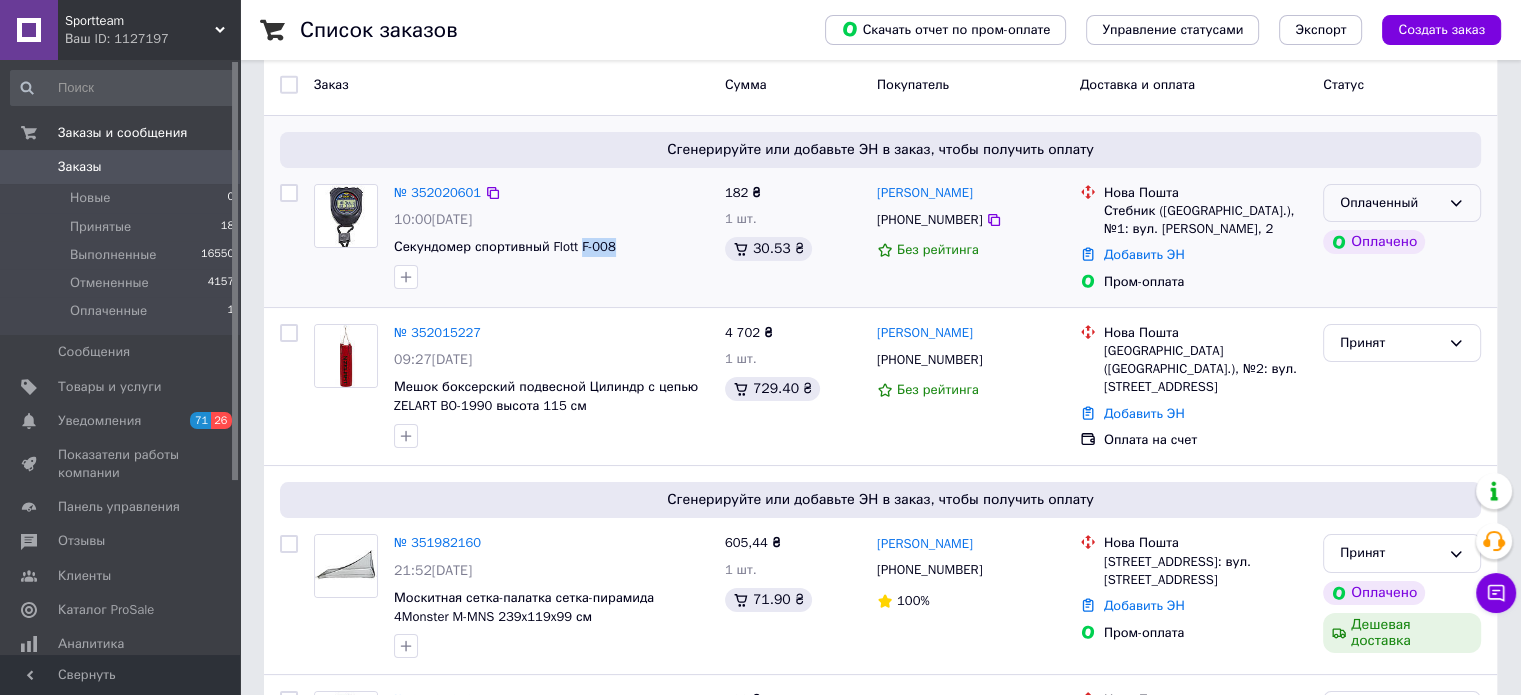 click 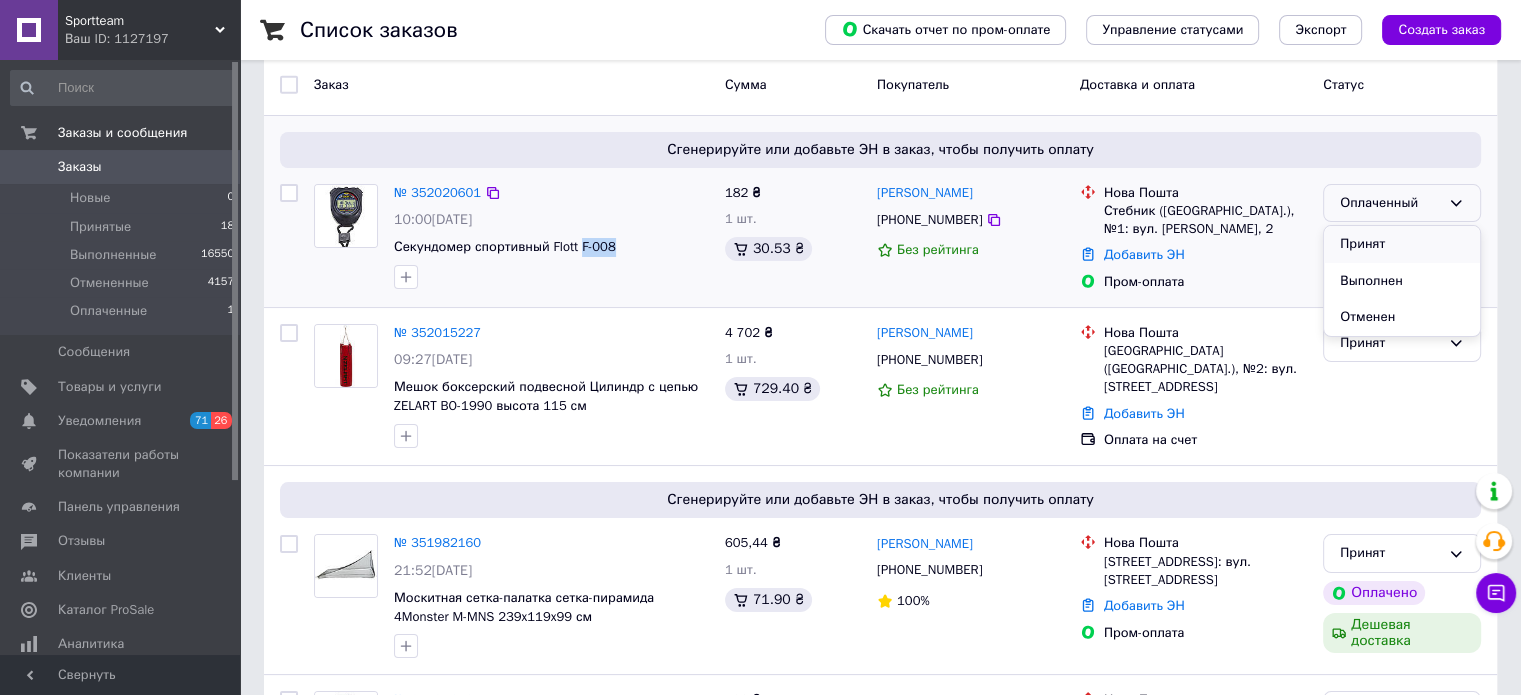 click on "Принят" at bounding box center (1402, 244) 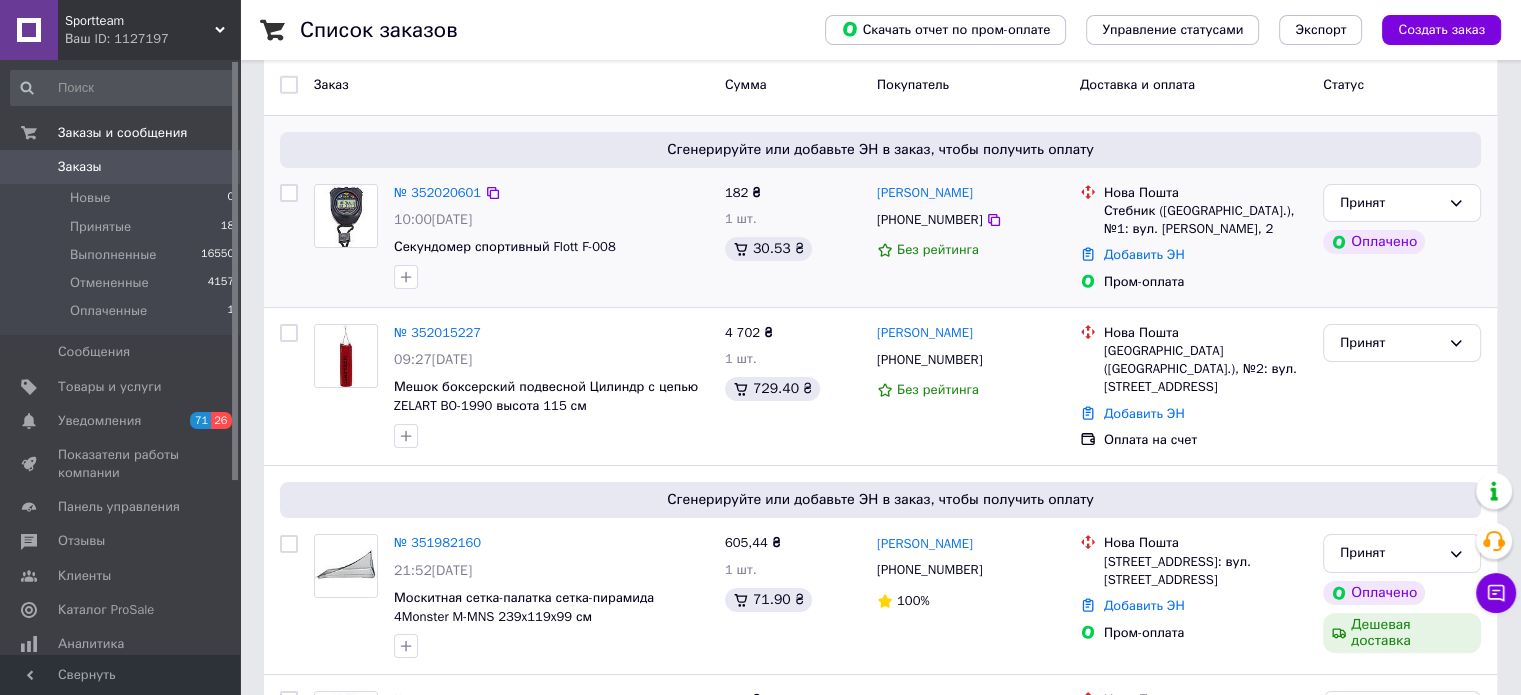 click 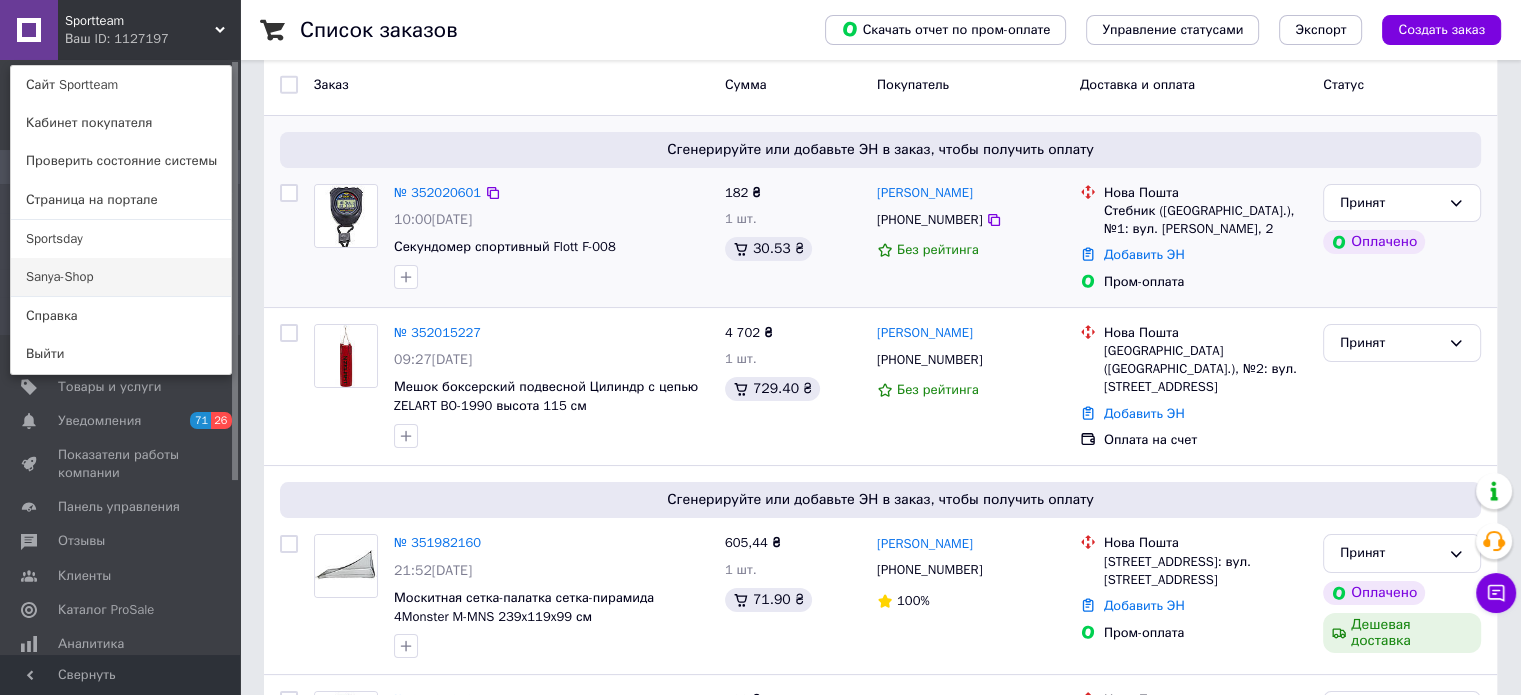click on "Sanya-Shop" at bounding box center (121, 277) 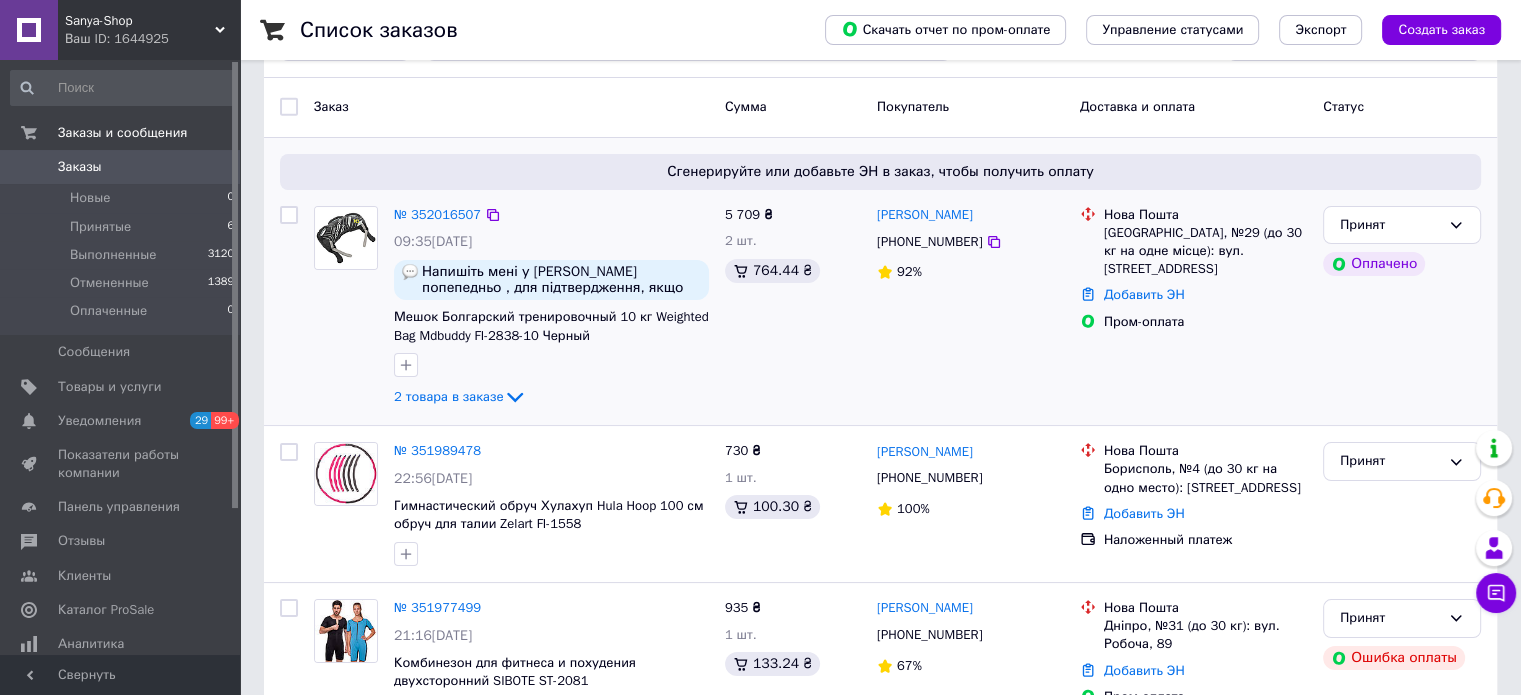 scroll, scrollTop: 200, scrollLeft: 0, axis: vertical 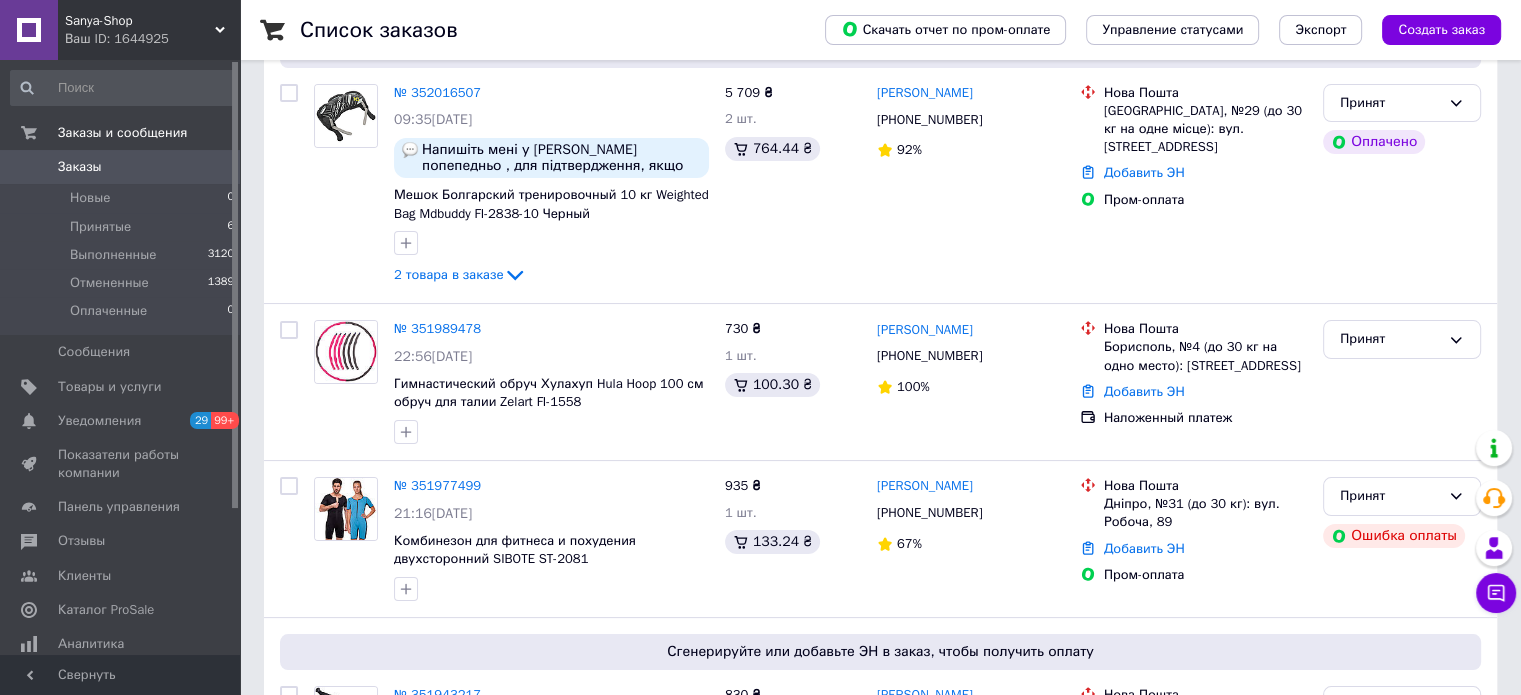 click on "Sanya-Shop" at bounding box center (140, 21) 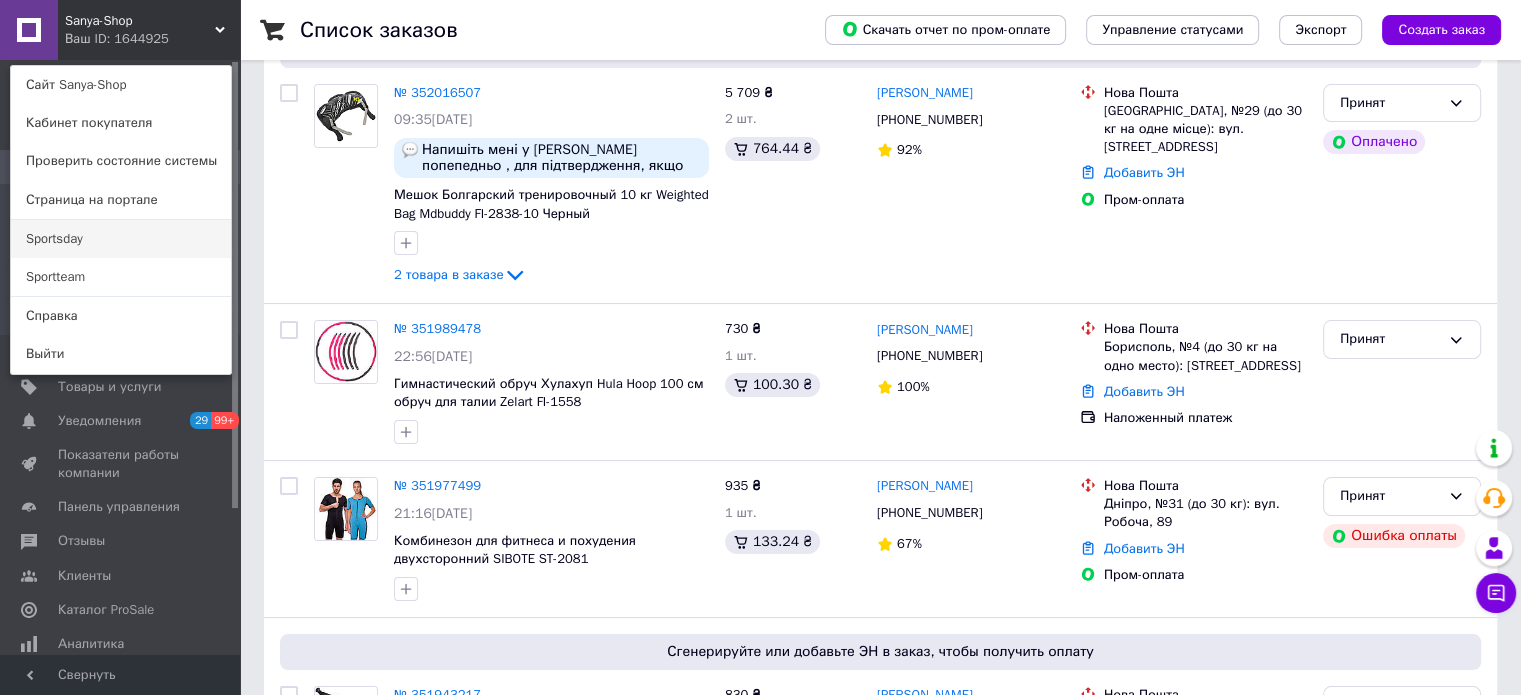 click on "Sportsday" at bounding box center [121, 239] 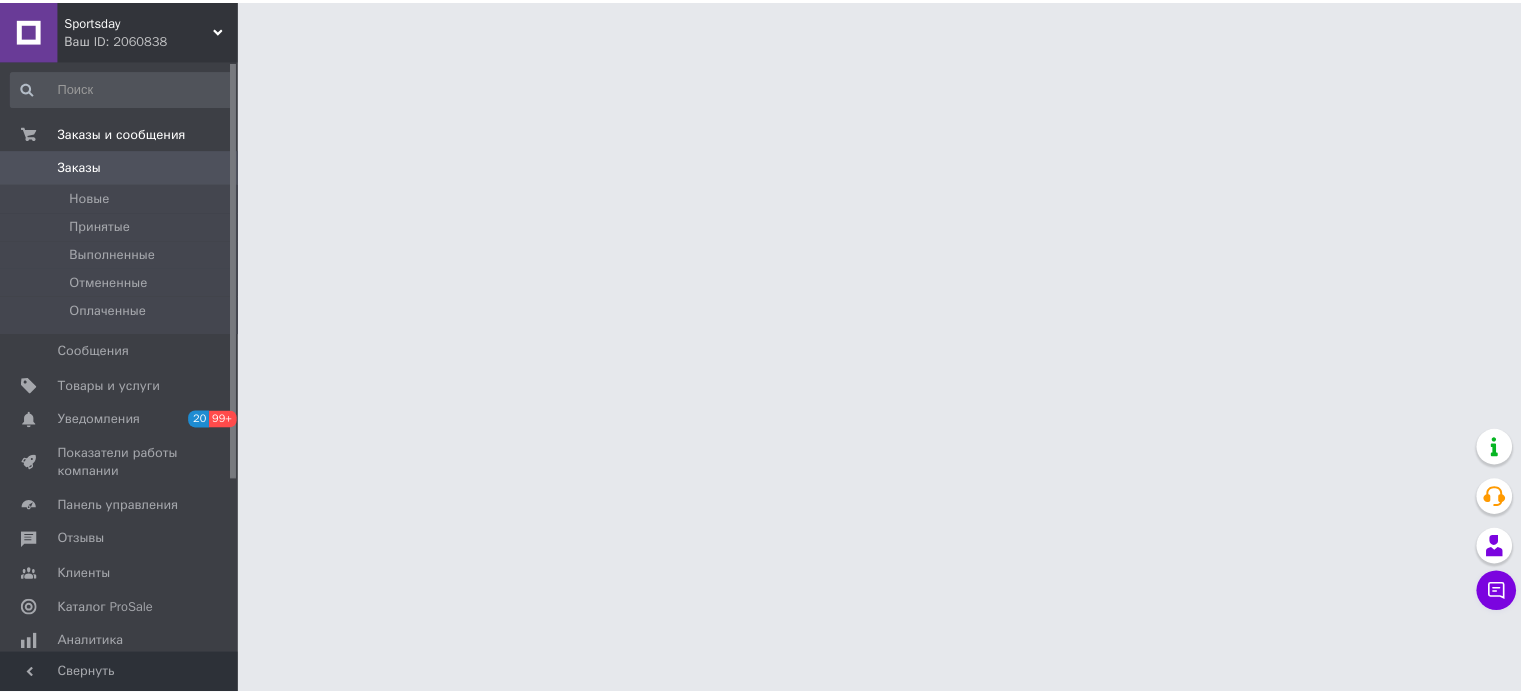 scroll, scrollTop: 0, scrollLeft: 0, axis: both 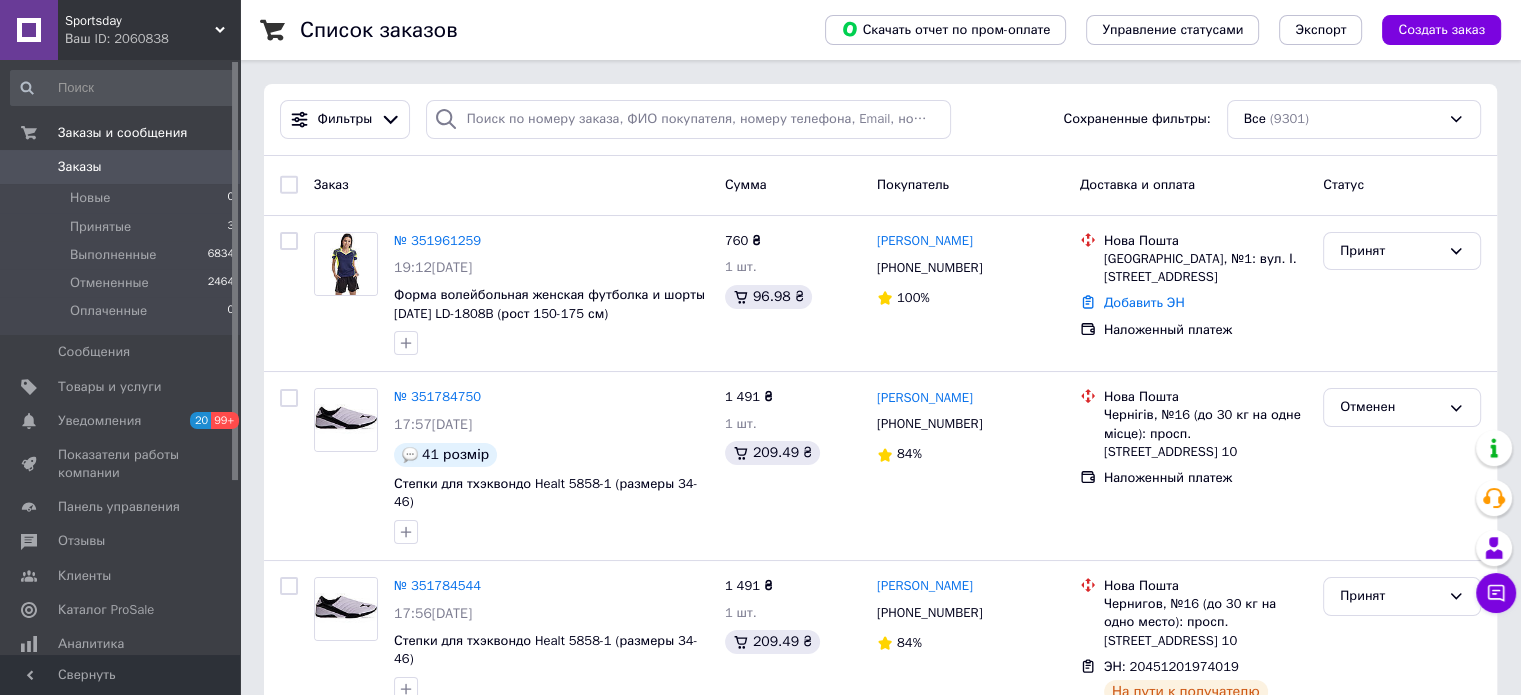 click on "Sportsday Ваш ID: 2060838" at bounding box center [149, 30] 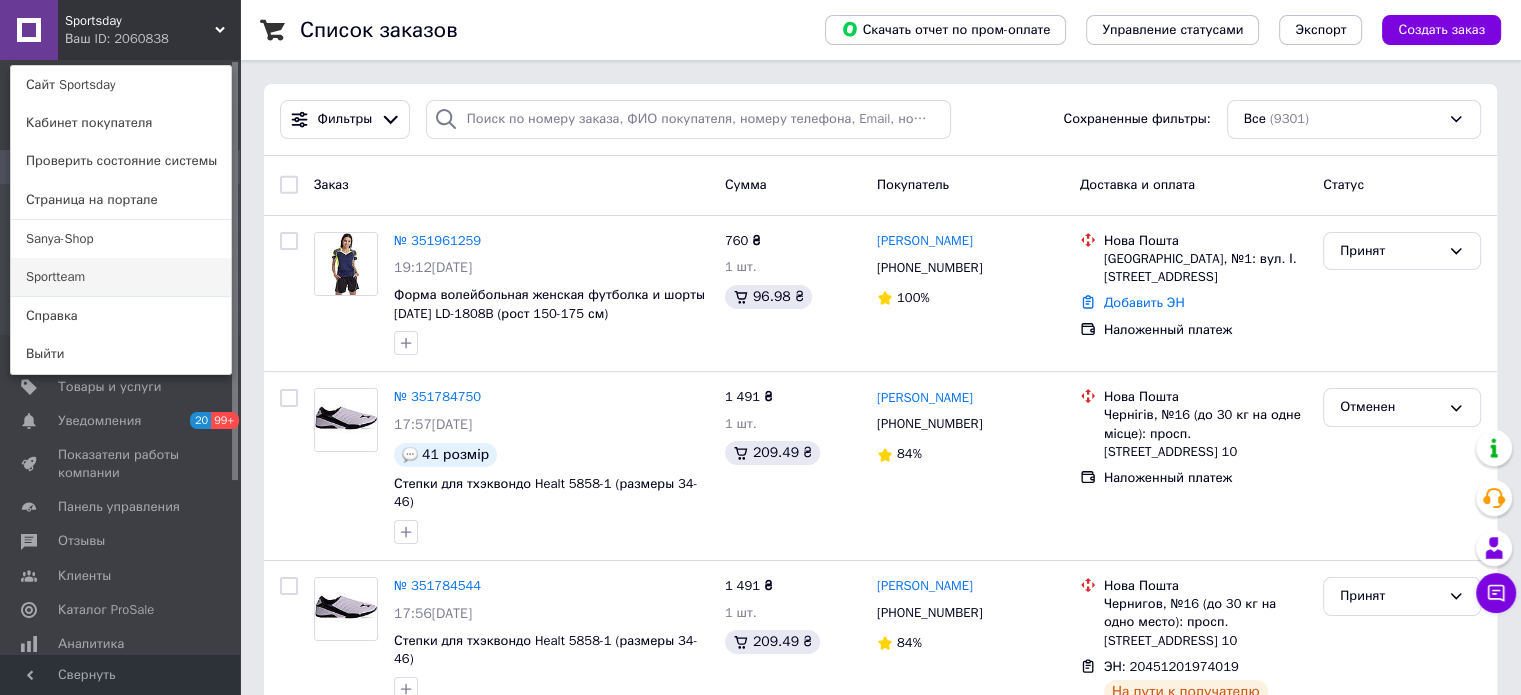 click on "Sportteam" at bounding box center [121, 277] 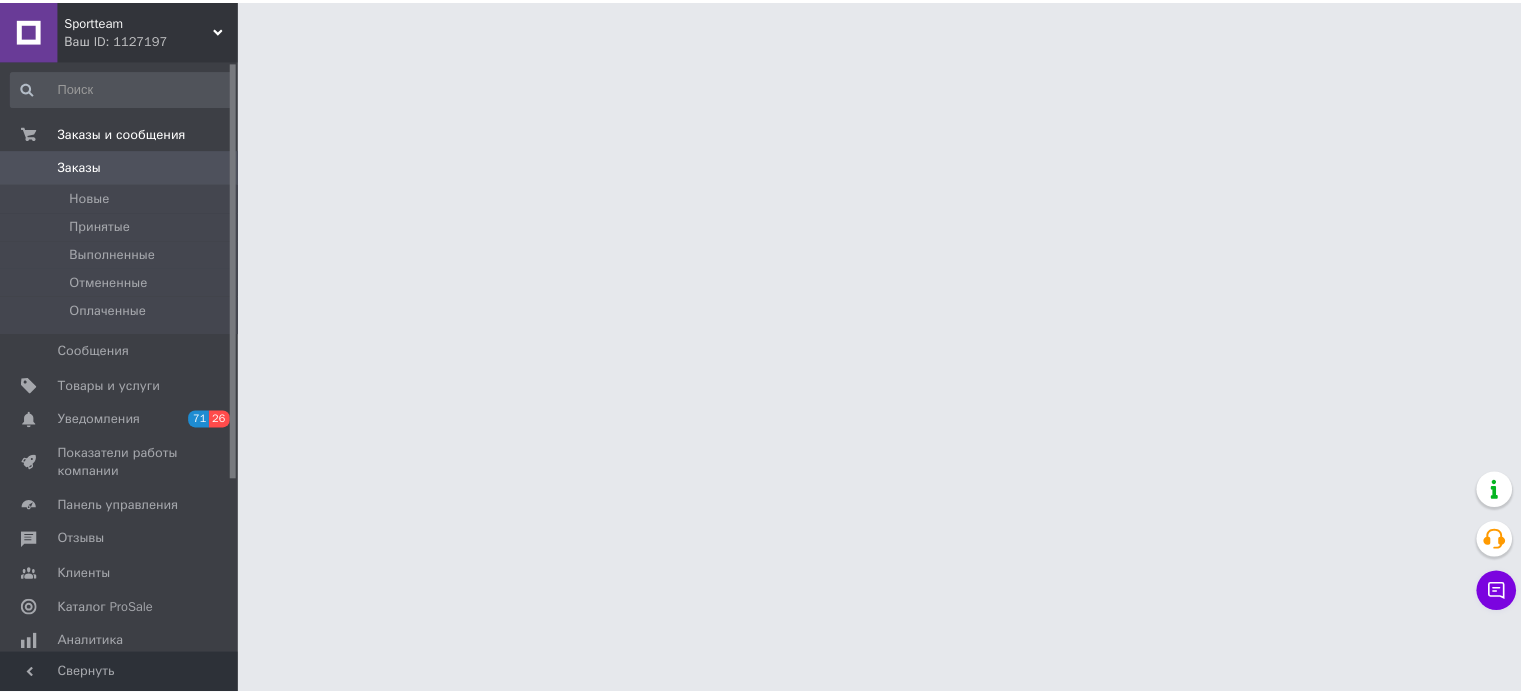 scroll, scrollTop: 0, scrollLeft: 0, axis: both 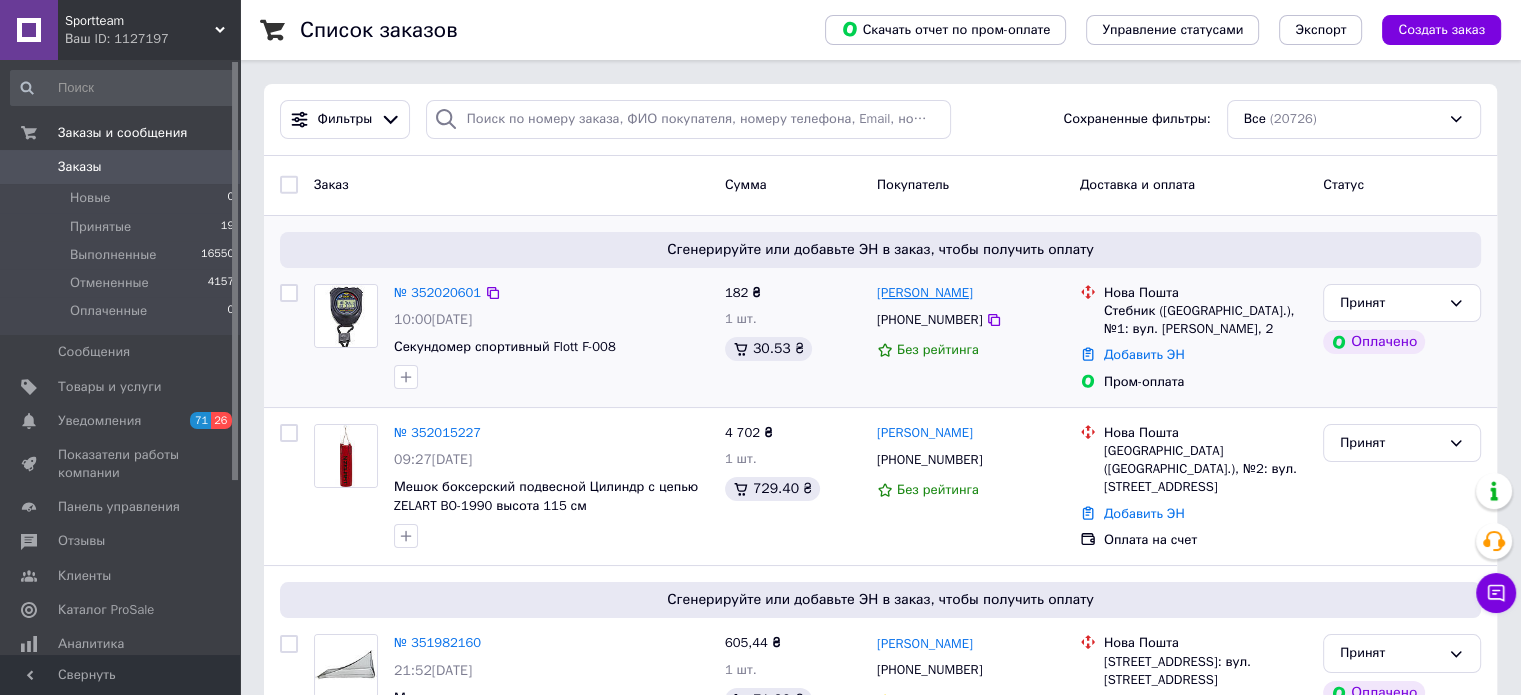 drag, startPoint x: 989, startPoint y: 291, endPoint x: 877, endPoint y: 291, distance: 112 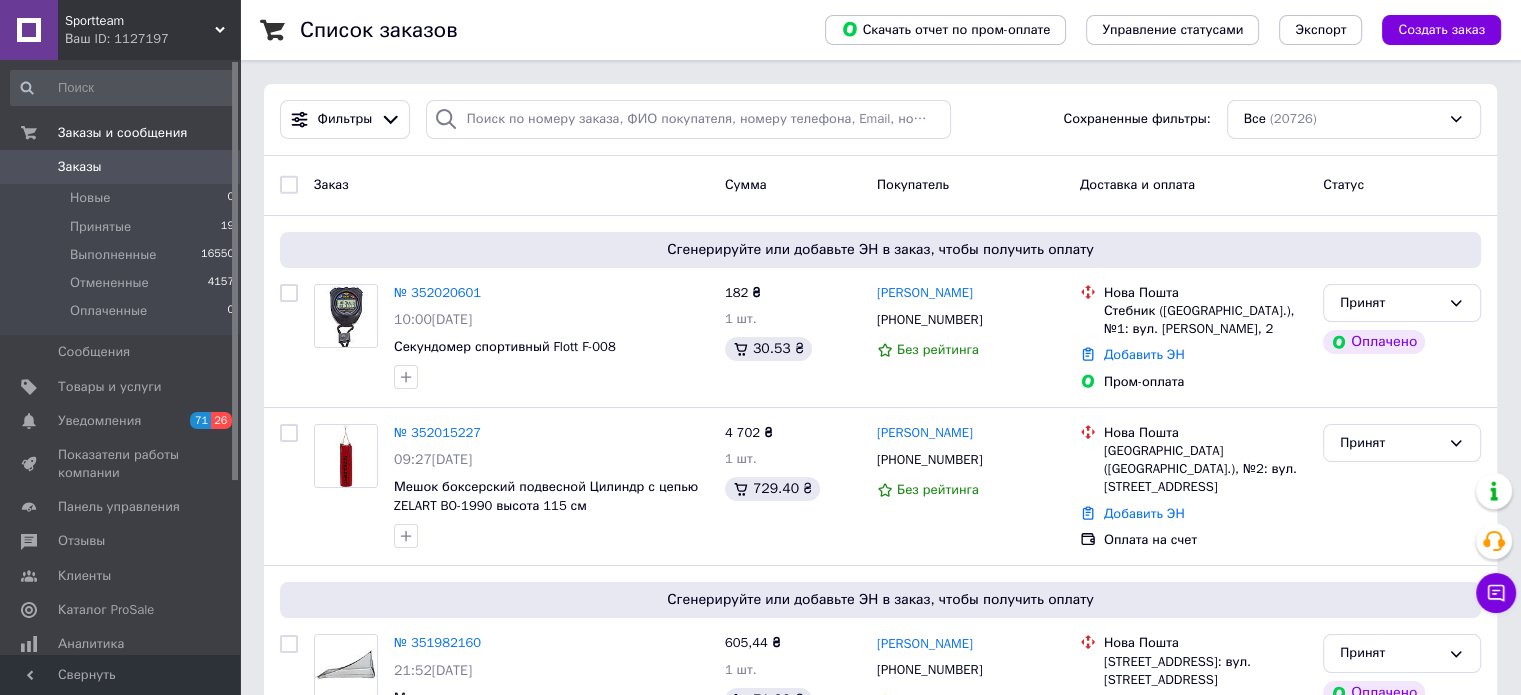 copy on "[PERSON_NAME]" 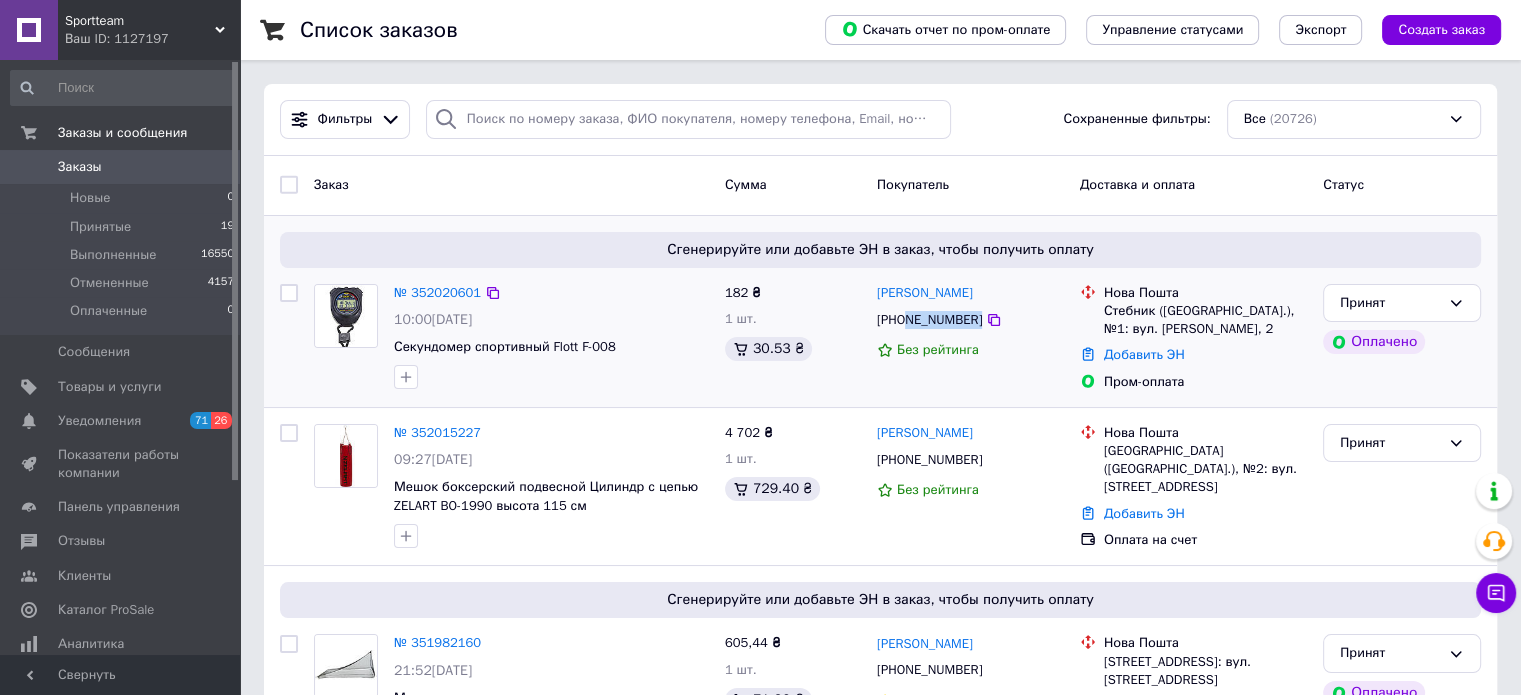 drag, startPoint x: 971, startPoint y: 324, endPoint x: 908, endPoint y: 325, distance: 63.007935 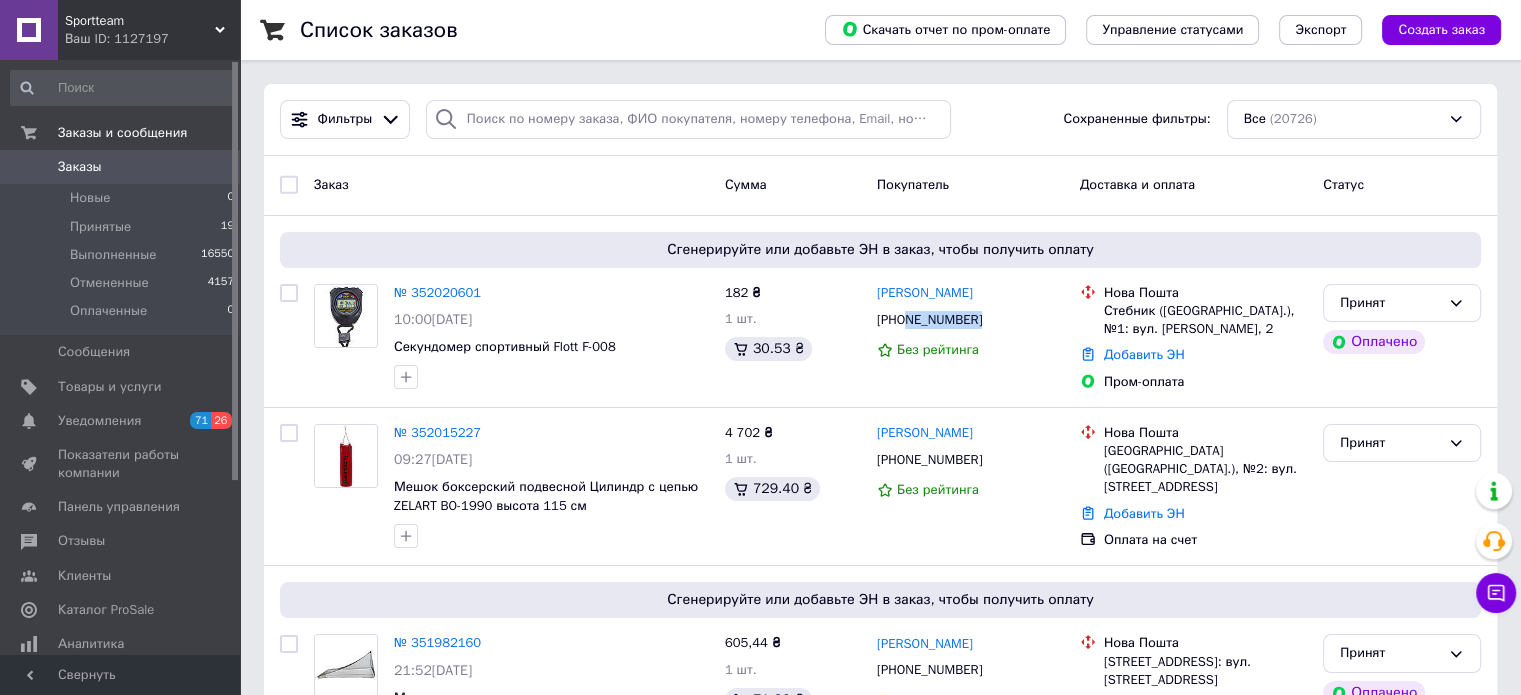 copy on "665157901" 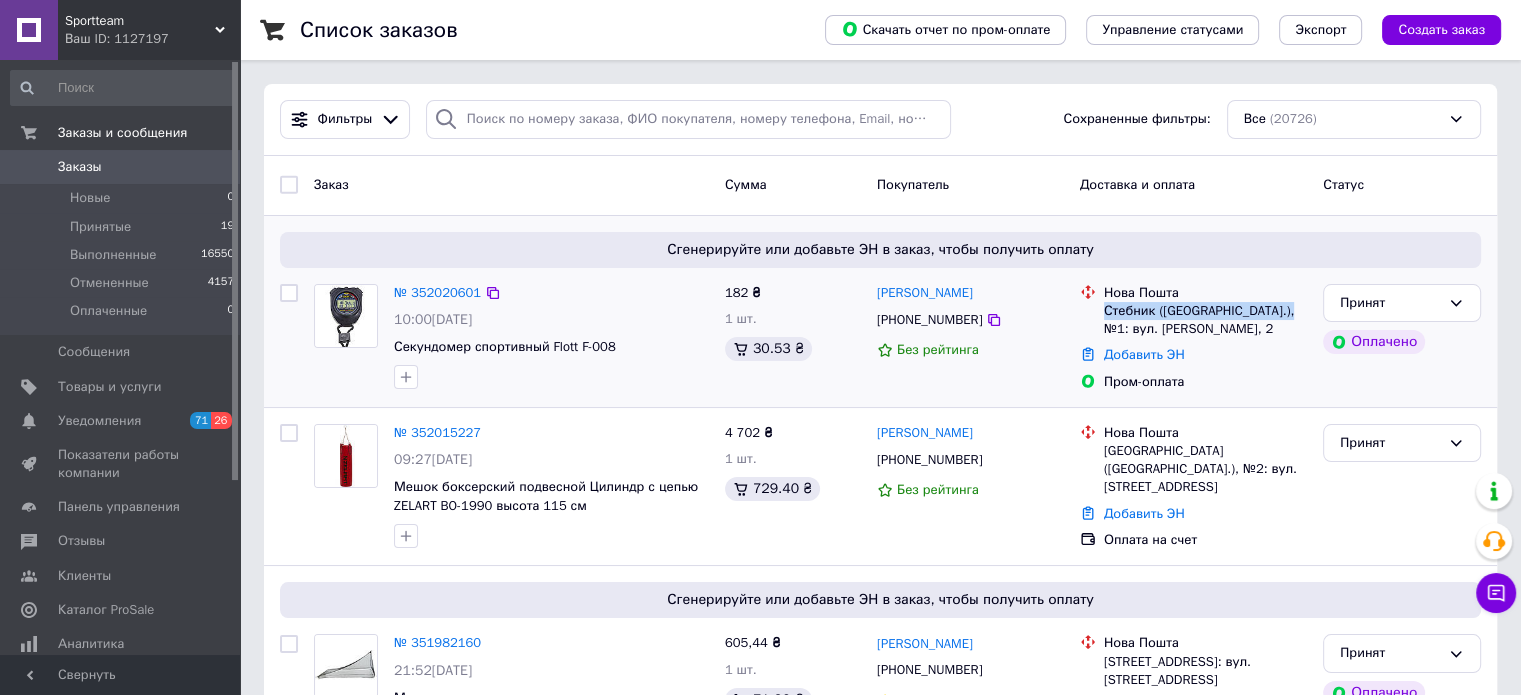 drag, startPoint x: 1106, startPoint y: 313, endPoint x: 1281, endPoint y: 309, distance: 175.04572 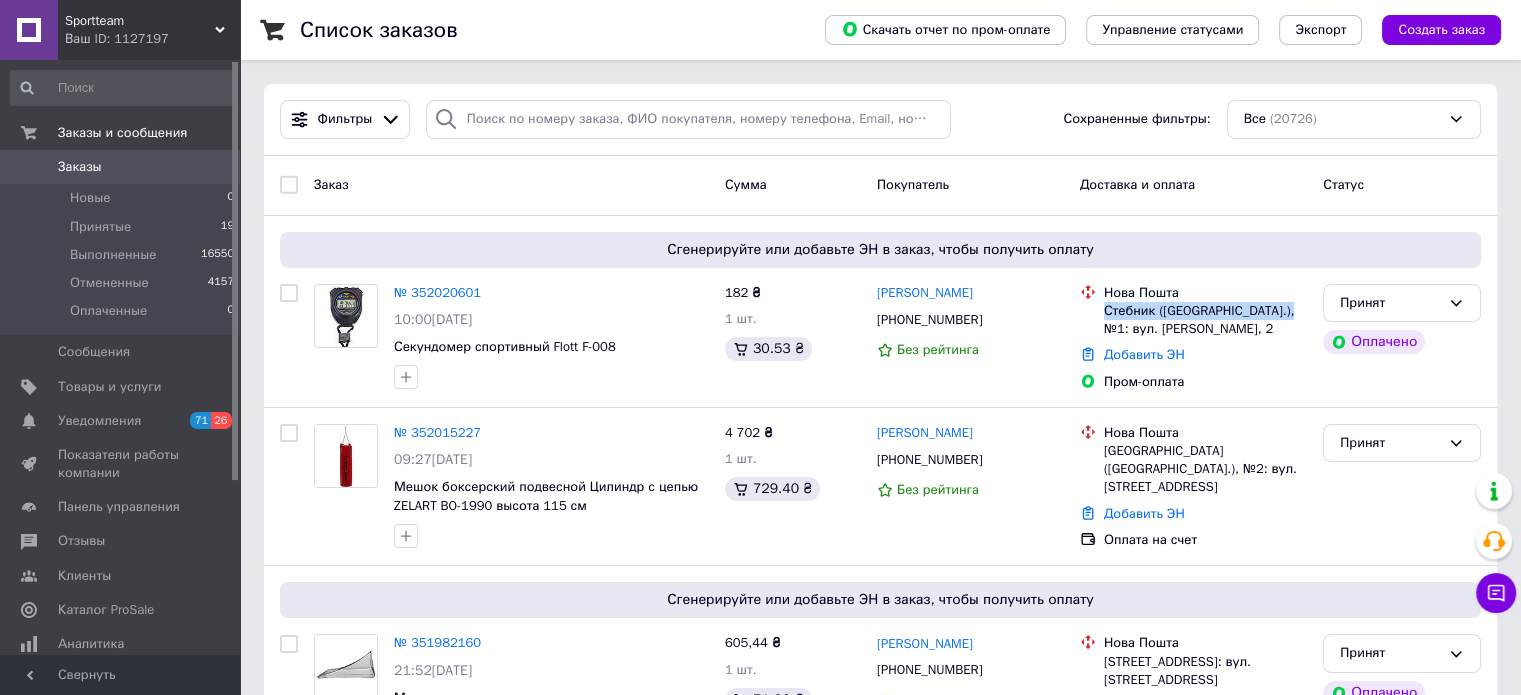 copy on "Стебник (Львівська обл.), №1:" 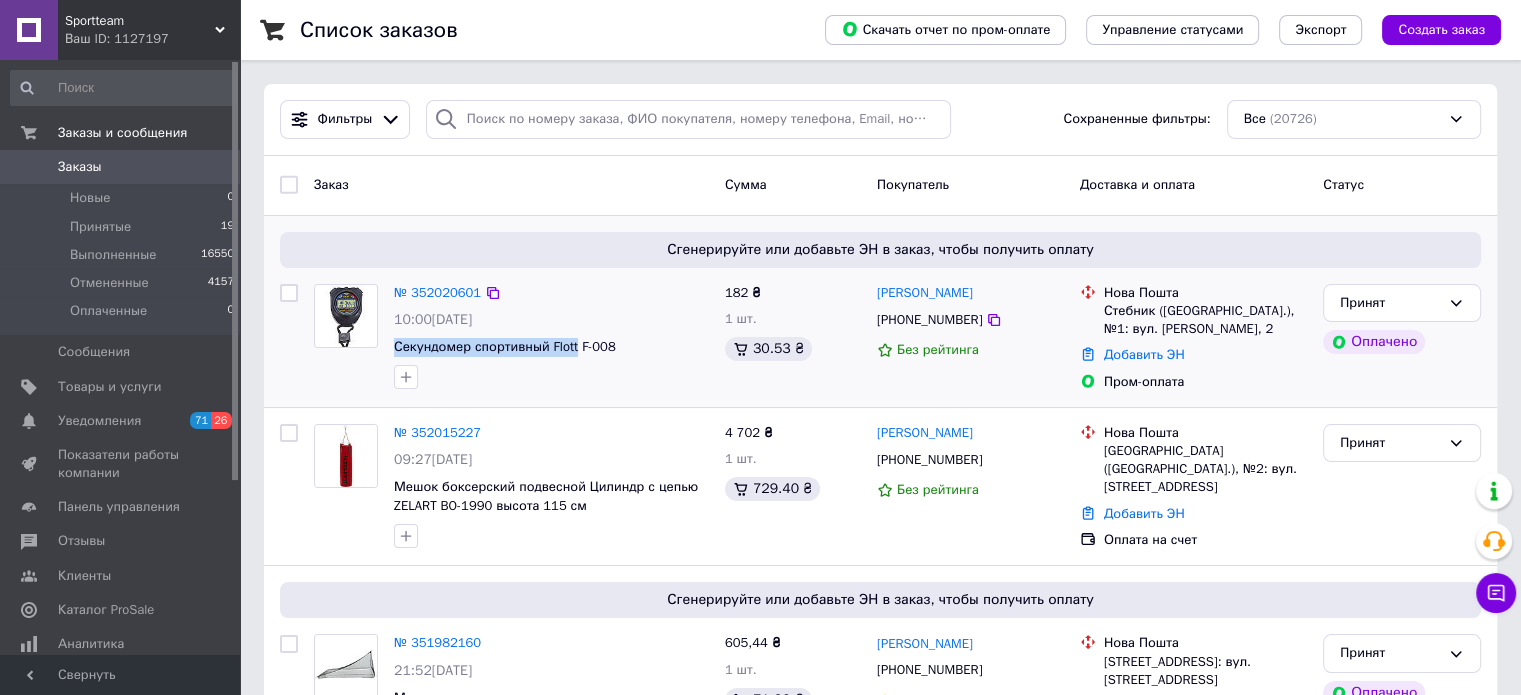 drag, startPoint x: 389, startPoint y: 349, endPoint x: 572, endPoint y: 332, distance: 183.78792 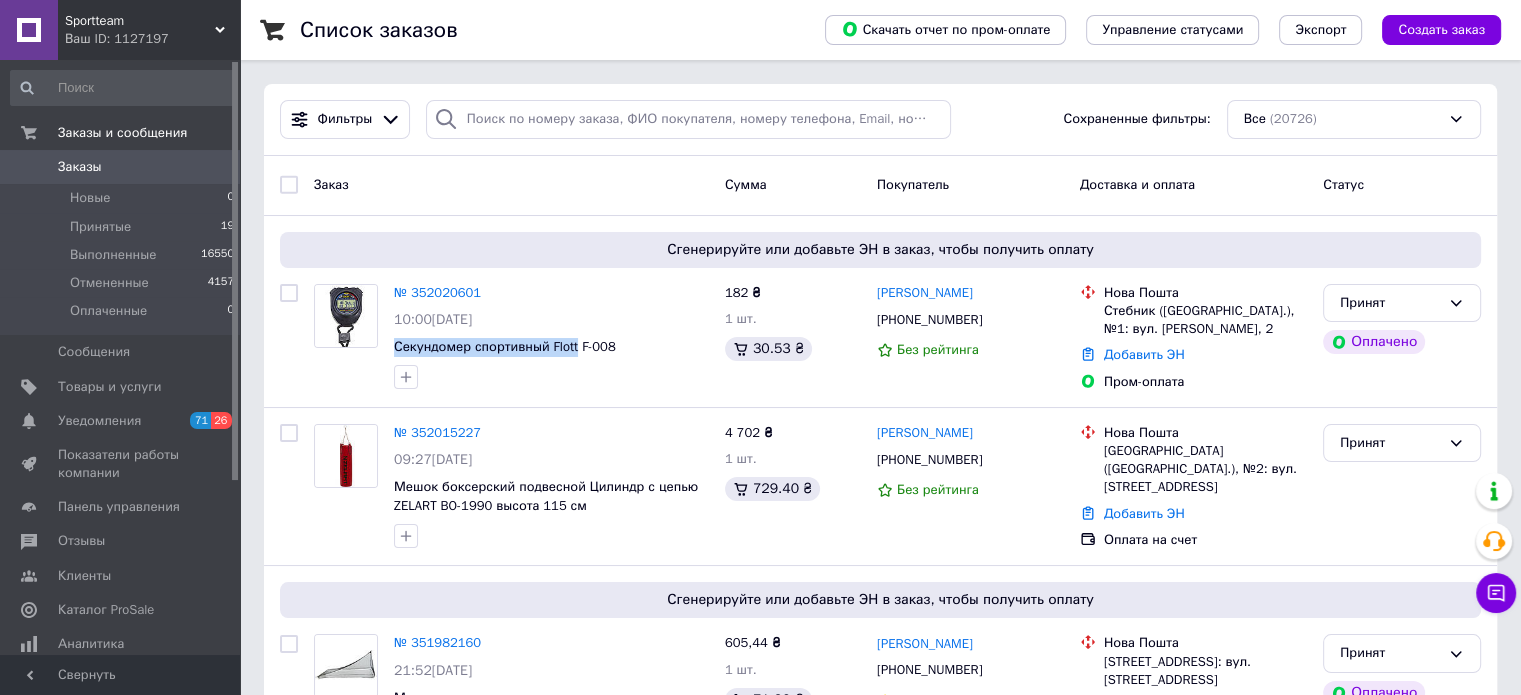copy on "Секундомер спортивный Flott" 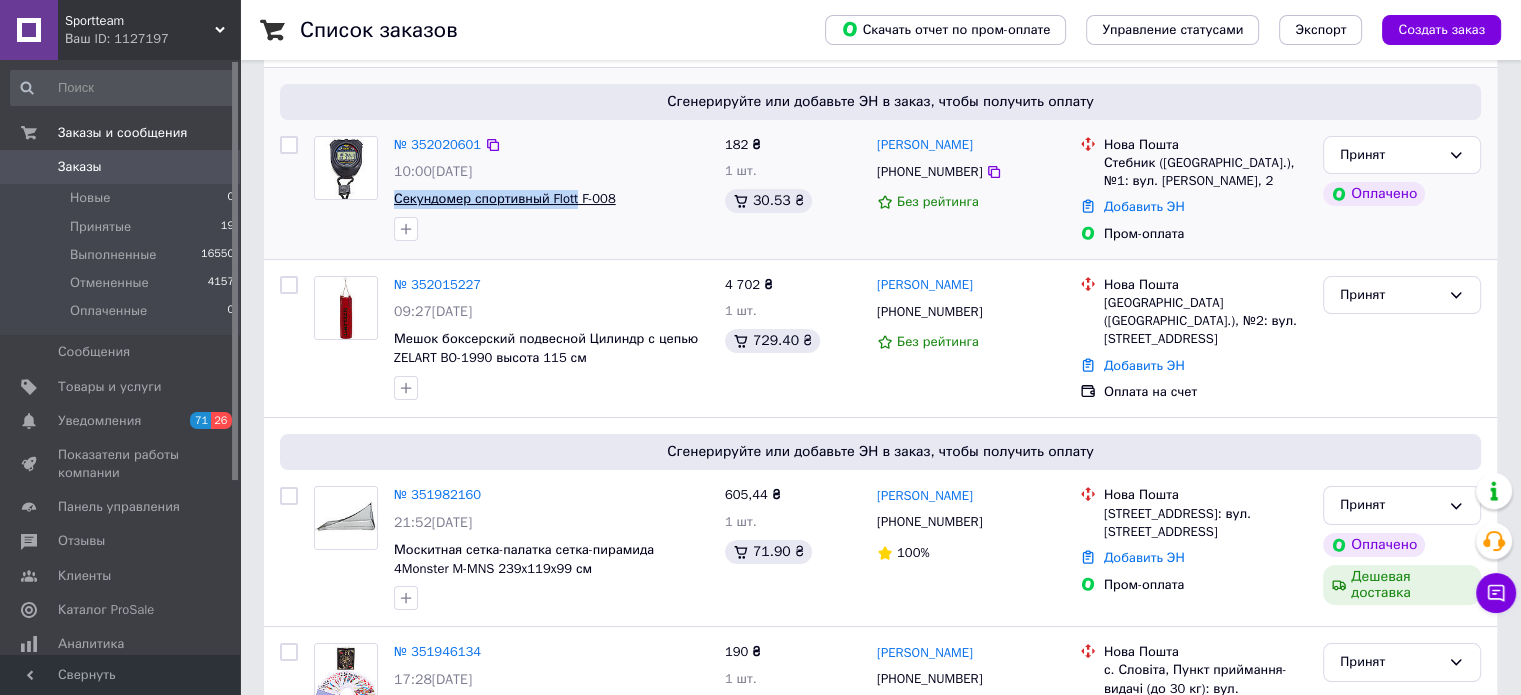 scroll, scrollTop: 200, scrollLeft: 0, axis: vertical 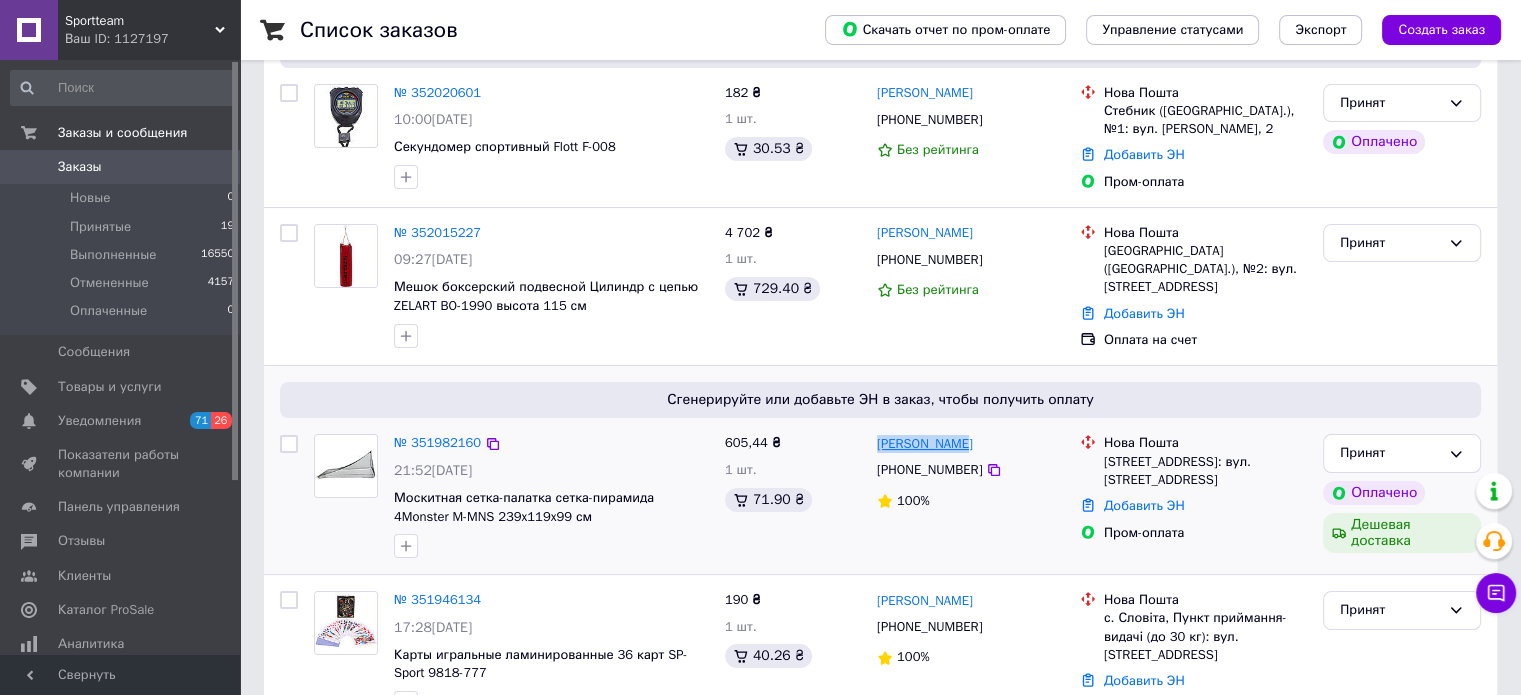 drag, startPoint x: 968, startPoint y: 449, endPoint x: 878, endPoint y: 442, distance: 90.27181 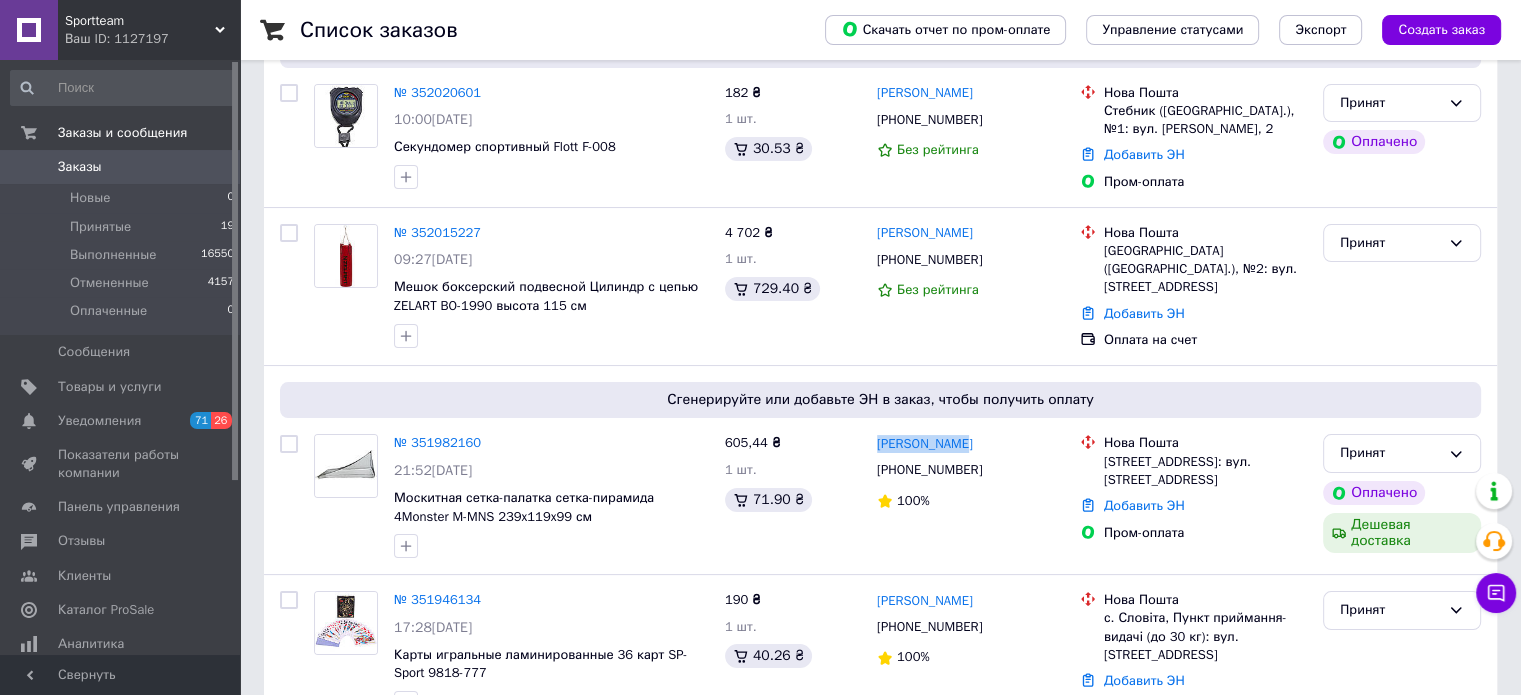 copy on "Иван кулинка" 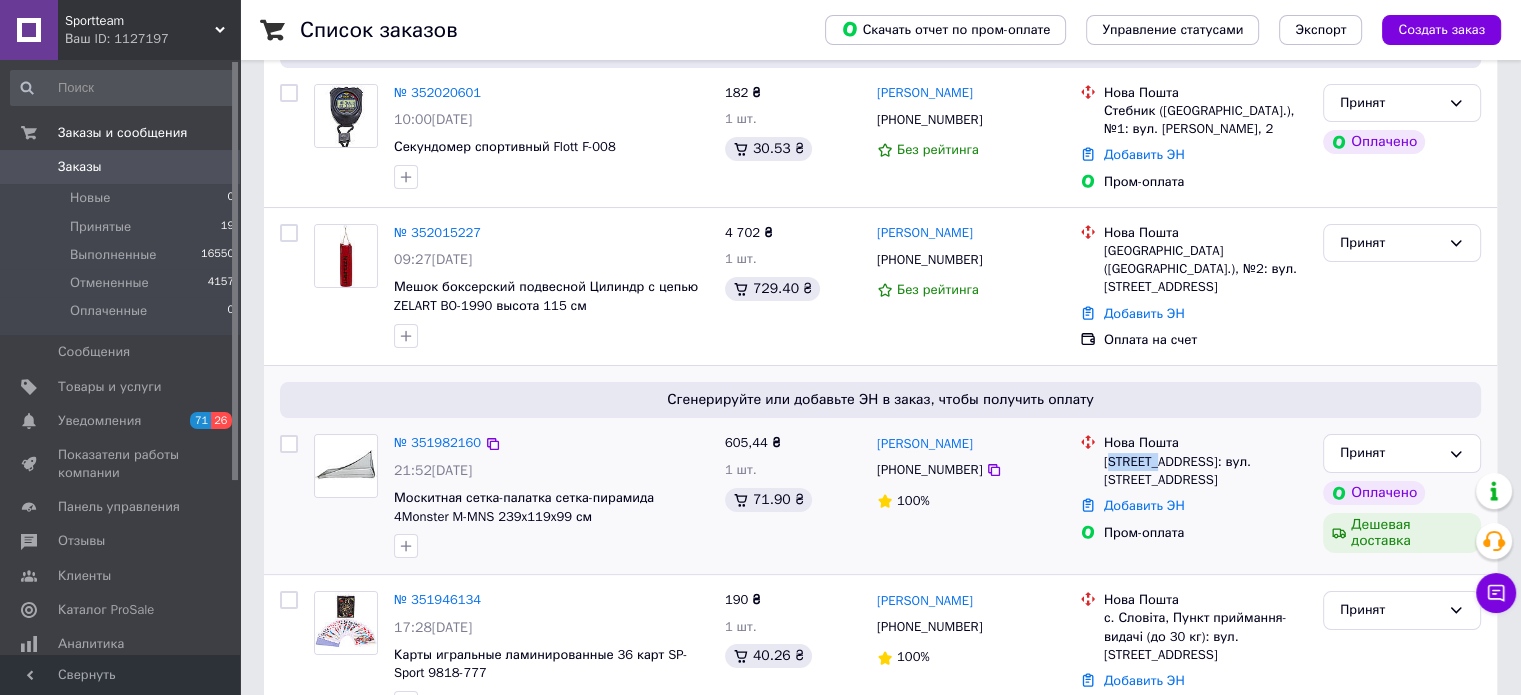 click on "Очаків, №1: вул. Лоцманська, 21/2" at bounding box center (1205, 471) 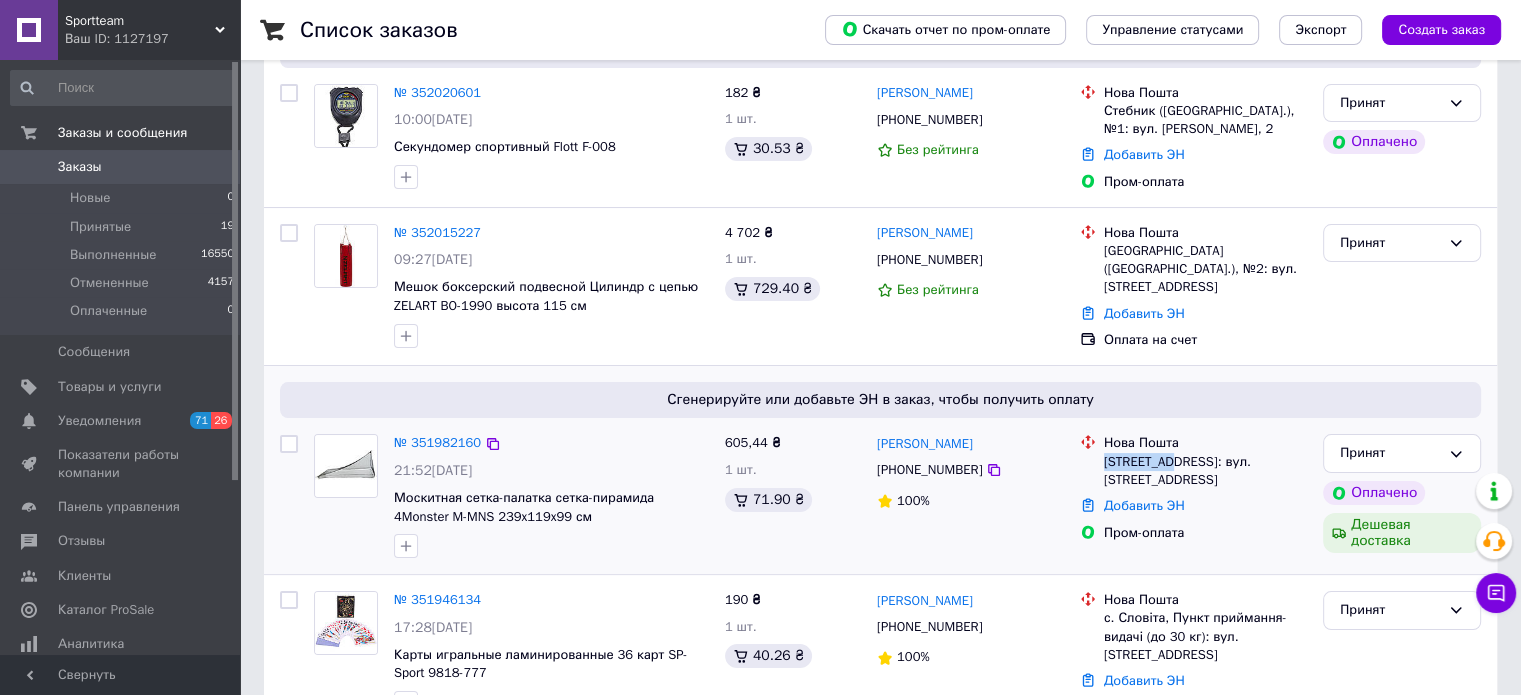 drag, startPoint x: 1104, startPoint y: 463, endPoint x: 1170, endPoint y: 458, distance: 66.189125 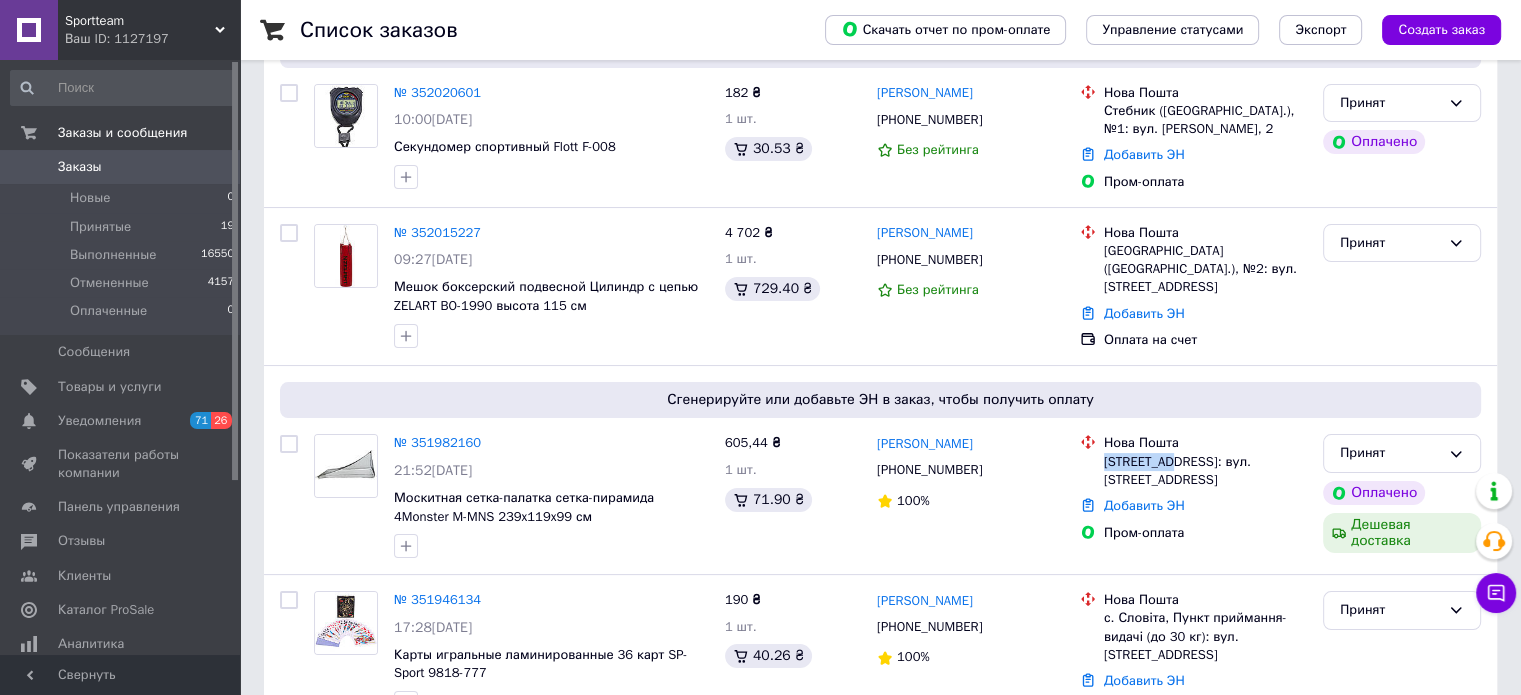 copy on "Очаків, №1" 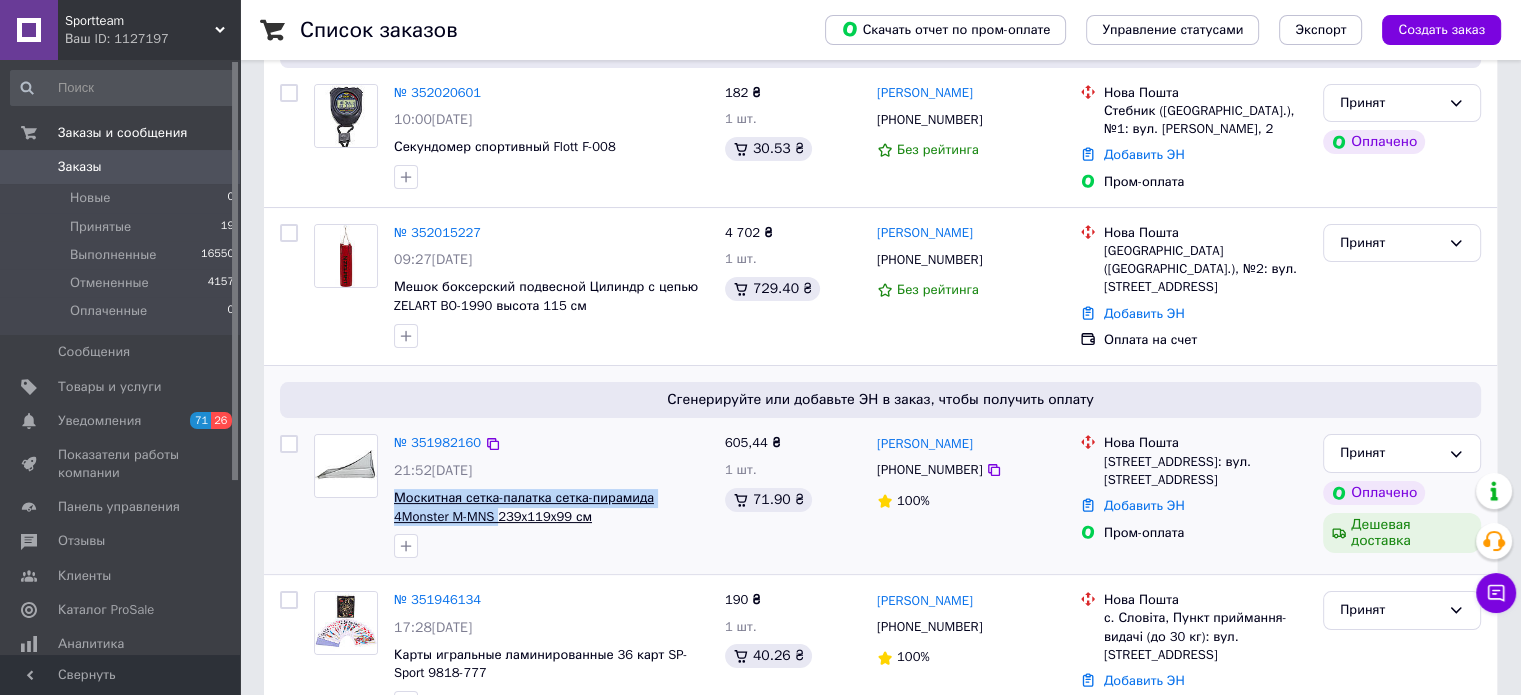 drag, startPoint x: 390, startPoint y: 497, endPoint x: 442, endPoint y: 513, distance: 54.405884 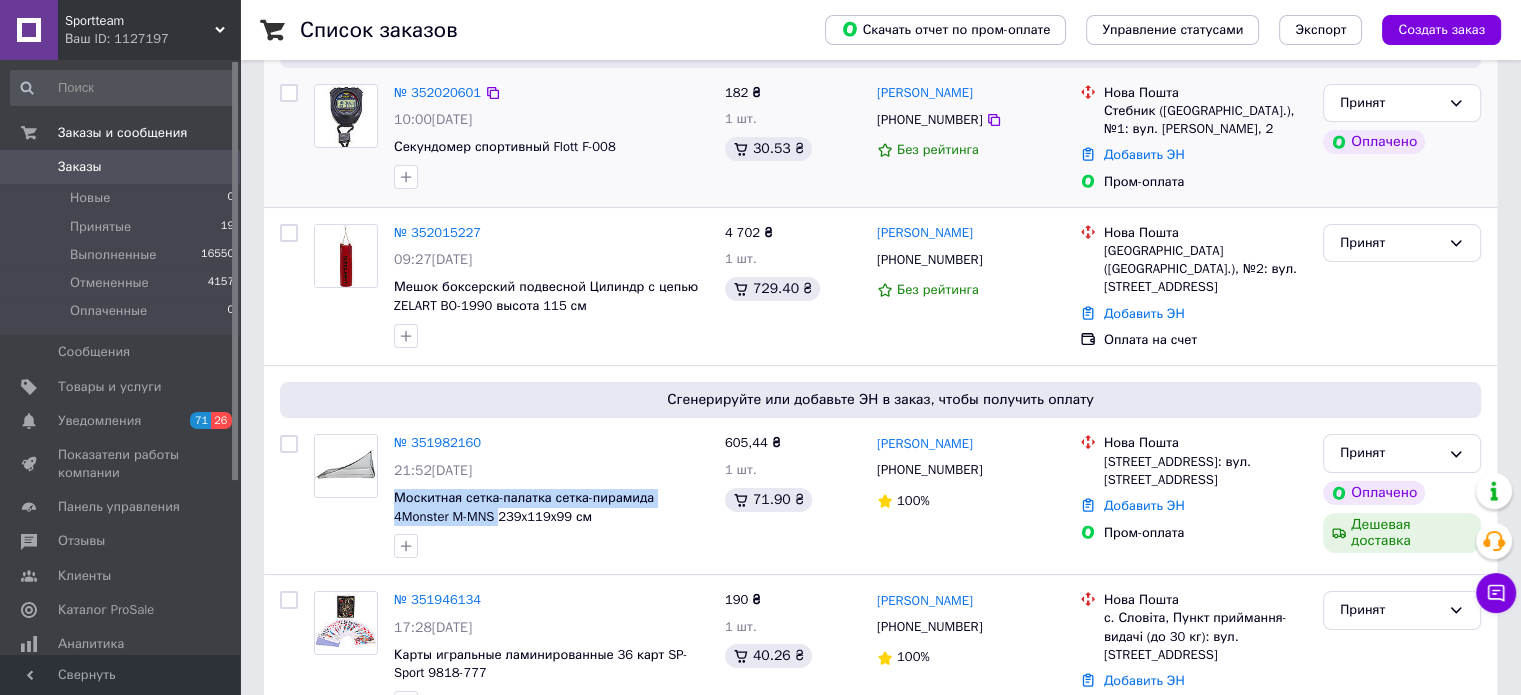 copy on "Москитная сетка-палатка сетка-пирамида 4Monster M-MNS" 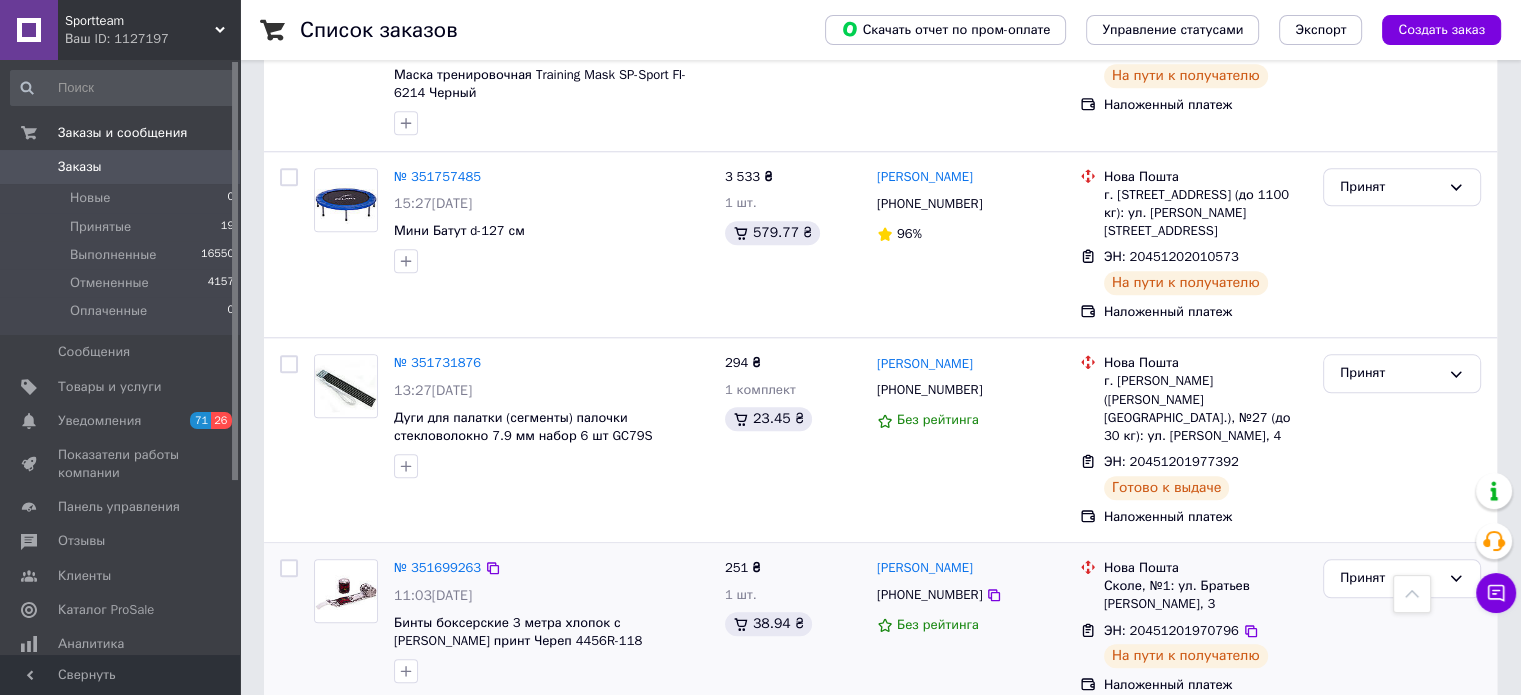 scroll, scrollTop: 2000, scrollLeft: 0, axis: vertical 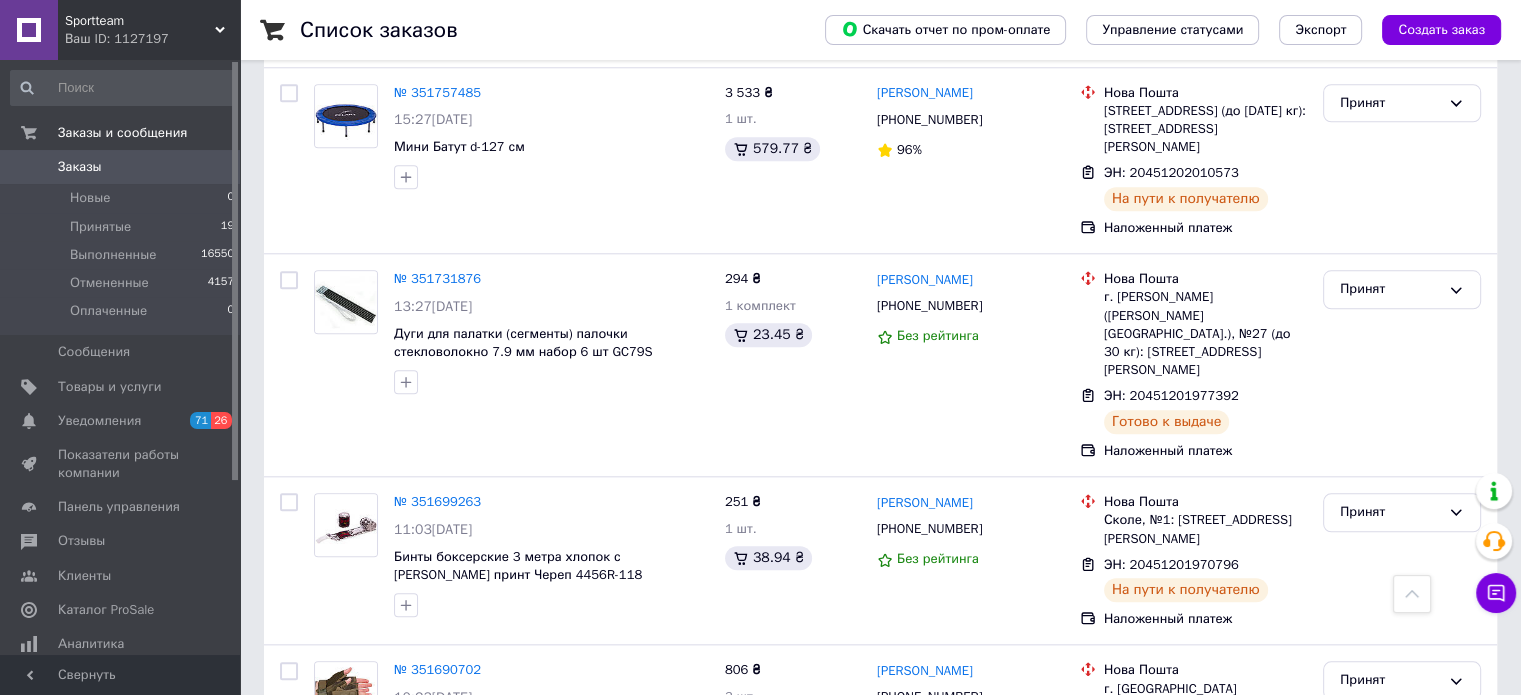 click on "Ваш ID: 1127197" at bounding box center [152, 39] 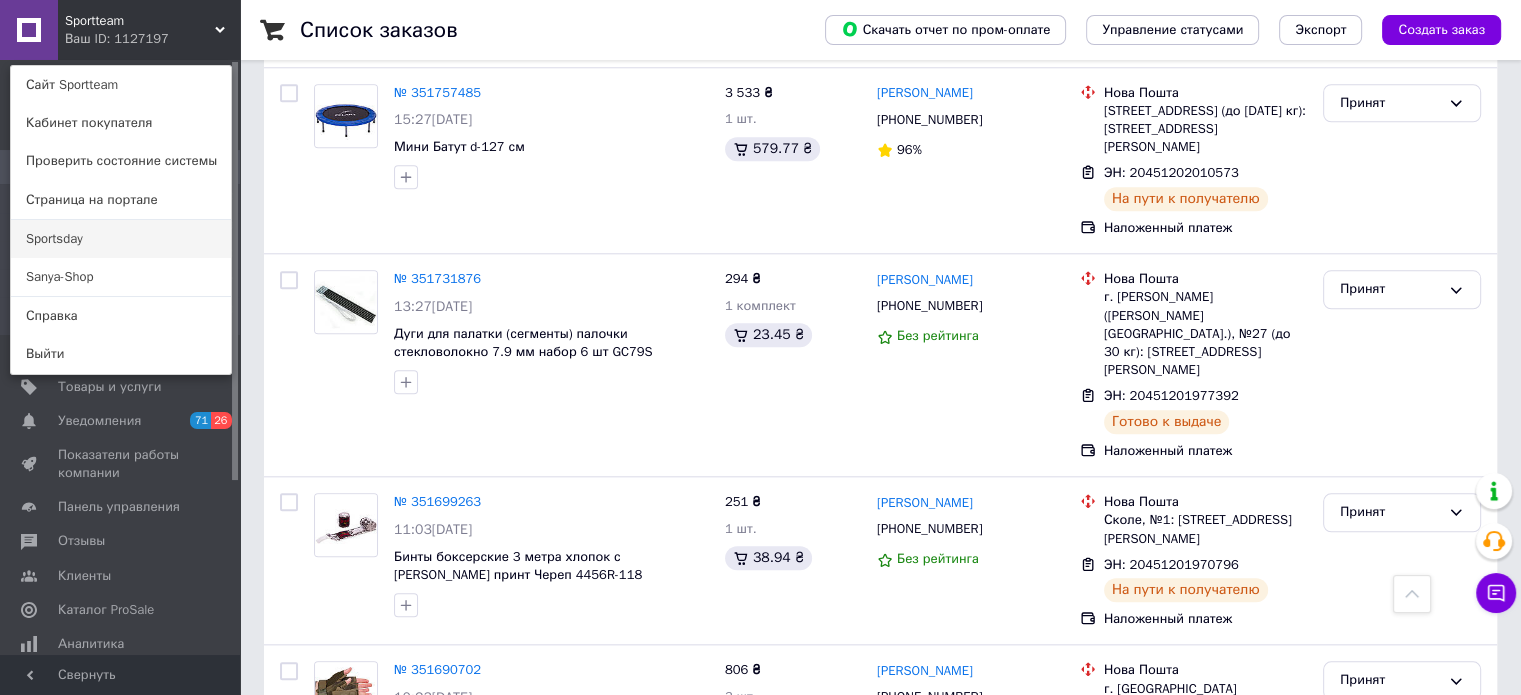 click on "Sportsday" at bounding box center (121, 239) 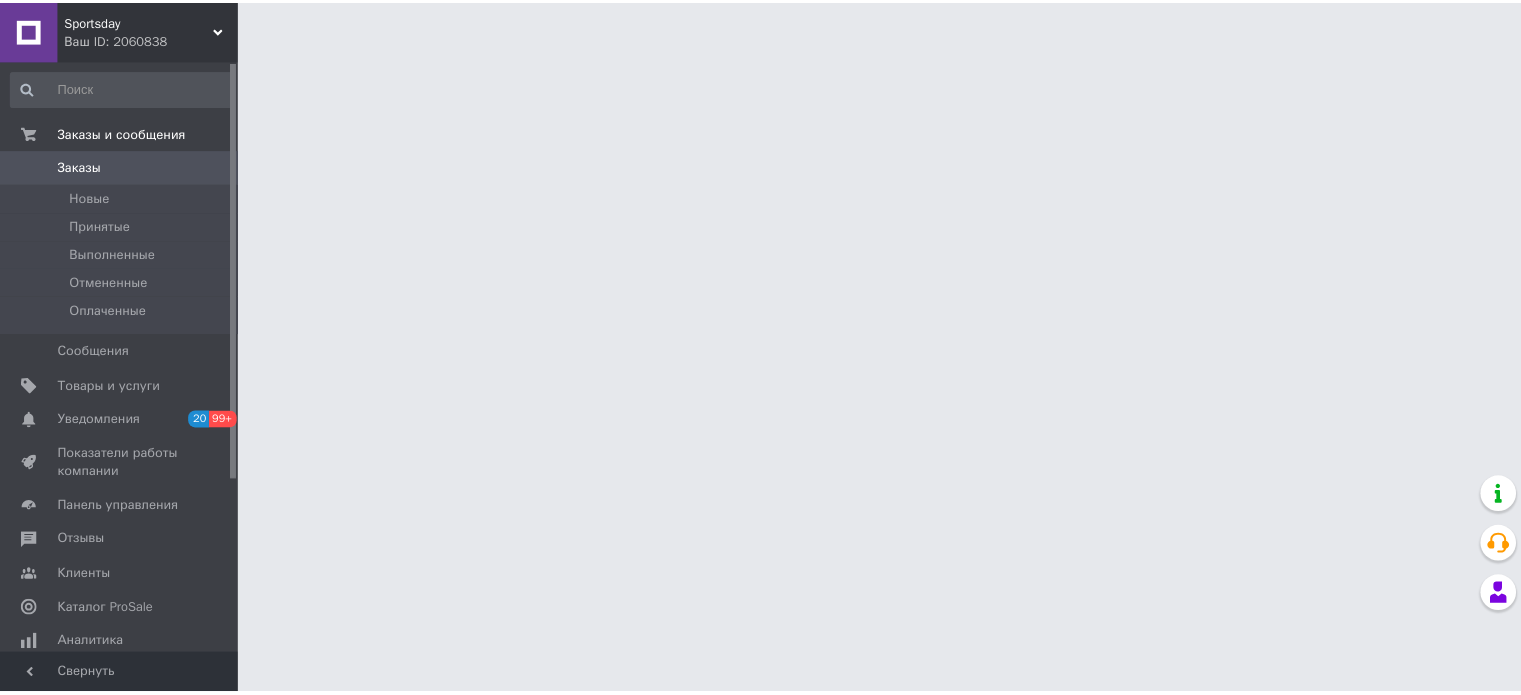 scroll, scrollTop: 0, scrollLeft: 0, axis: both 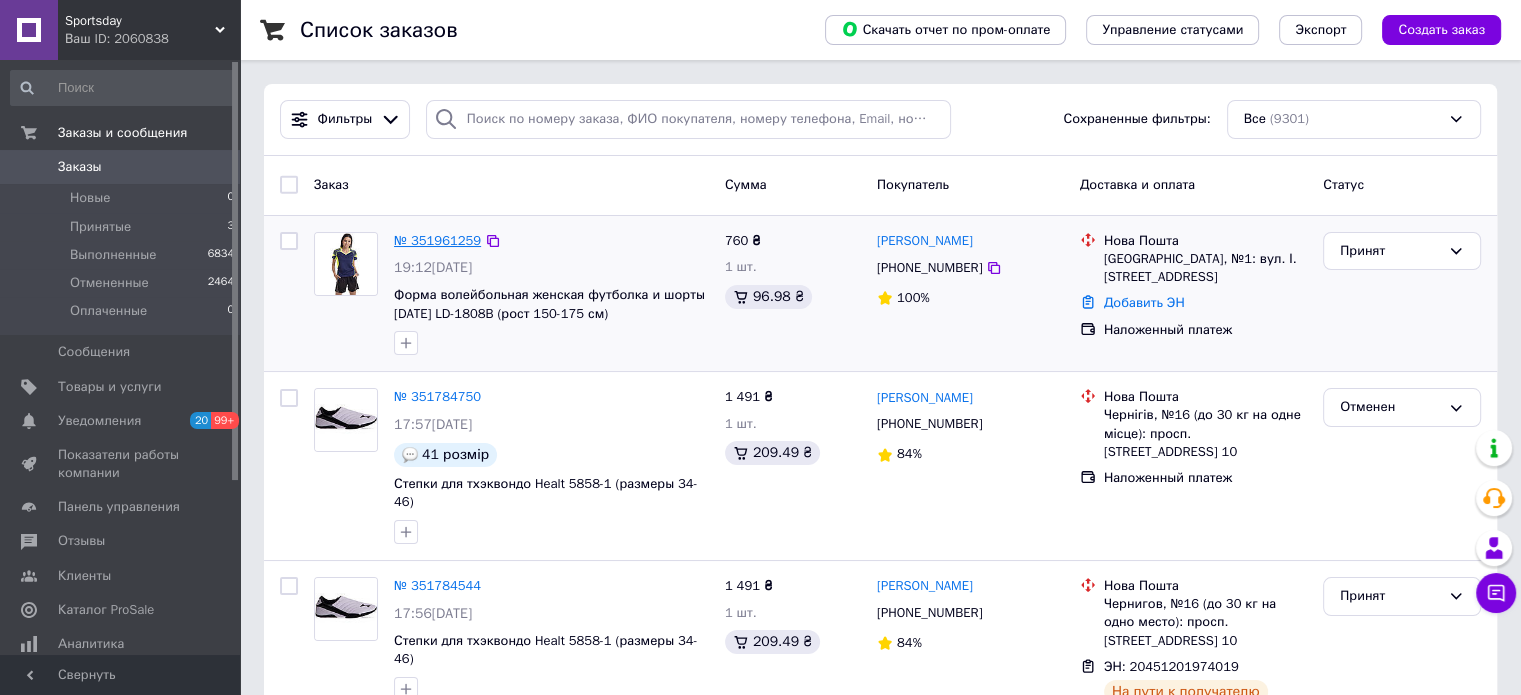 click on "№ 351961259" at bounding box center [437, 240] 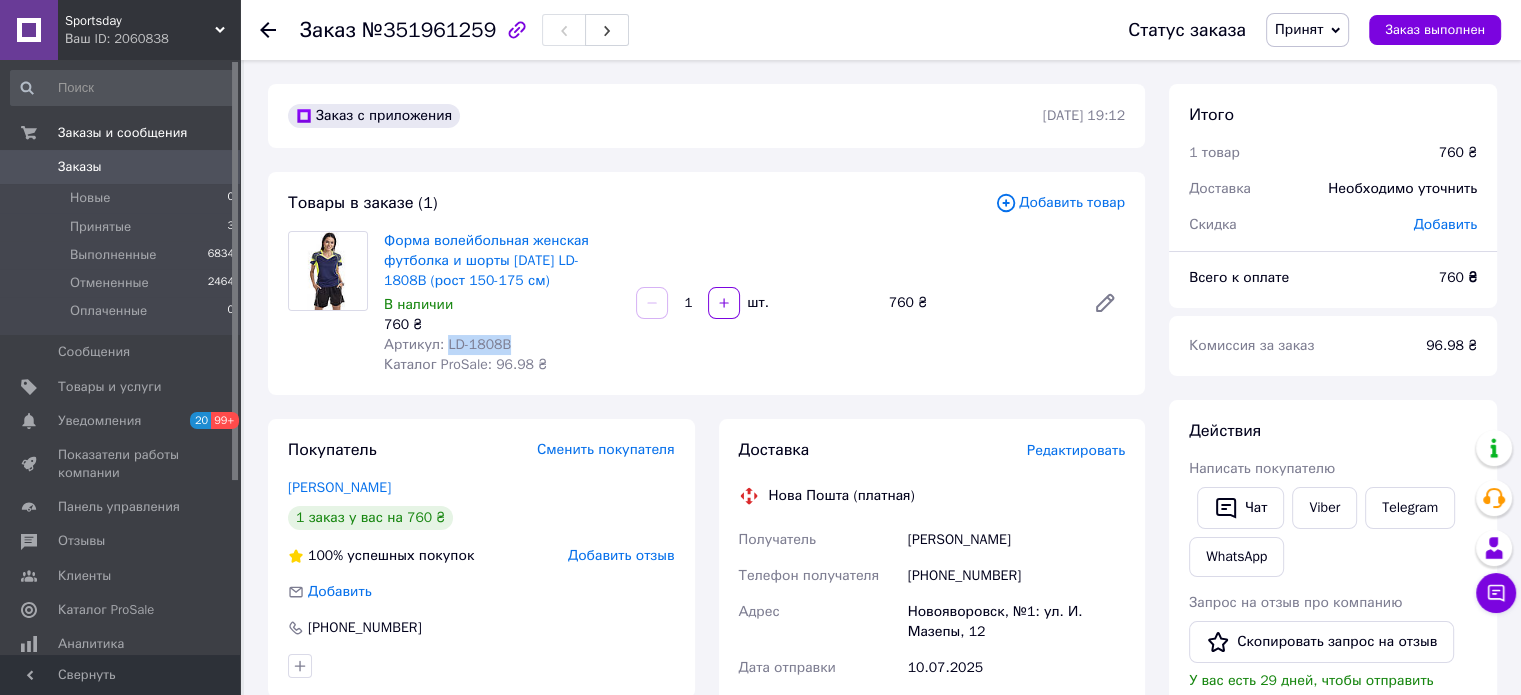 drag, startPoint x: 512, startPoint y: 339, endPoint x: 445, endPoint y: 346, distance: 67.36468 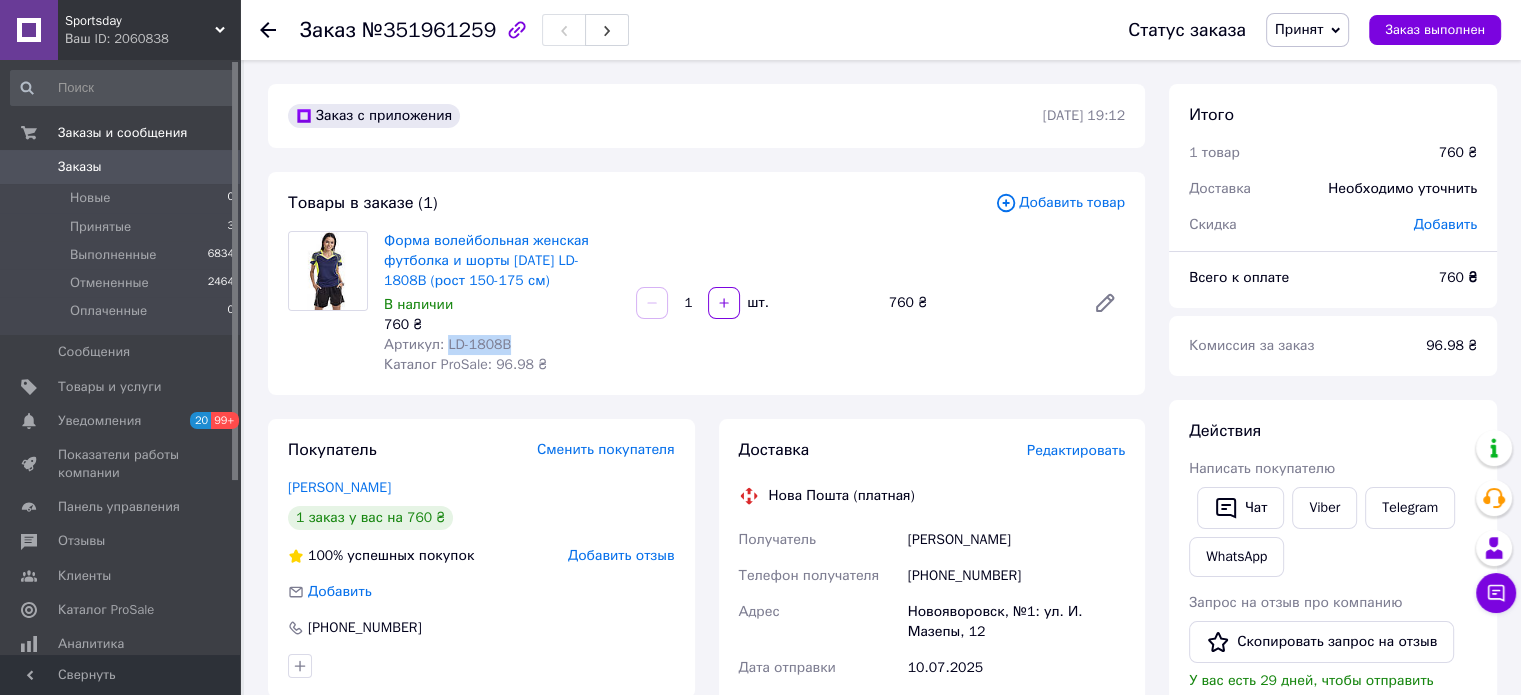 click on "Принят" at bounding box center [1307, 30] 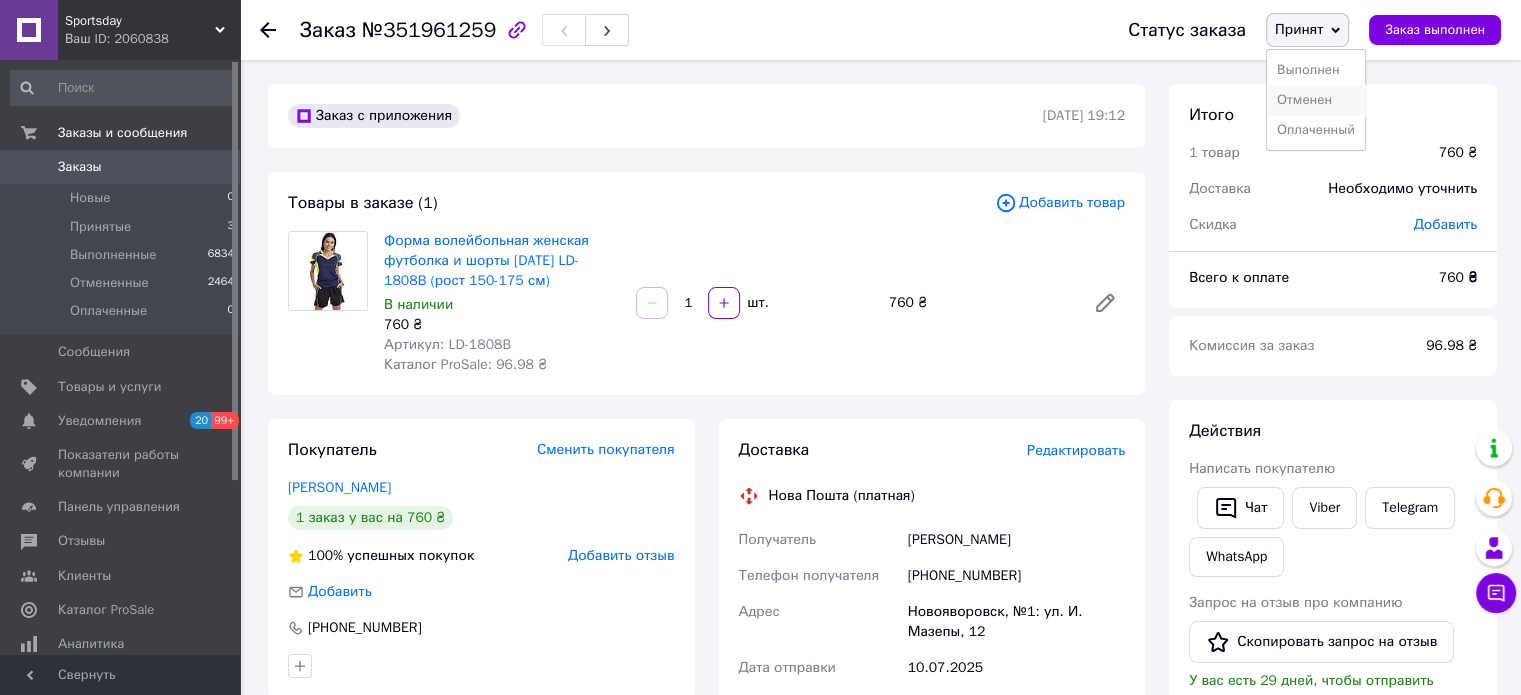 click on "Отменен" at bounding box center [1316, 100] 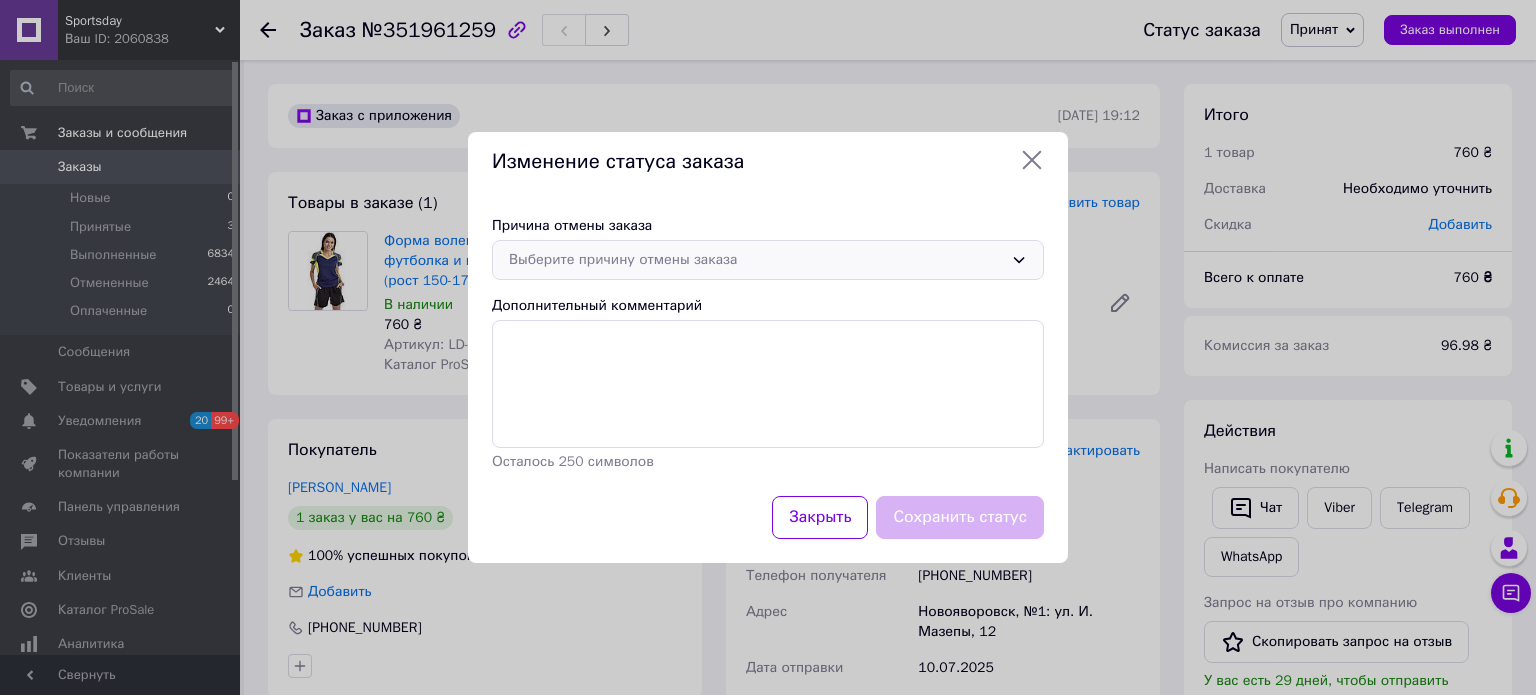 click on "Выберите причину отмены заказа" at bounding box center [756, 260] 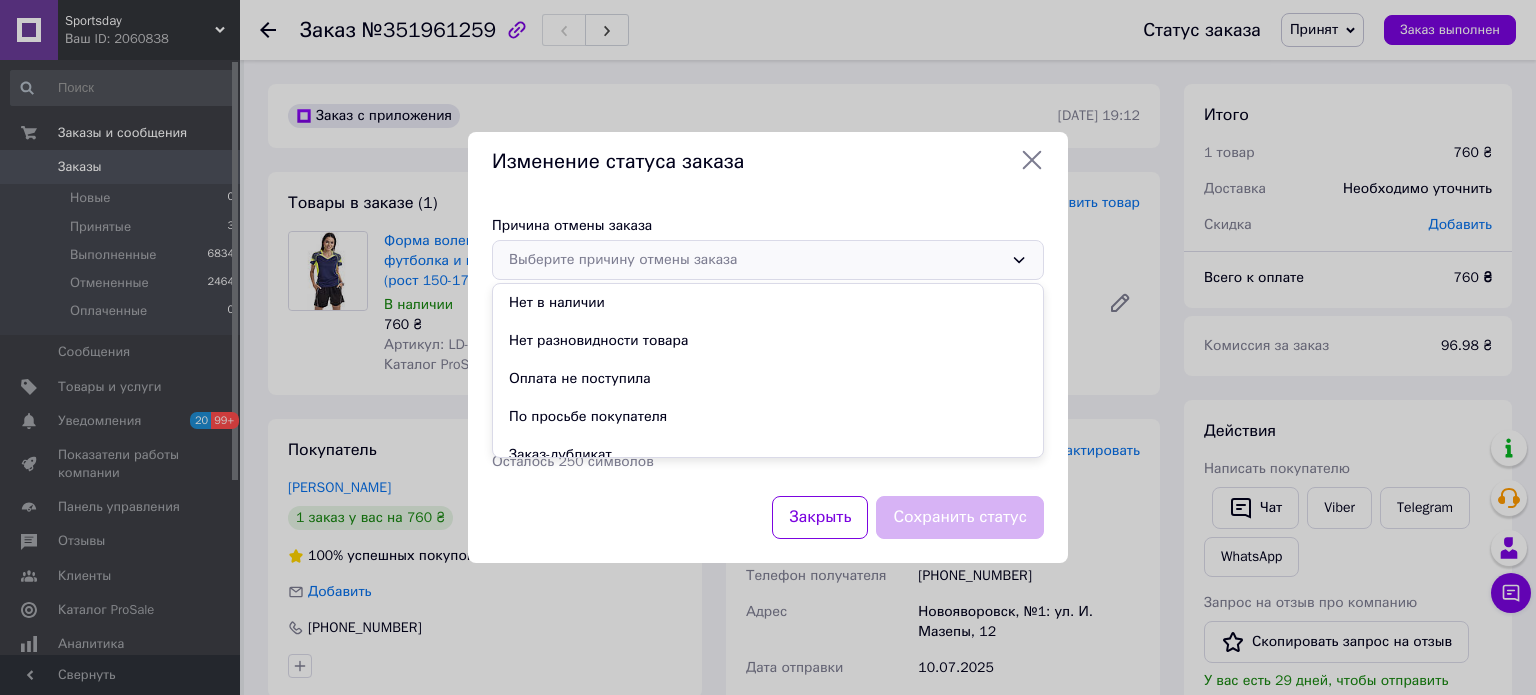 click on "По просьбе покупателя" at bounding box center [768, 417] 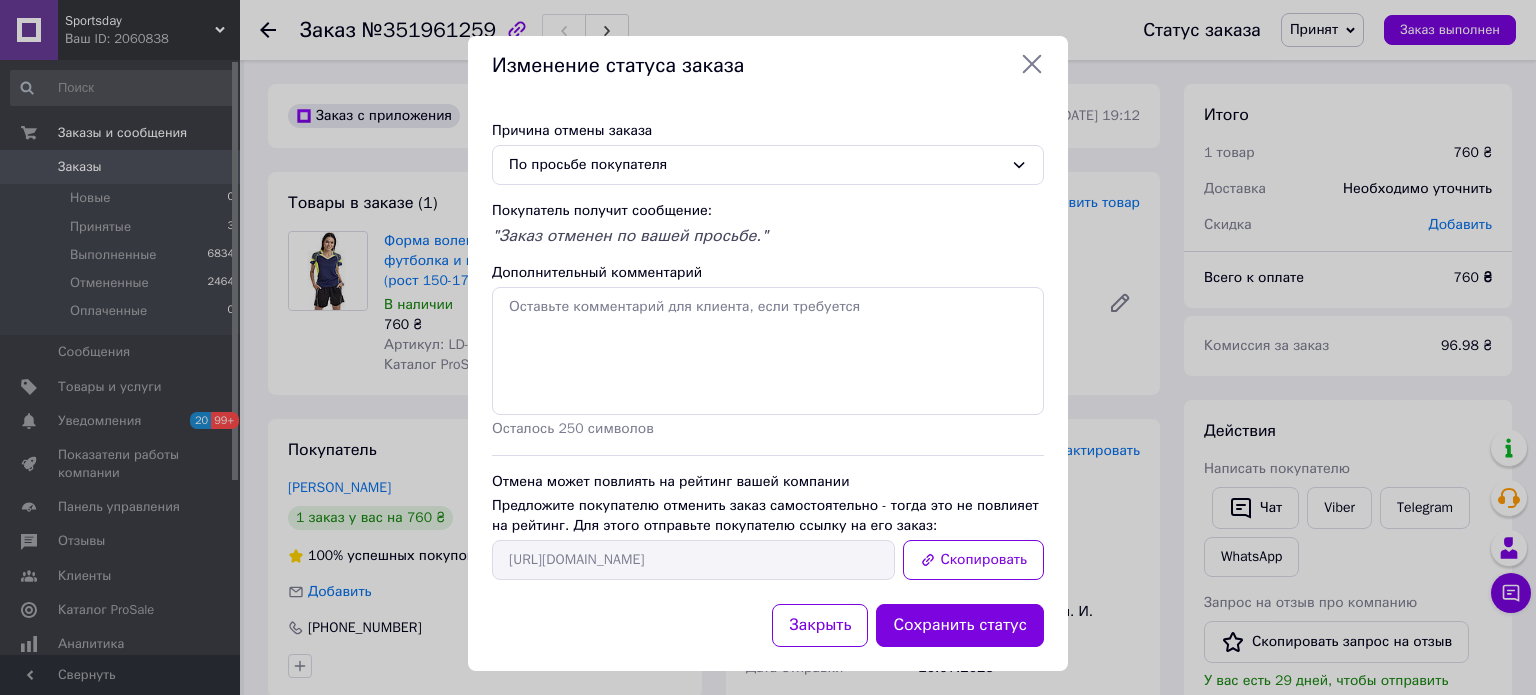click on "Сохранить статус" at bounding box center (960, 625) 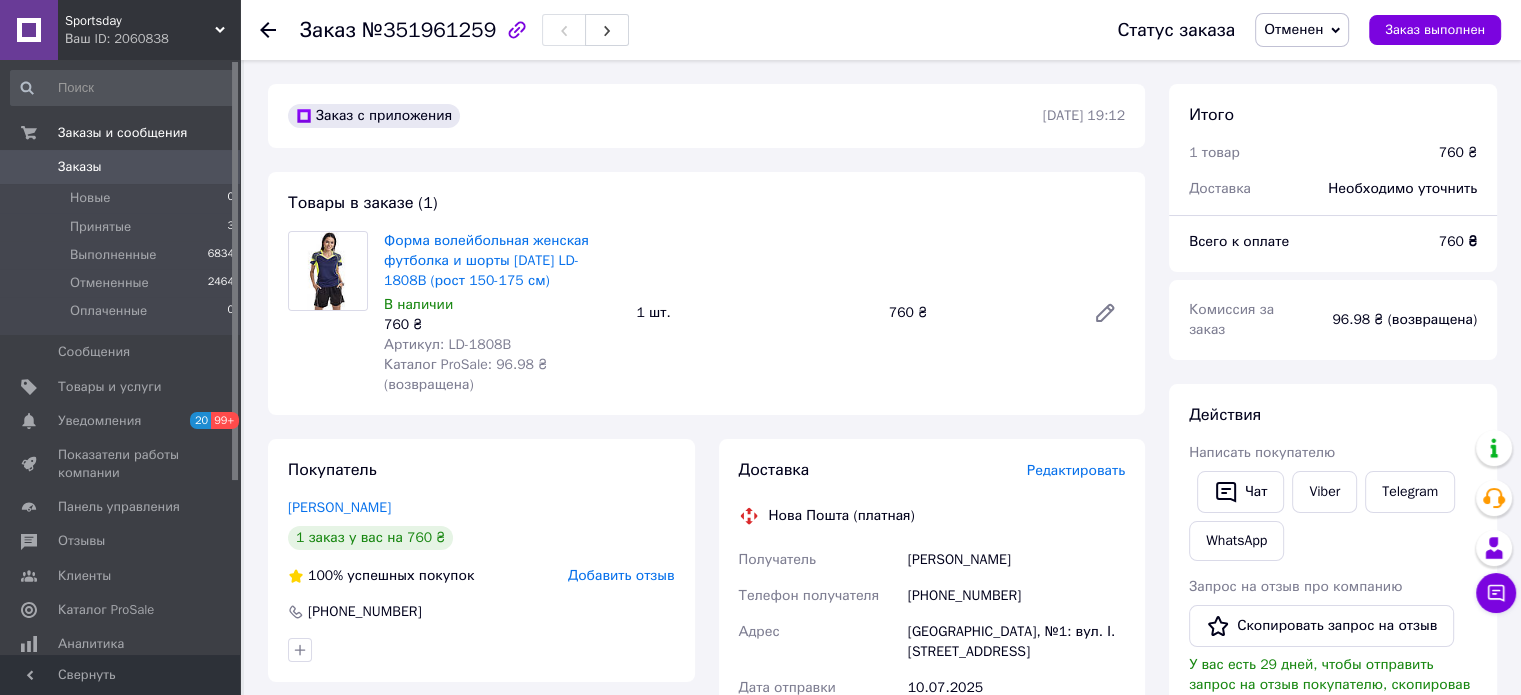 click on "Sportsday" at bounding box center (140, 21) 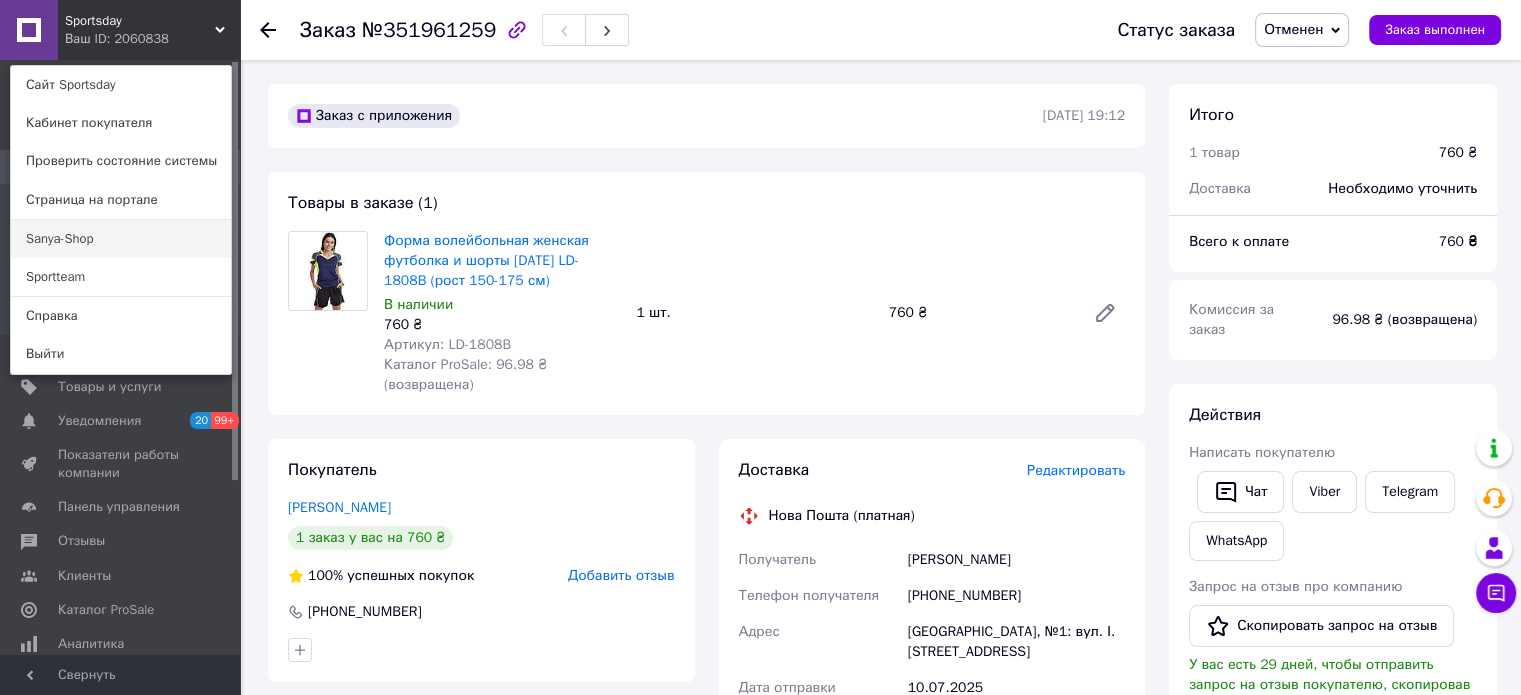 click on "Sanya-Shop" at bounding box center [121, 239] 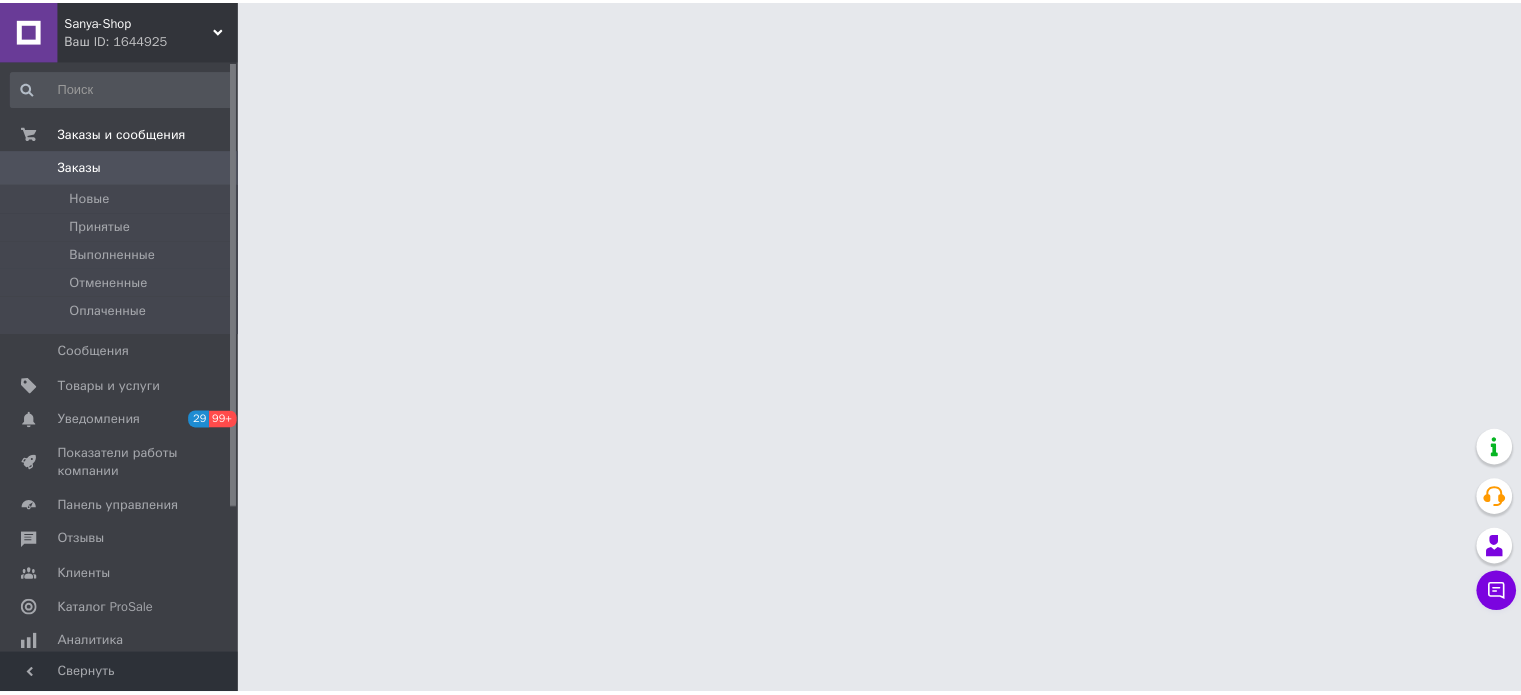scroll, scrollTop: 0, scrollLeft: 0, axis: both 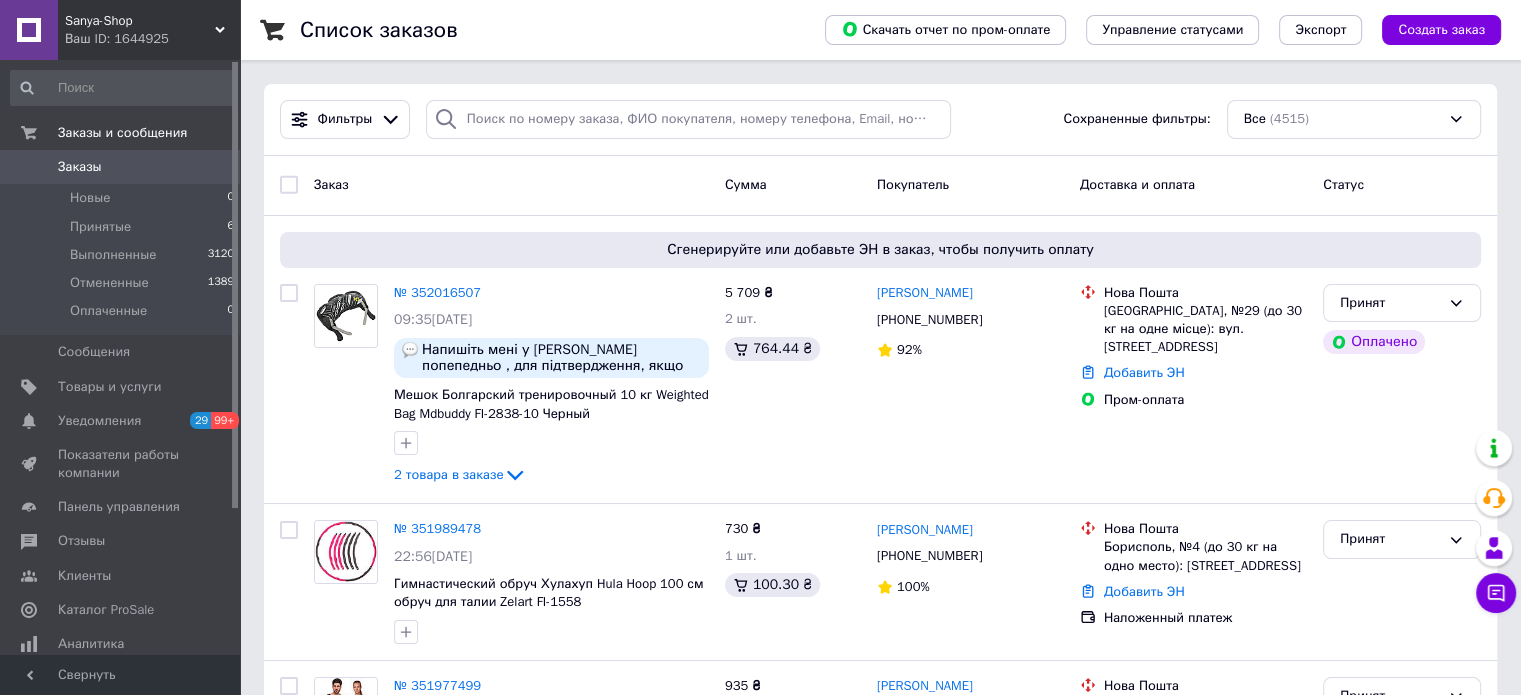 click on "Ваш ID: 1644925" at bounding box center [152, 39] 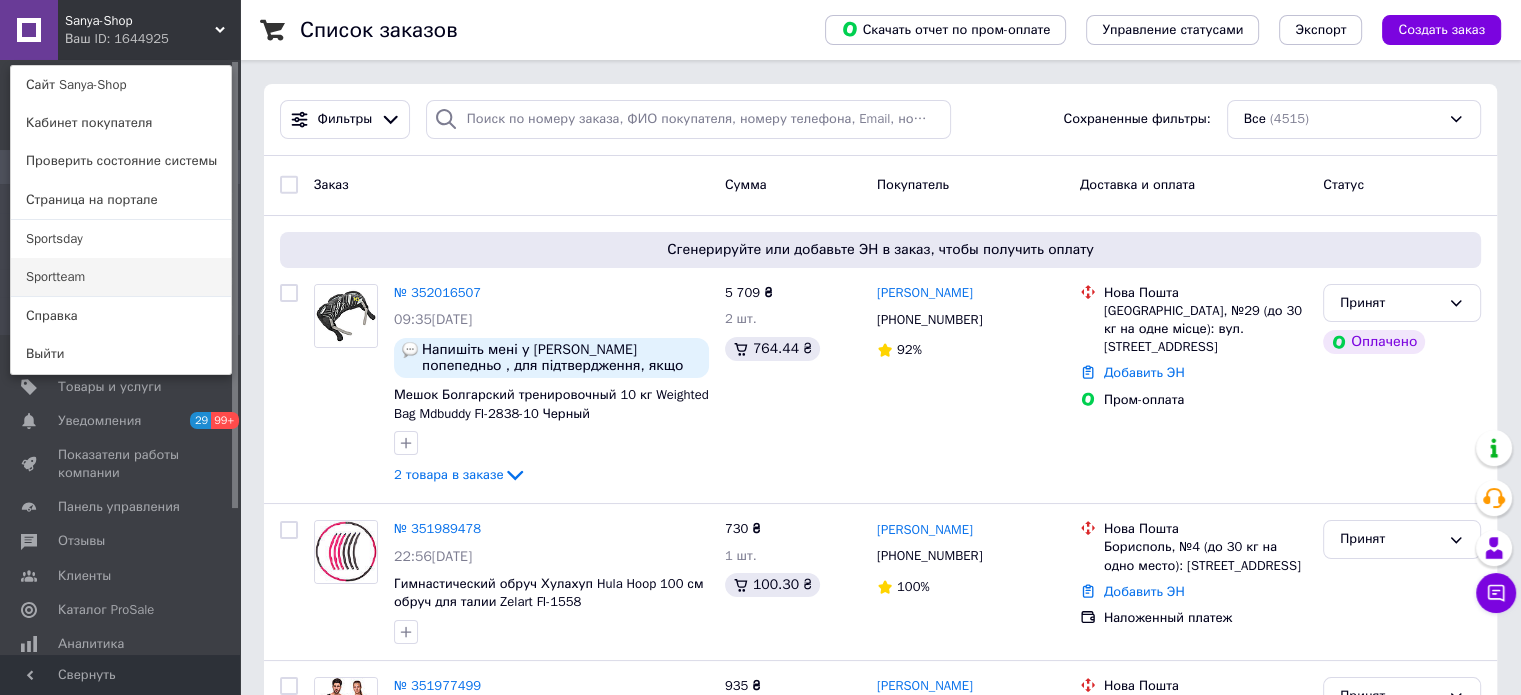 click on "Sportteam" at bounding box center [121, 277] 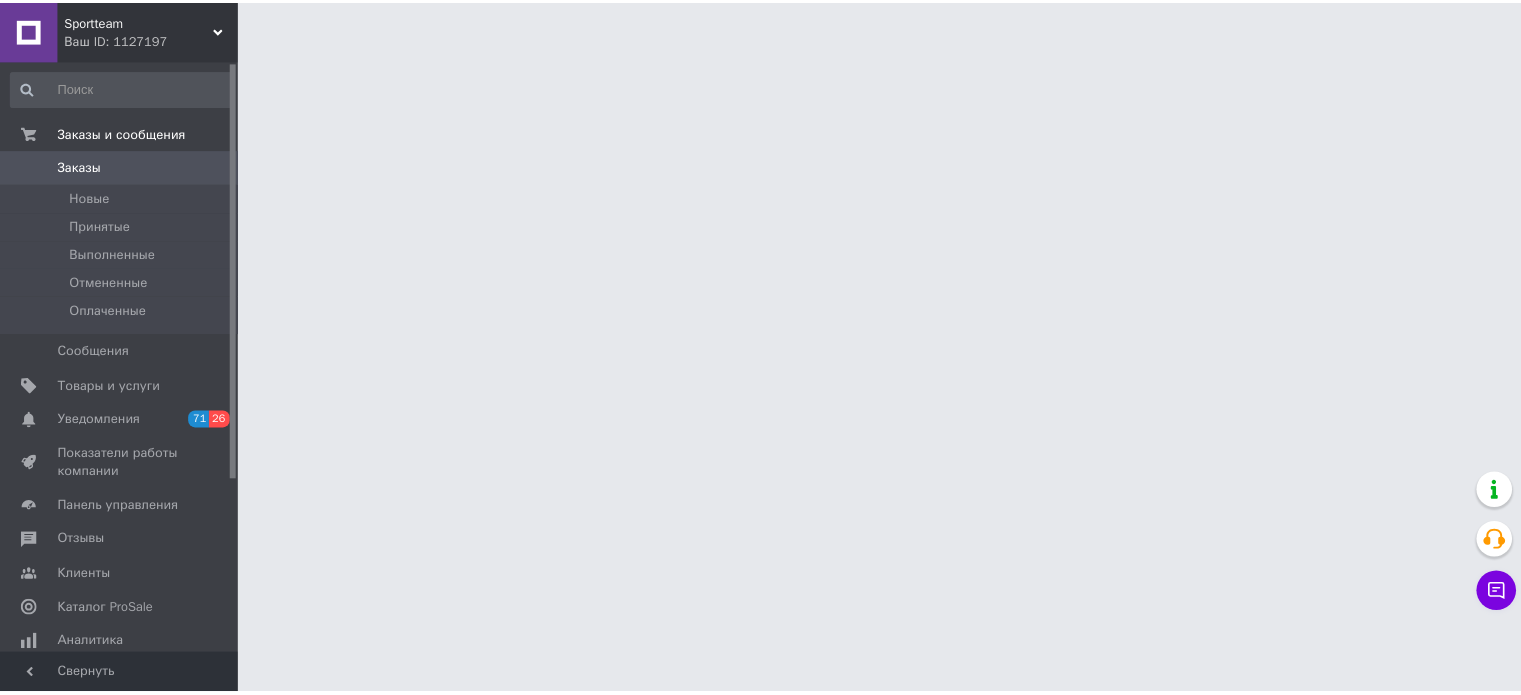 scroll, scrollTop: 0, scrollLeft: 0, axis: both 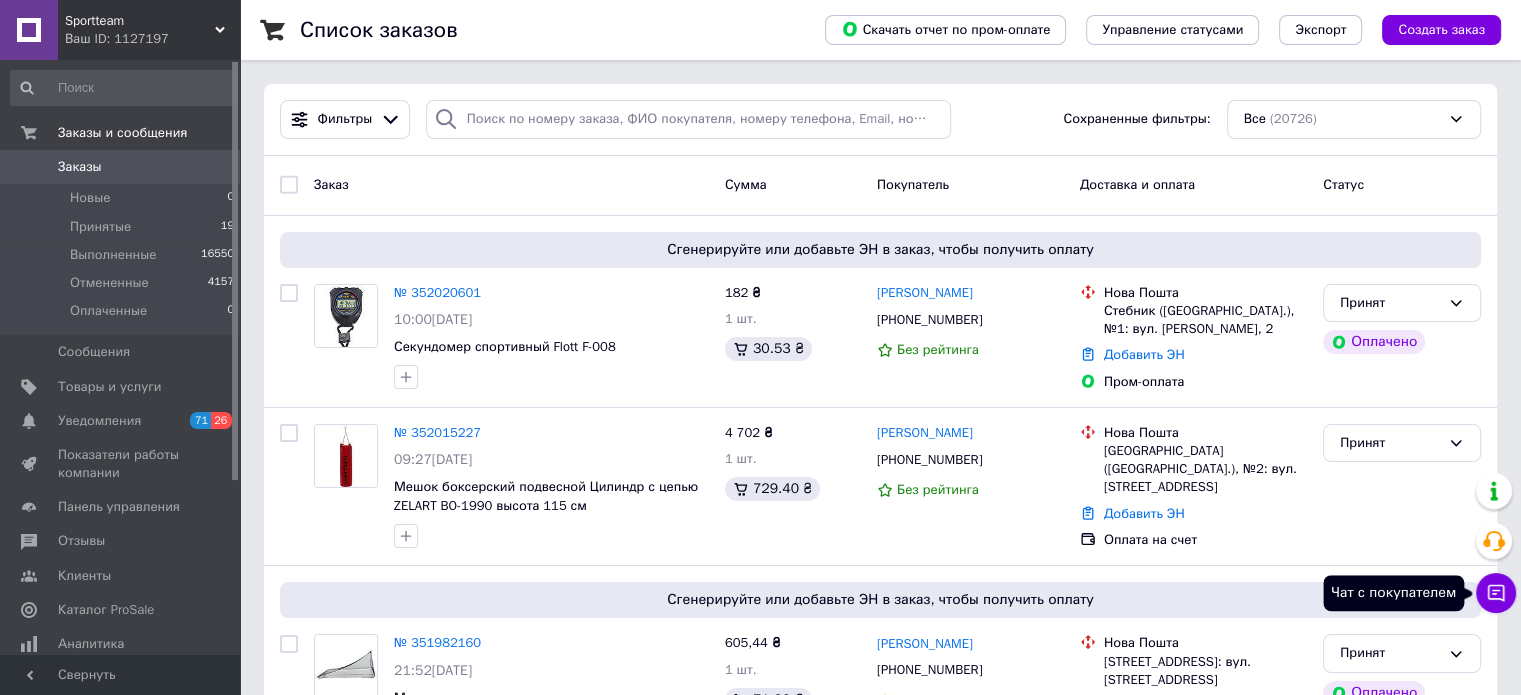 click 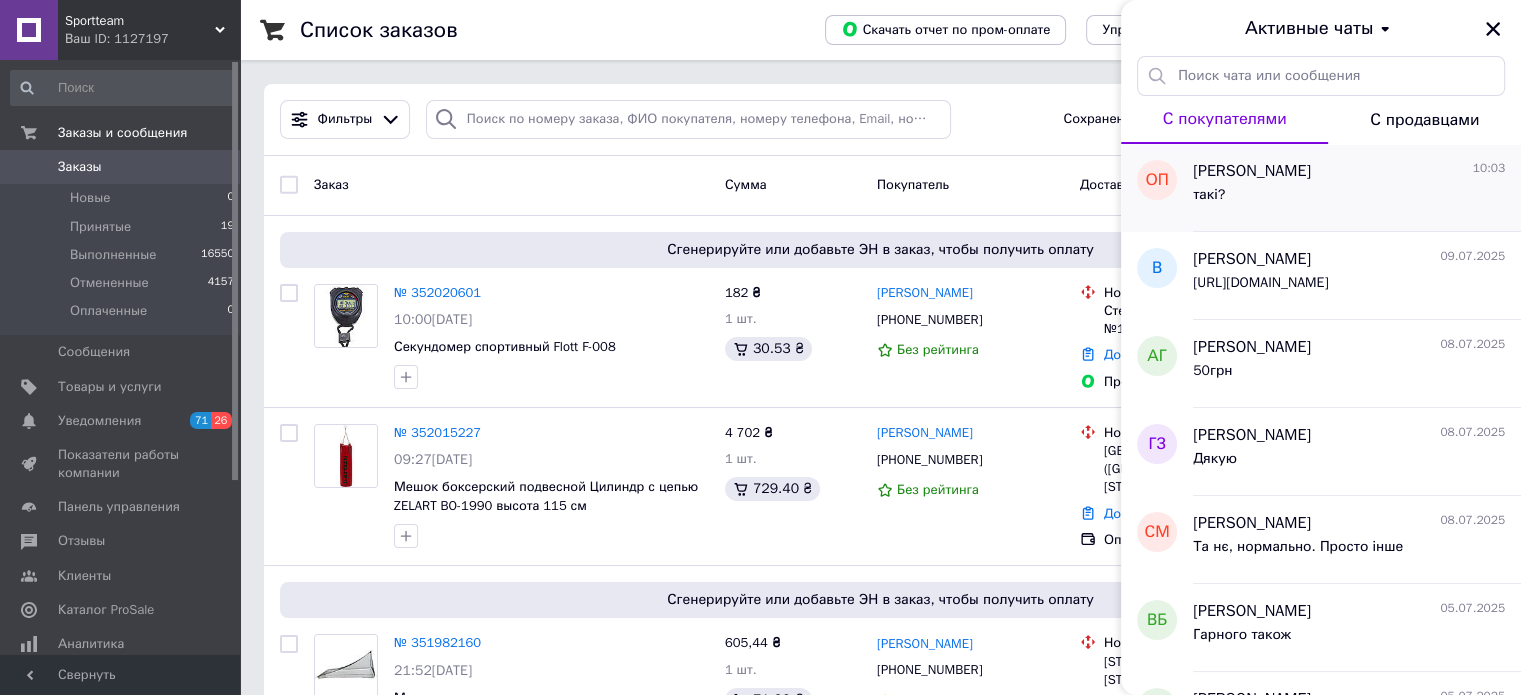 click on "такі?" at bounding box center (1349, 199) 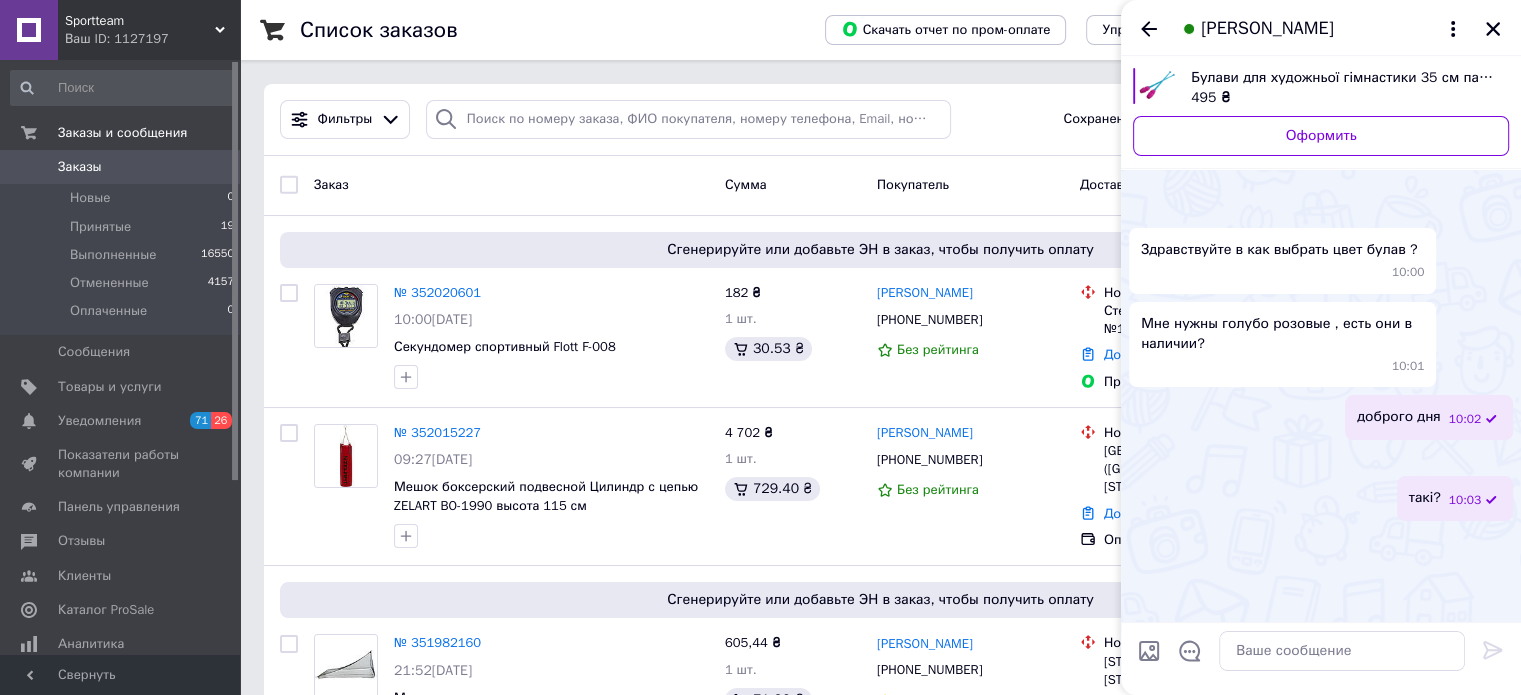 scroll, scrollTop: 187, scrollLeft: 0, axis: vertical 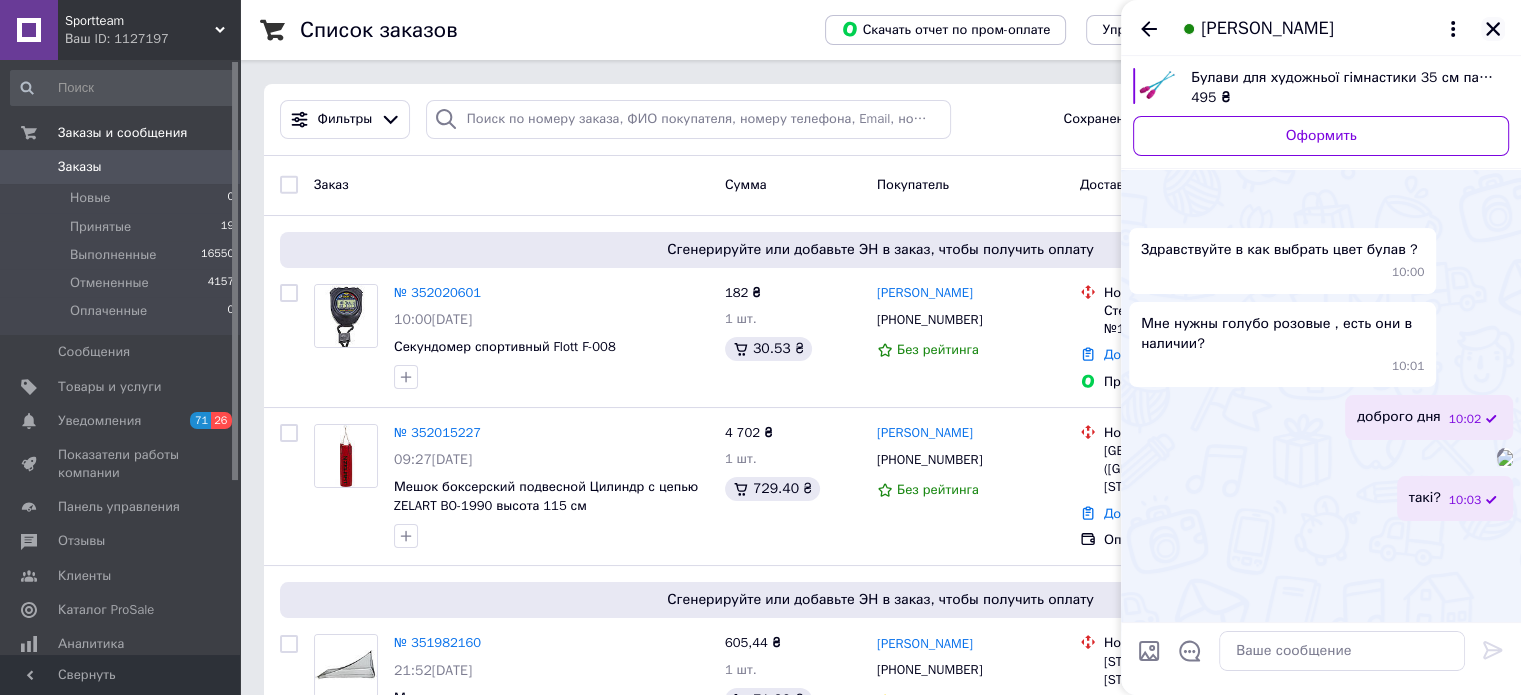 click 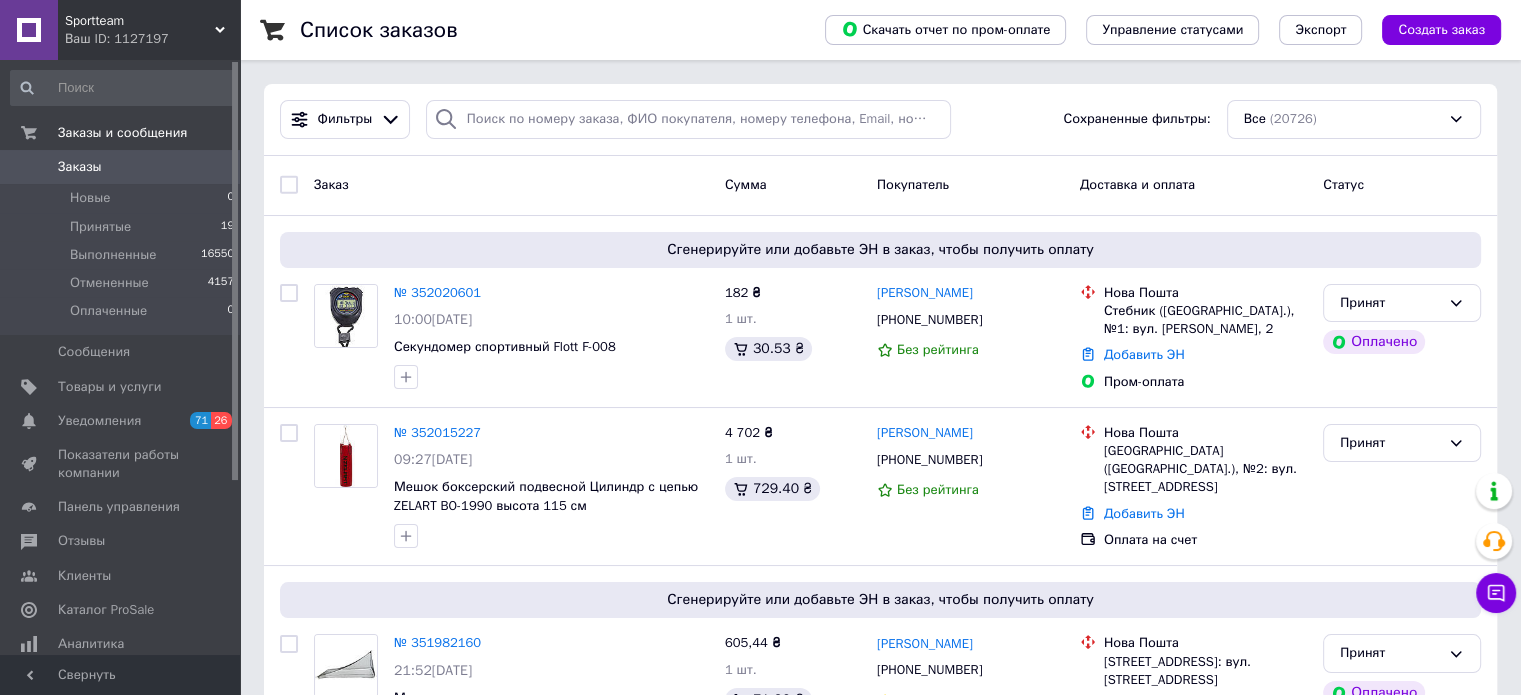 click on "Заказы" at bounding box center (121, 167) 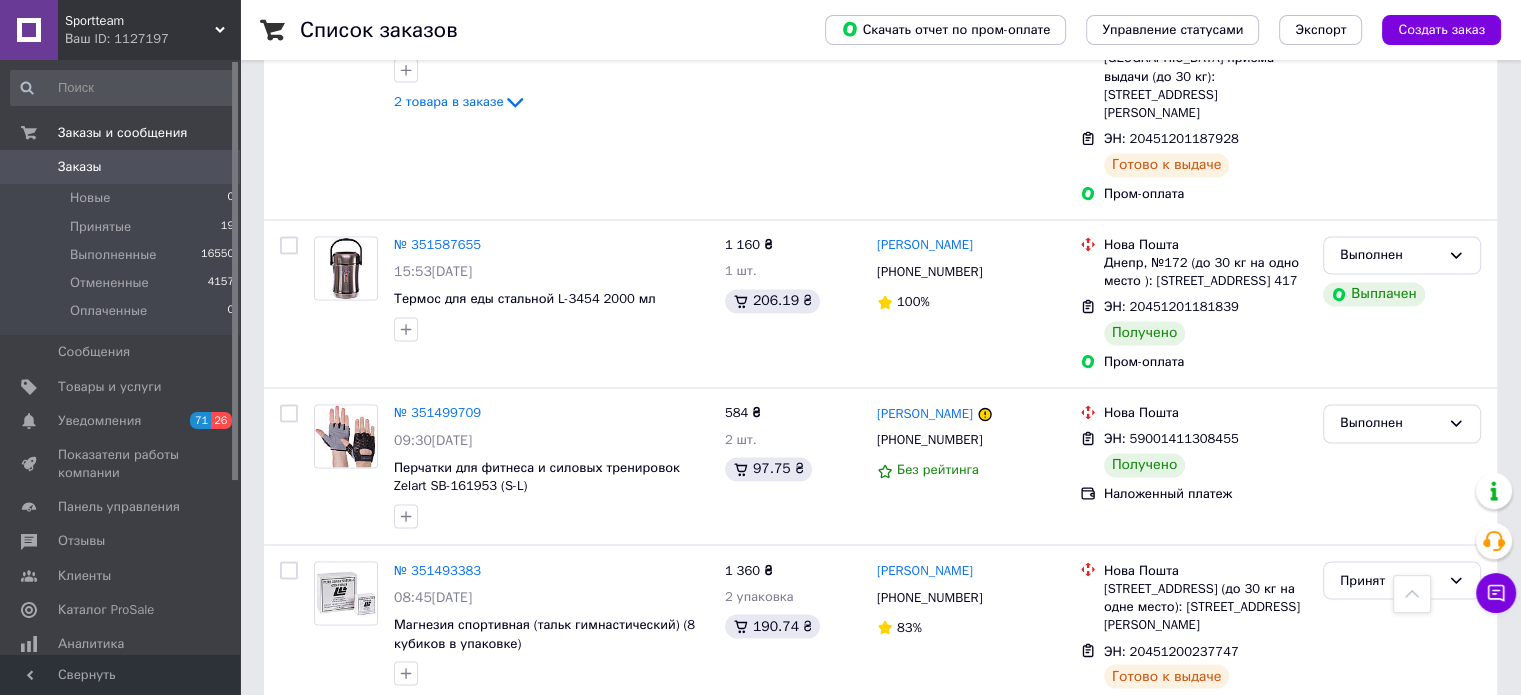 scroll, scrollTop: 3300, scrollLeft: 0, axis: vertical 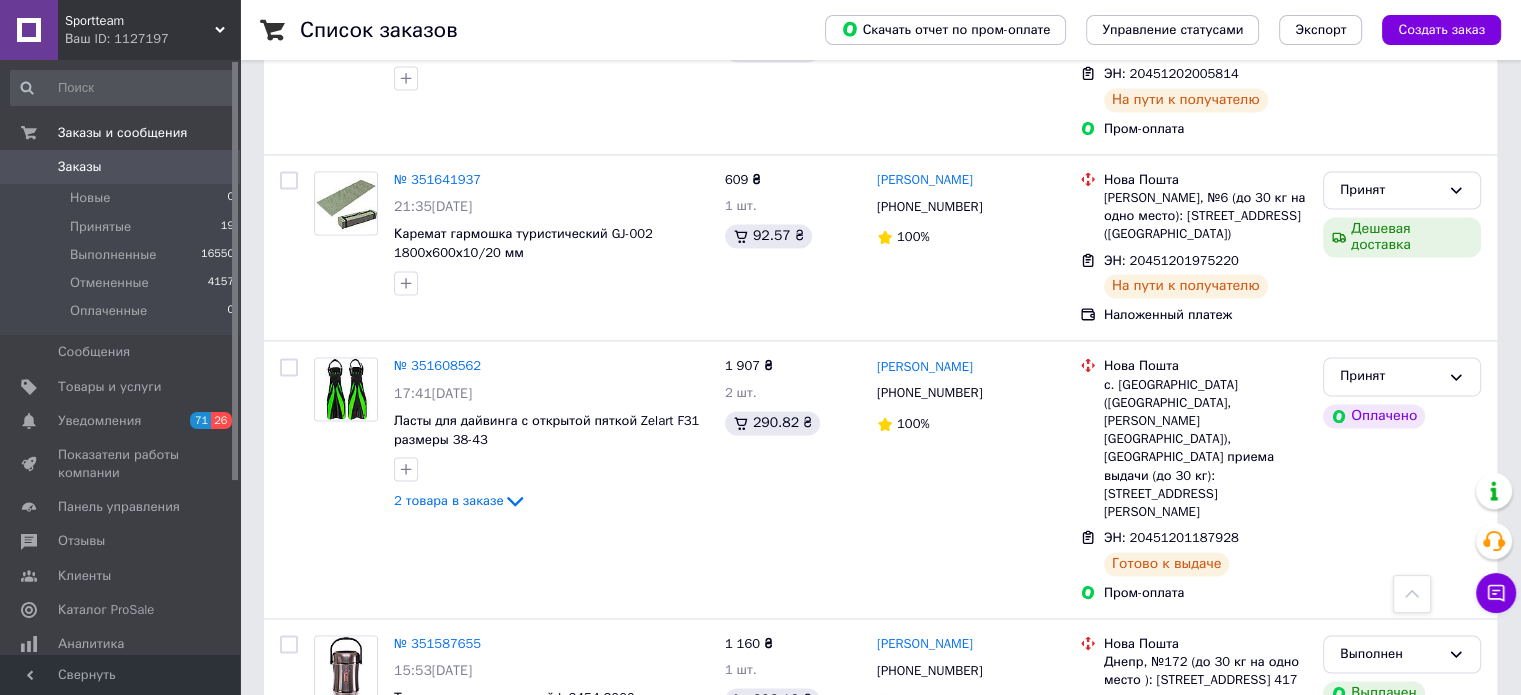 click 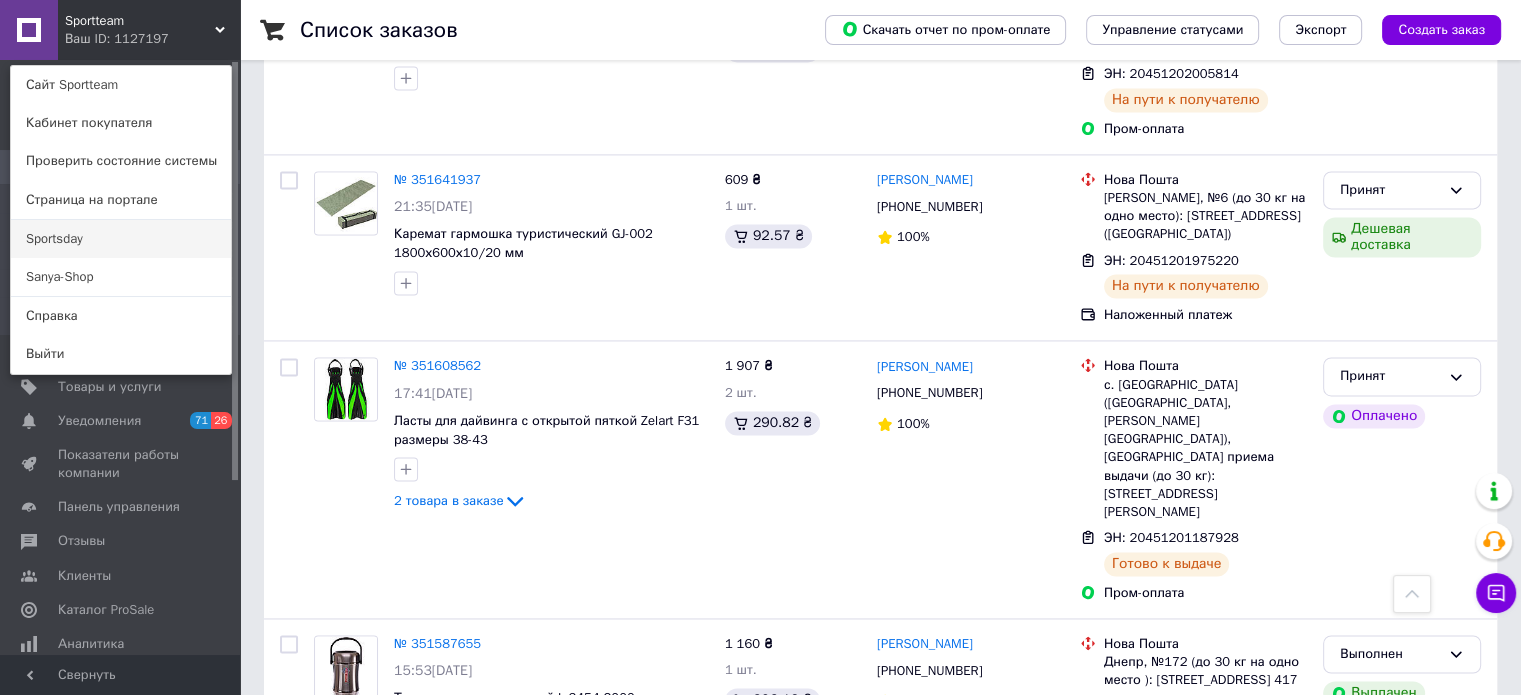 click on "Sportsday" at bounding box center [121, 239] 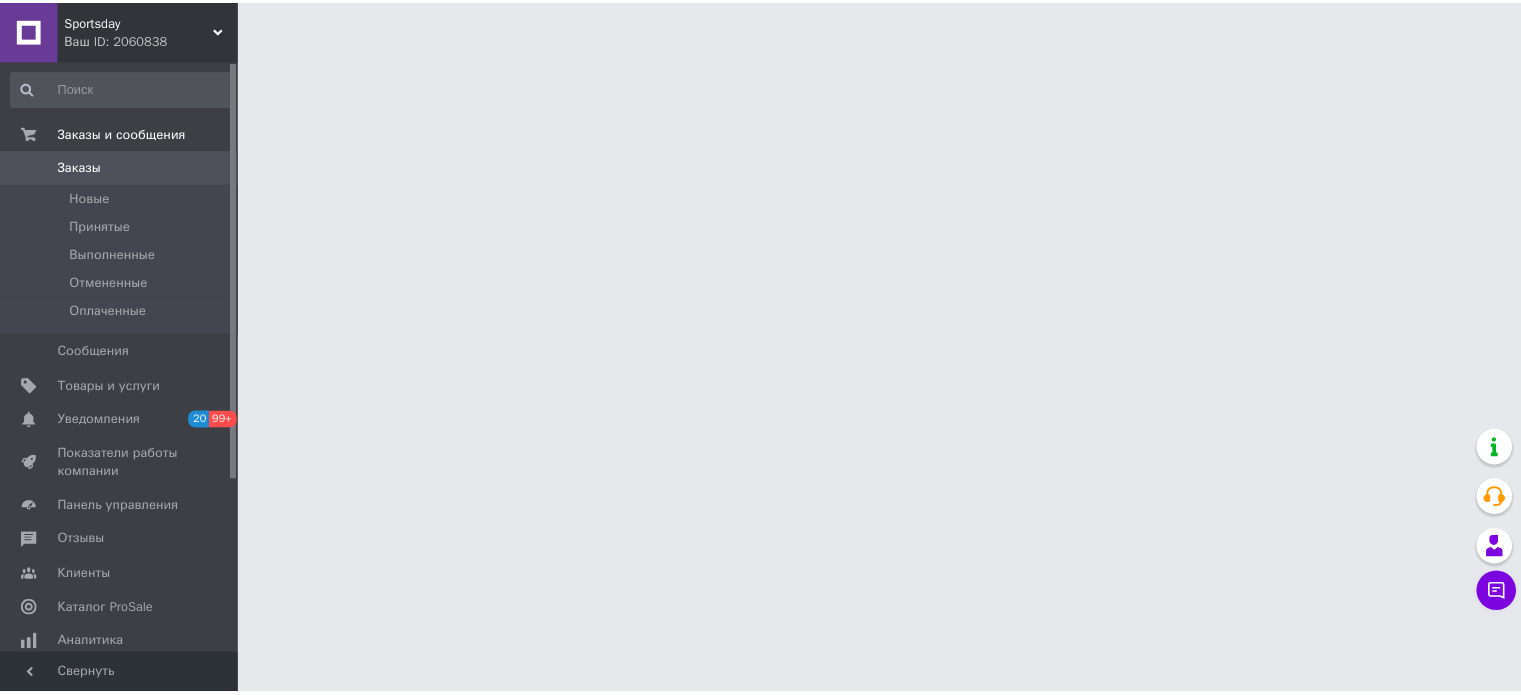 scroll, scrollTop: 0, scrollLeft: 0, axis: both 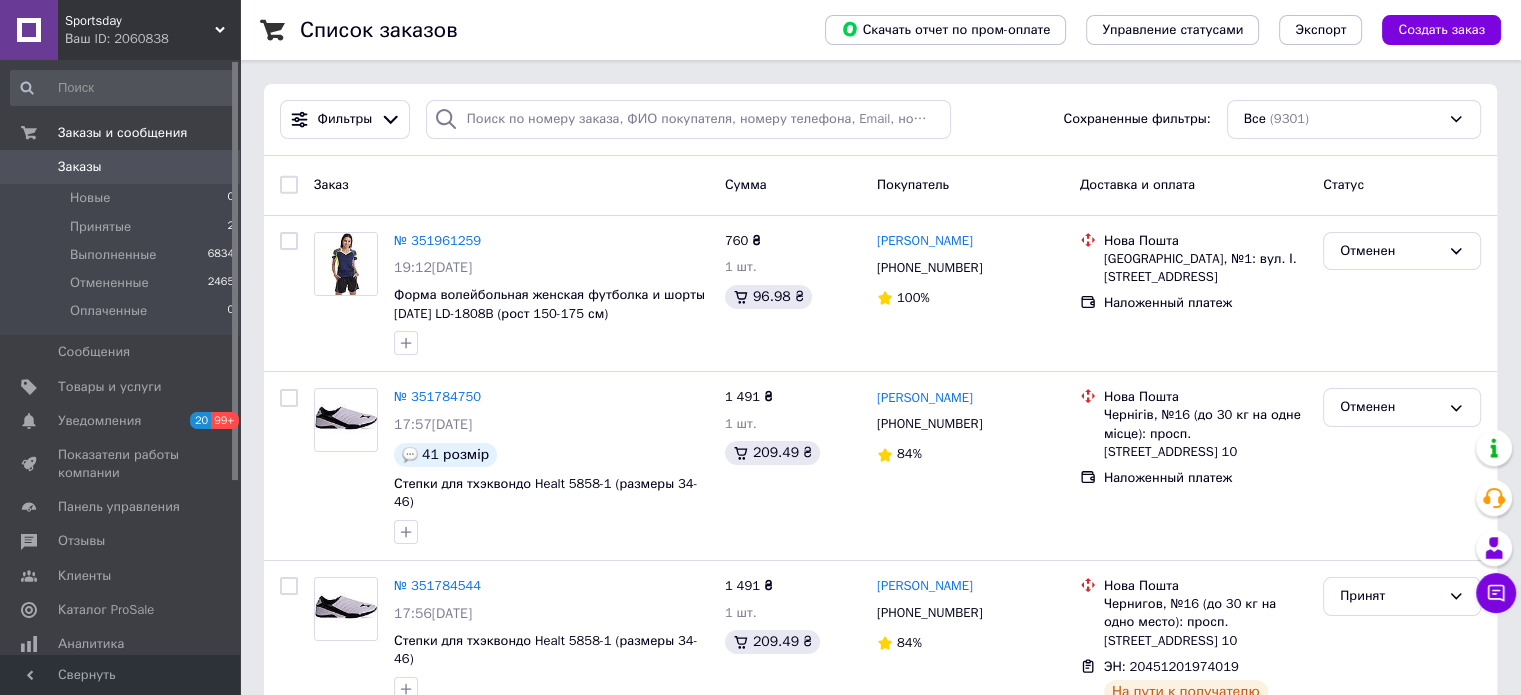 click 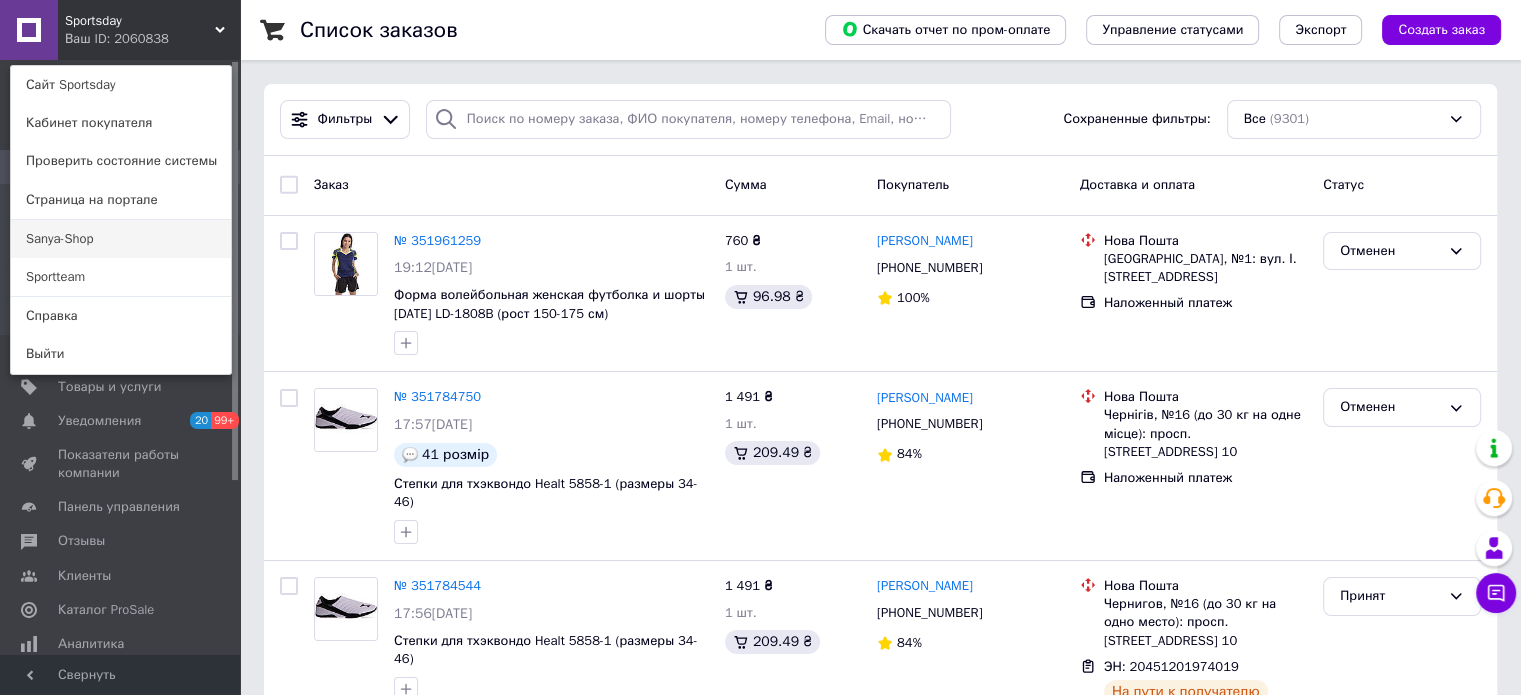 click on "Sanya-Shop" at bounding box center (121, 239) 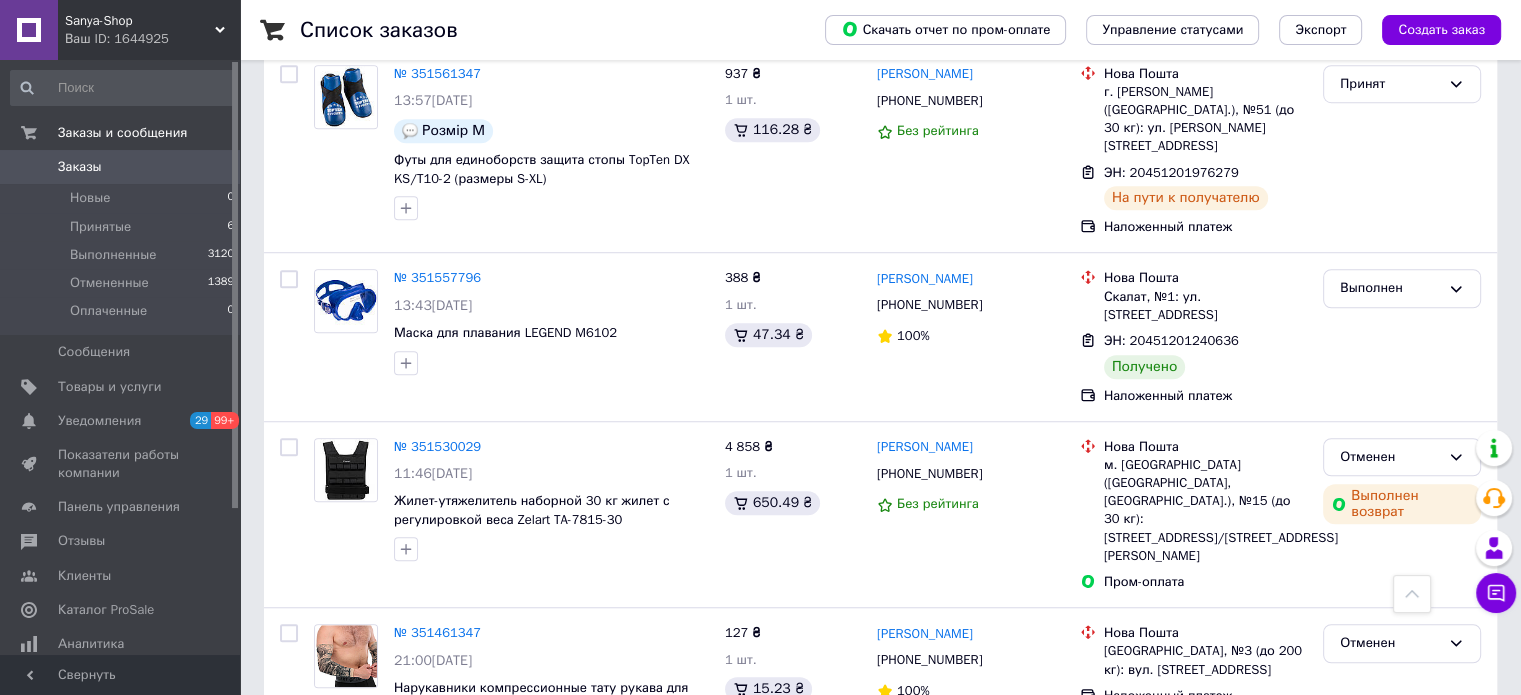 scroll, scrollTop: 1500, scrollLeft: 0, axis: vertical 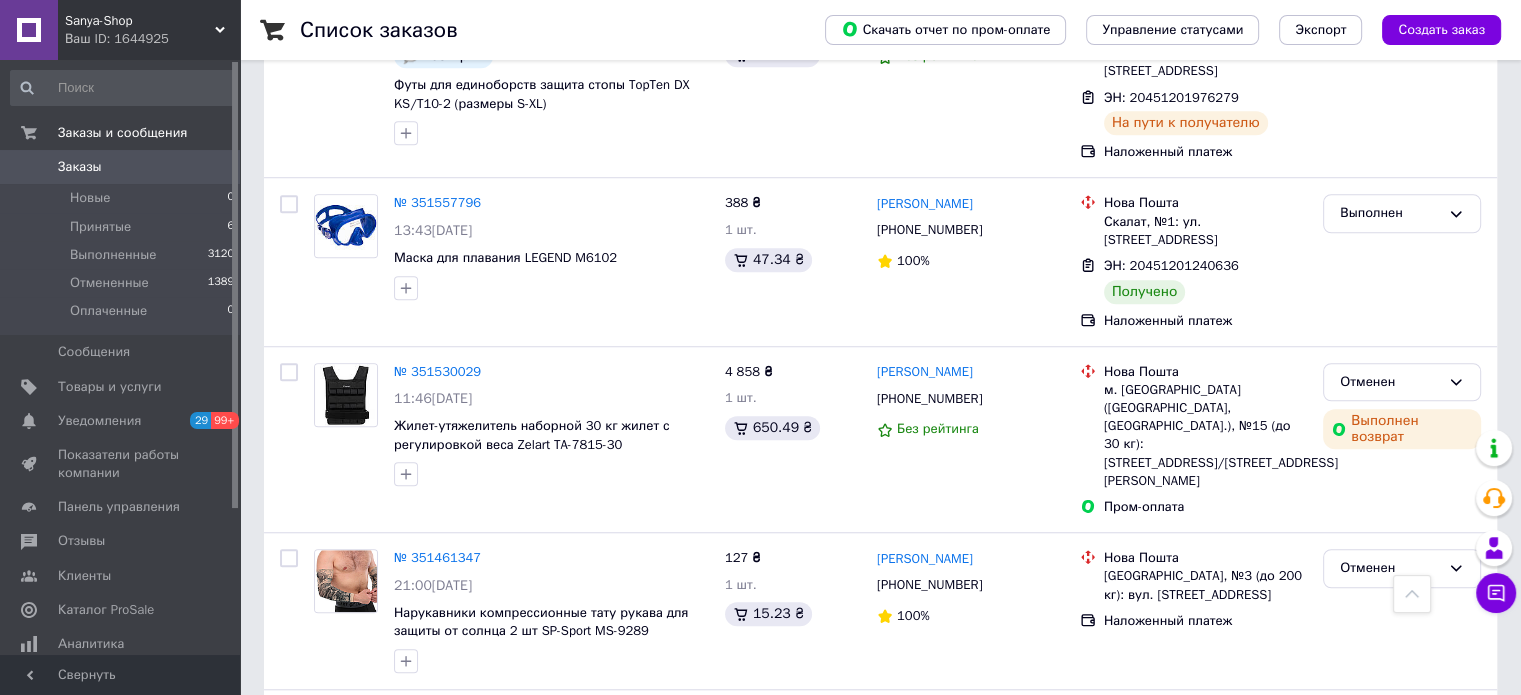 drag, startPoint x: 200, startPoint y: 13, endPoint x: 198, endPoint y: 66, distance: 53.037724 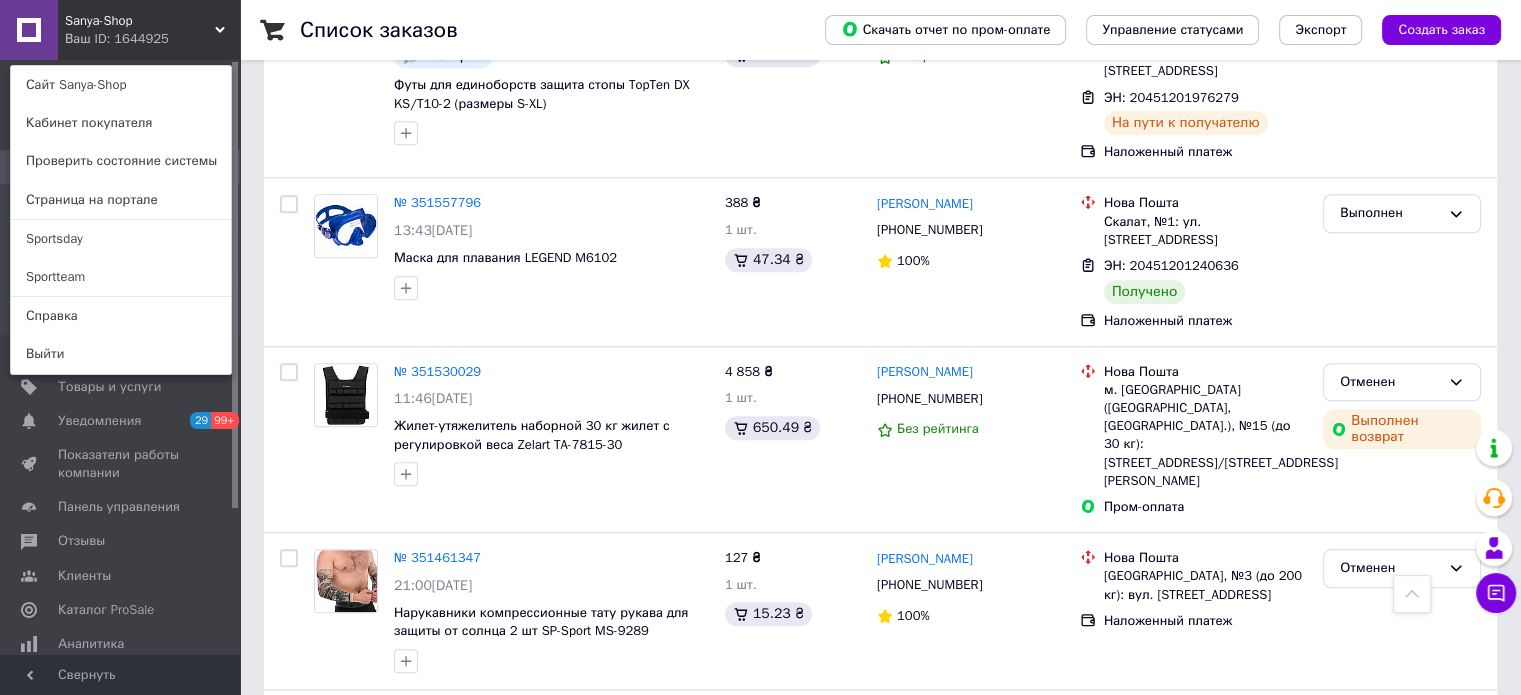 click at bounding box center (121, 296) 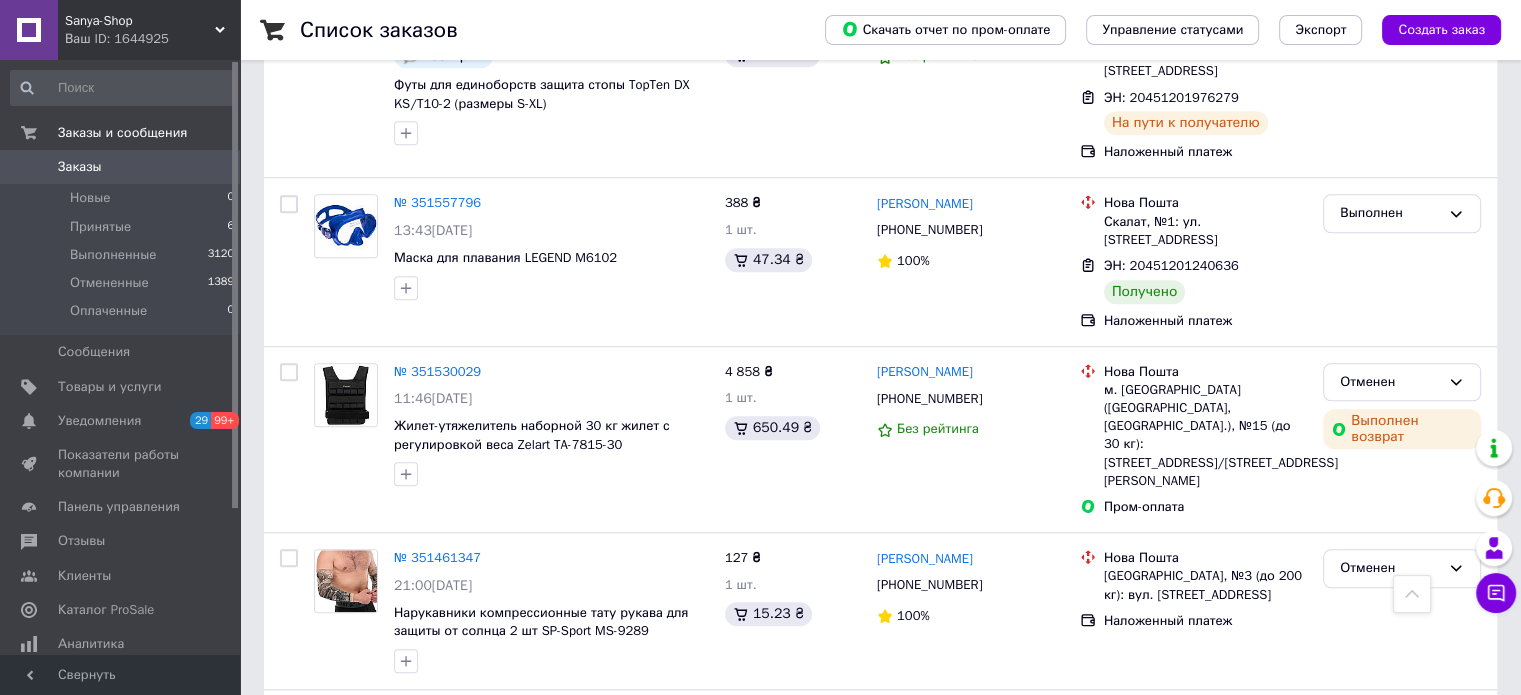 click on "Sanya-Shop Ваш ID: 1644925" at bounding box center [149, 30] 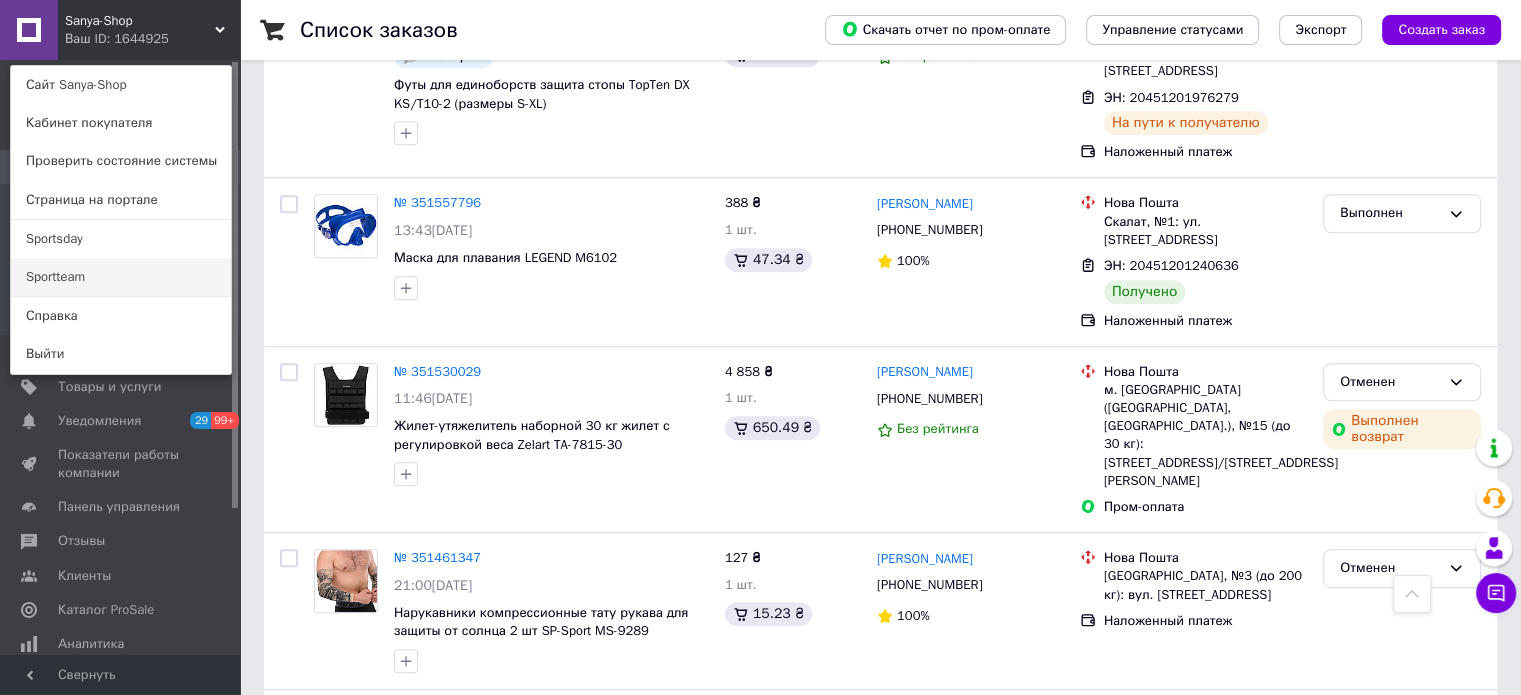 click on "Sportteam" at bounding box center (121, 277) 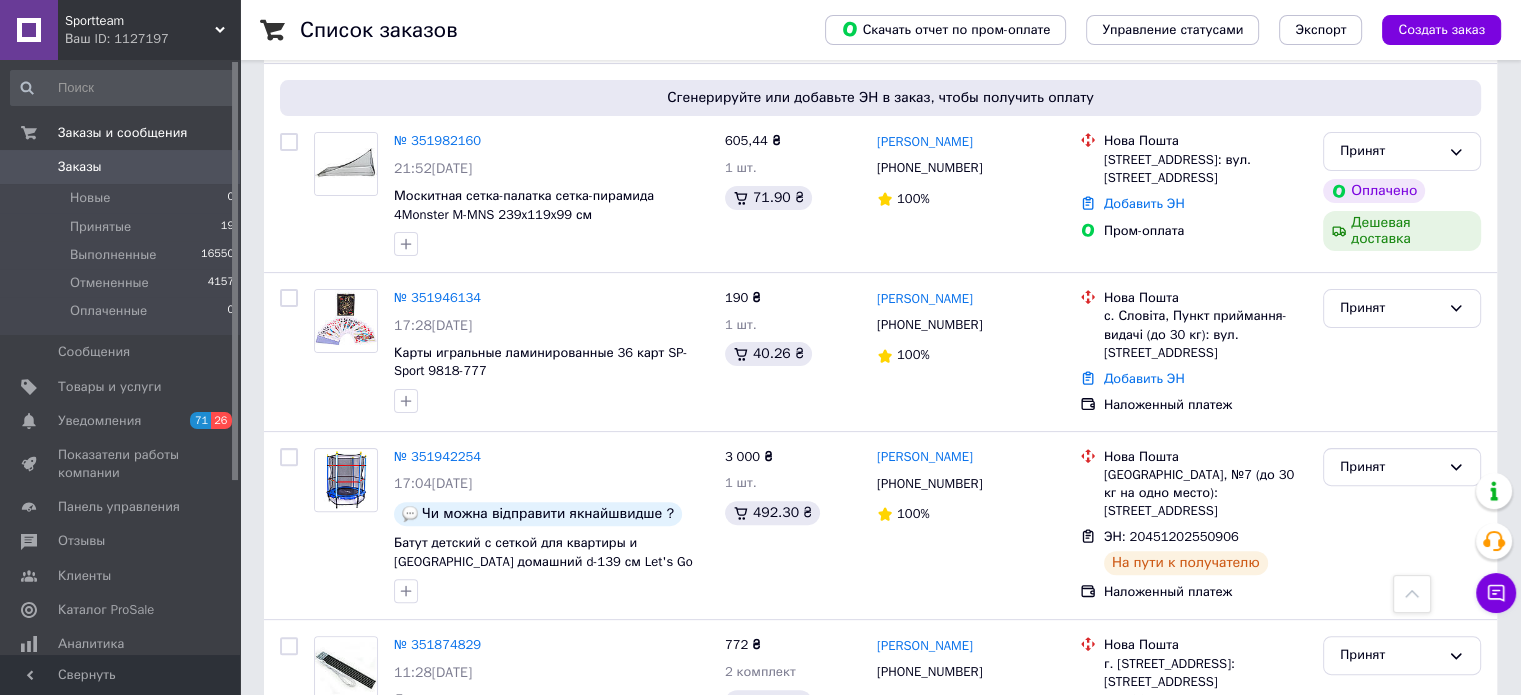 scroll, scrollTop: 500, scrollLeft: 0, axis: vertical 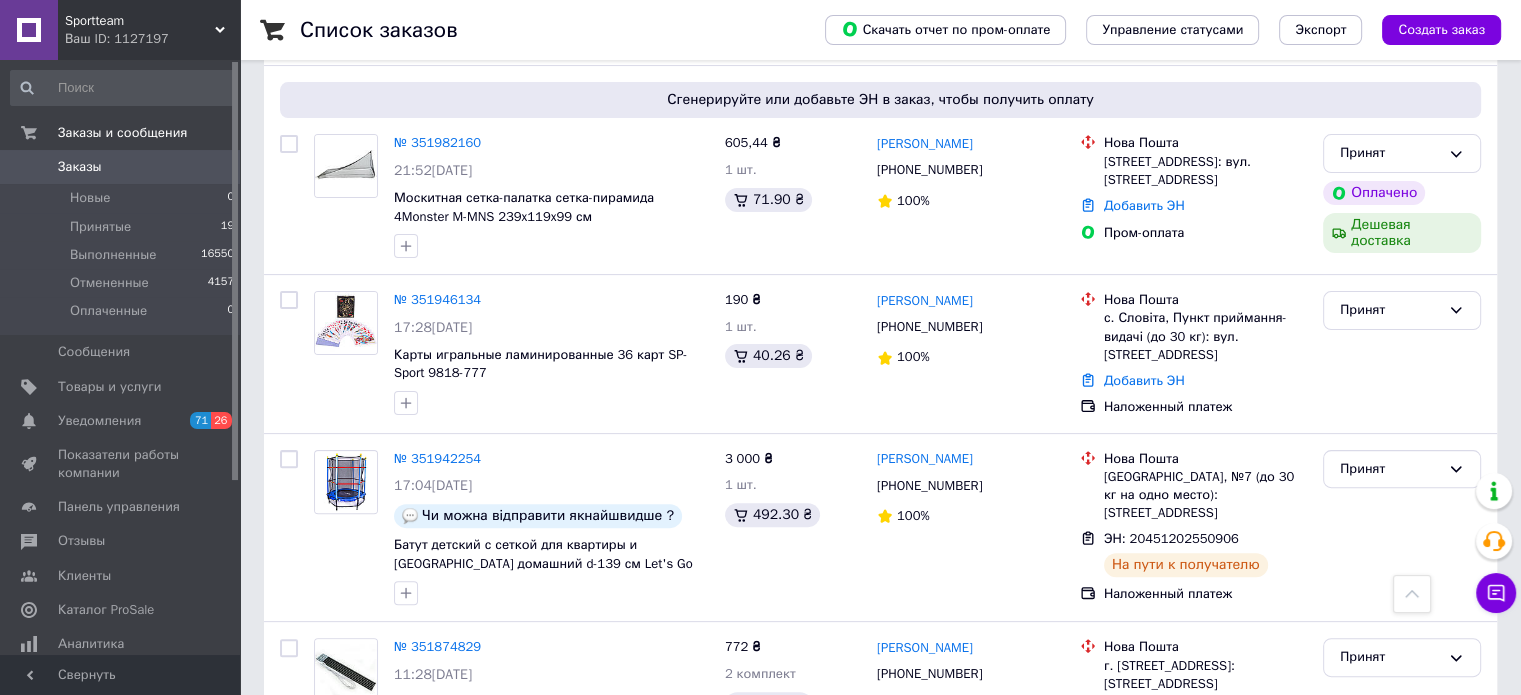 click 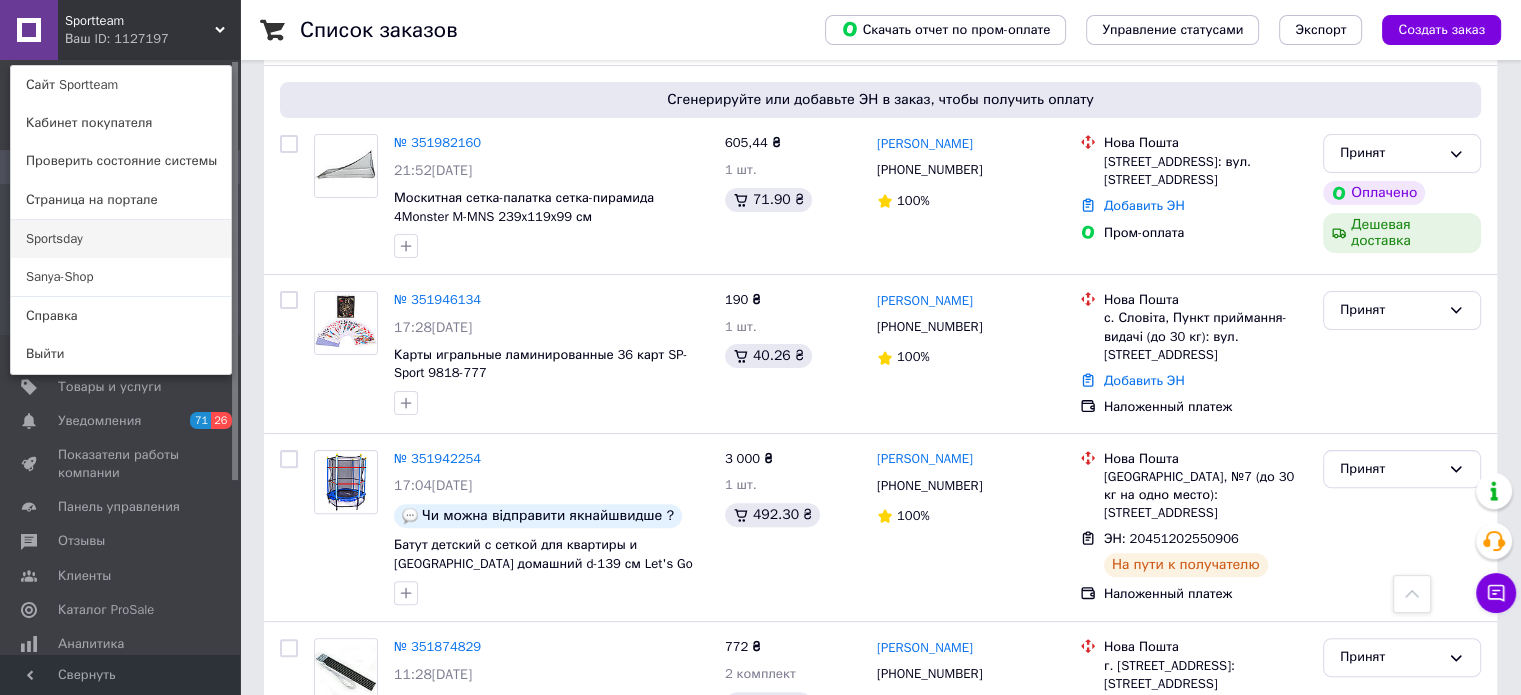 click on "Sportsday" at bounding box center (121, 239) 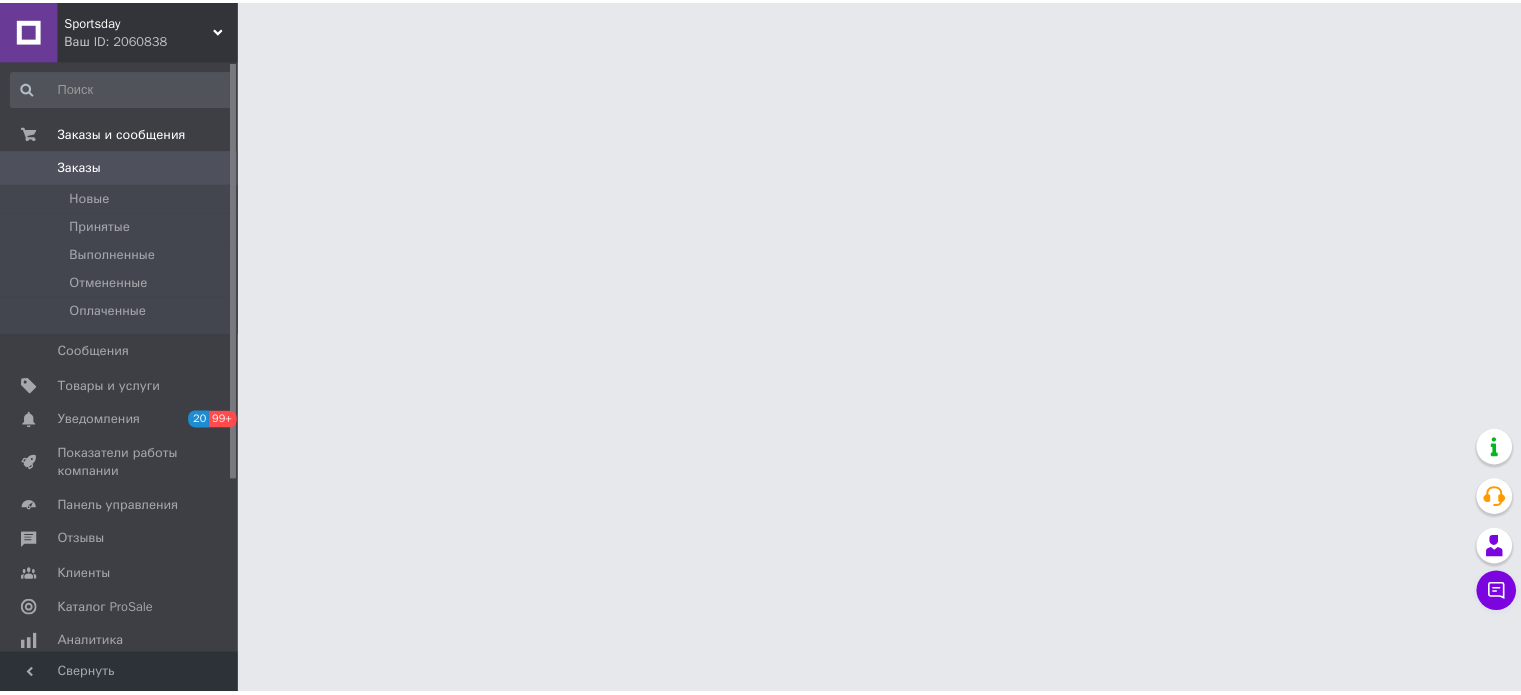 scroll, scrollTop: 0, scrollLeft: 0, axis: both 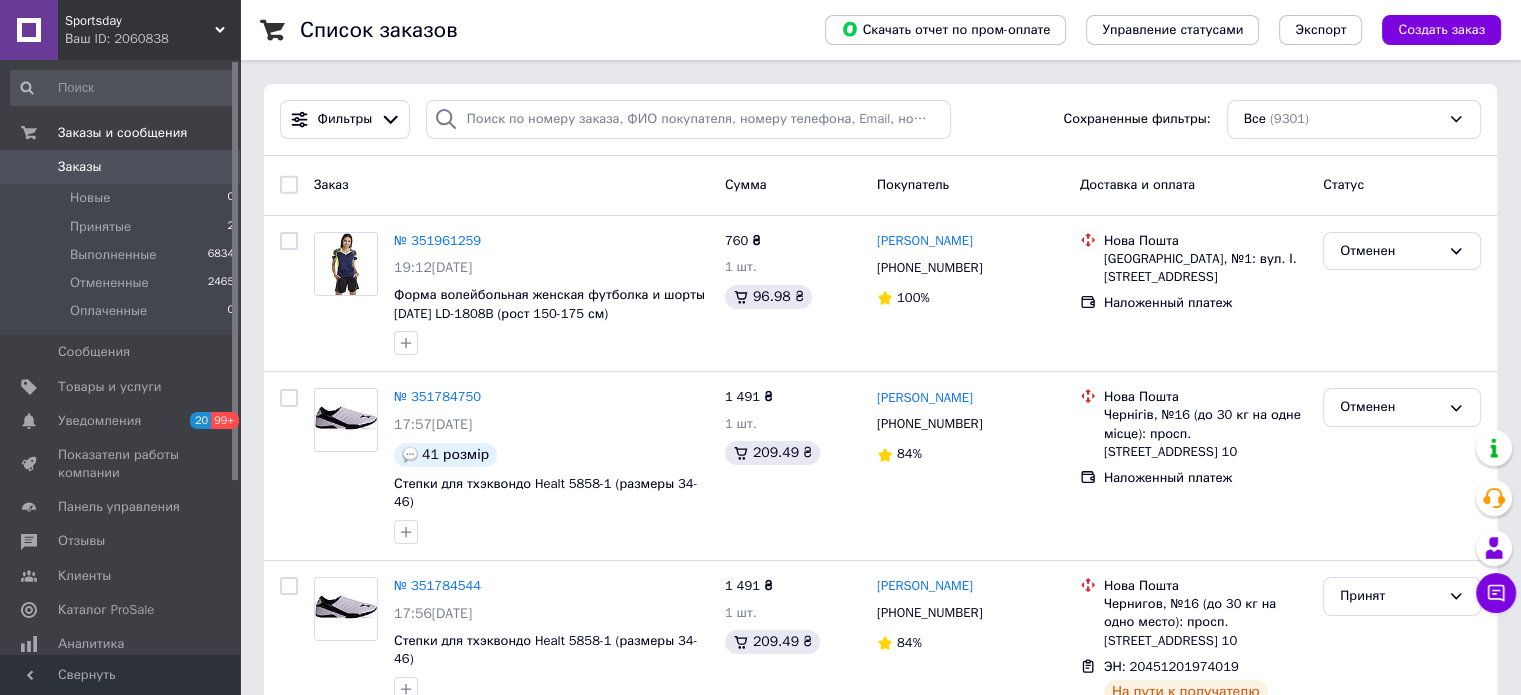 click on "Sportsday Ваш ID: 2060838" at bounding box center (149, 30) 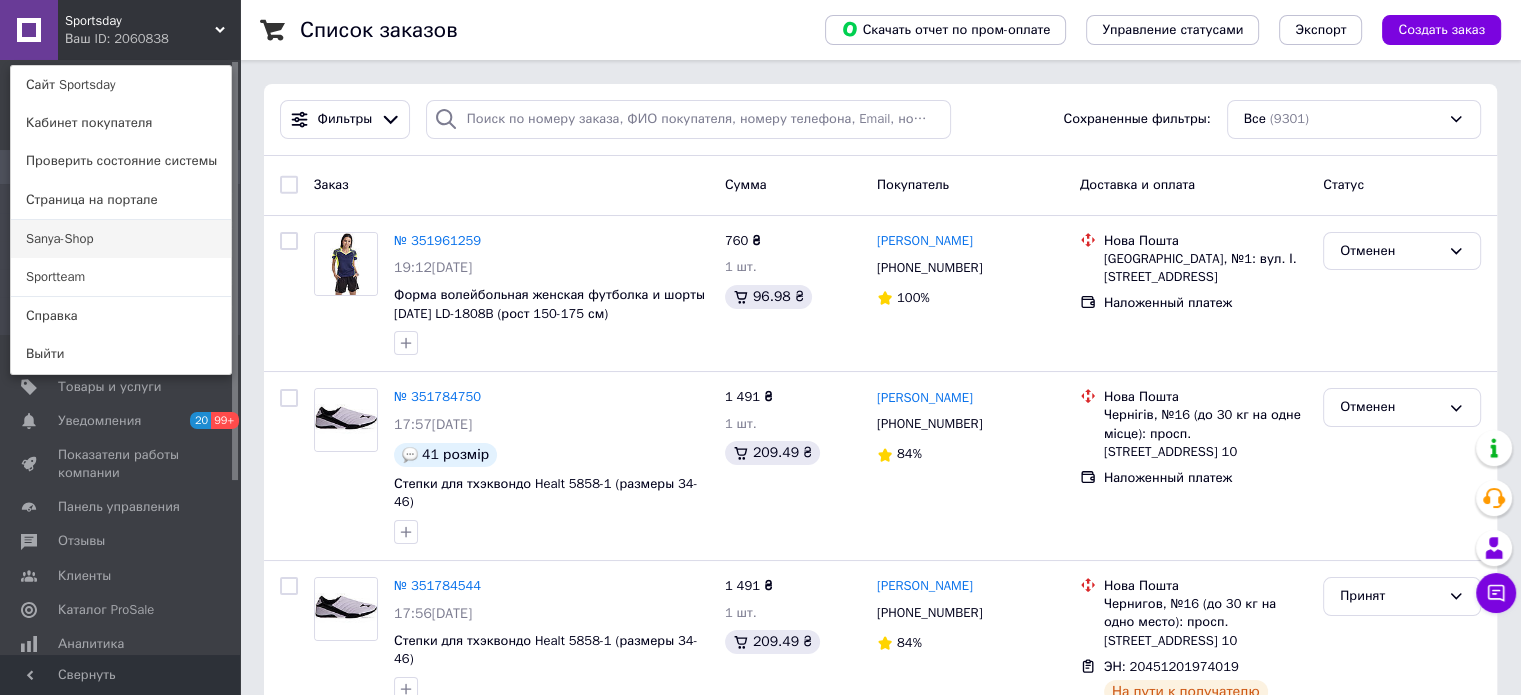 click on "Sanya-Shop" at bounding box center (121, 239) 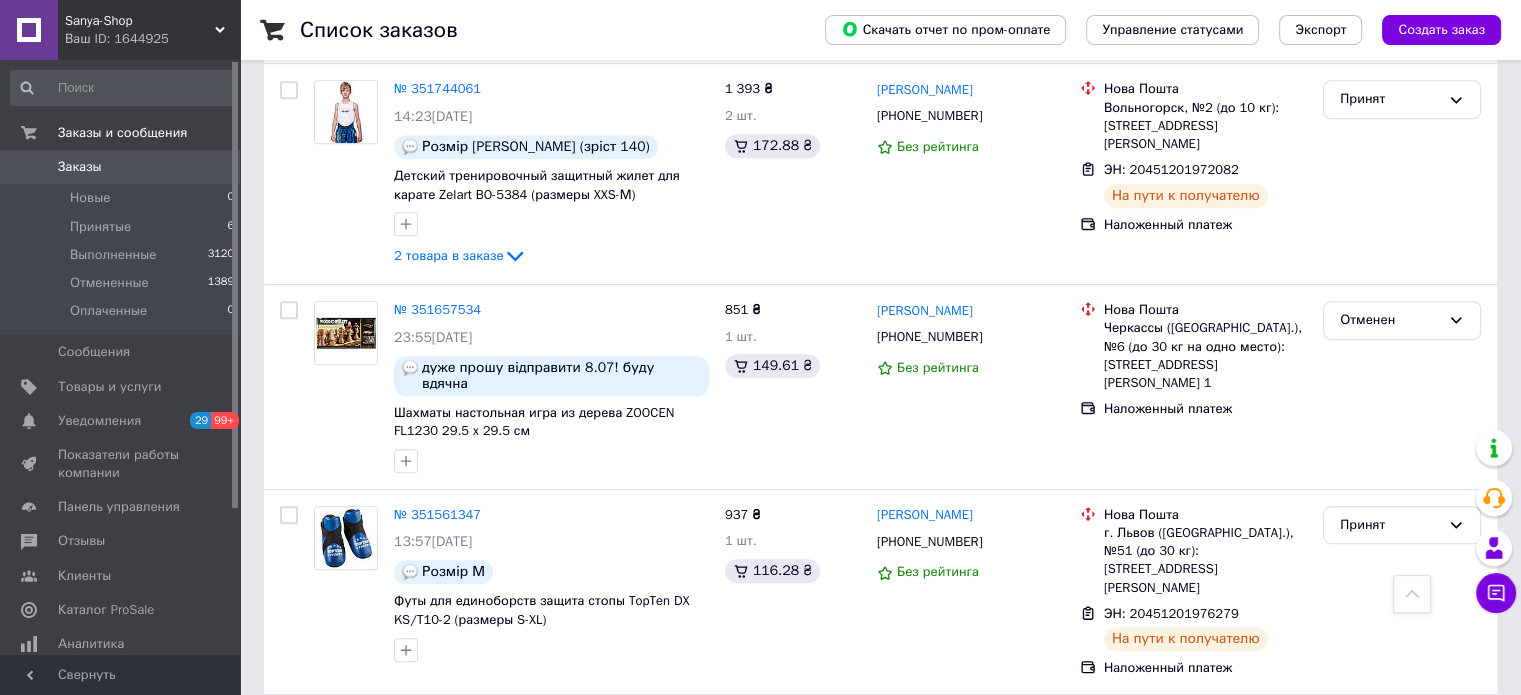 scroll, scrollTop: 1100, scrollLeft: 0, axis: vertical 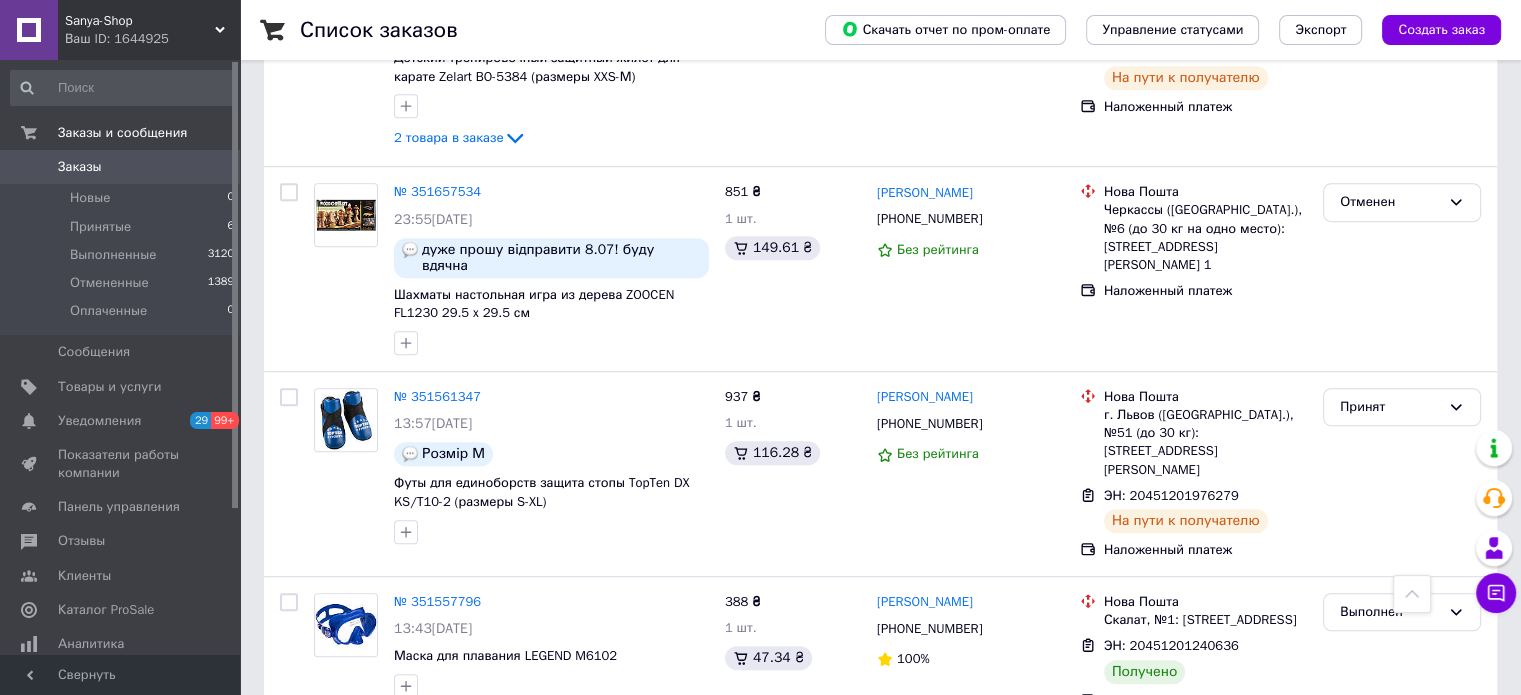 click on "Sanya-Shop Ваш ID: 1644925" at bounding box center [149, 30] 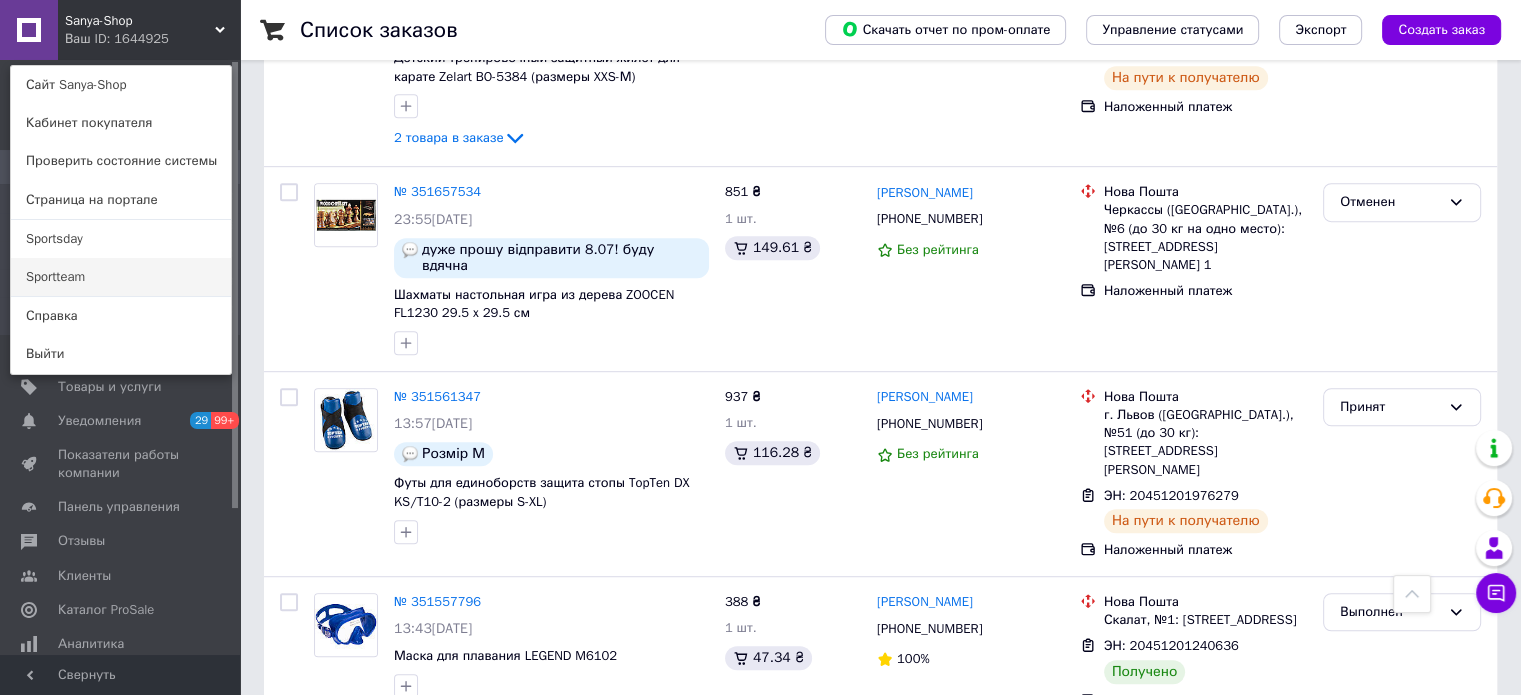 click on "Sportteam" at bounding box center [121, 277] 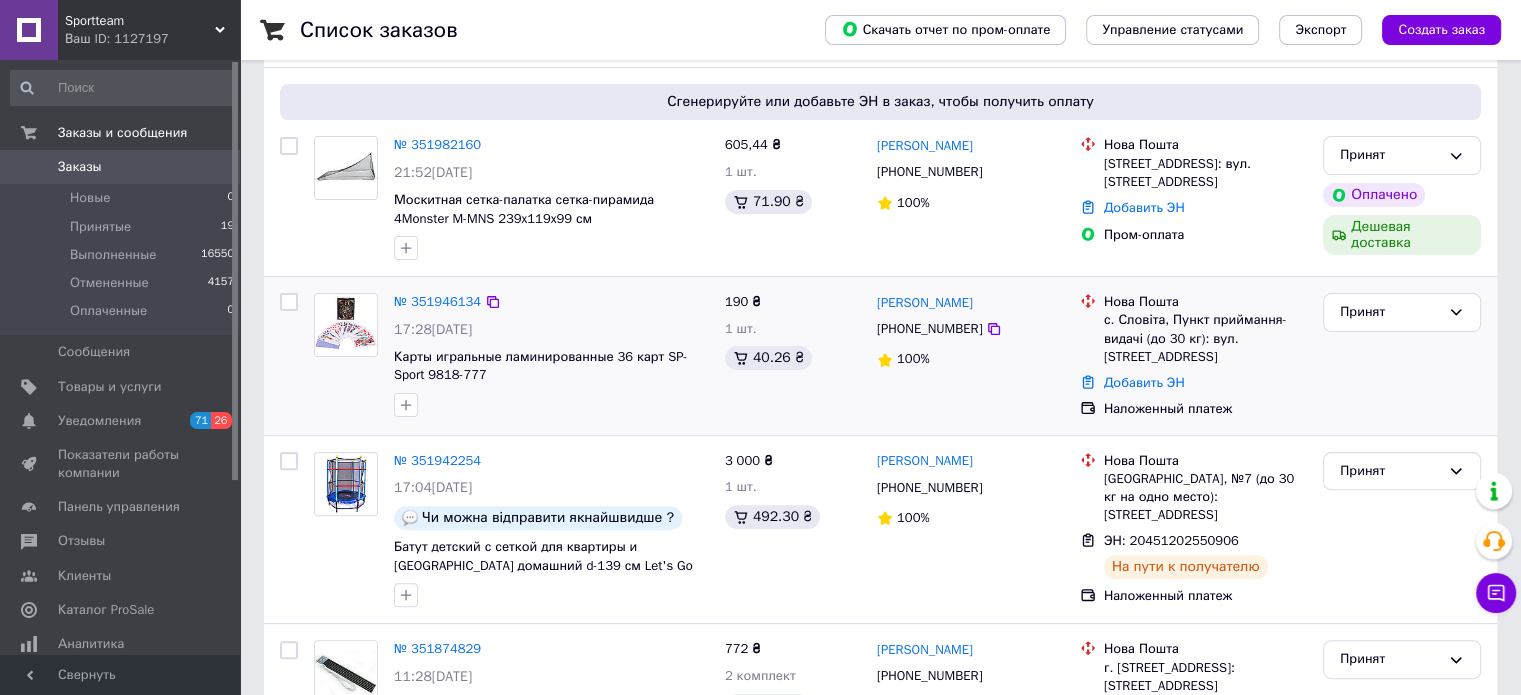 scroll, scrollTop: 500, scrollLeft: 0, axis: vertical 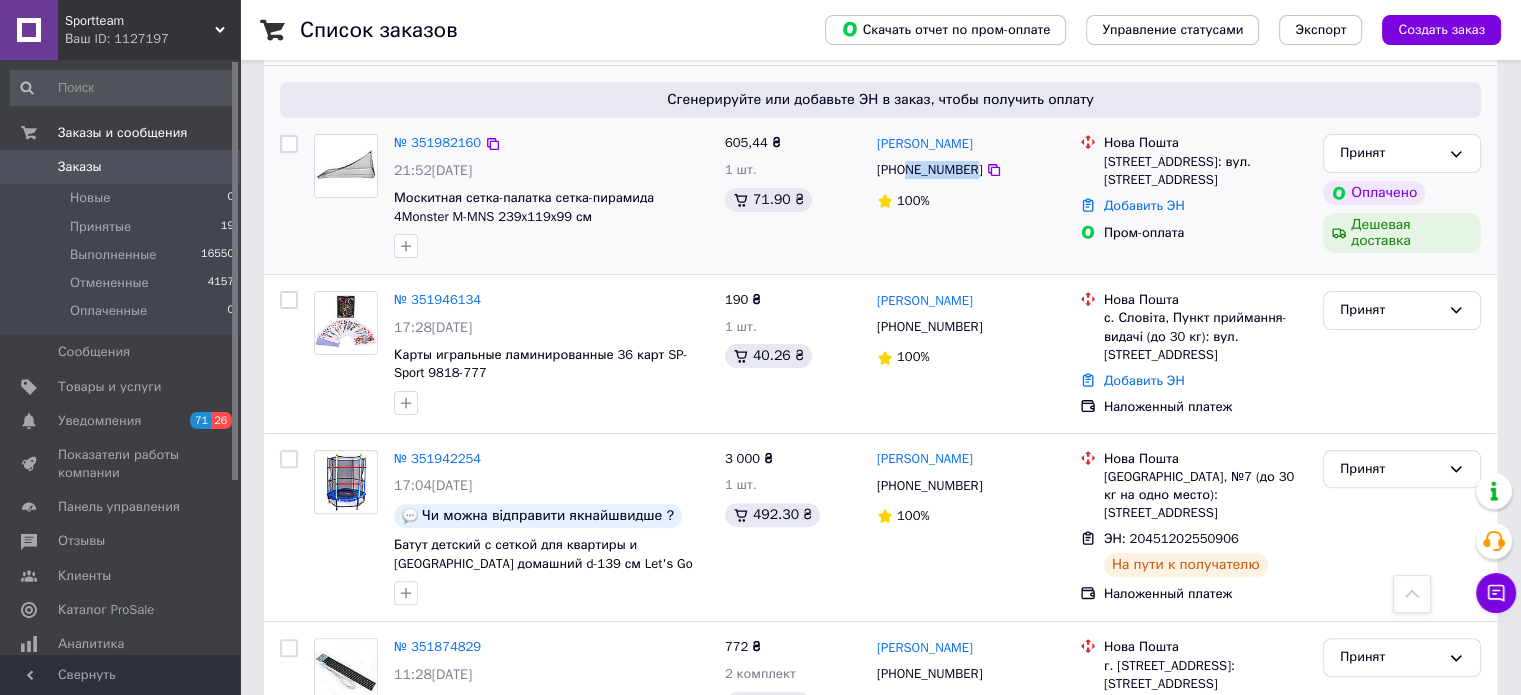 drag, startPoint x: 969, startPoint y: 171, endPoint x: 904, endPoint y: 167, distance: 65.12296 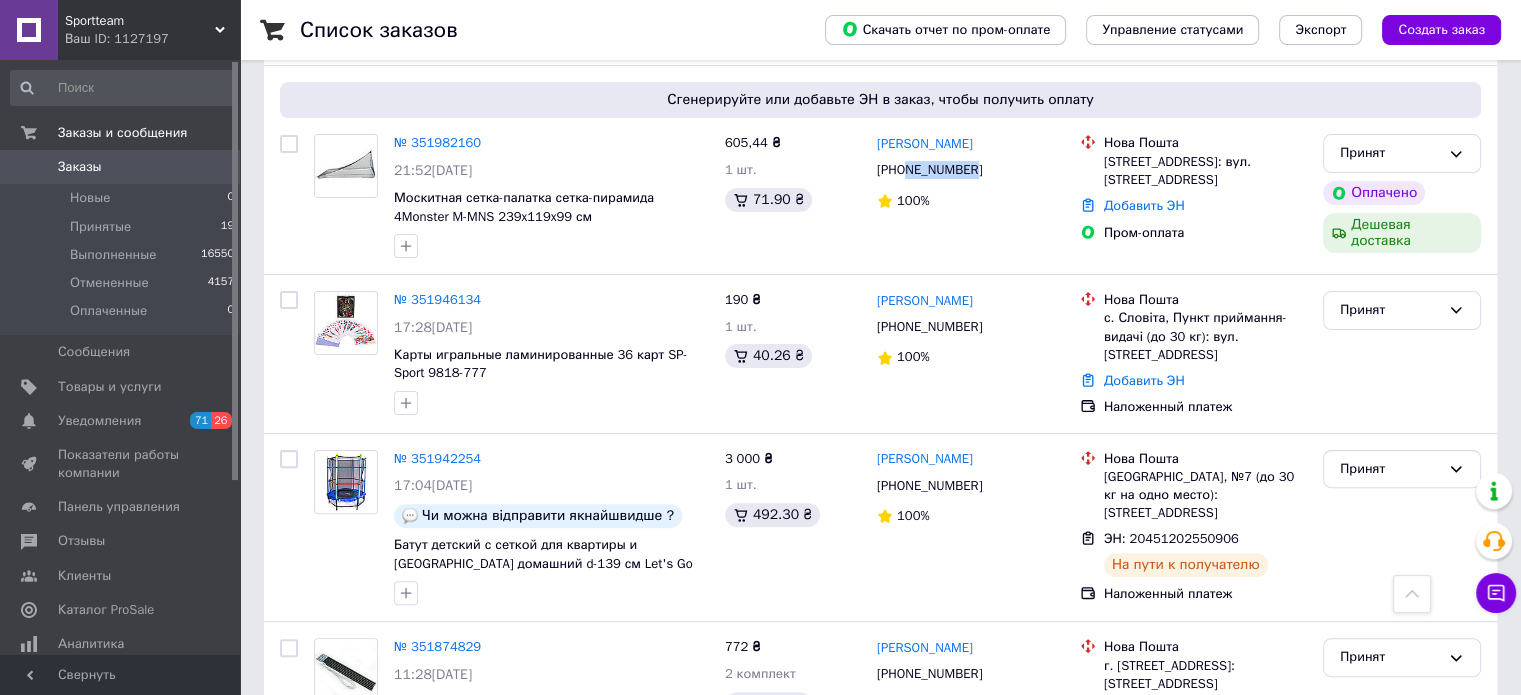 copy on "969359650" 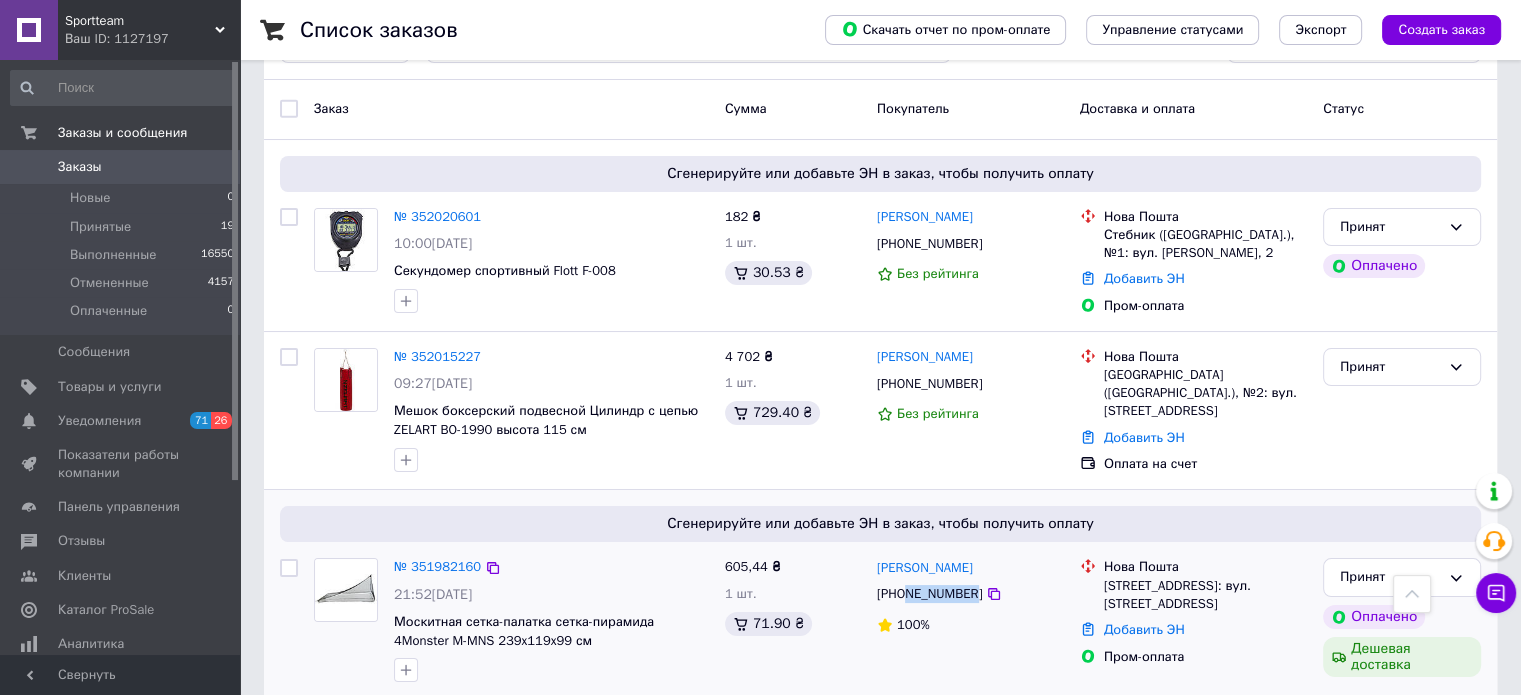 scroll, scrollTop: 0, scrollLeft: 0, axis: both 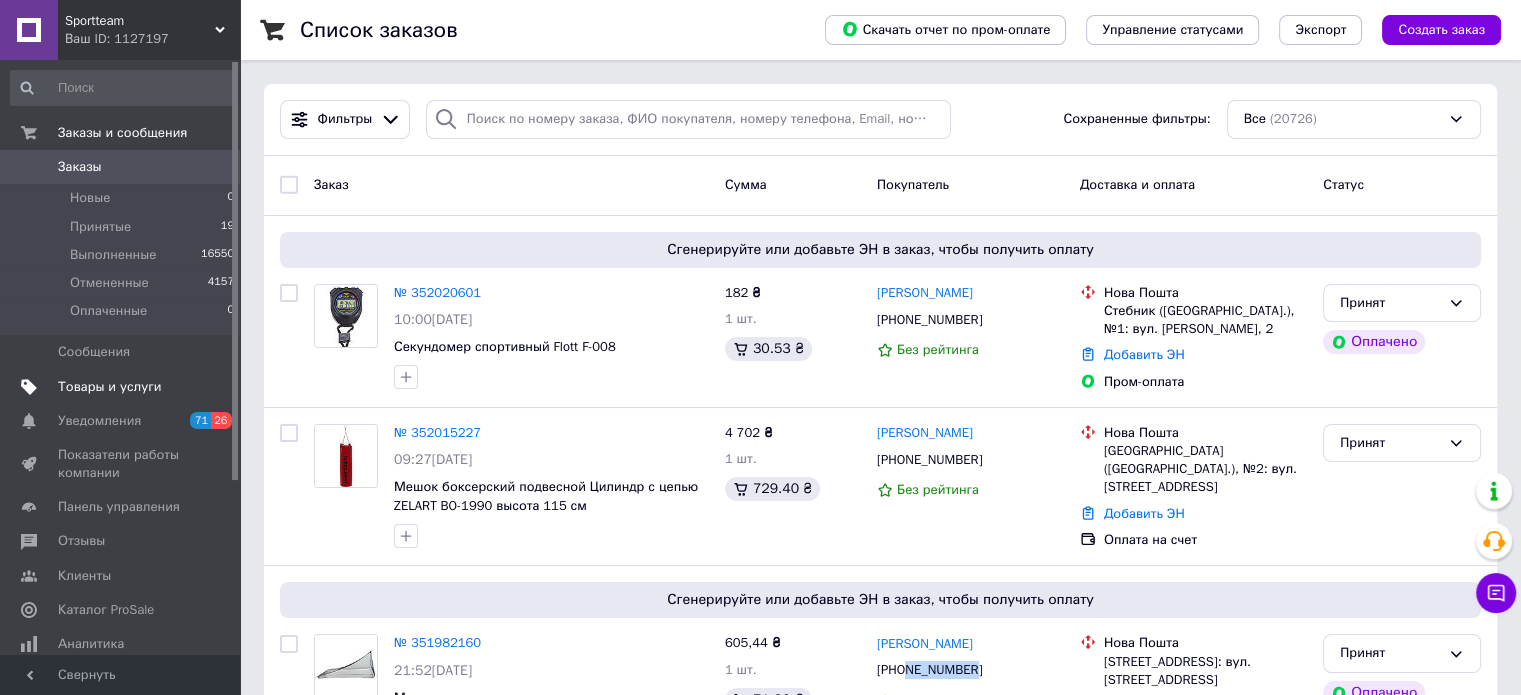 click on "Товары и услуги" at bounding box center [110, 387] 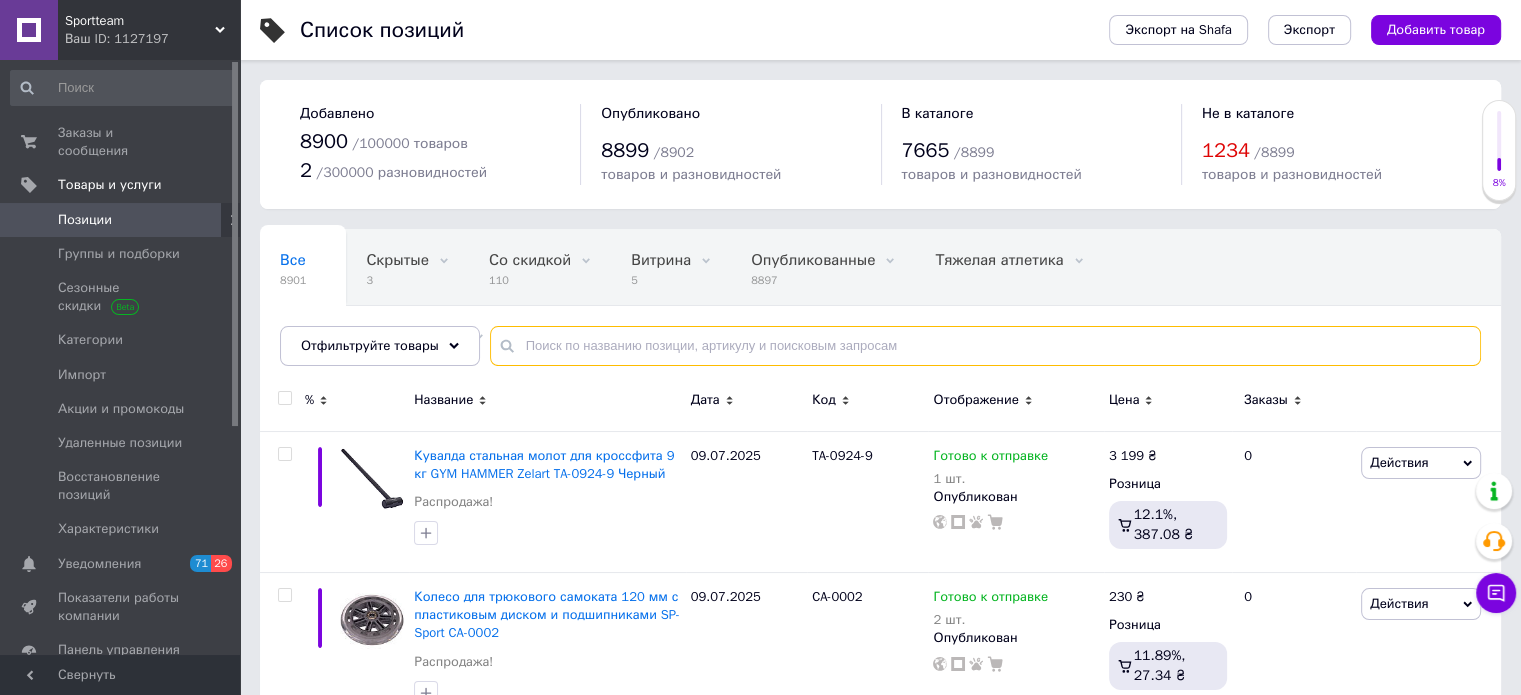 click at bounding box center (985, 346) 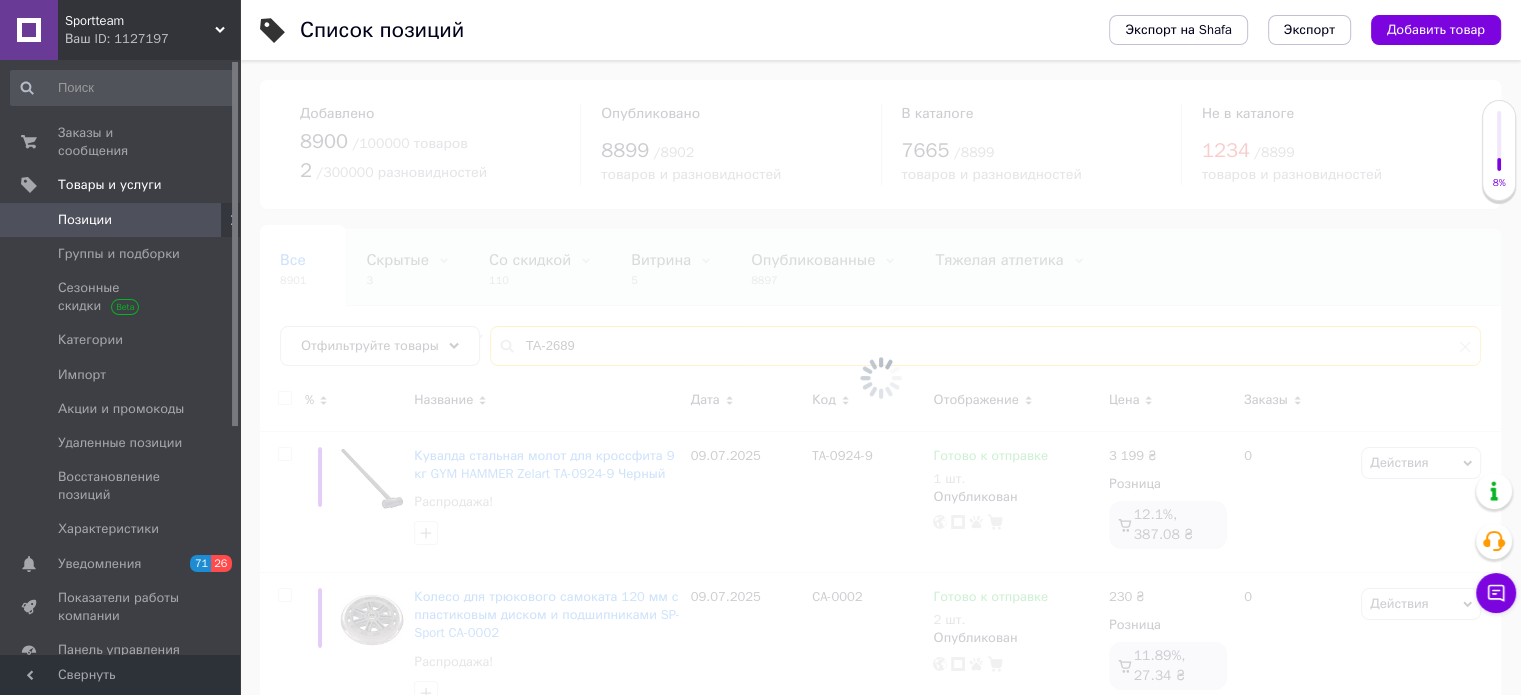 type on "TA-2689" 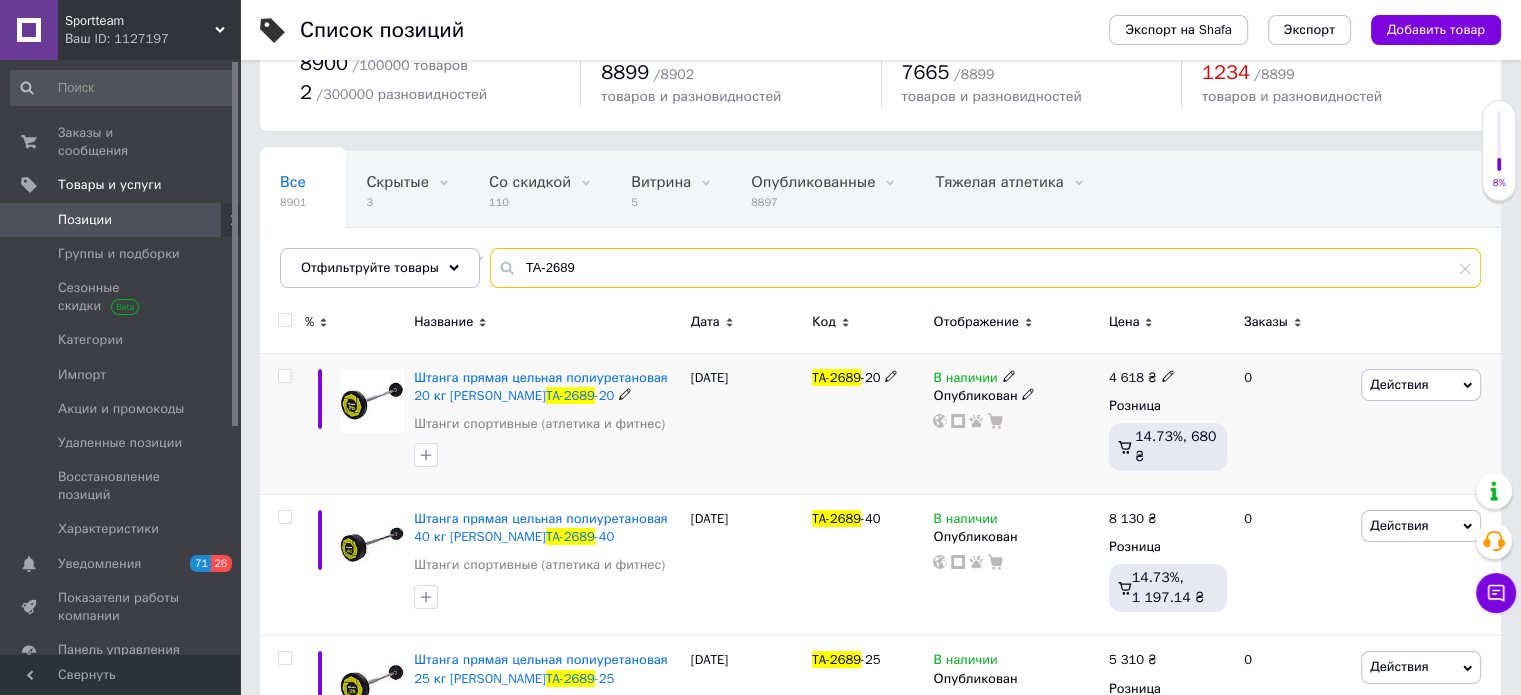 scroll, scrollTop: 100, scrollLeft: 0, axis: vertical 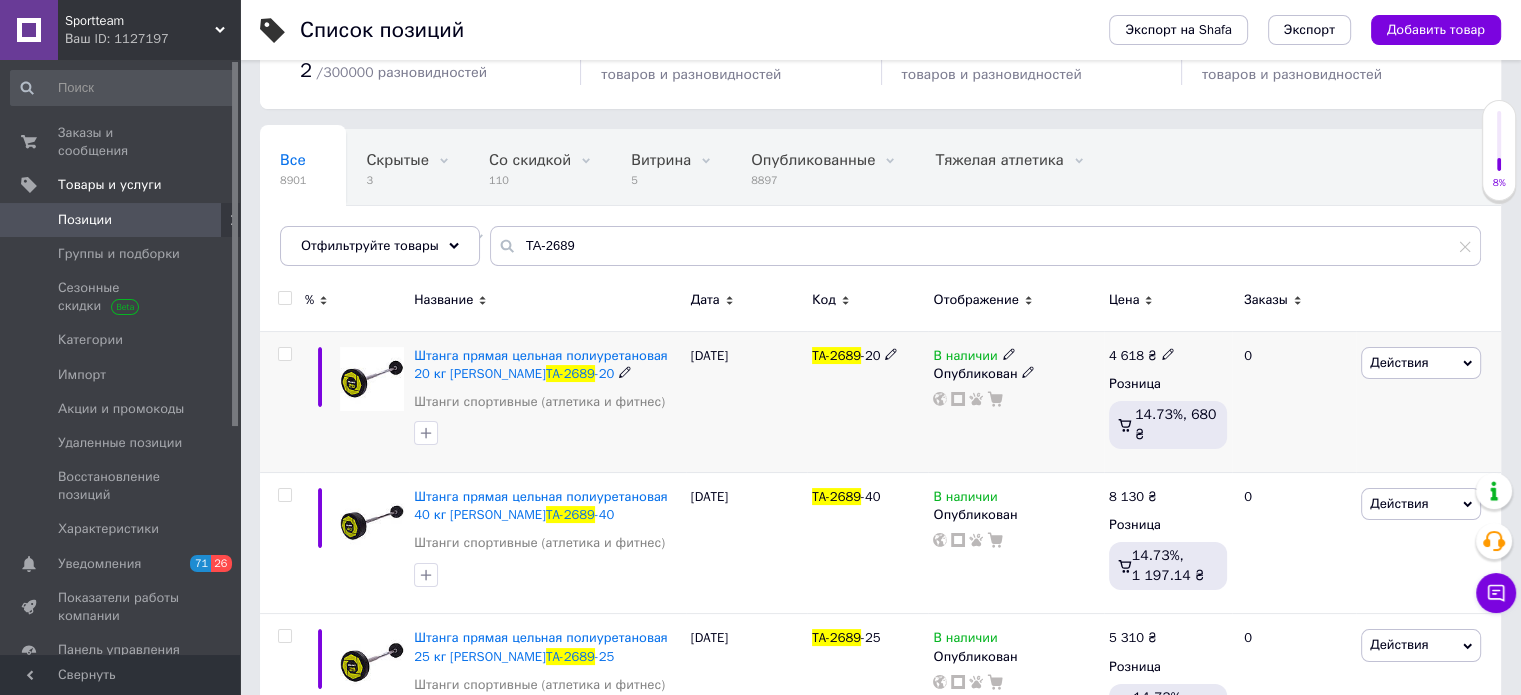 click on "В наличии Опубликован" at bounding box center [1015, 401] 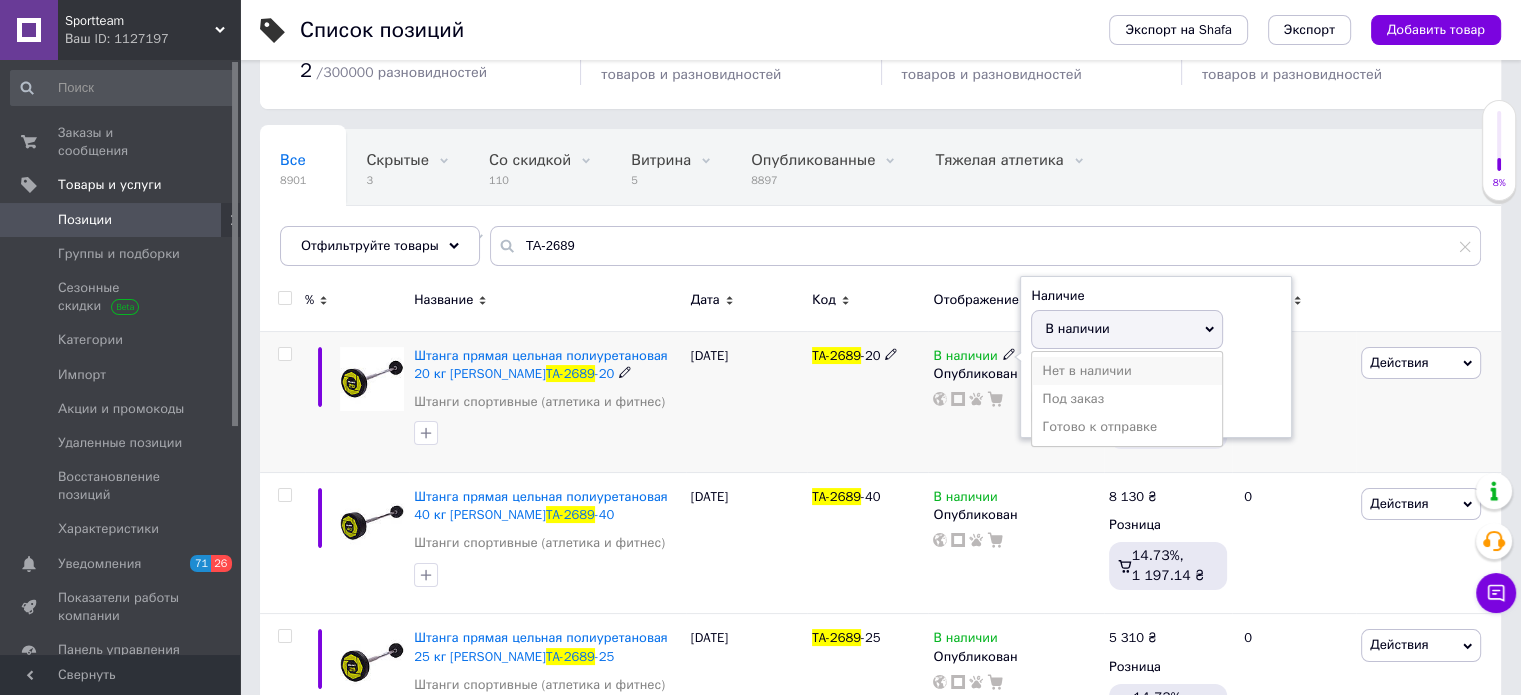 click on "Нет в наличии" at bounding box center [1127, 371] 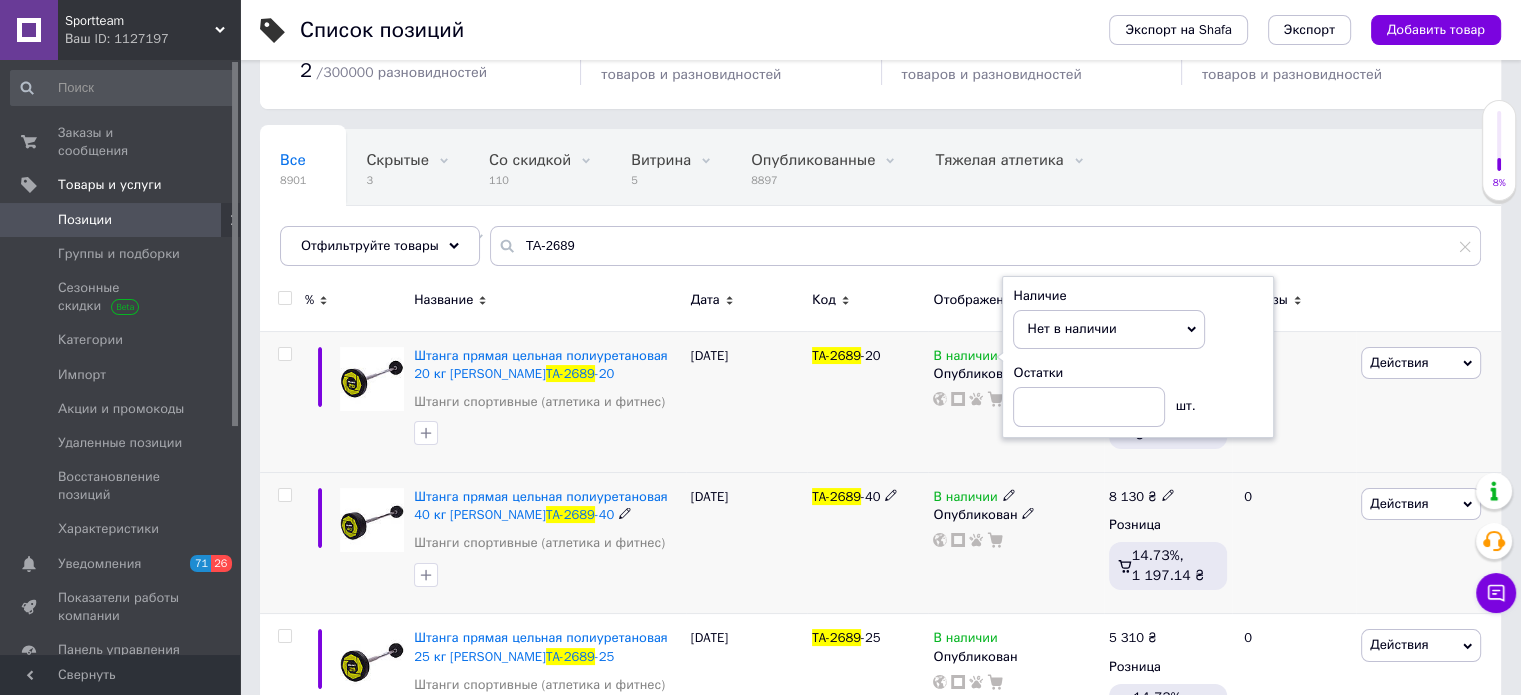 click on "В наличии" at bounding box center [1015, 497] 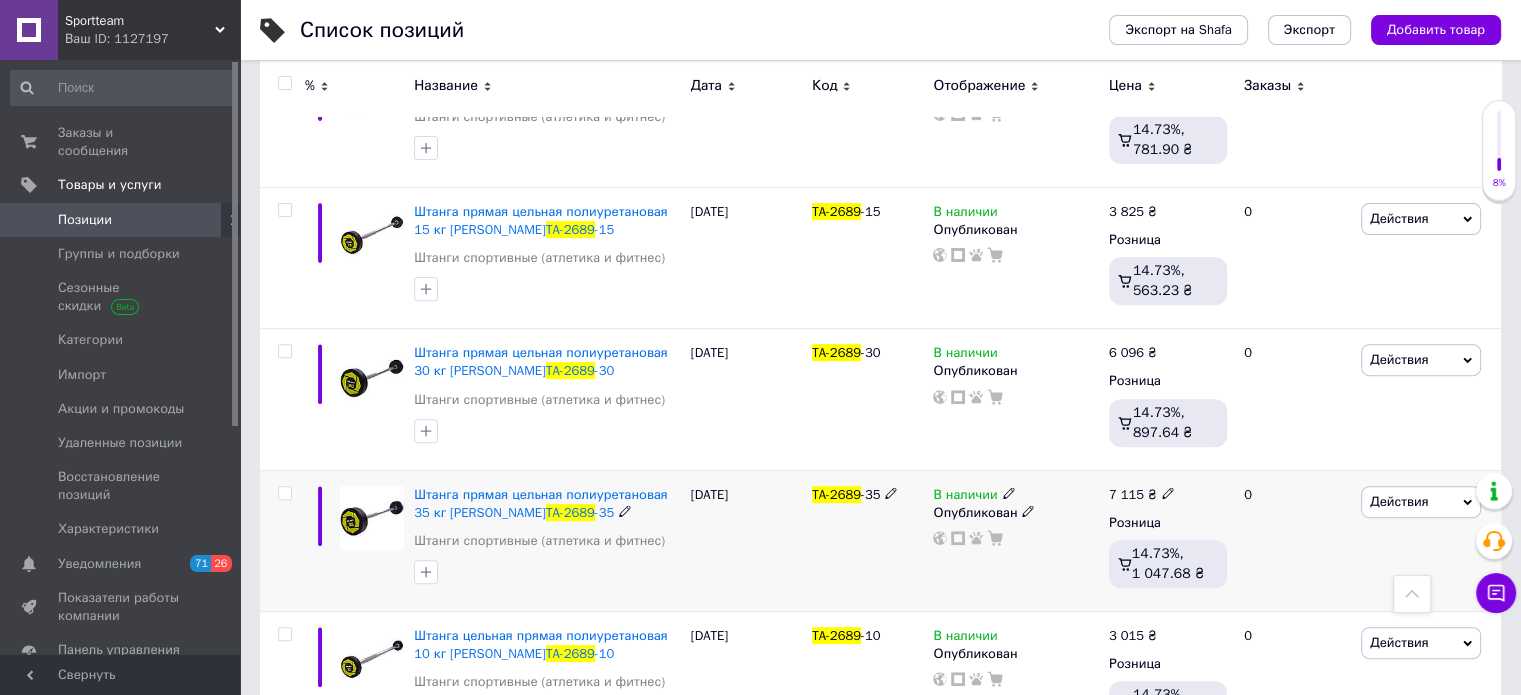scroll, scrollTop: 743, scrollLeft: 0, axis: vertical 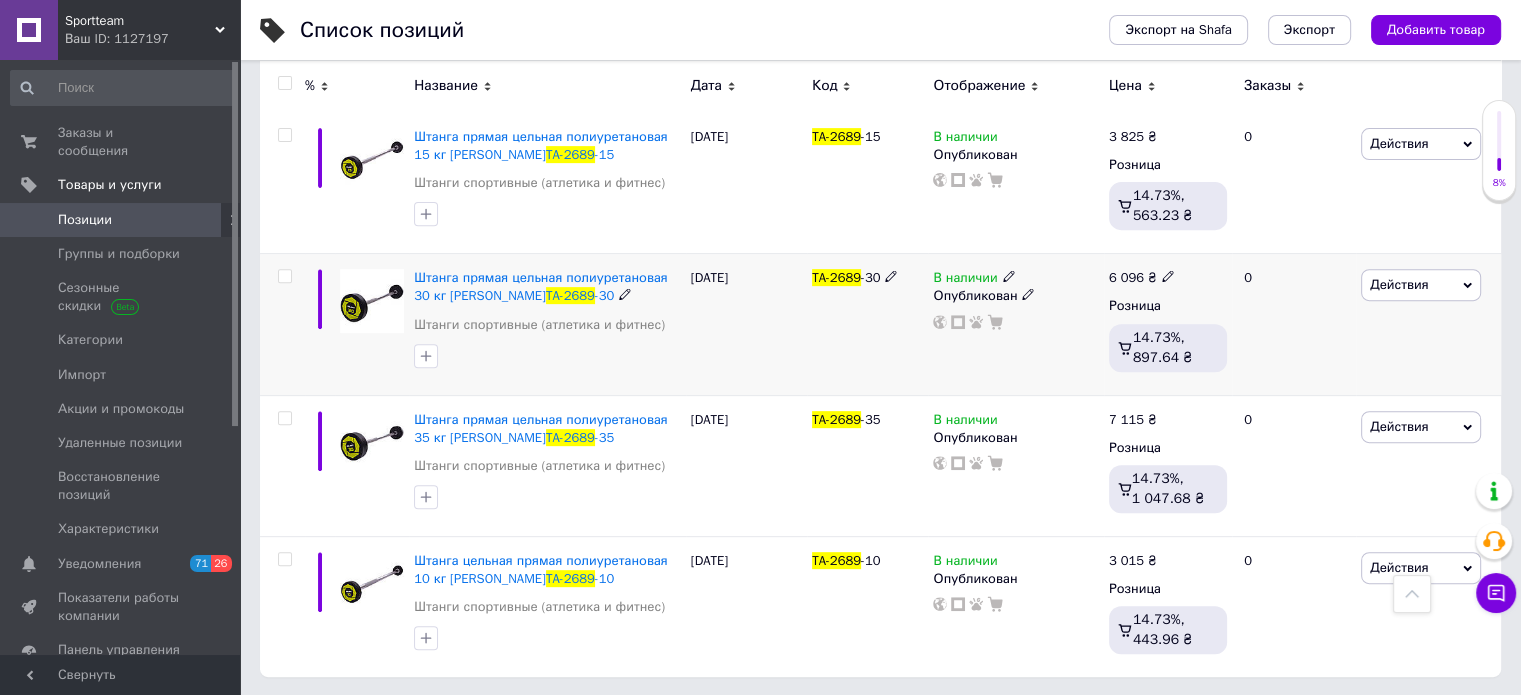 click 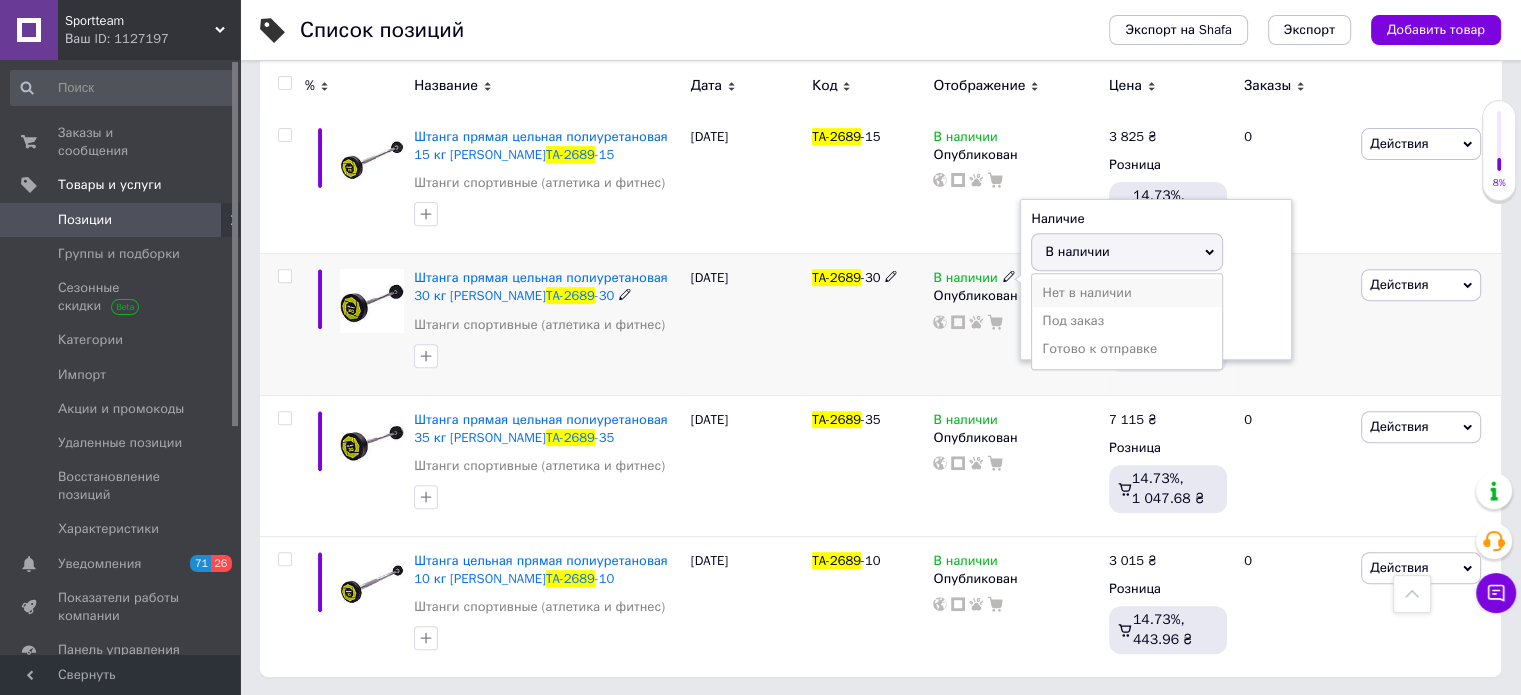 click on "Нет в наличии" at bounding box center [1127, 293] 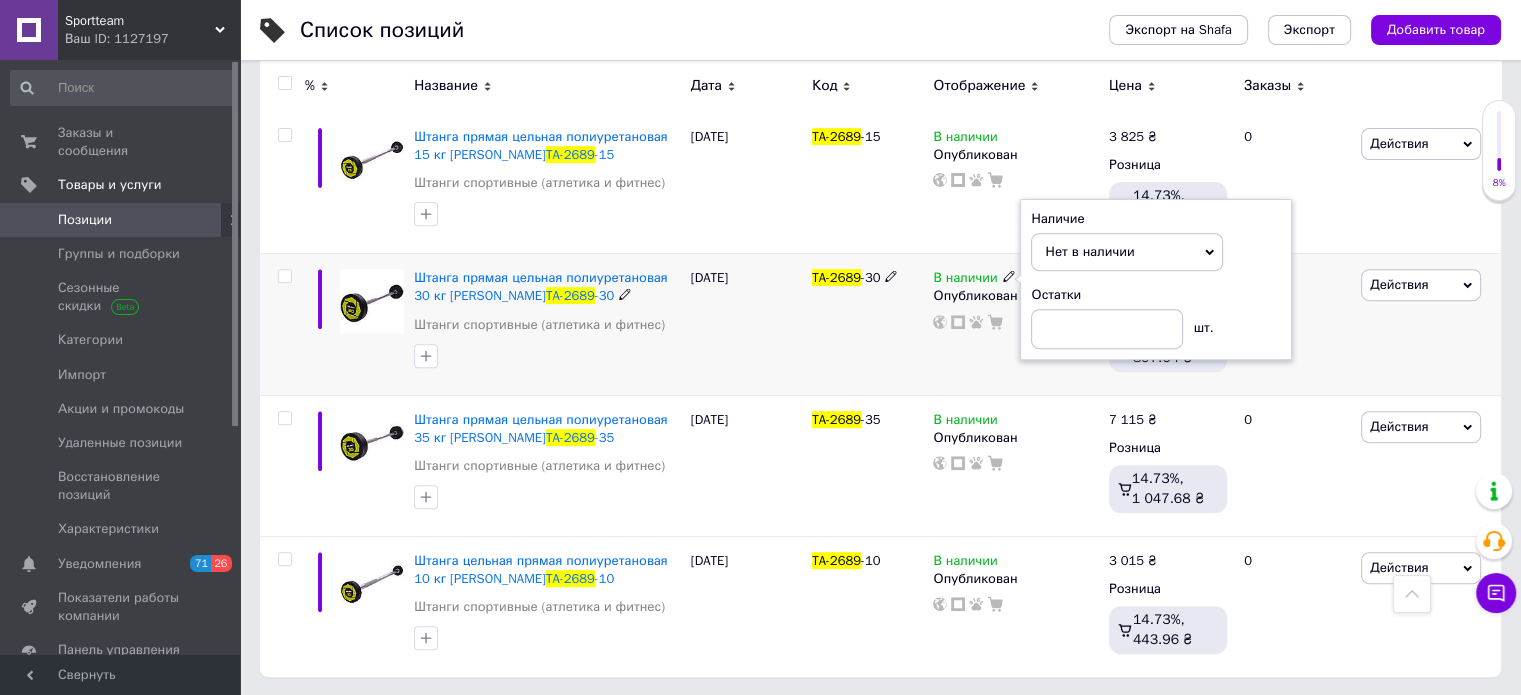click on "В наличии Наличие Нет в наличии В наличии Под заказ Готово к отправке Остатки шт. Опубликован" at bounding box center [1015, 324] 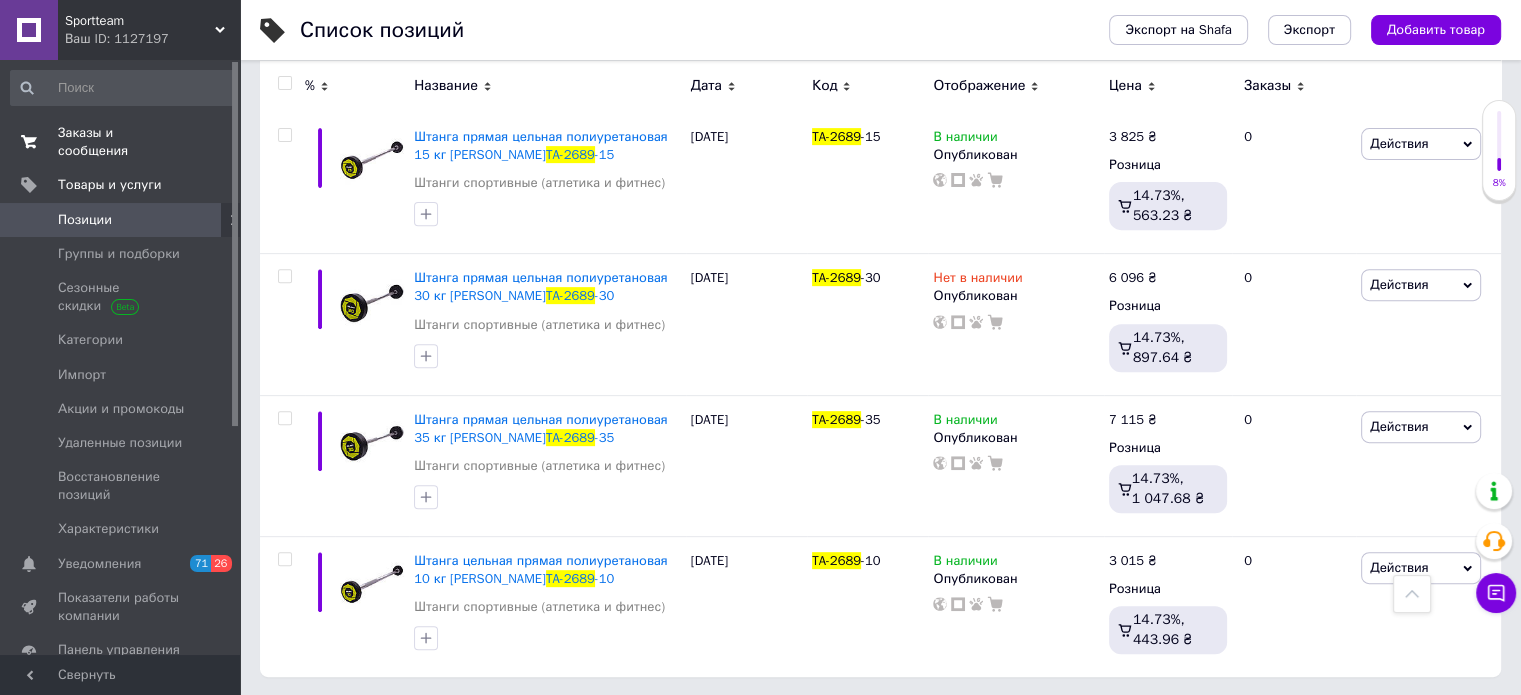 click on "Заказы и сообщения 0 0" at bounding box center [123, 142] 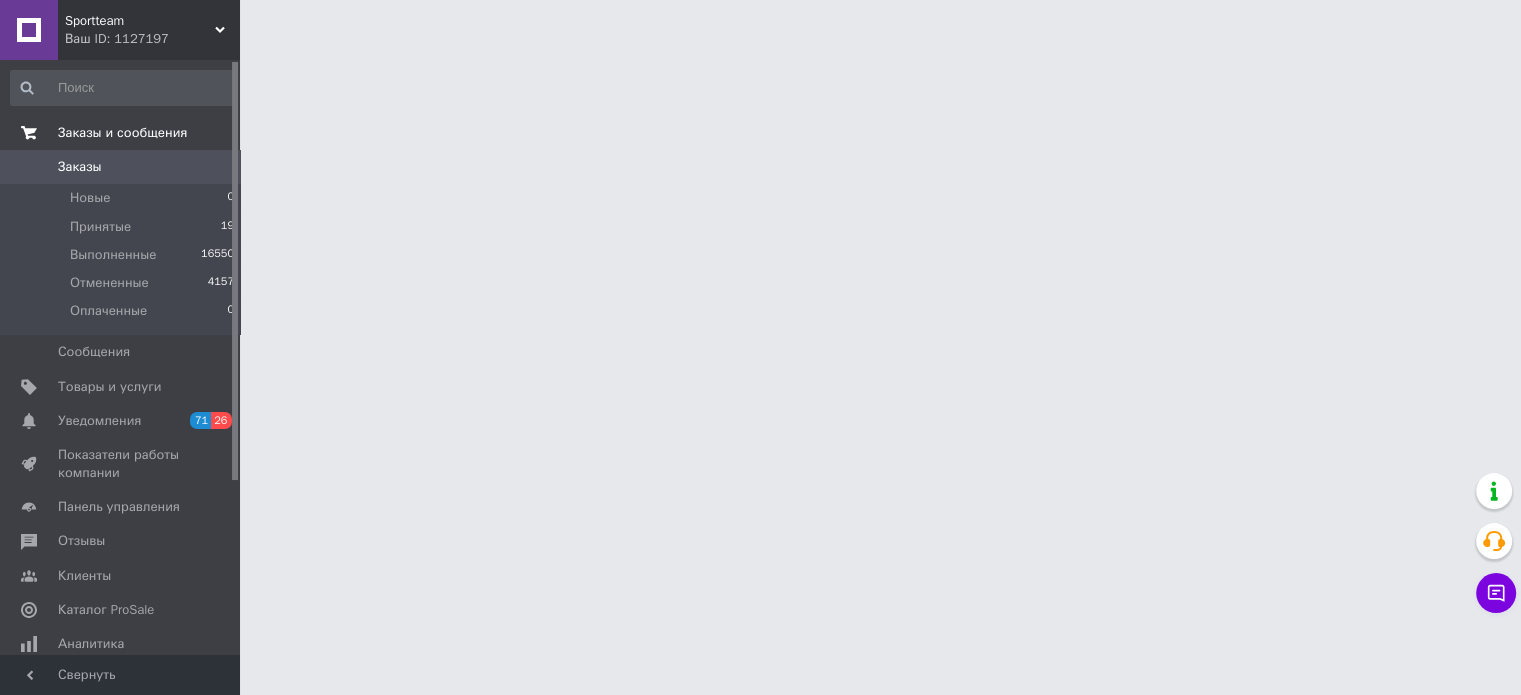 scroll, scrollTop: 0, scrollLeft: 0, axis: both 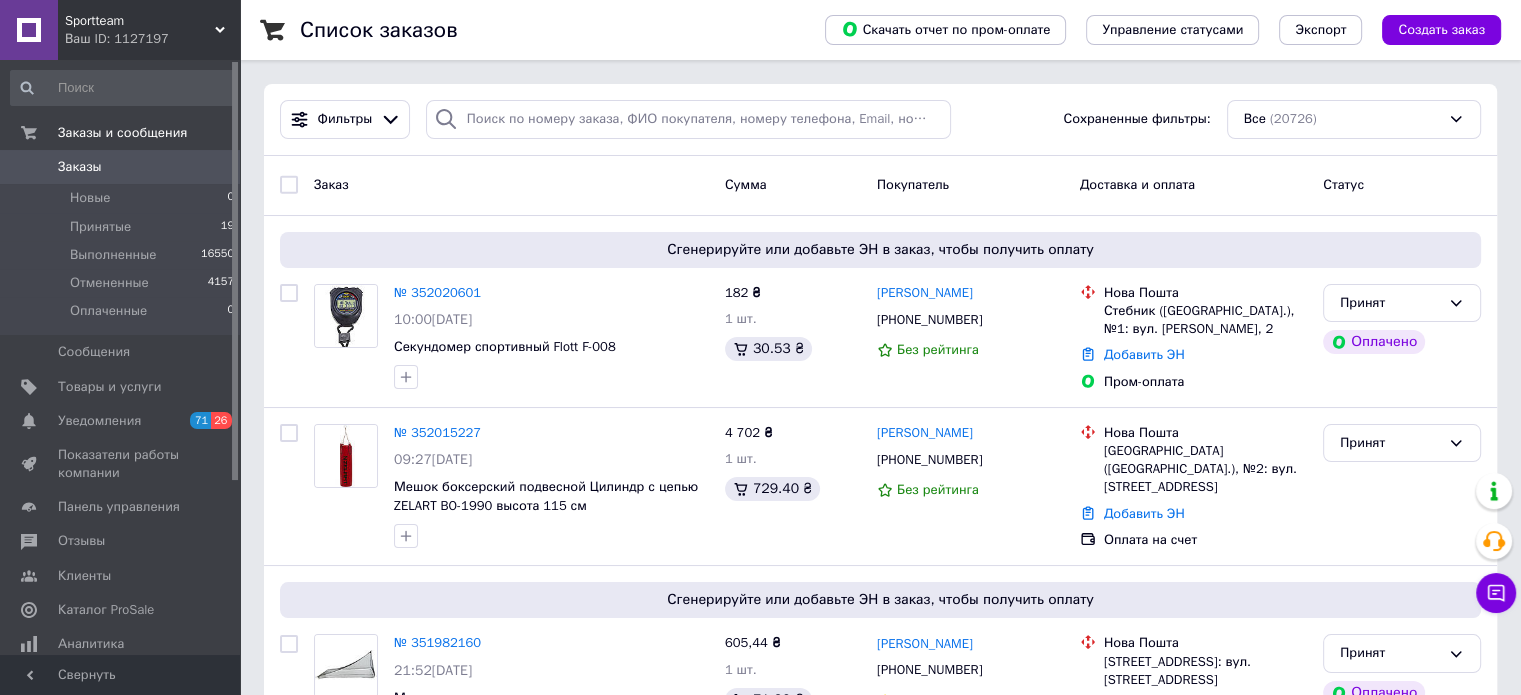 click 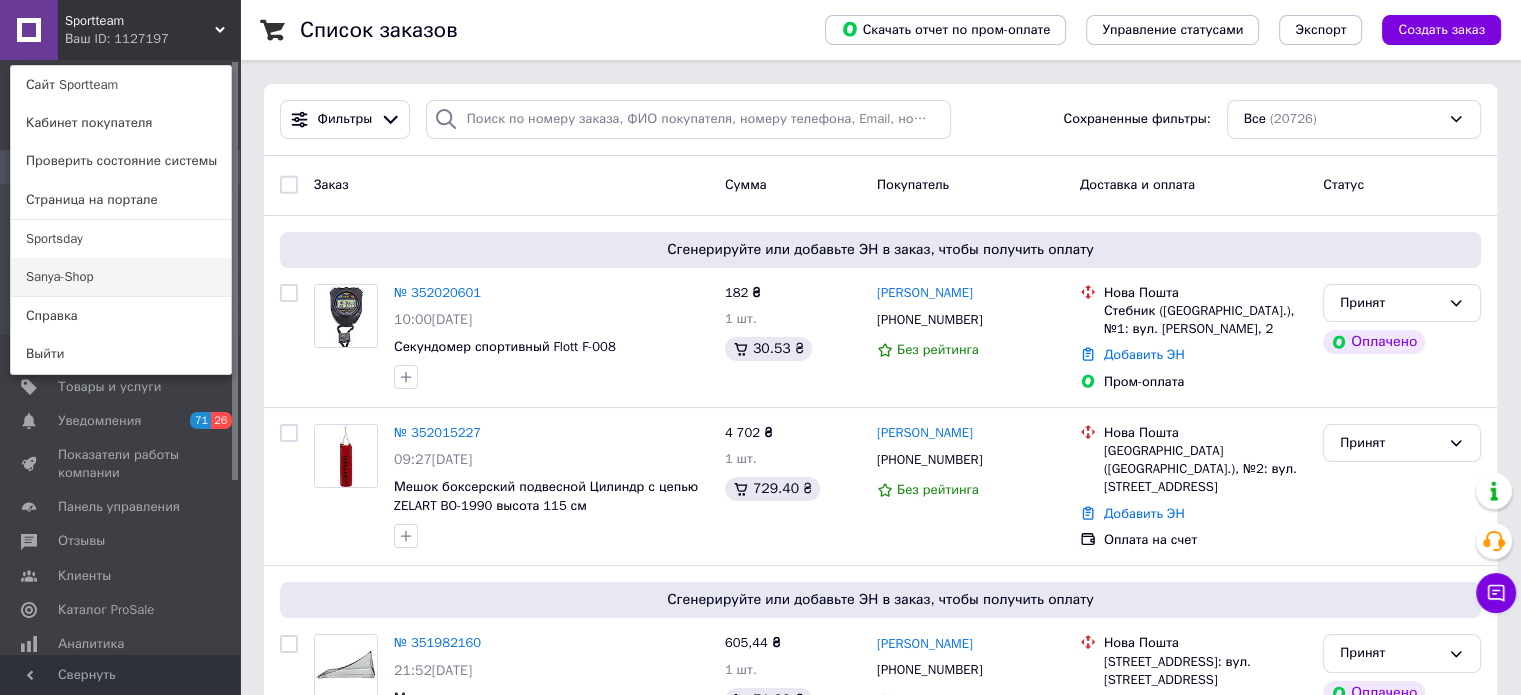 click on "Sanya-Shop" at bounding box center [121, 277] 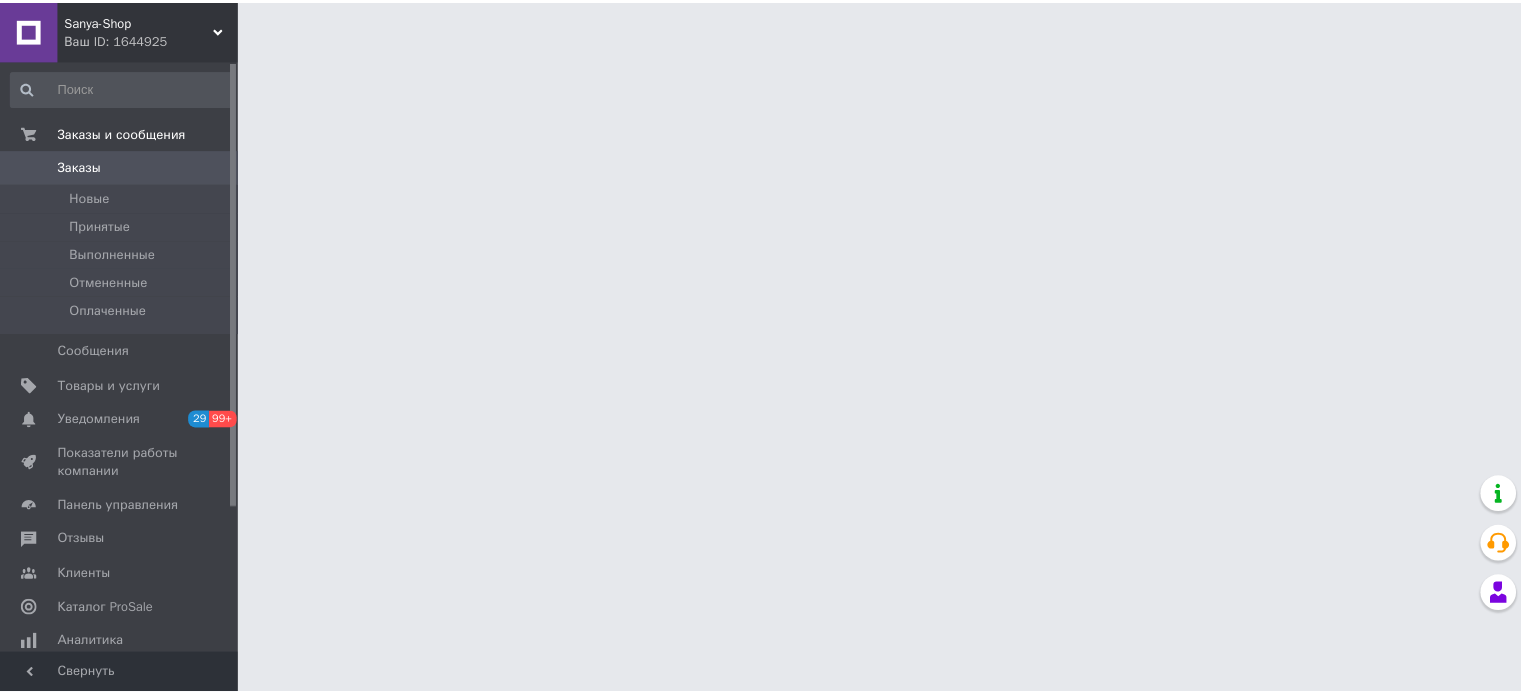 scroll, scrollTop: 0, scrollLeft: 0, axis: both 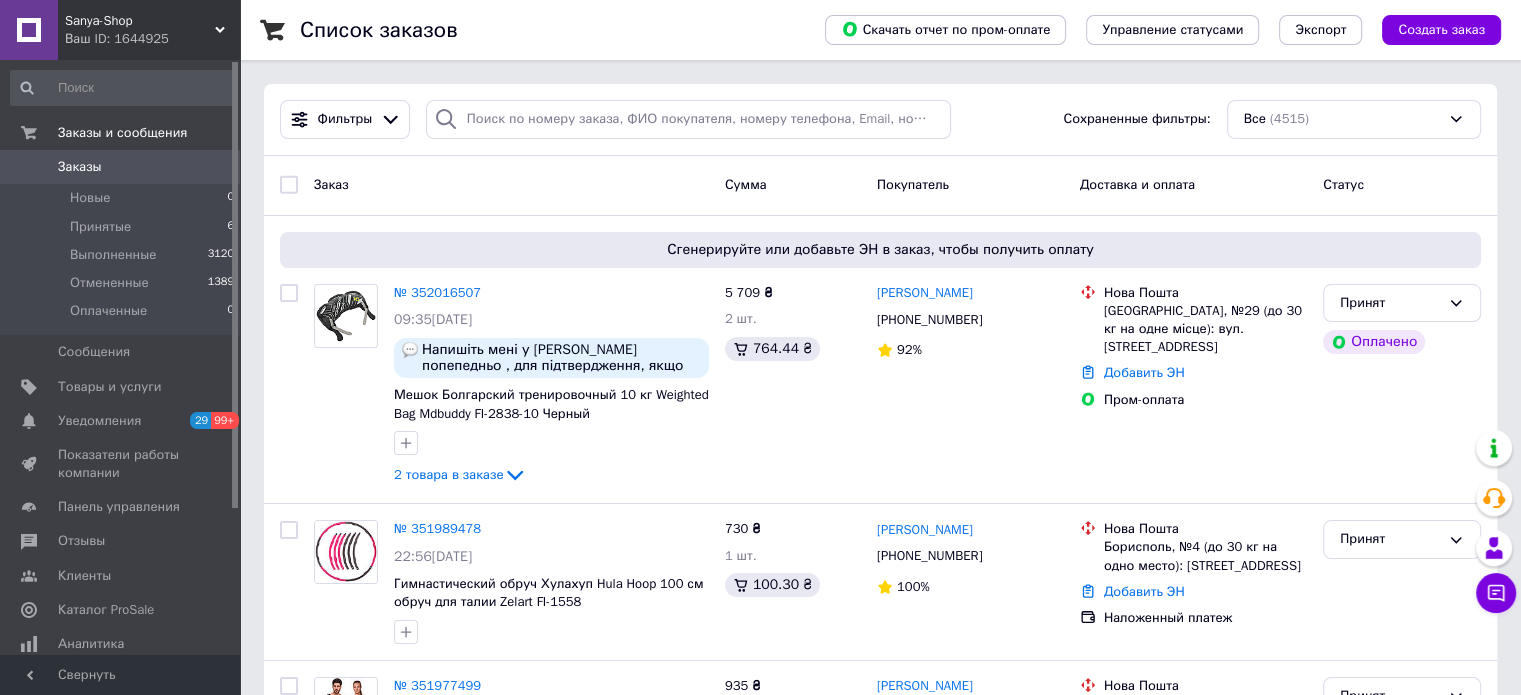 click on "Ваш ID: 1644925" at bounding box center [152, 39] 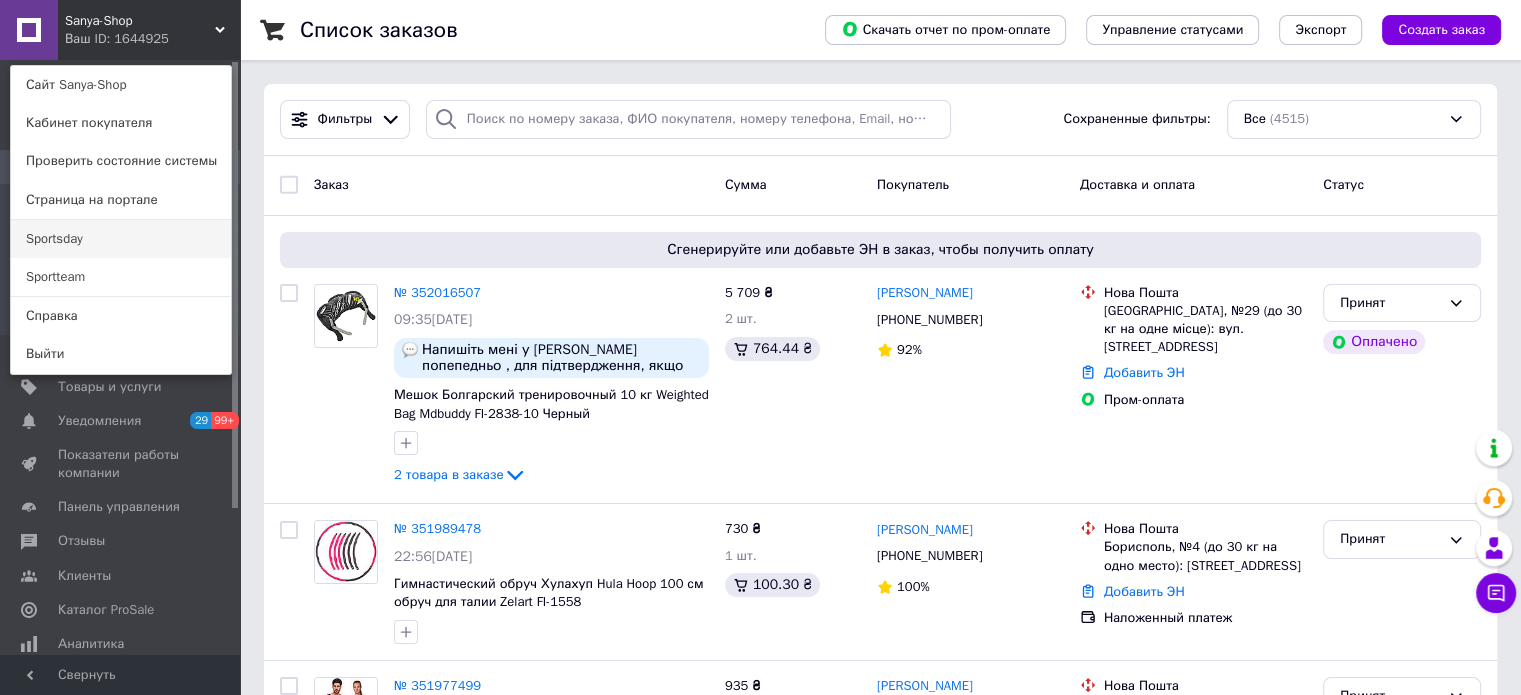 click on "Sportsday" at bounding box center (121, 239) 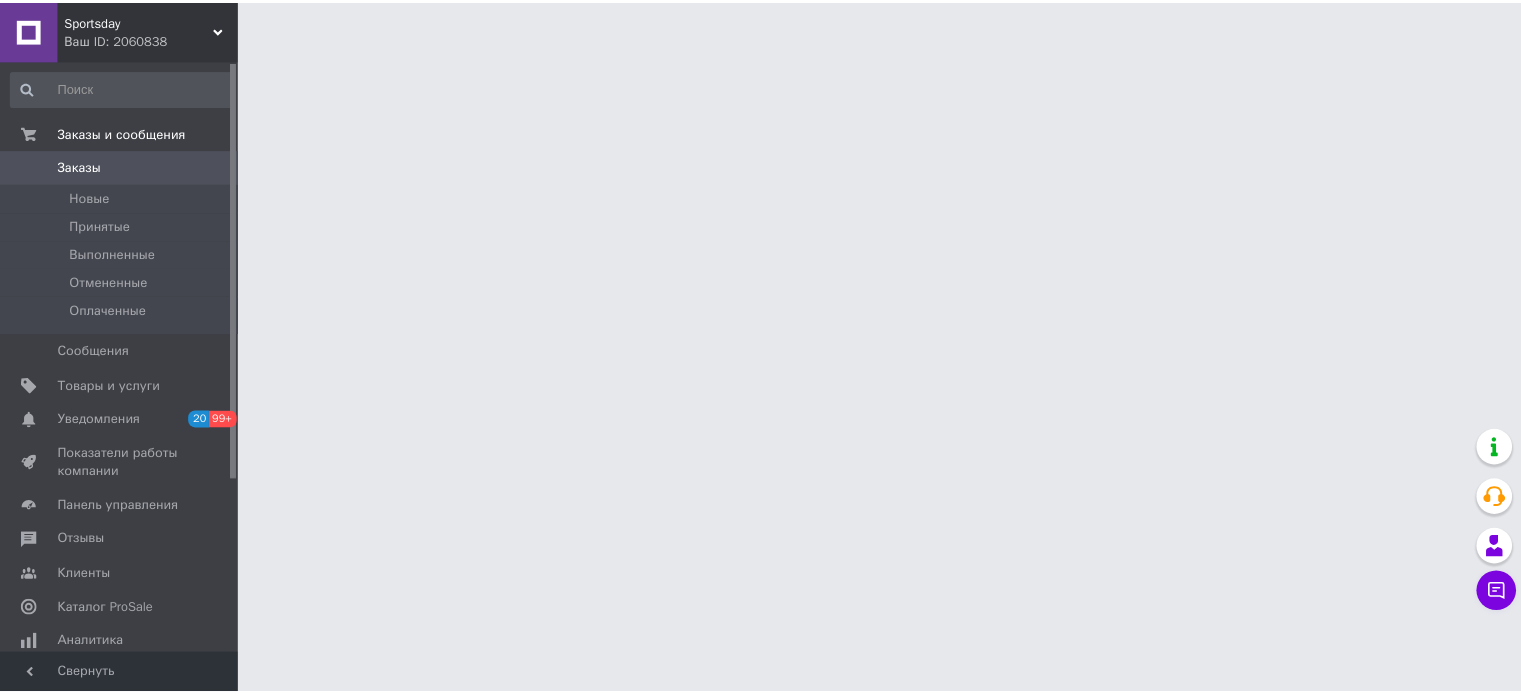 scroll, scrollTop: 0, scrollLeft: 0, axis: both 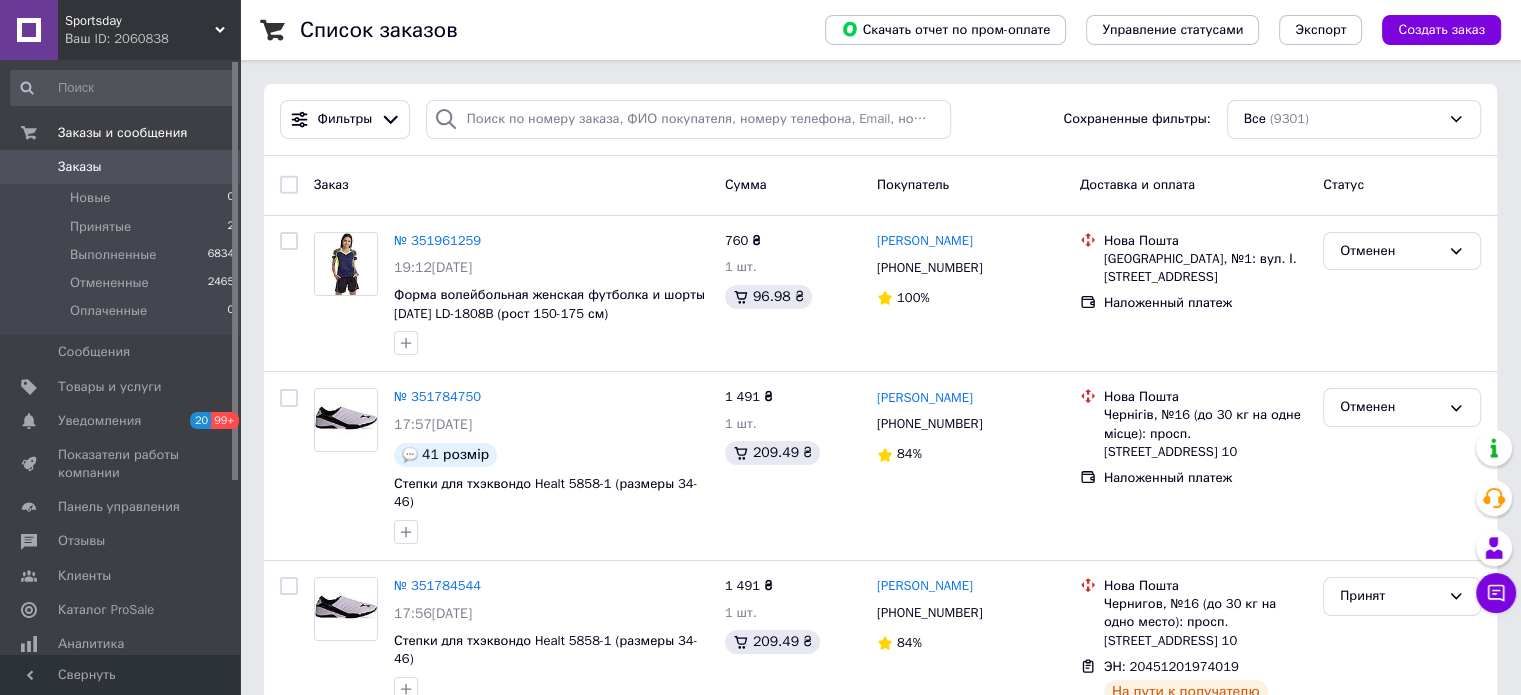 click on "Sportsday Ваш ID: 2060838" at bounding box center [149, 30] 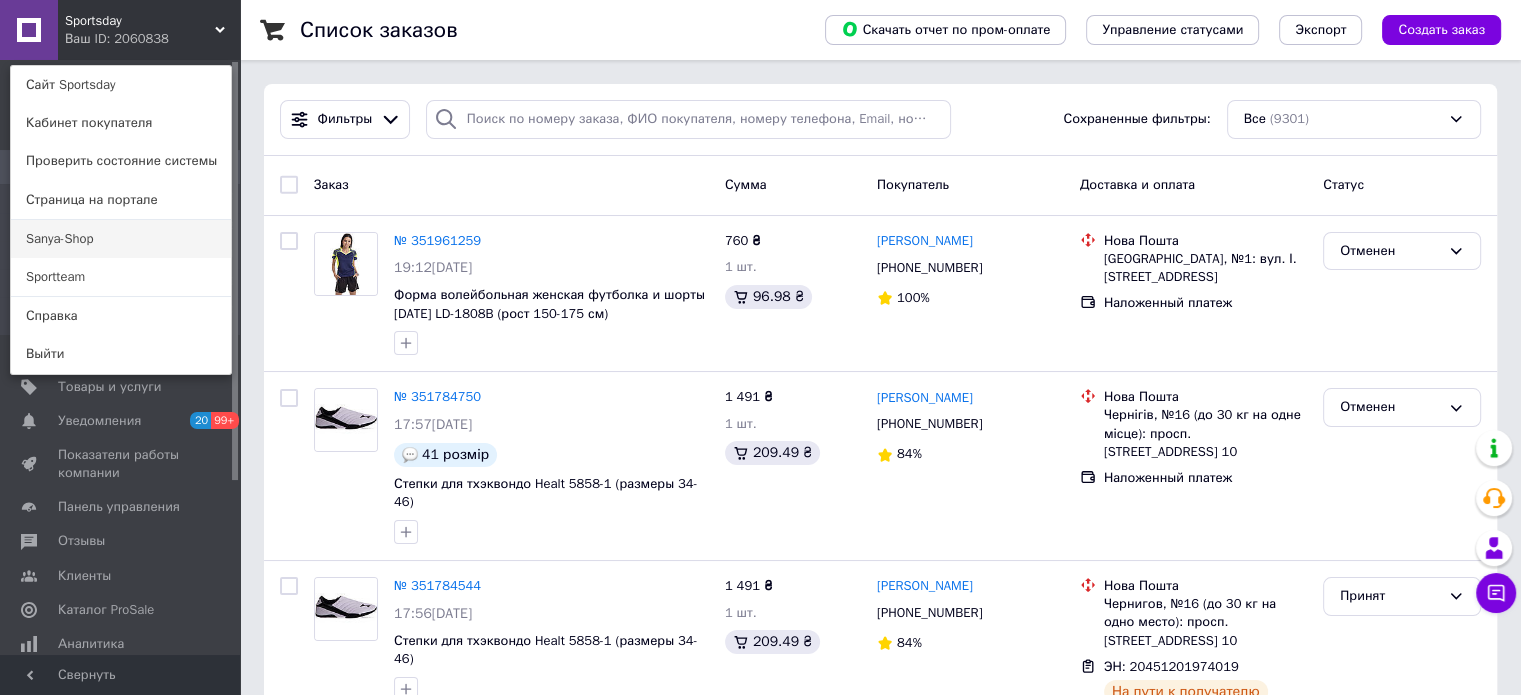 click on "Sanya-Shop" at bounding box center (121, 239) 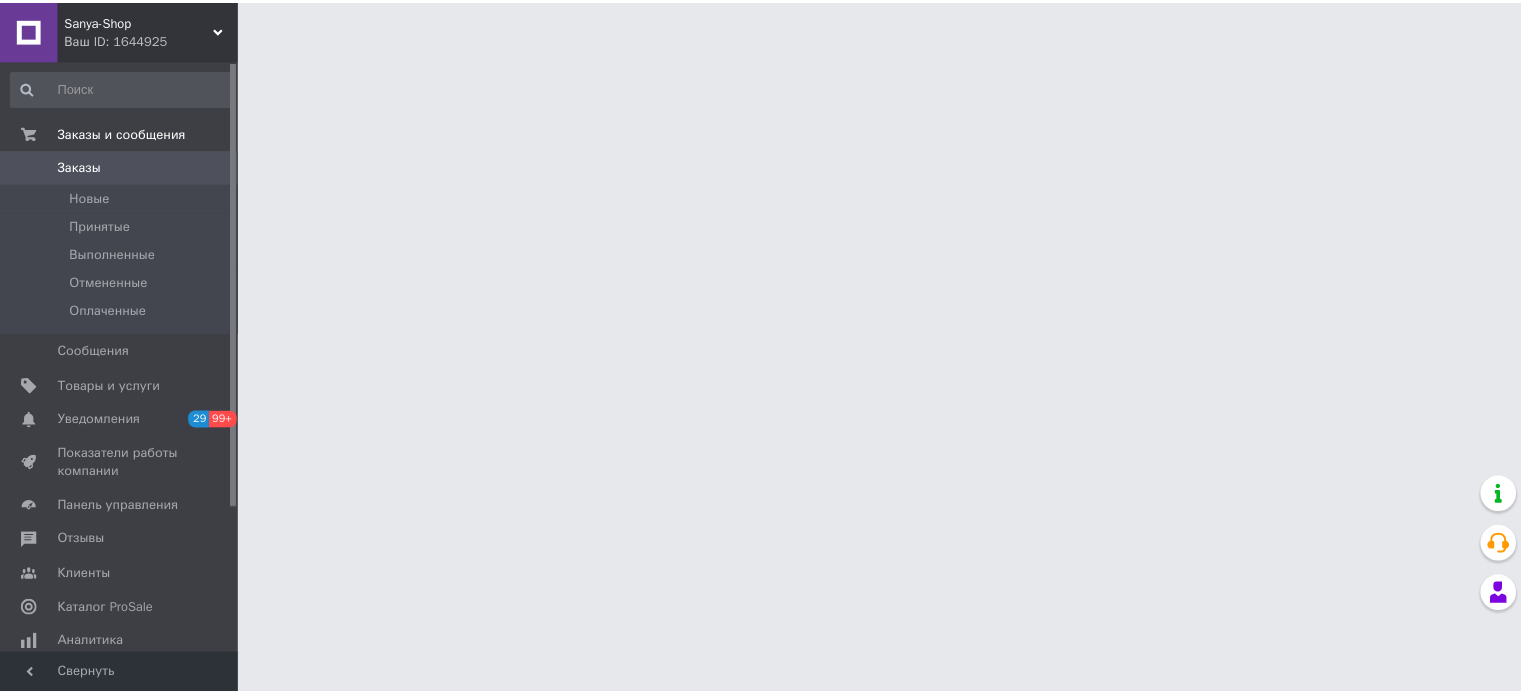 scroll, scrollTop: 0, scrollLeft: 0, axis: both 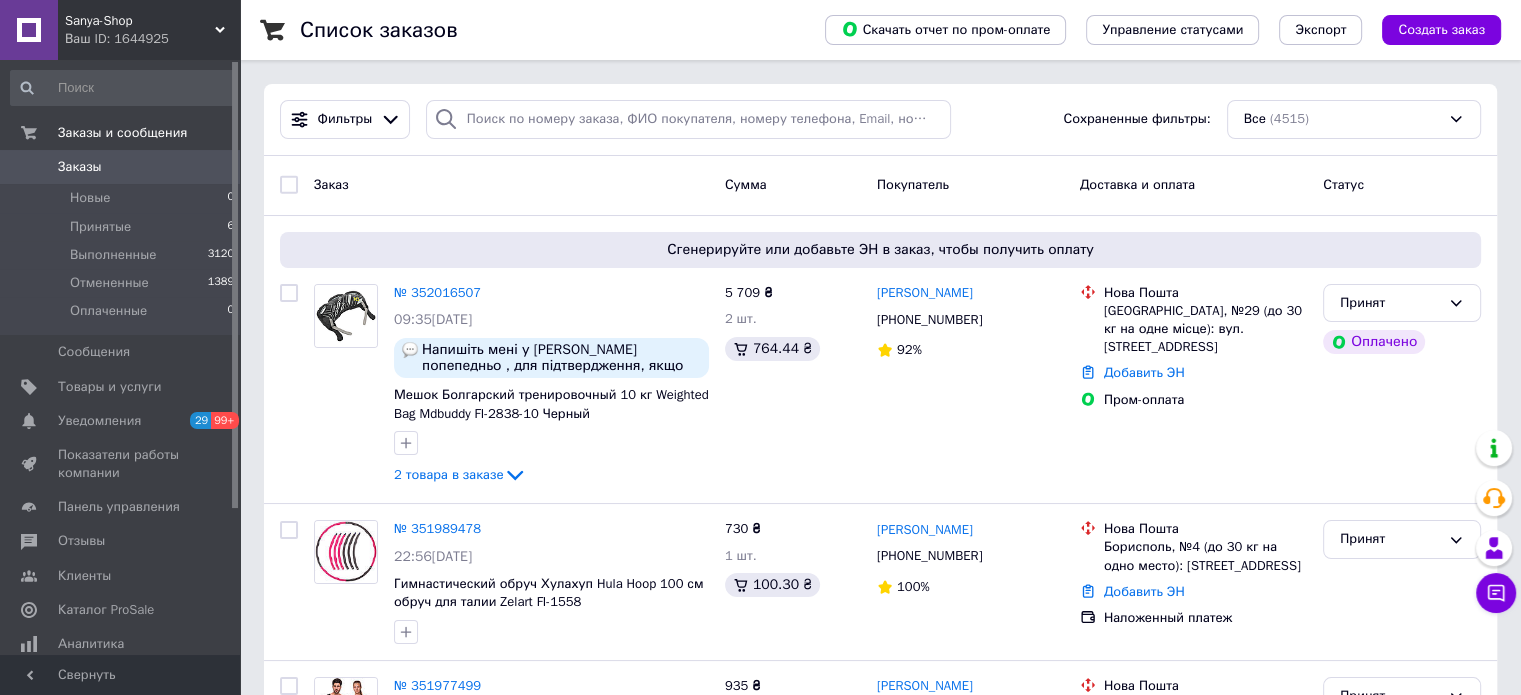 click 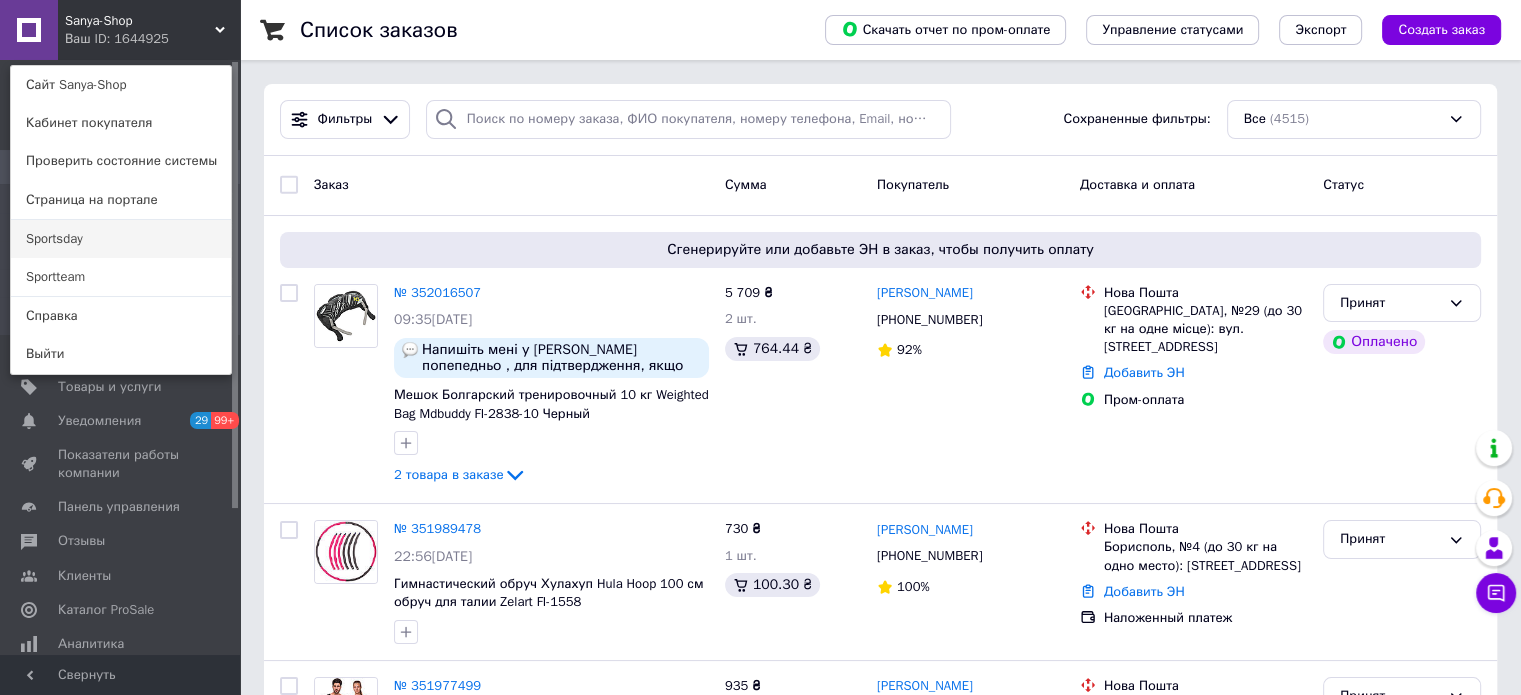 click on "Sportsday" at bounding box center [121, 239] 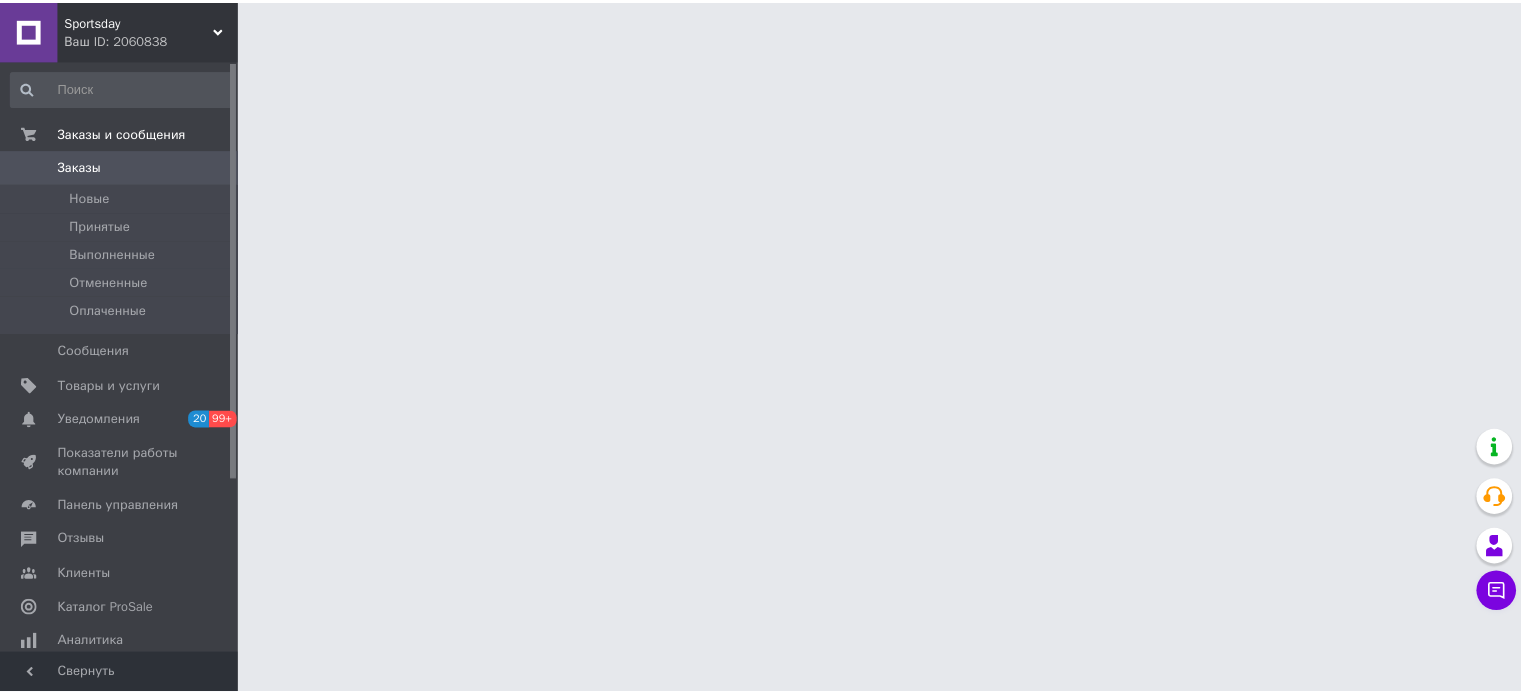 scroll, scrollTop: 0, scrollLeft: 0, axis: both 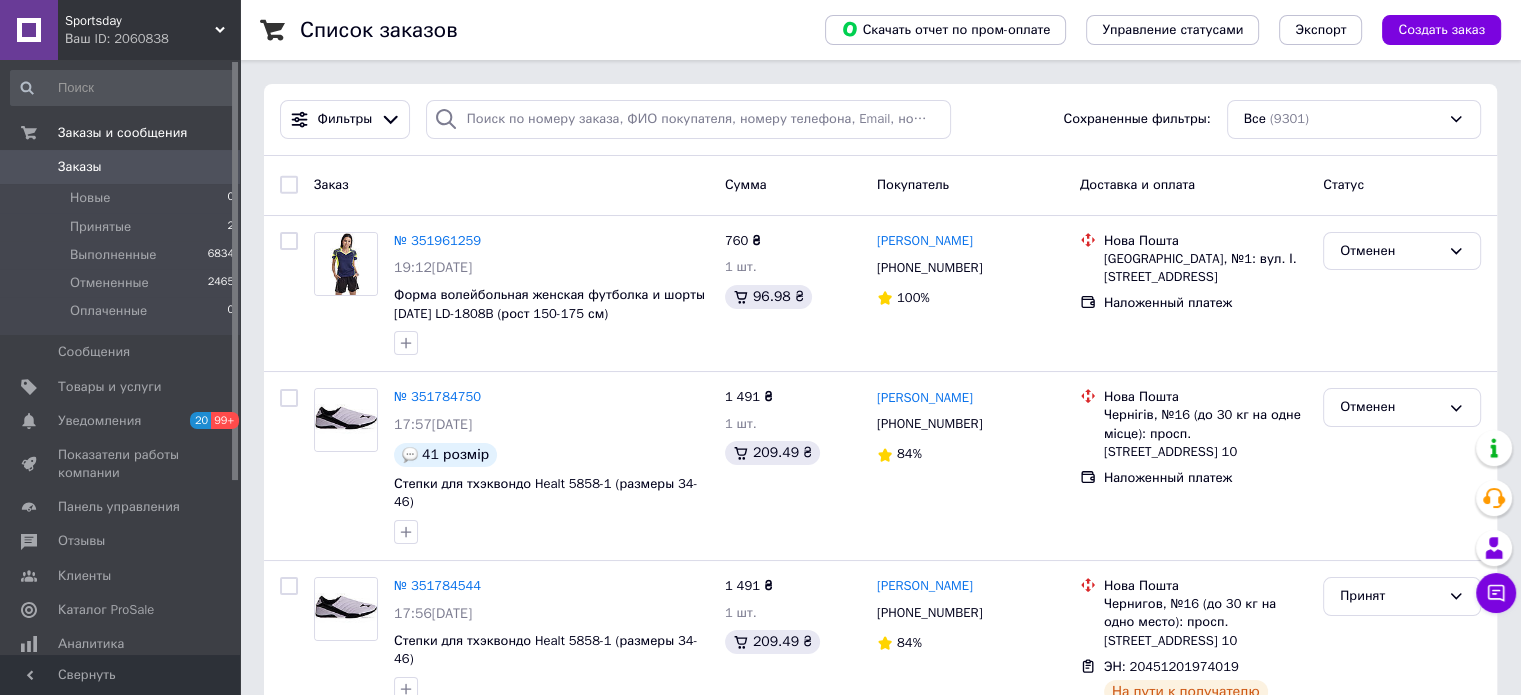 click on "Ваш ID: 2060838" at bounding box center (152, 39) 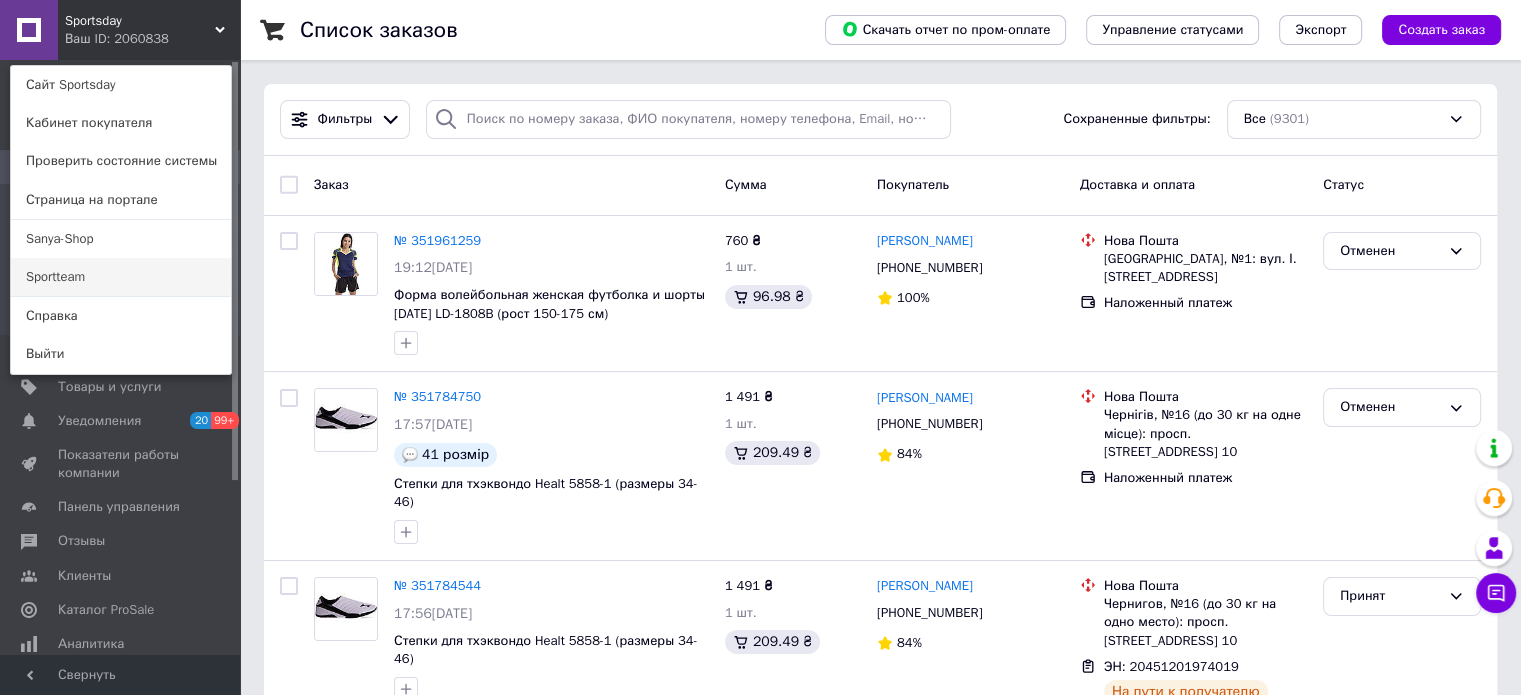 click on "Sportteam" at bounding box center (121, 277) 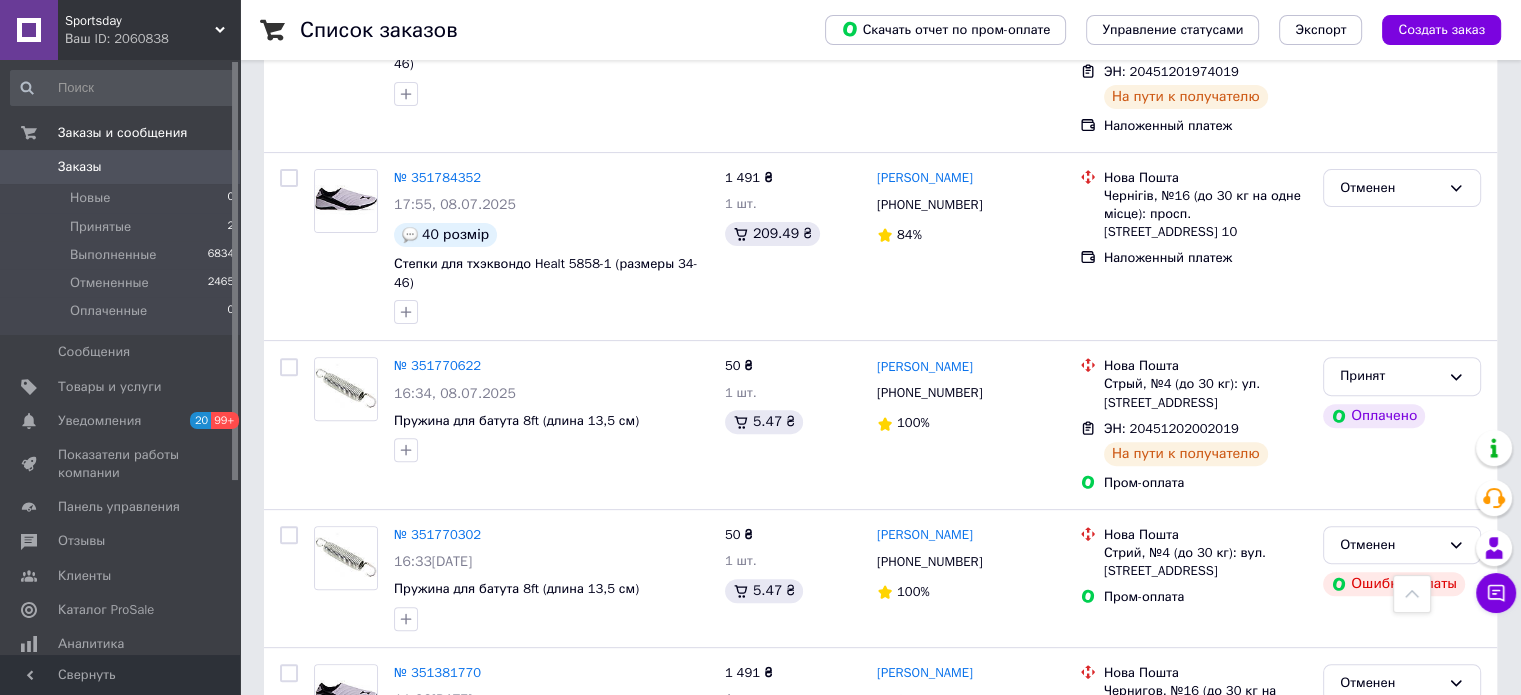 scroll, scrollTop: 800, scrollLeft: 0, axis: vertical 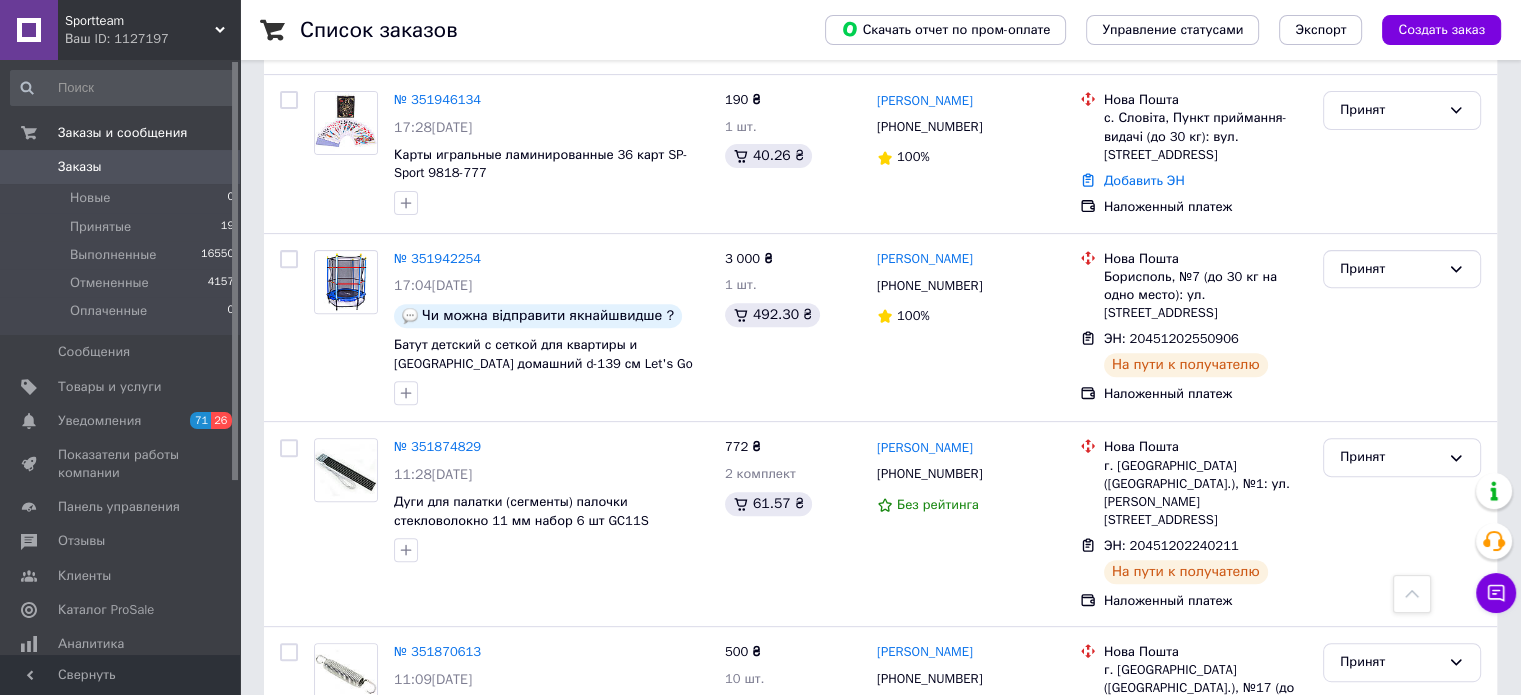 click on "Sportteam" at bounding box center (140, 21) 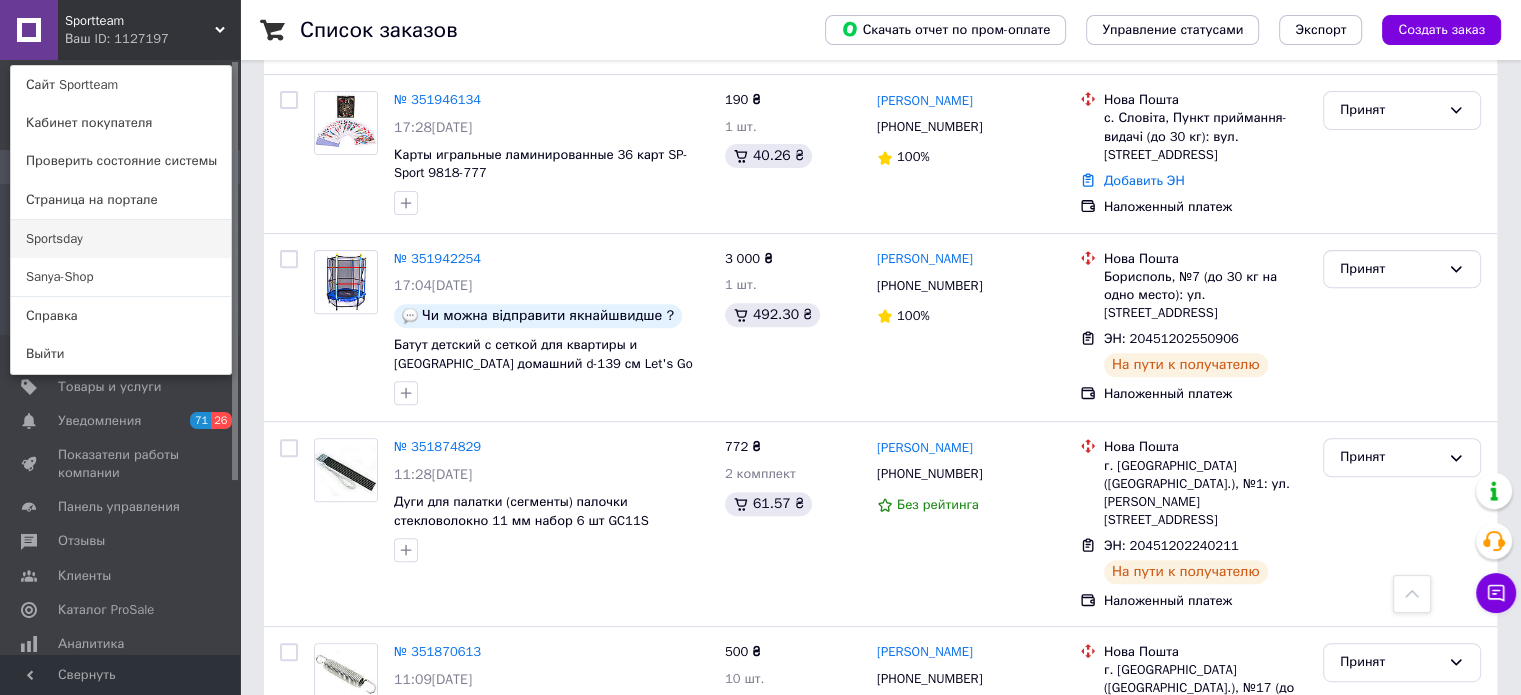 click on "Sportsday" at bounding box center [121, 239] 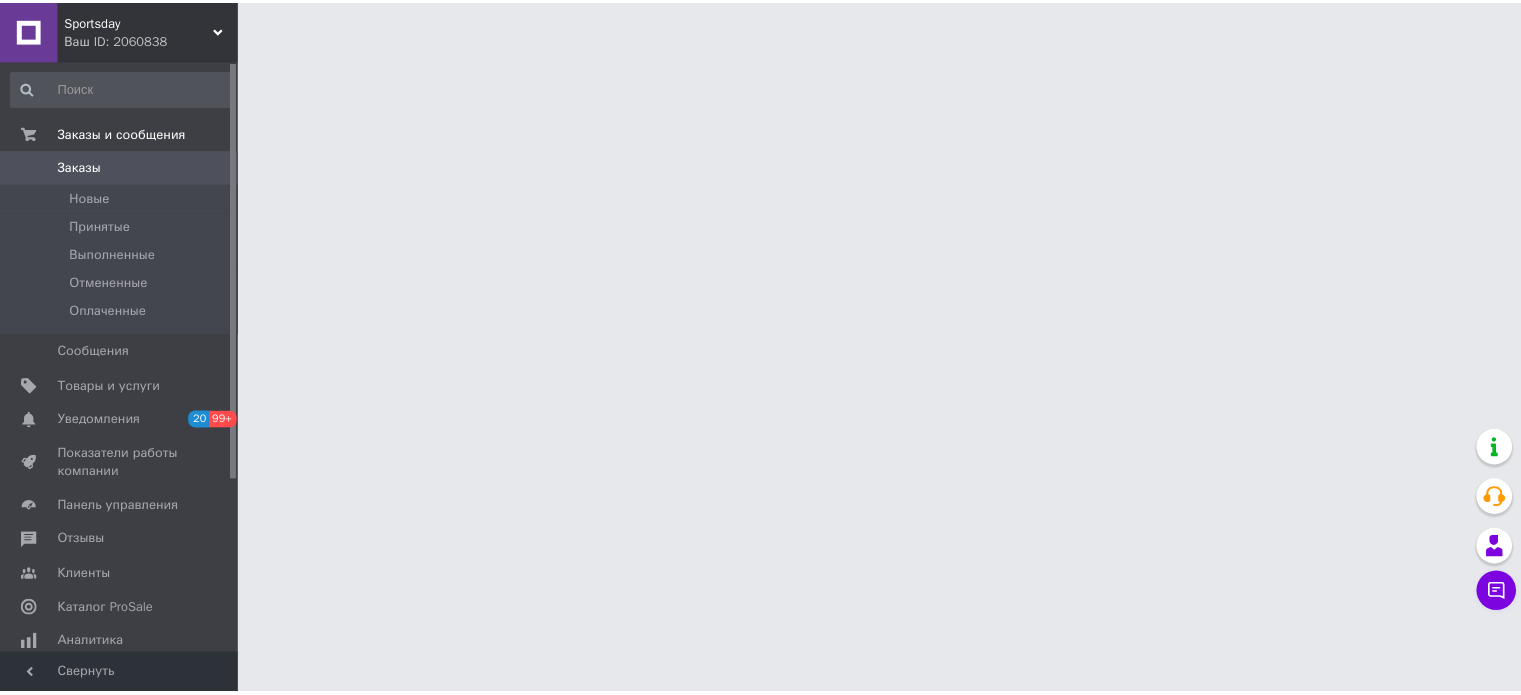 scroll, scrollTop: 0, scrollLeft: 0, axis: both 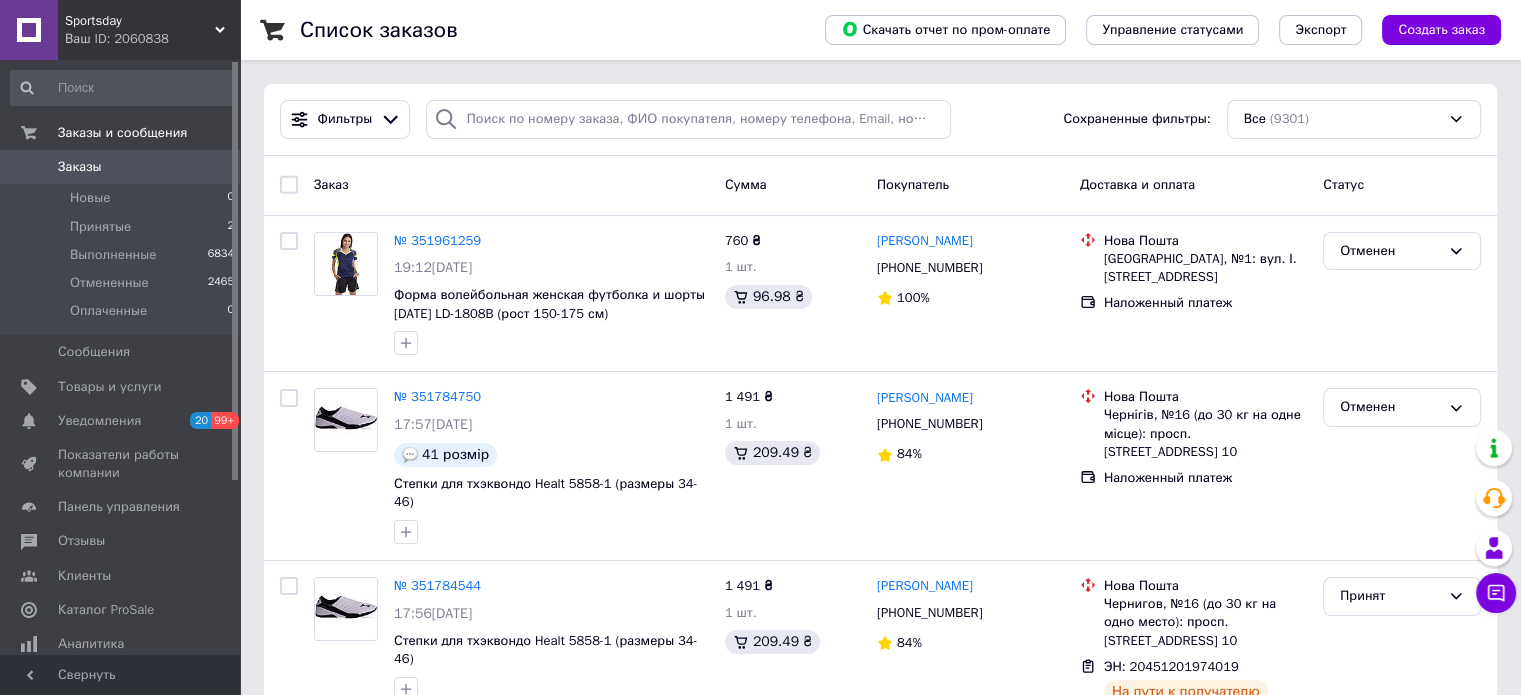 click 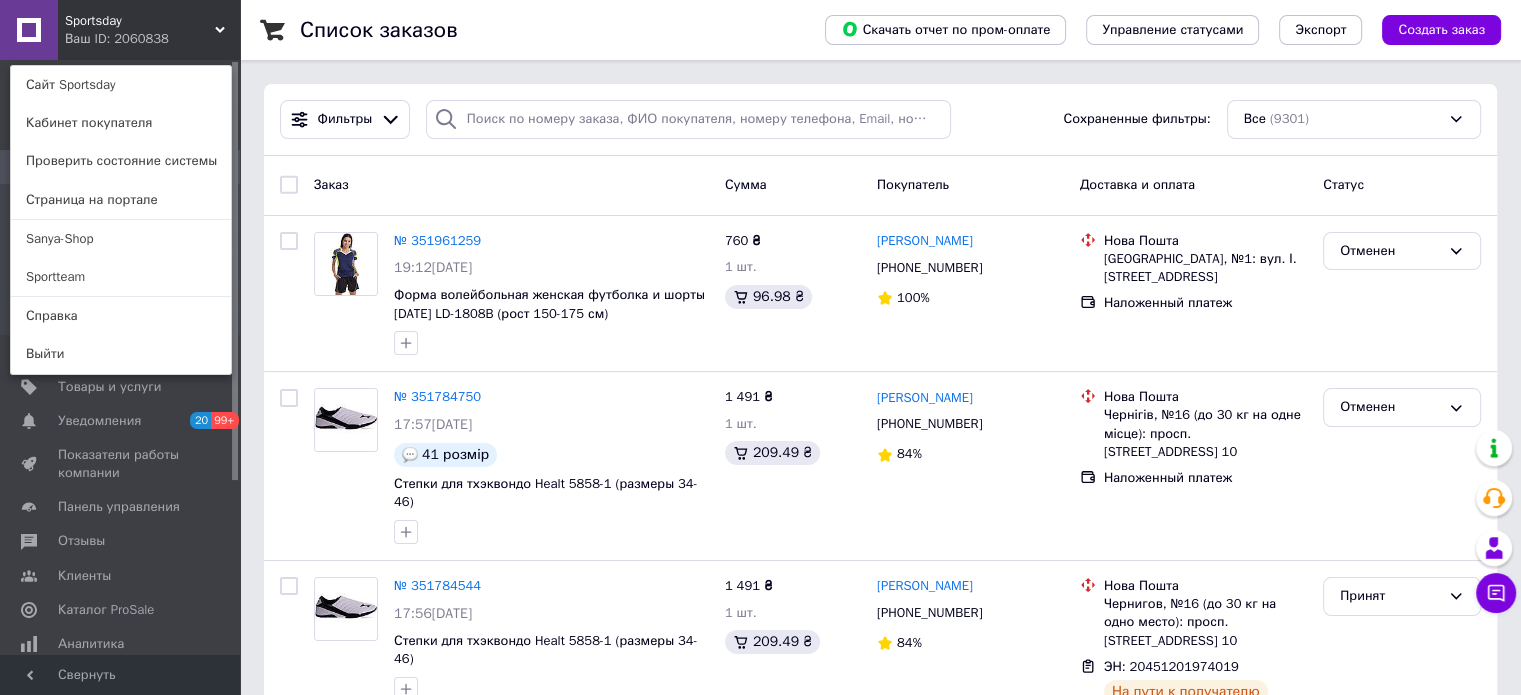 click on "Sportsday Ваш ID: 2060838 Сайт Sportsday Кабинет покупателя Проверить состояние системы Страница на портале Sanya-Shop Sportteam Справка Выйти" at bounding box center [120, 30] 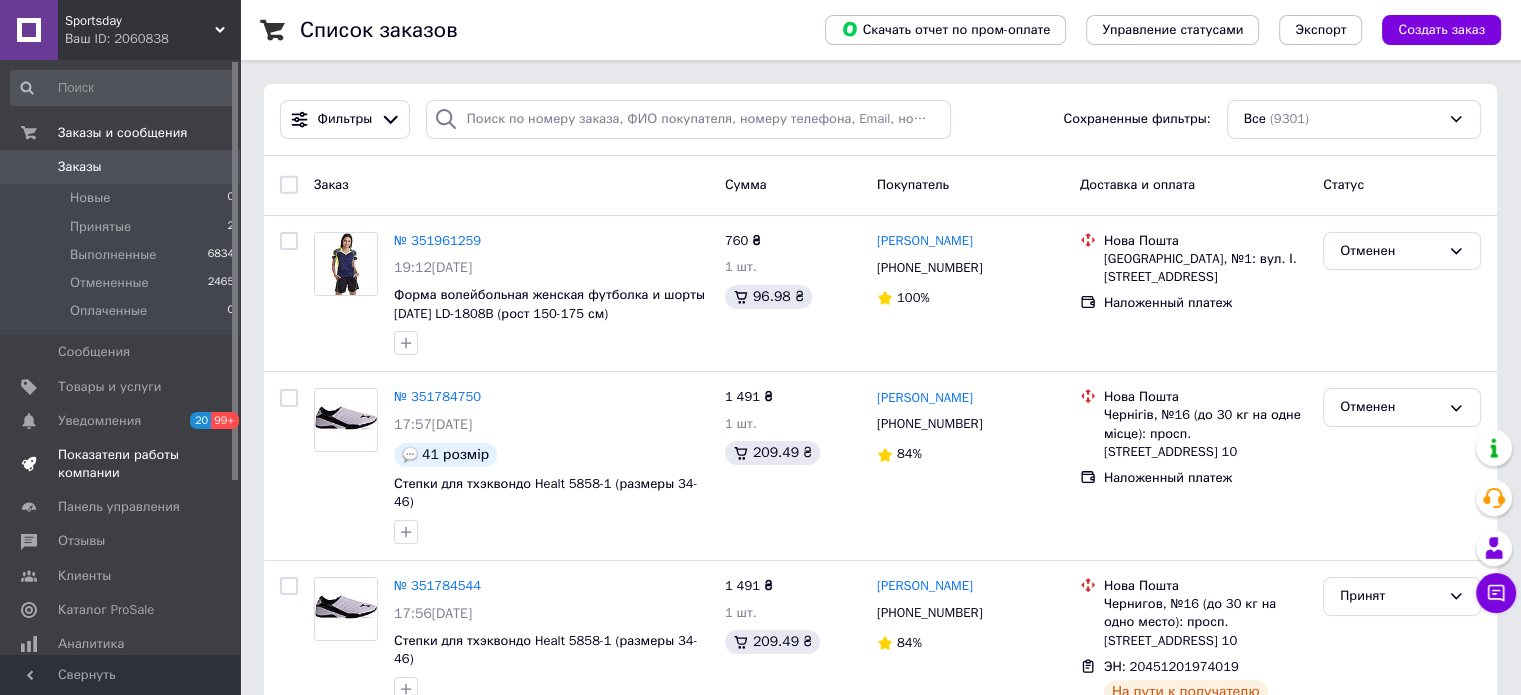 click on "Показатели работы компании" at bounding box center [121, 464] 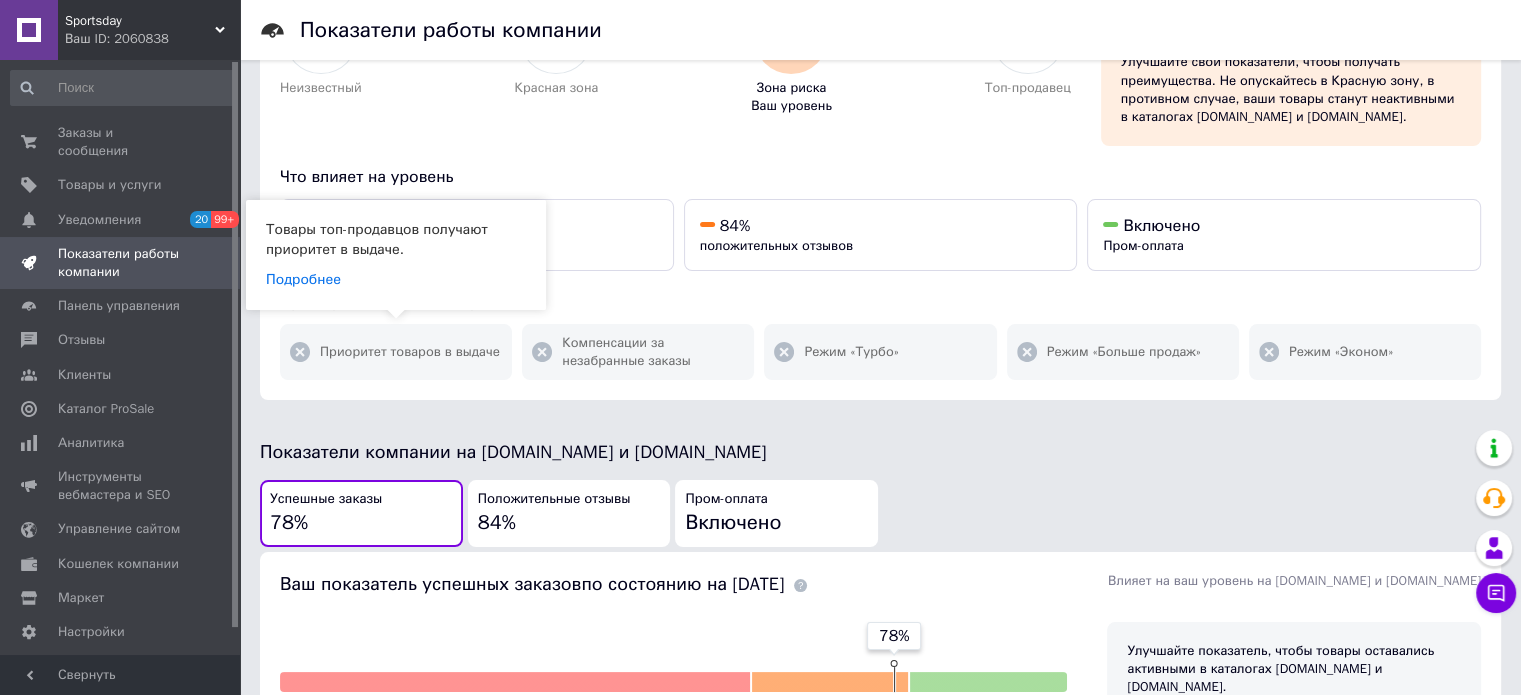 scroll, scrollTop: 400, scrollLeft: 0, axis: vertical 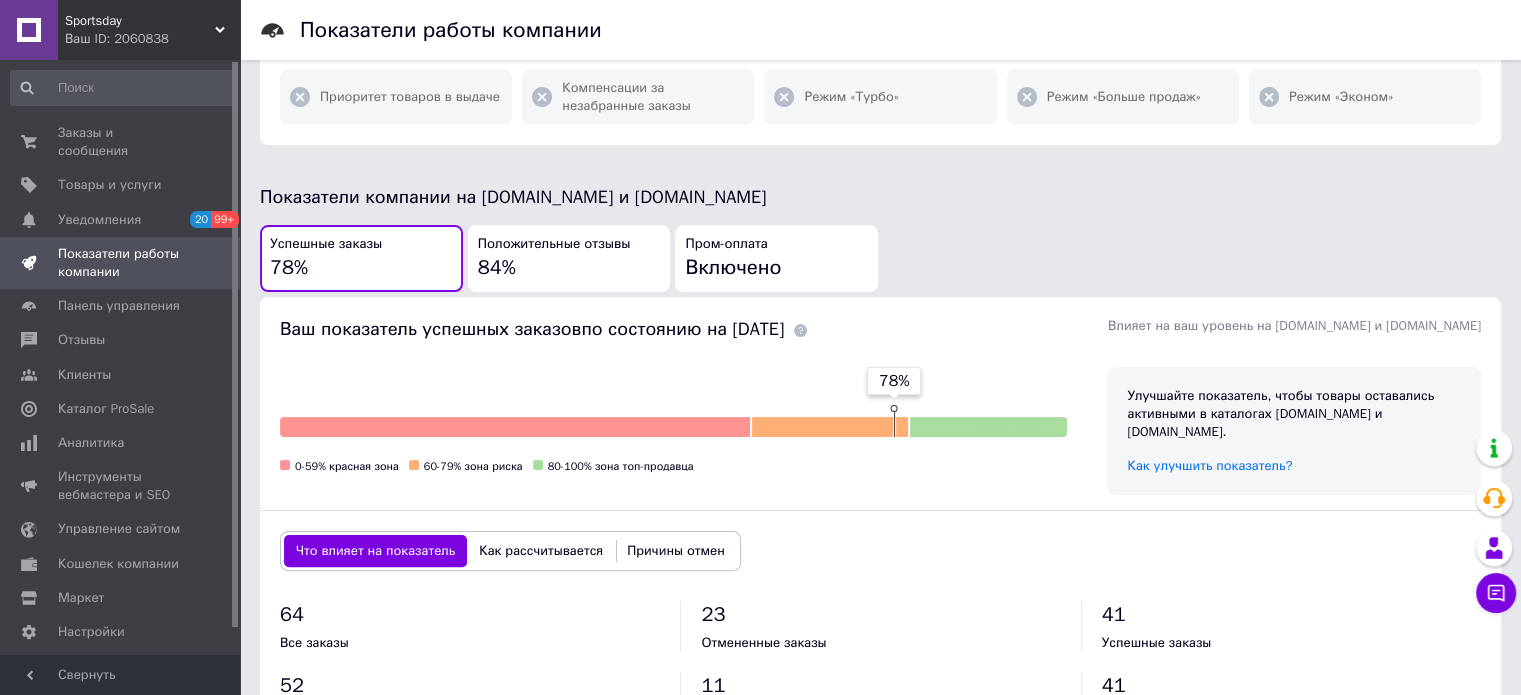 click on "Ваш ID: 2060838" at bounding box center (152, 39) 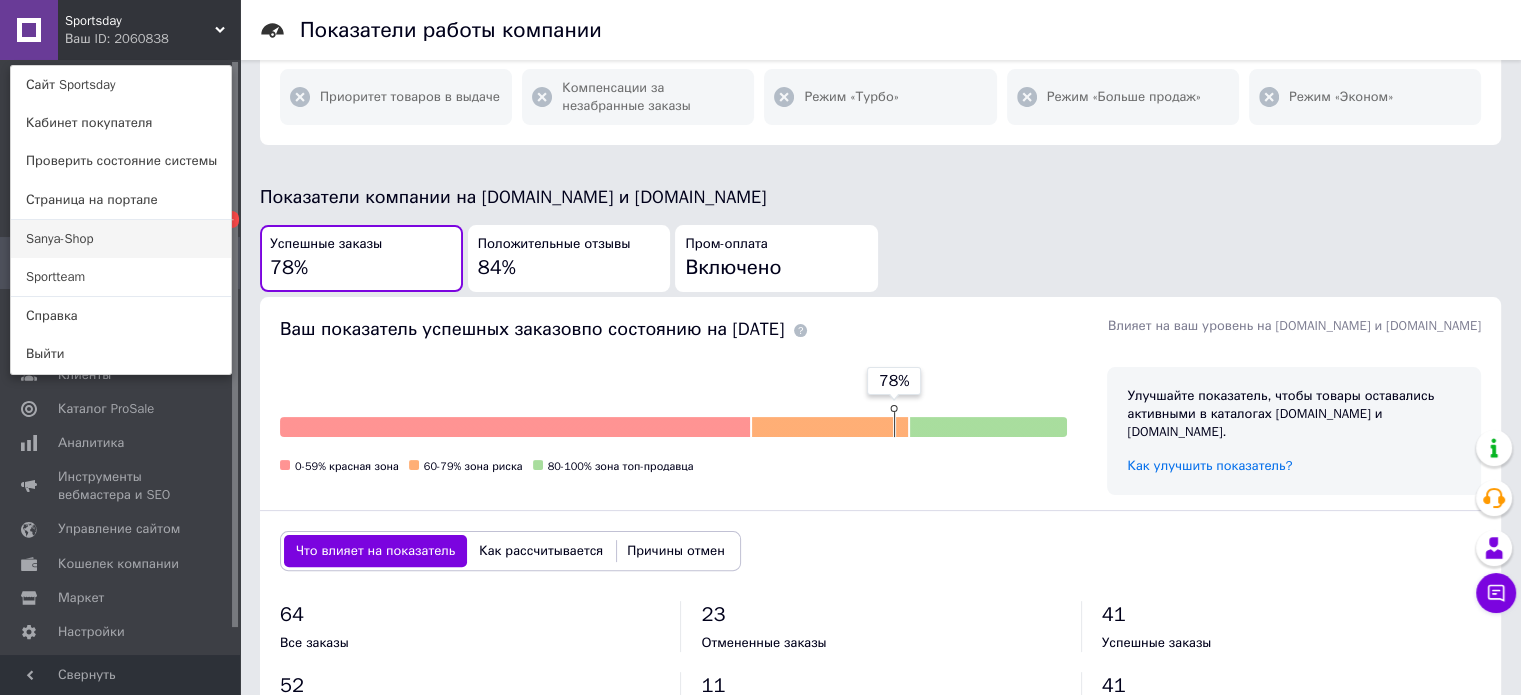 click on "Sanya-Shop" at bounding box center (121, 239) 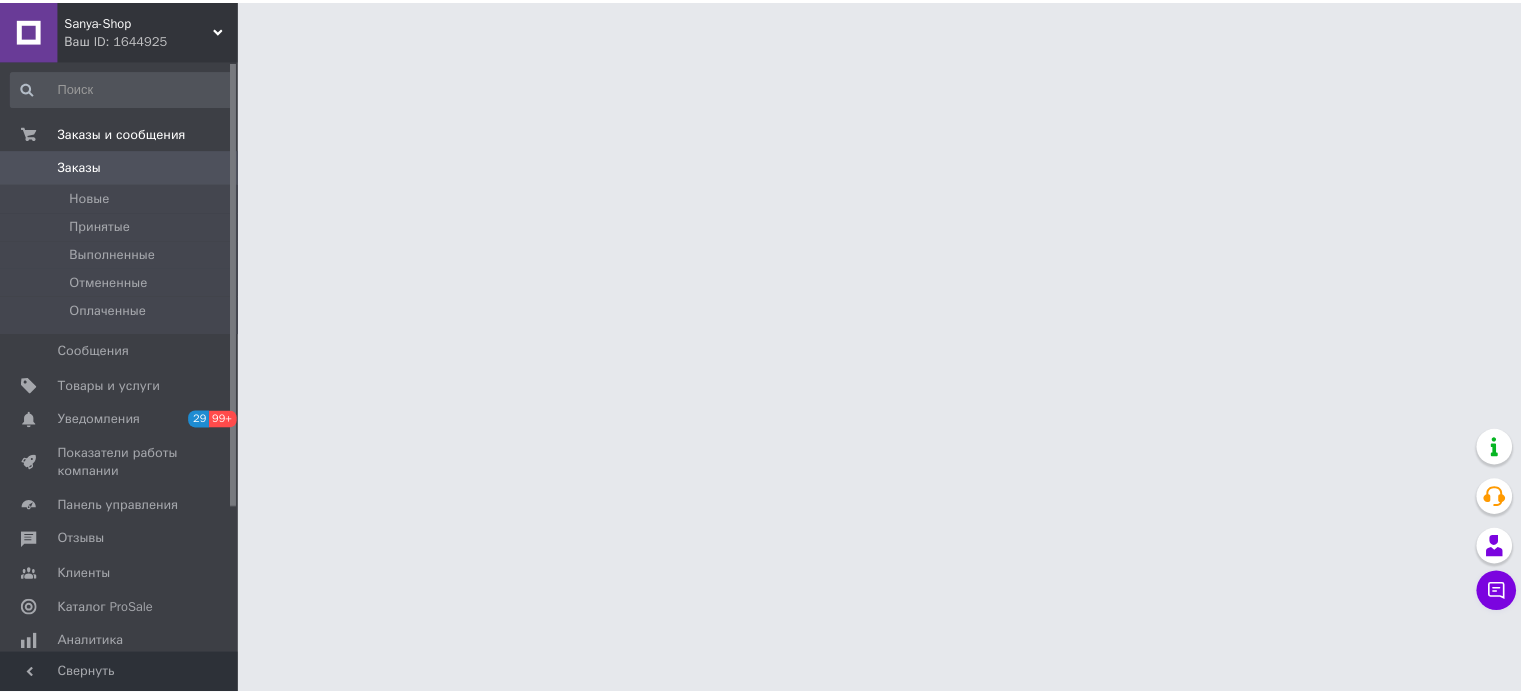 scroll, scrollTop: 0, scrollLeft: 0, axis: both 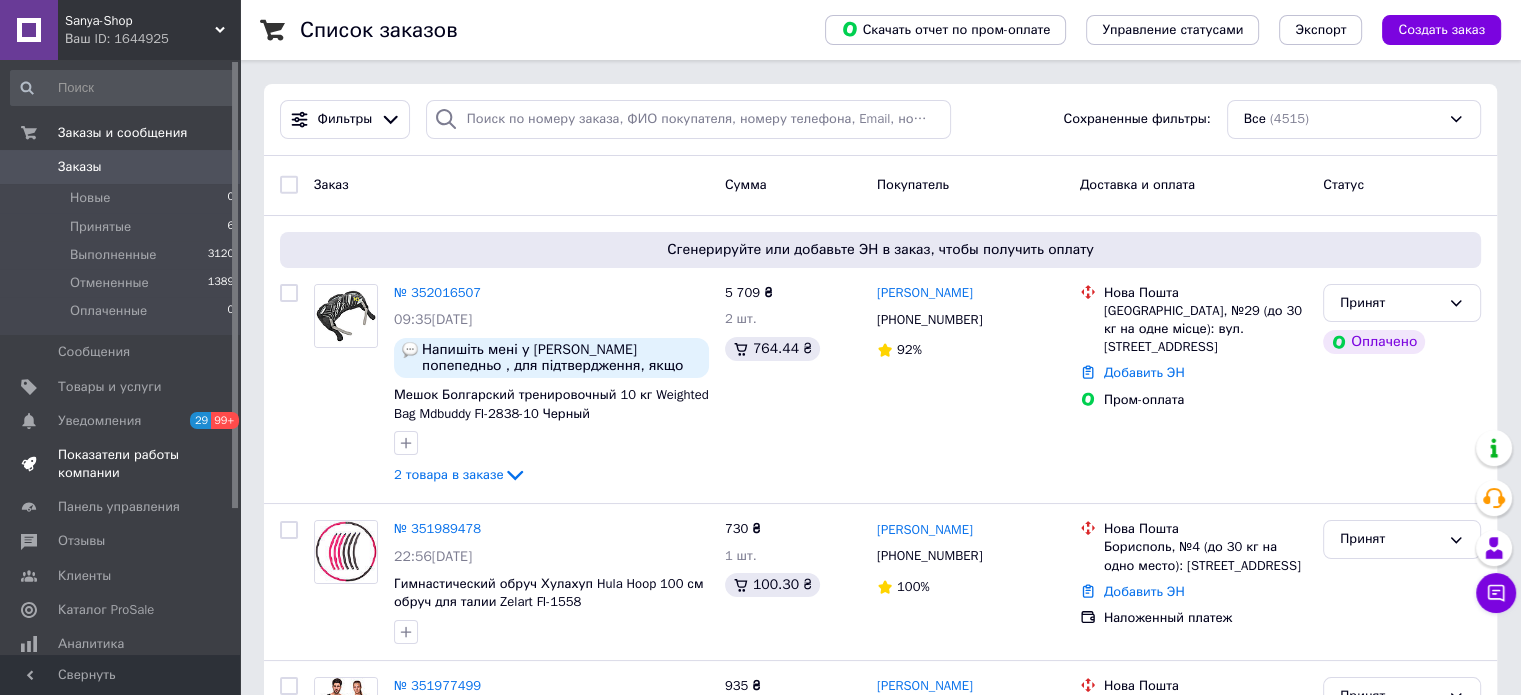 click on "Показатели работы компании" at bounding box center [121, 464] 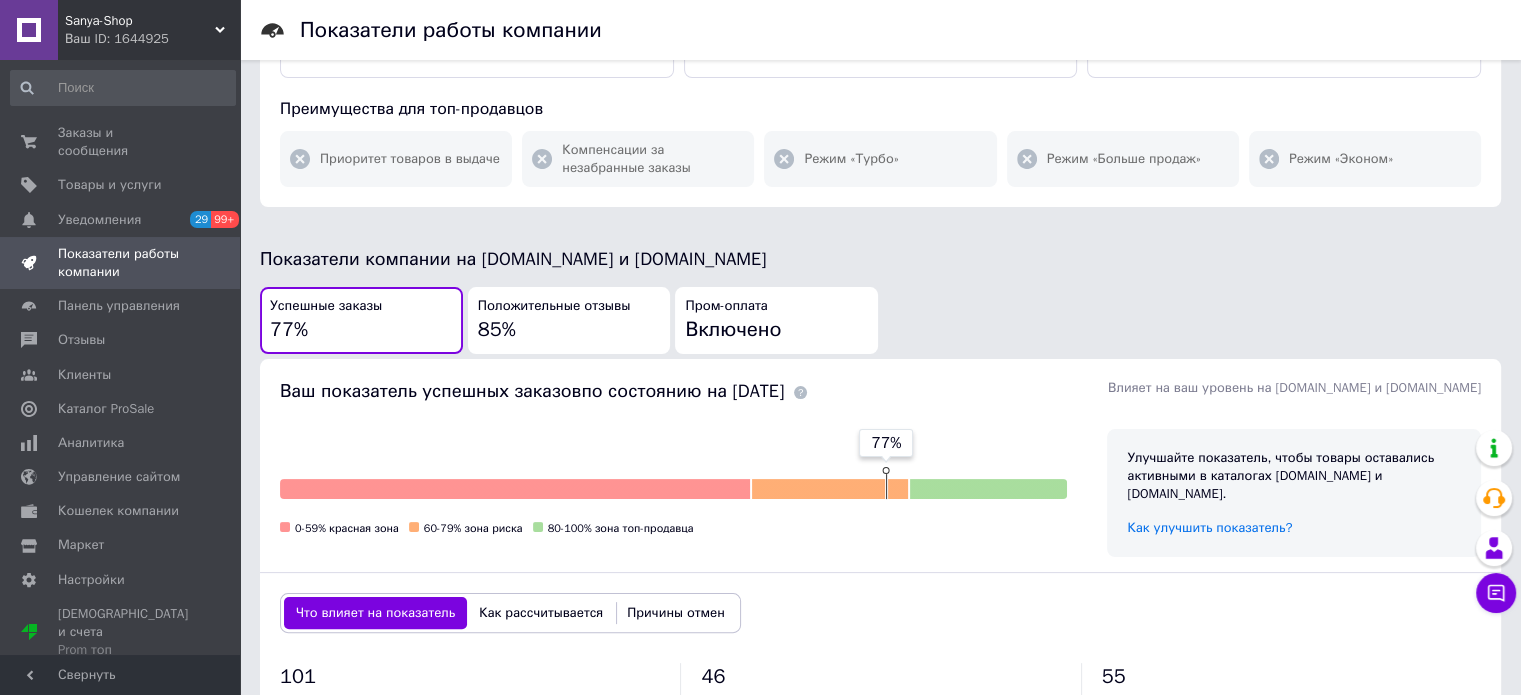 scroll, scrollTop: 500, scrollLeft: 0, axis: vertical 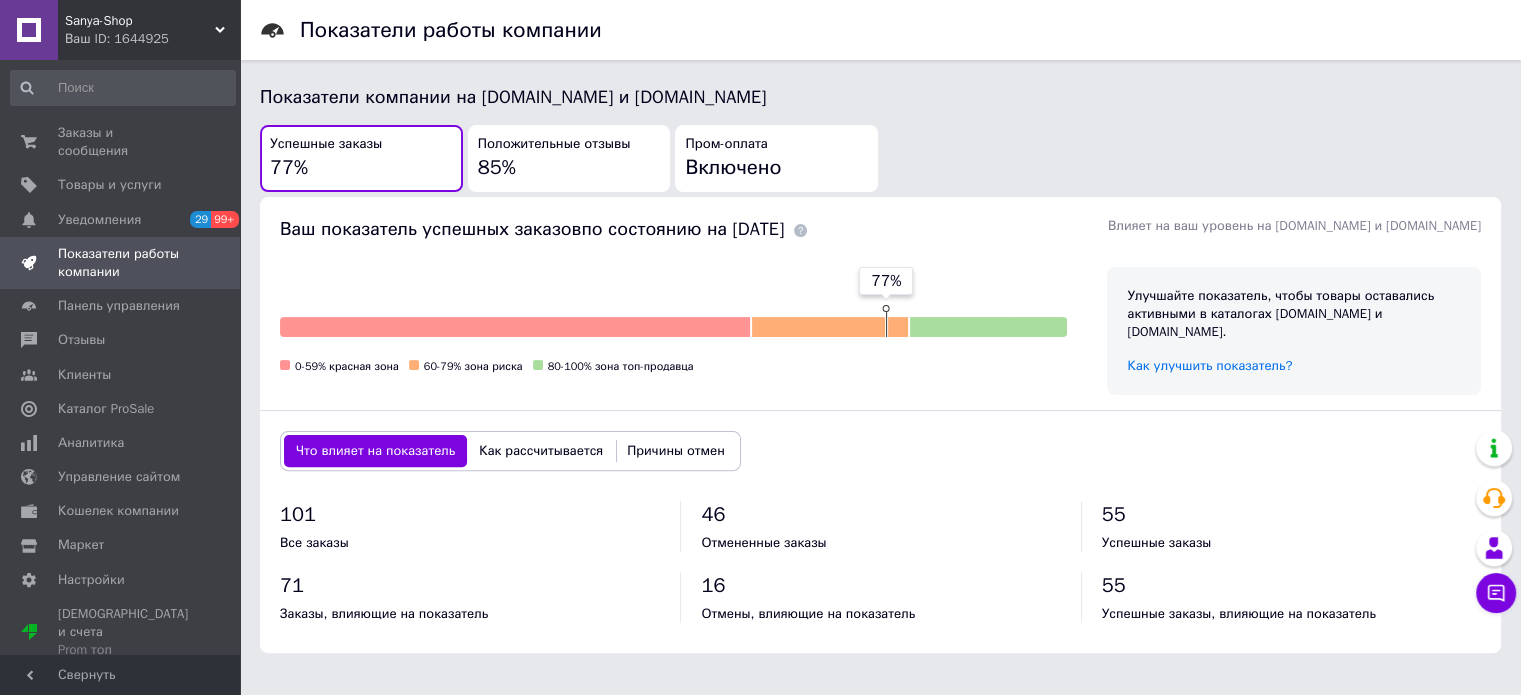 click on "Ваш ID: 1644925" at bounding box center (152, 39) 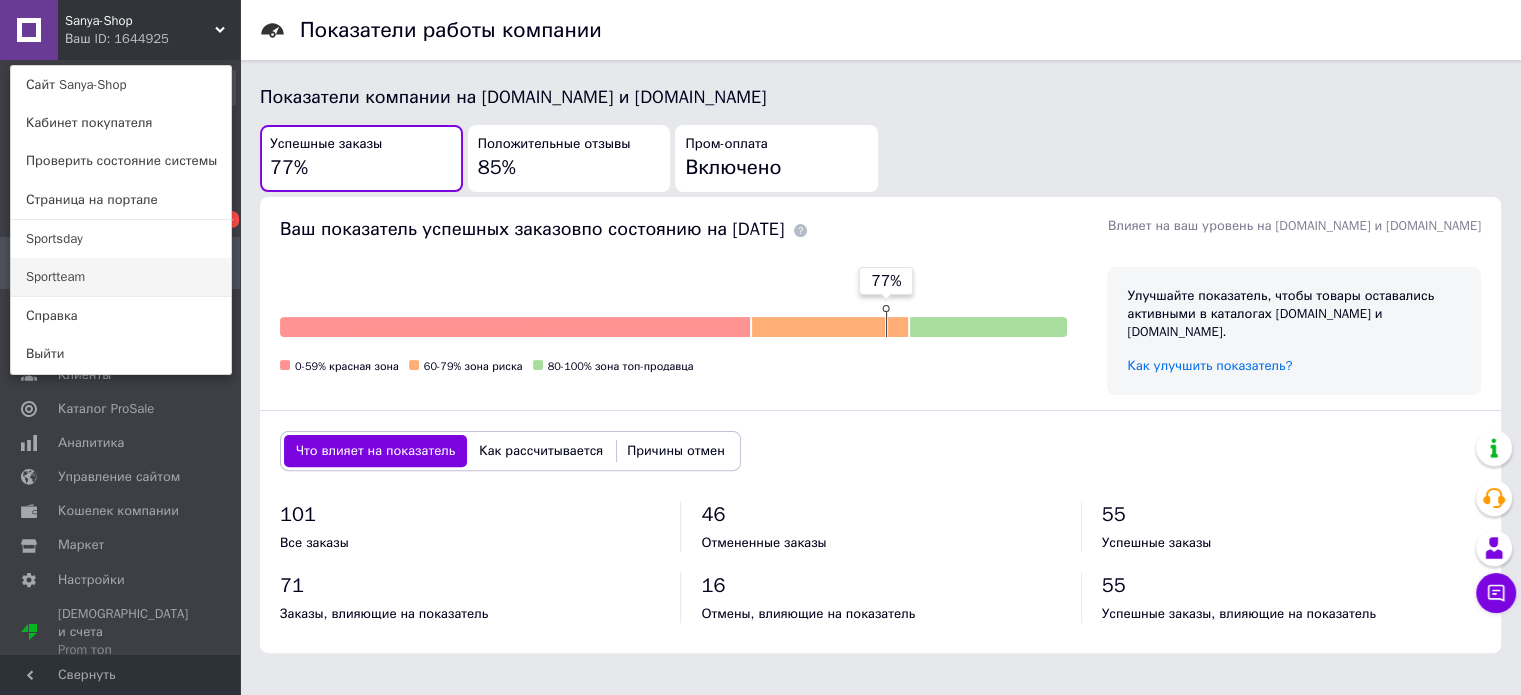 click on "Sportteam" at bounding box center [121, 277] 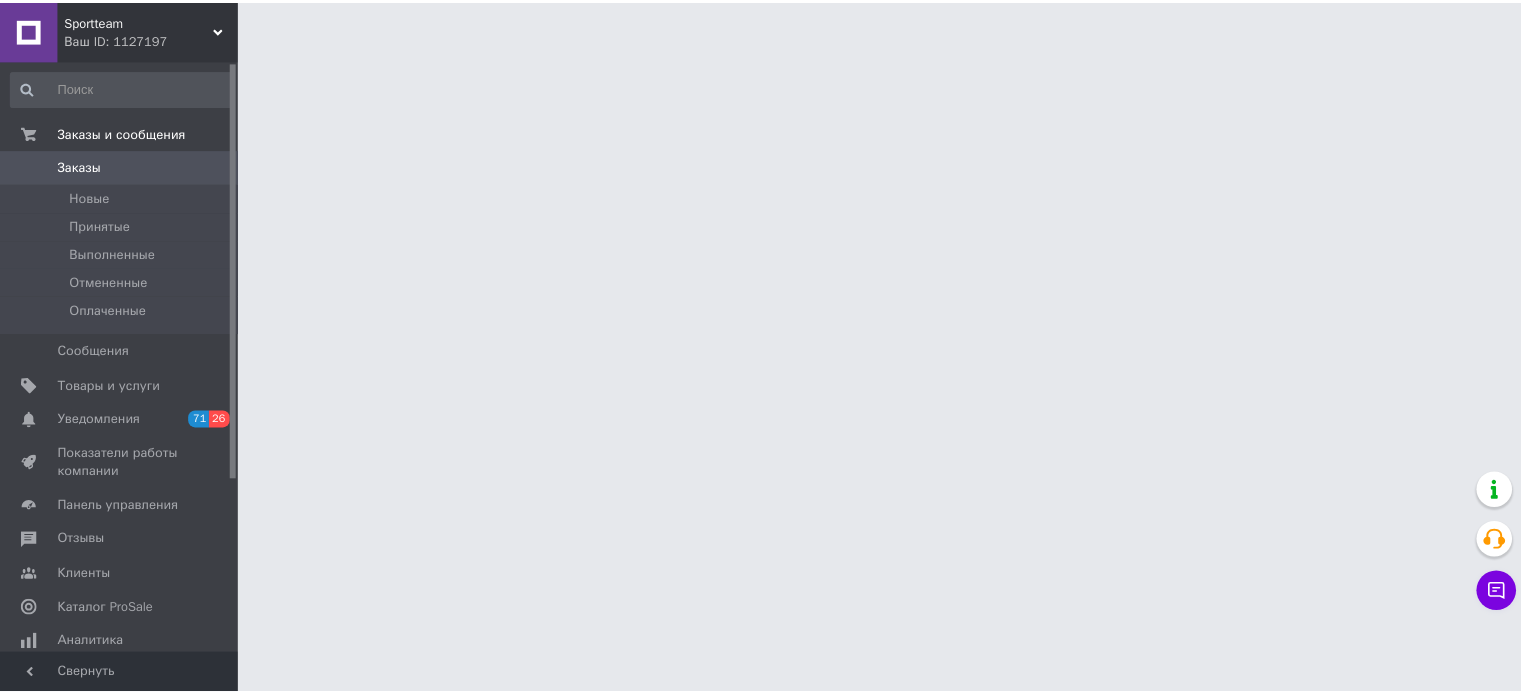 scroll, scrollTop: 0, scrollLeft: 0, axis: both 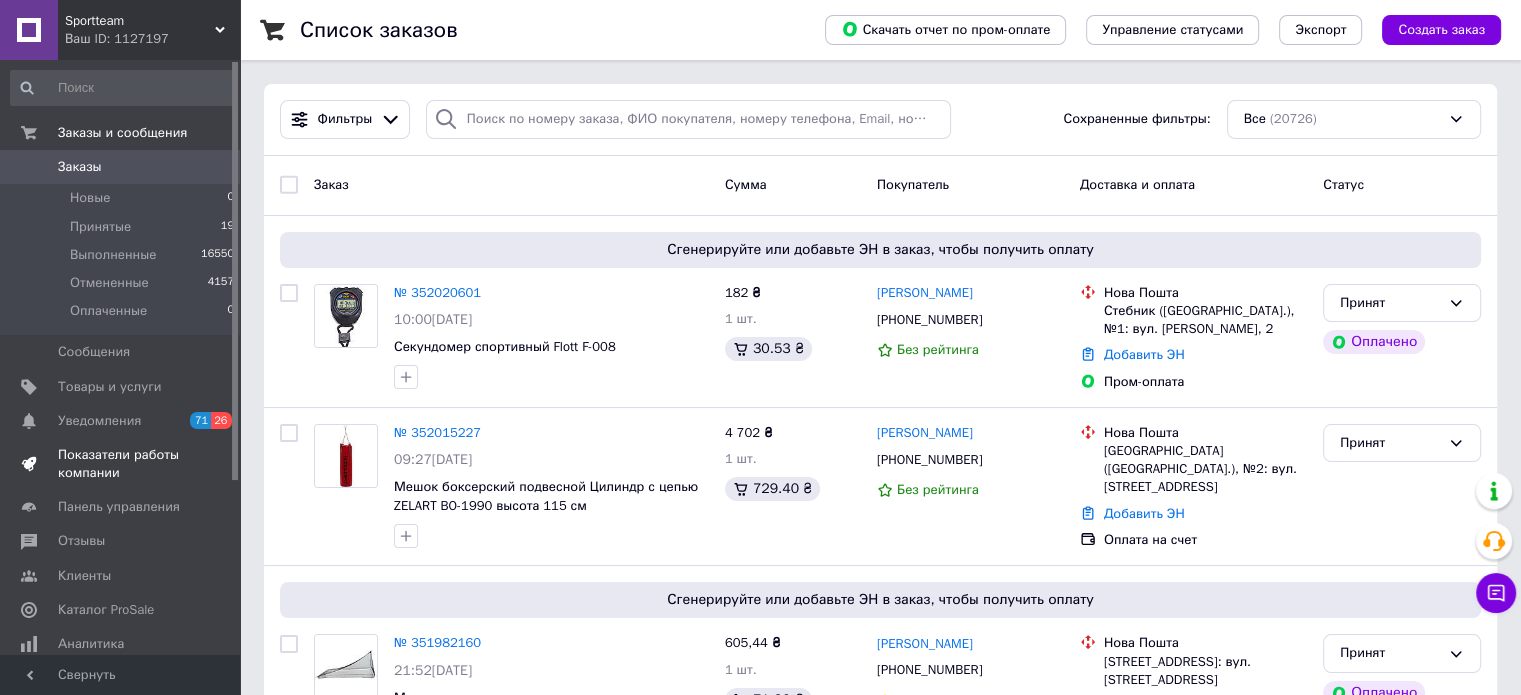 click on "Показатели работы компании" at bounding box center (121, 464) 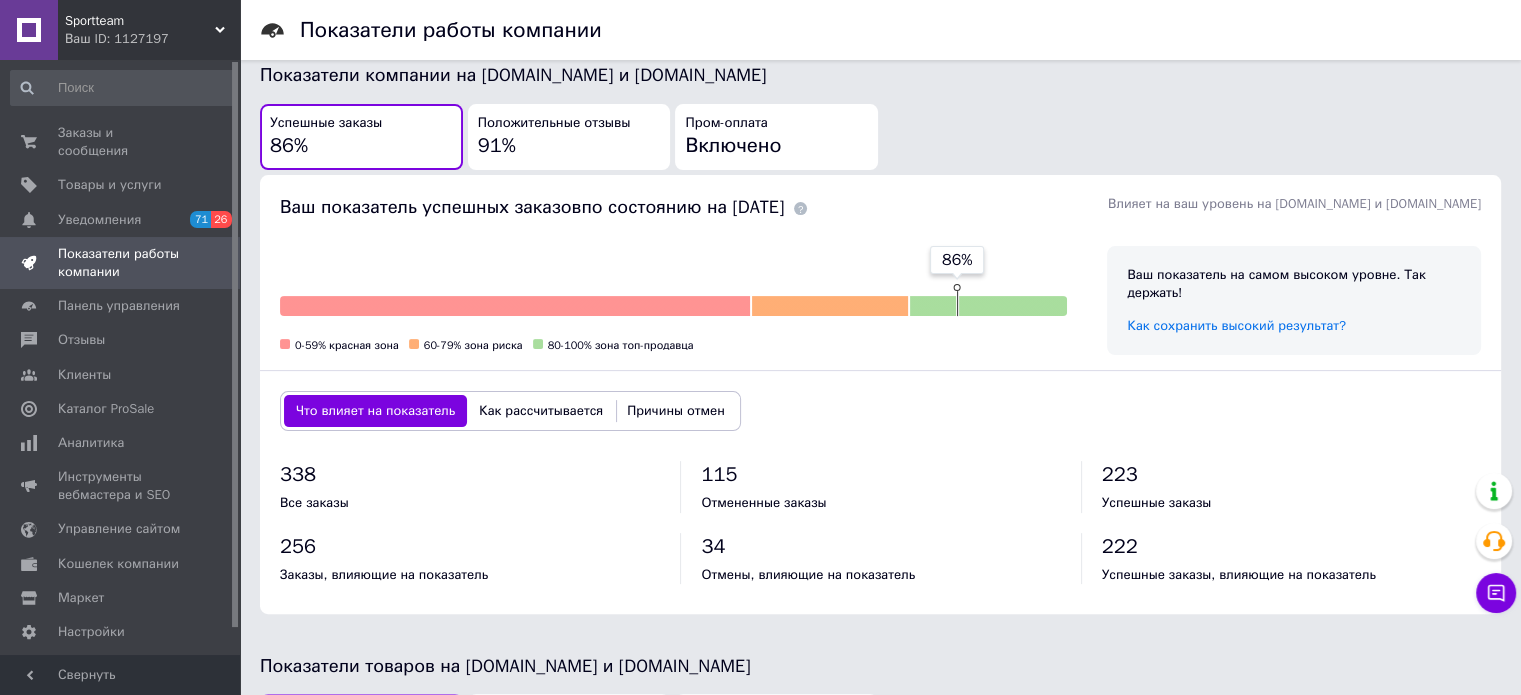 scroll, scrollTop: 500, scrollLeft: 0, axis: vertical 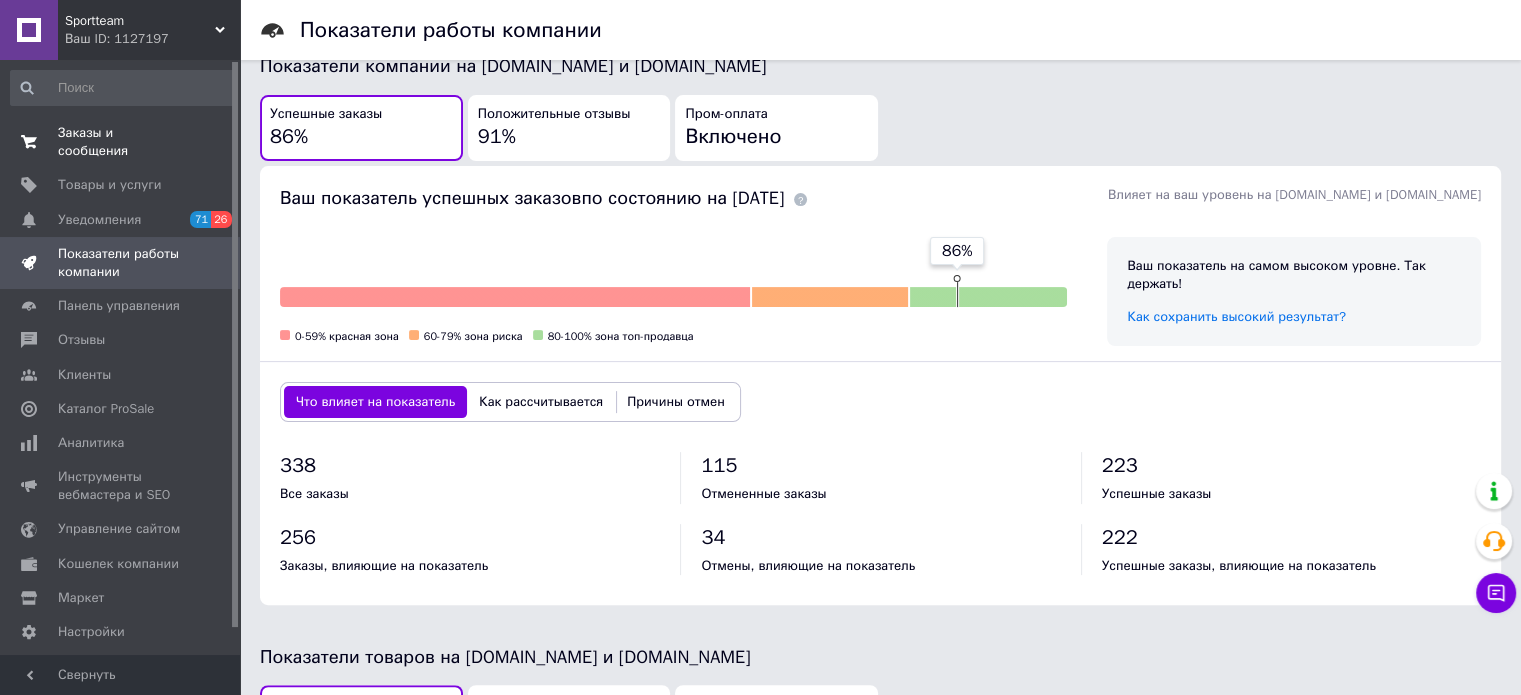 click on "Заказы и сообщения" at bounding box center (121, 142) 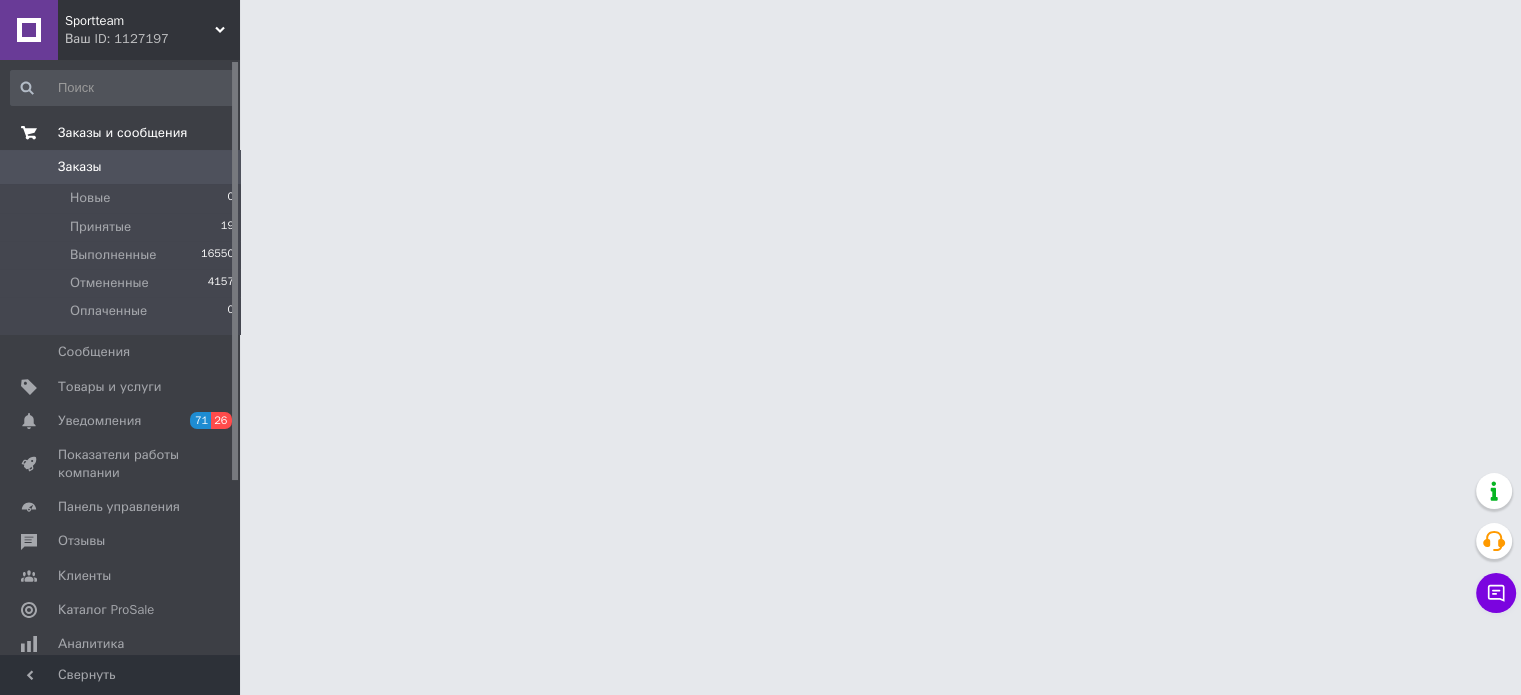 scroll, scrollTop: 0, scrollLeft: 0, axis: both 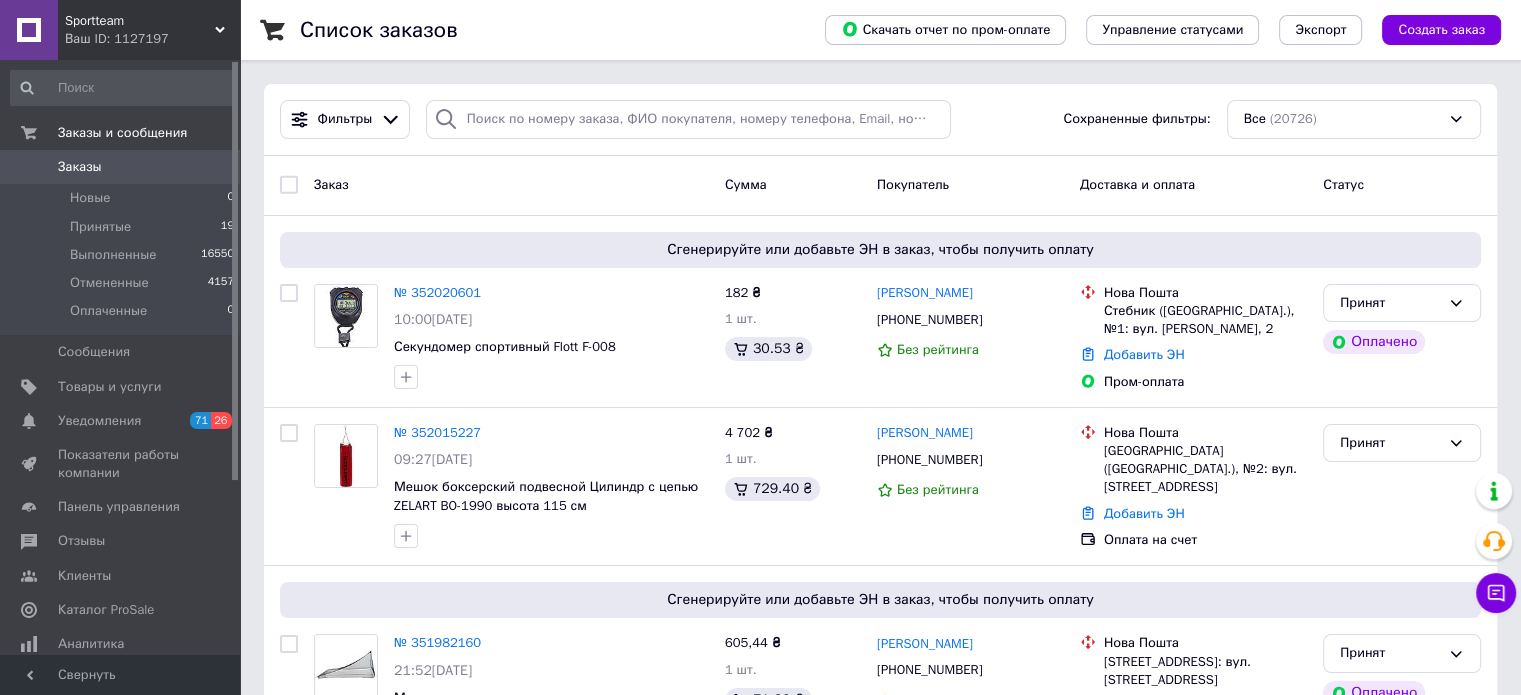 click on "Ваш ID: 1127197" at bounding box center (152, 39) 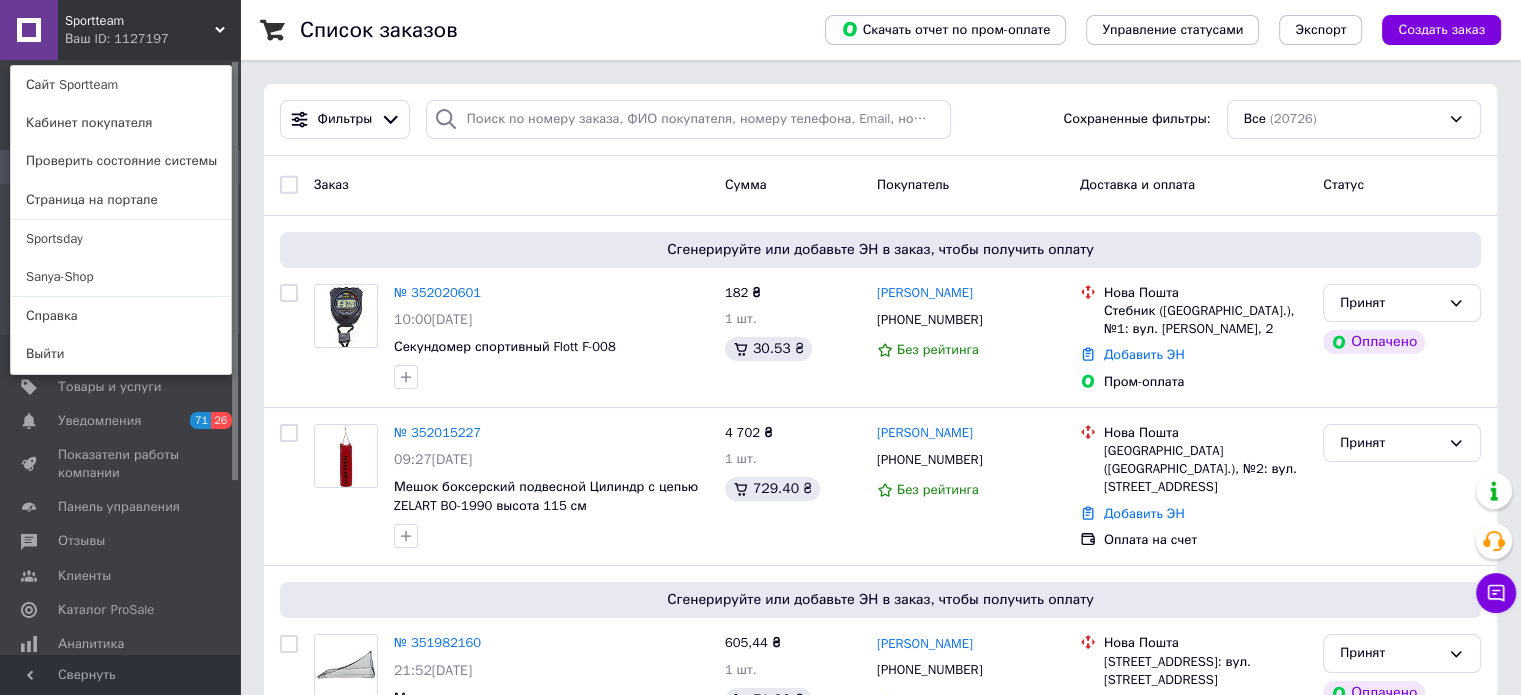click on "Sportsday" at bounding box center (121, 239) 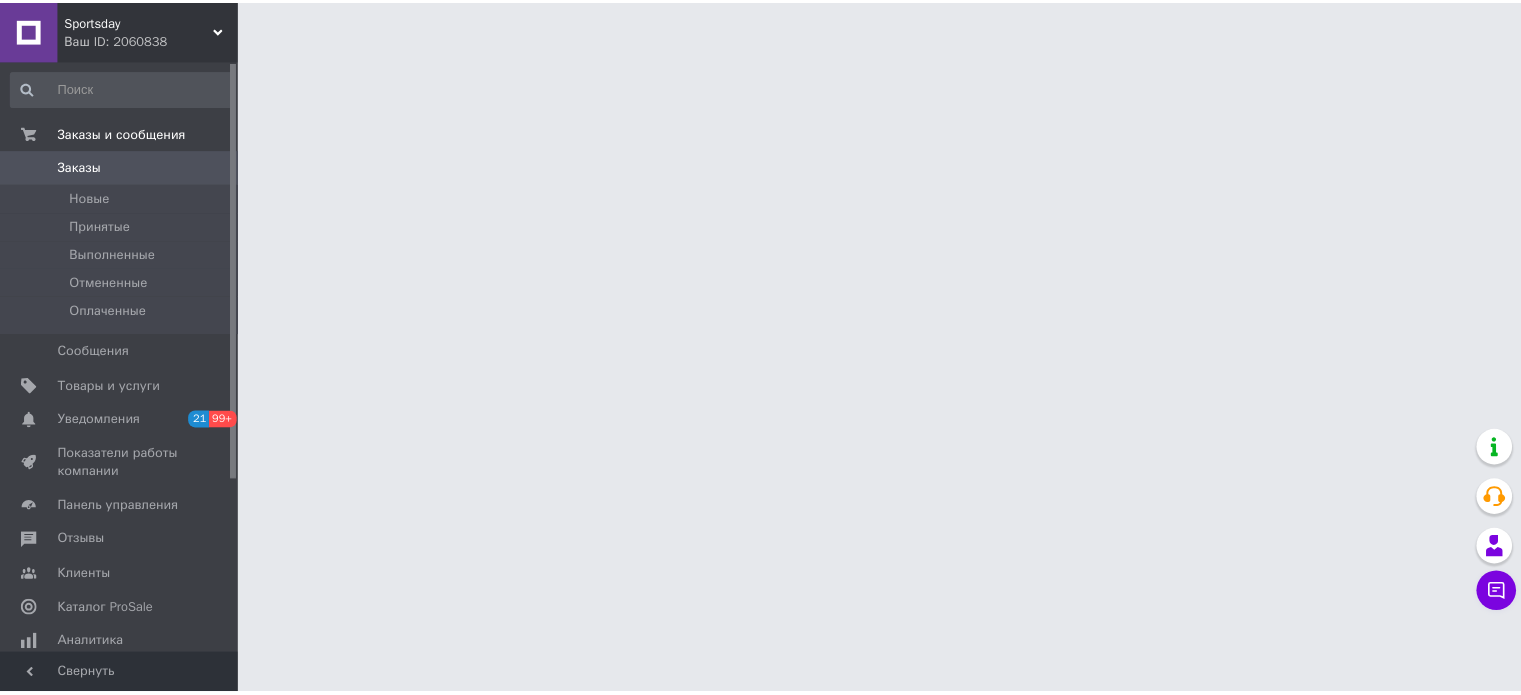 scroll, scrollTop: 0, scrollLeft: 0, axis: both 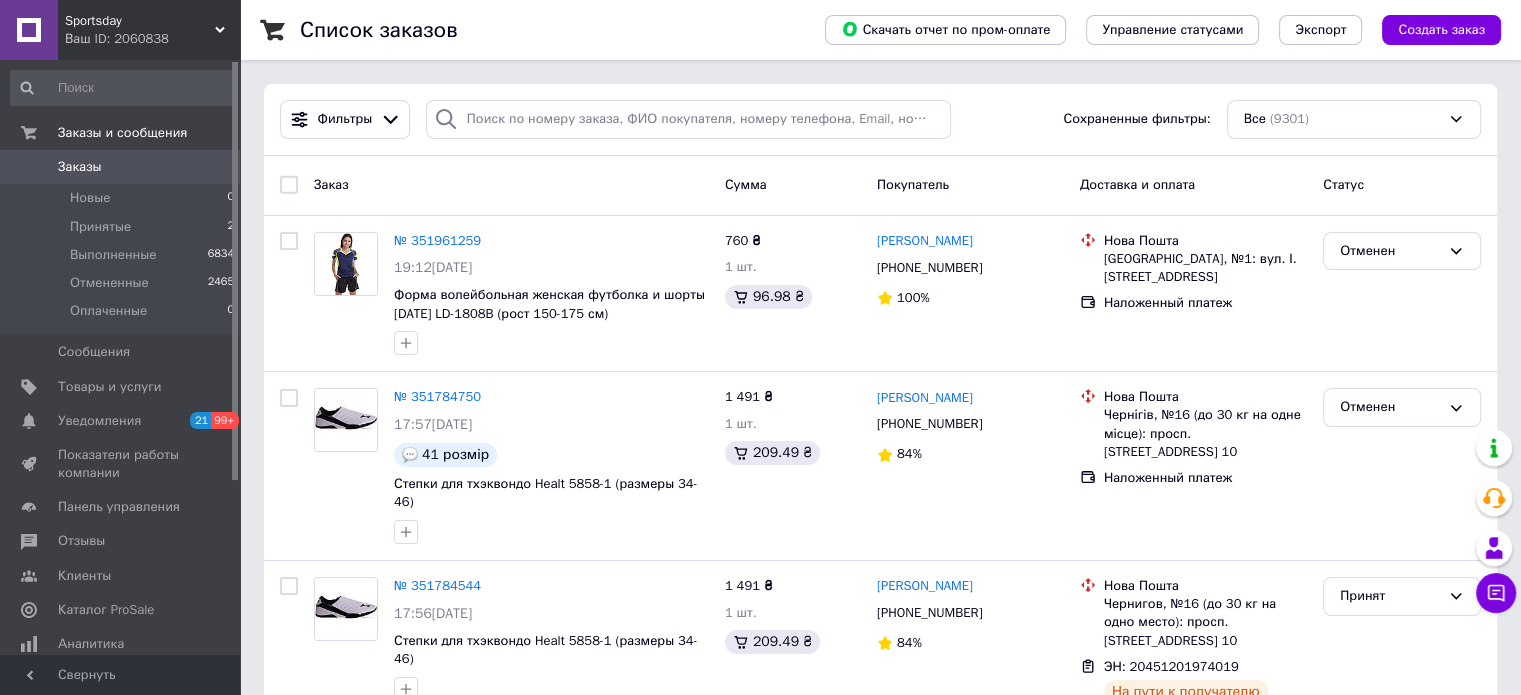 click on "Sportsday" at bounding box center (140, 21) 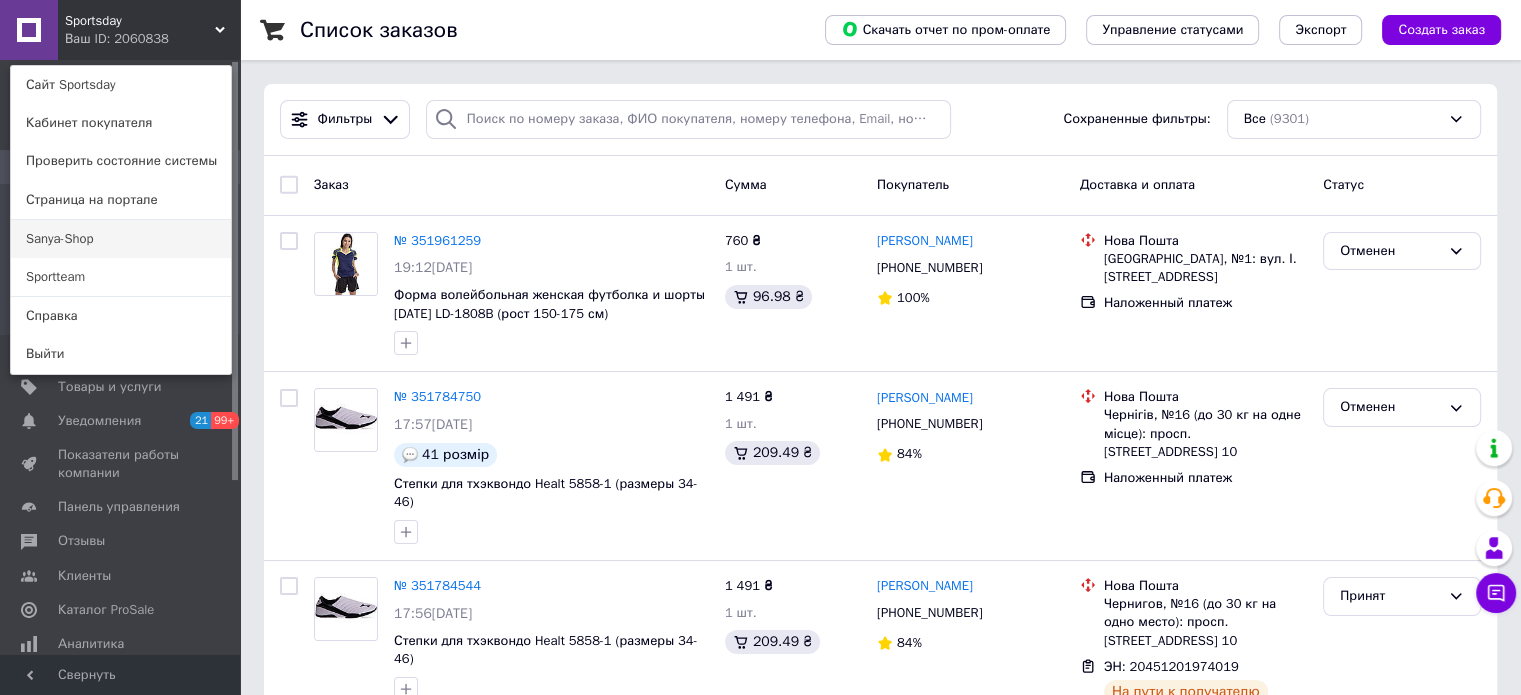 click on "Sanya-Shop" at bounding box center [121, 239] 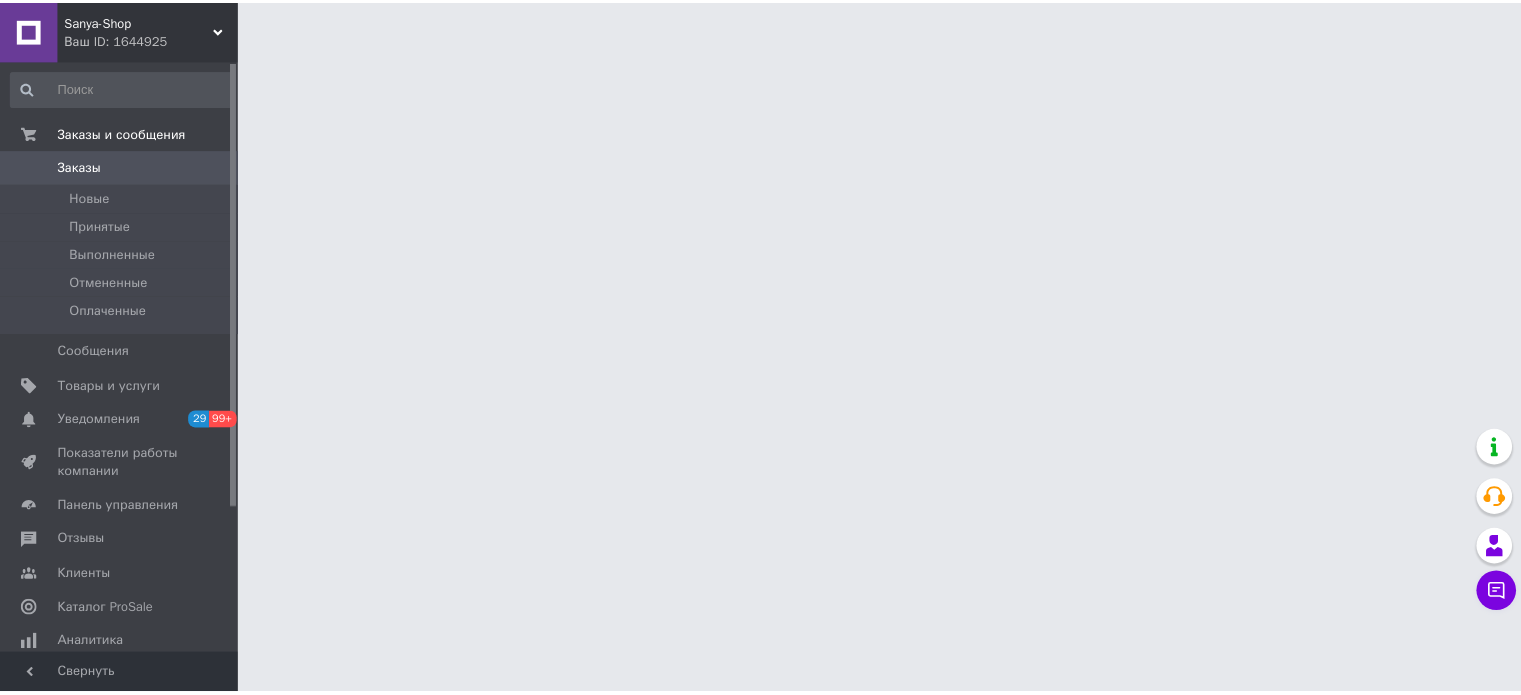 scroll, scrollTop: 0, scrollLeft: 0, axis: both 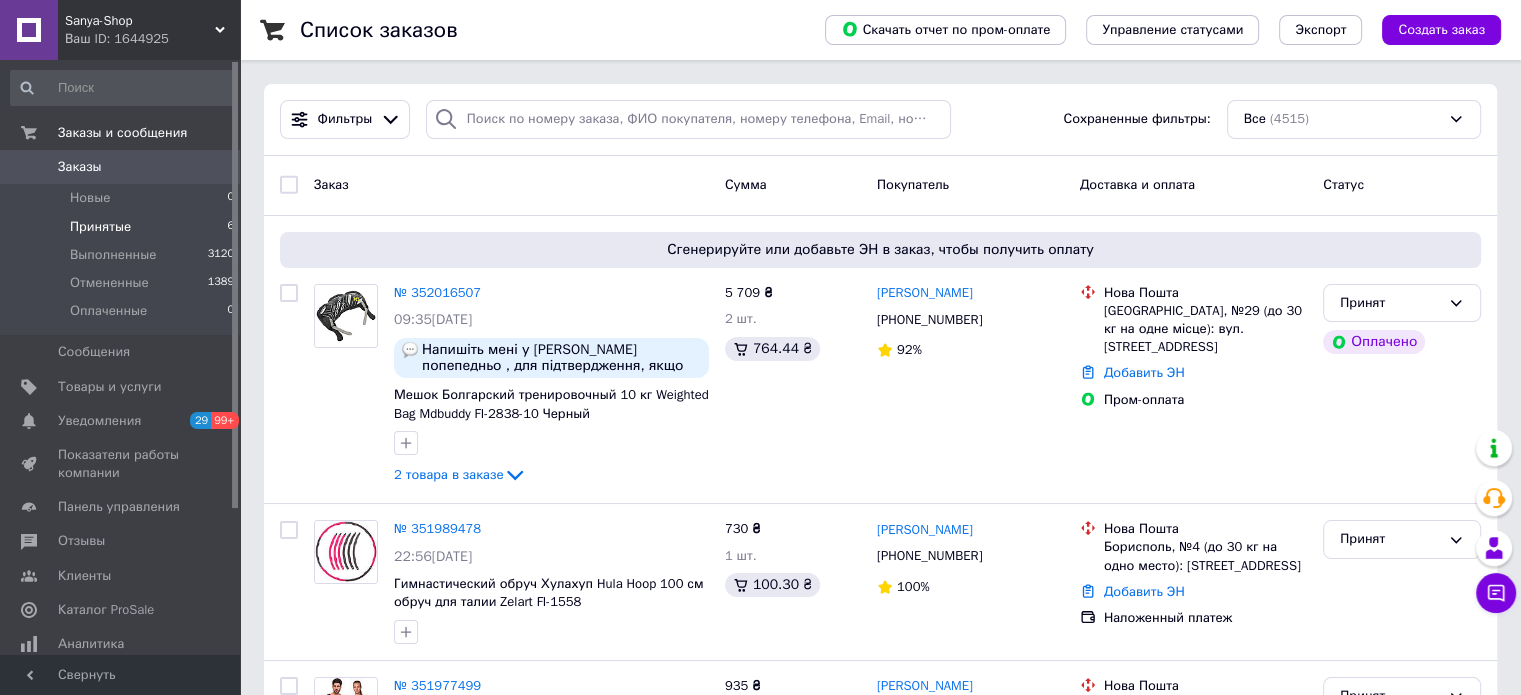 click on "Принятые 6" at bounding box center (123, 227) 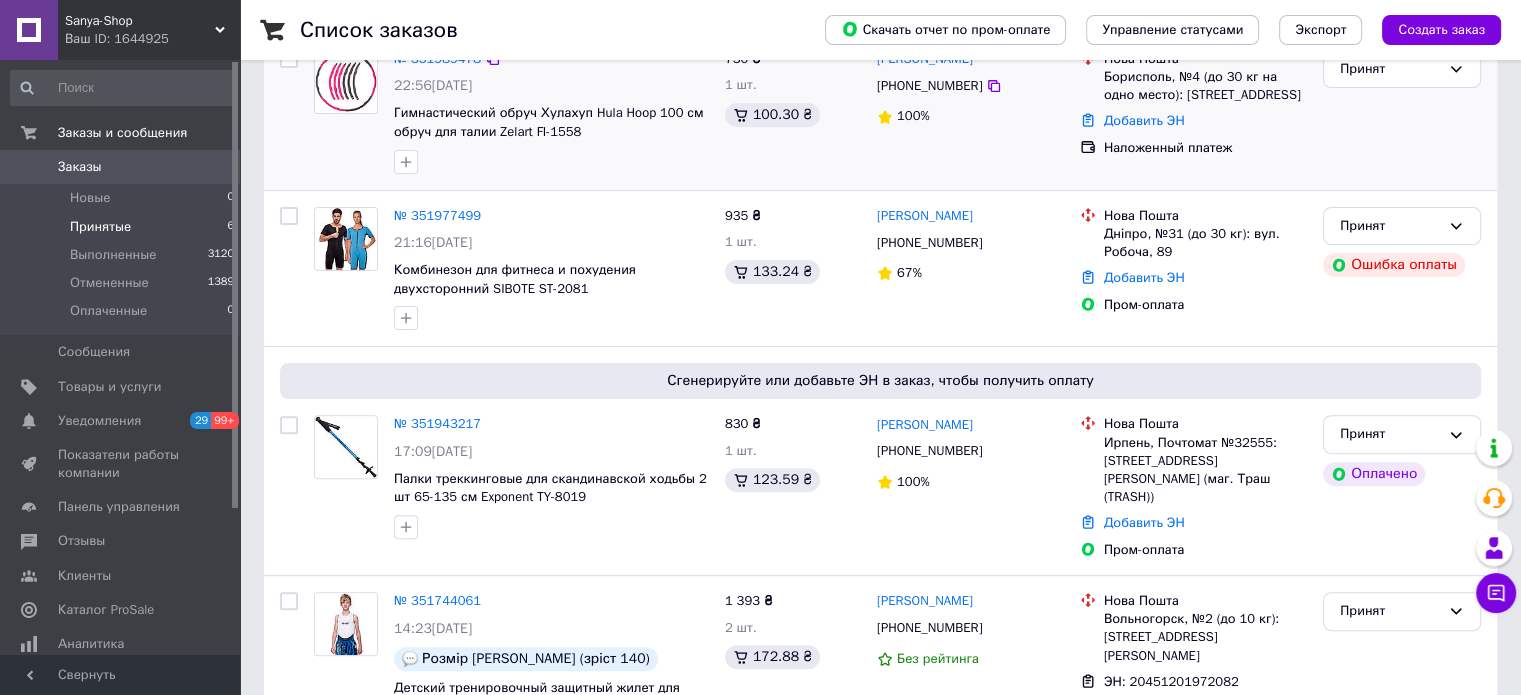 scroll, scrollTop: 600, scrollLeft: 0, axis: vertical 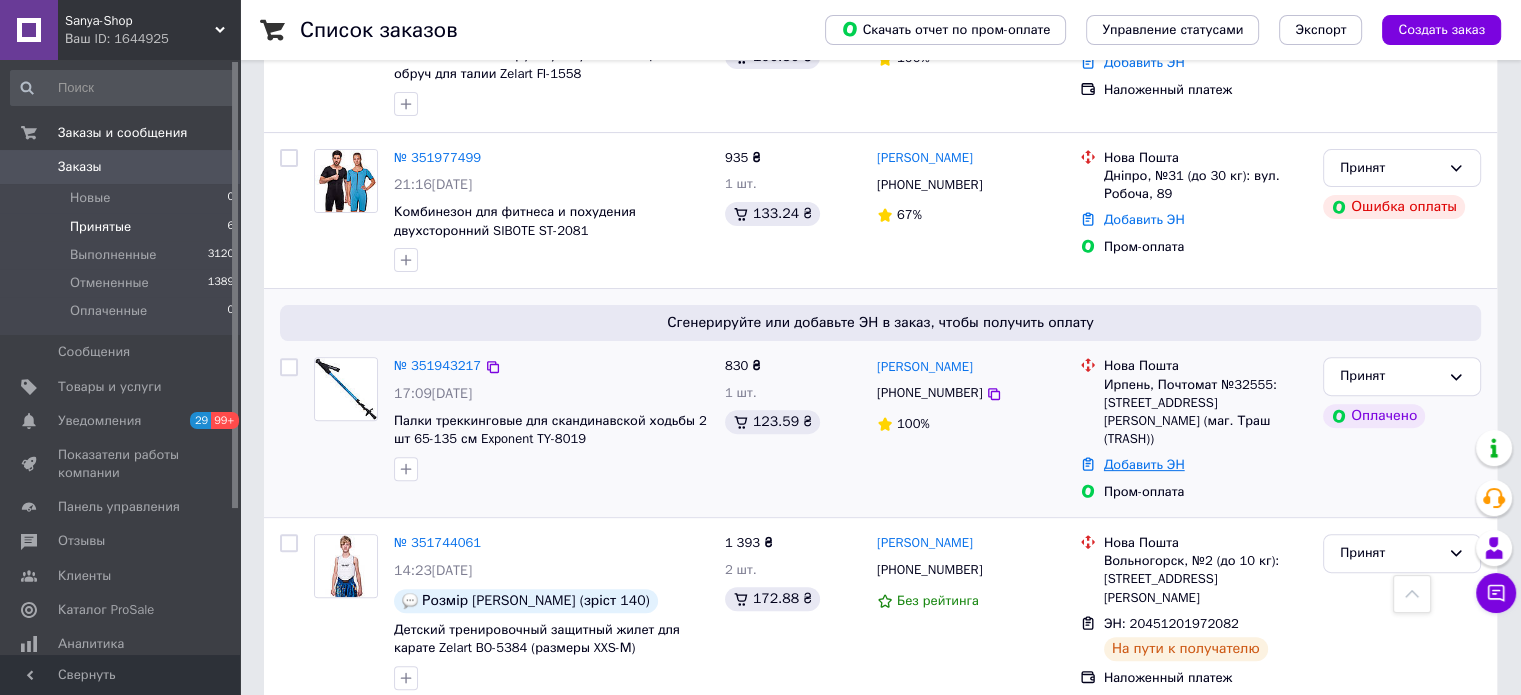 click on "Добавить ЭН" at bounding box center (1144, 464) 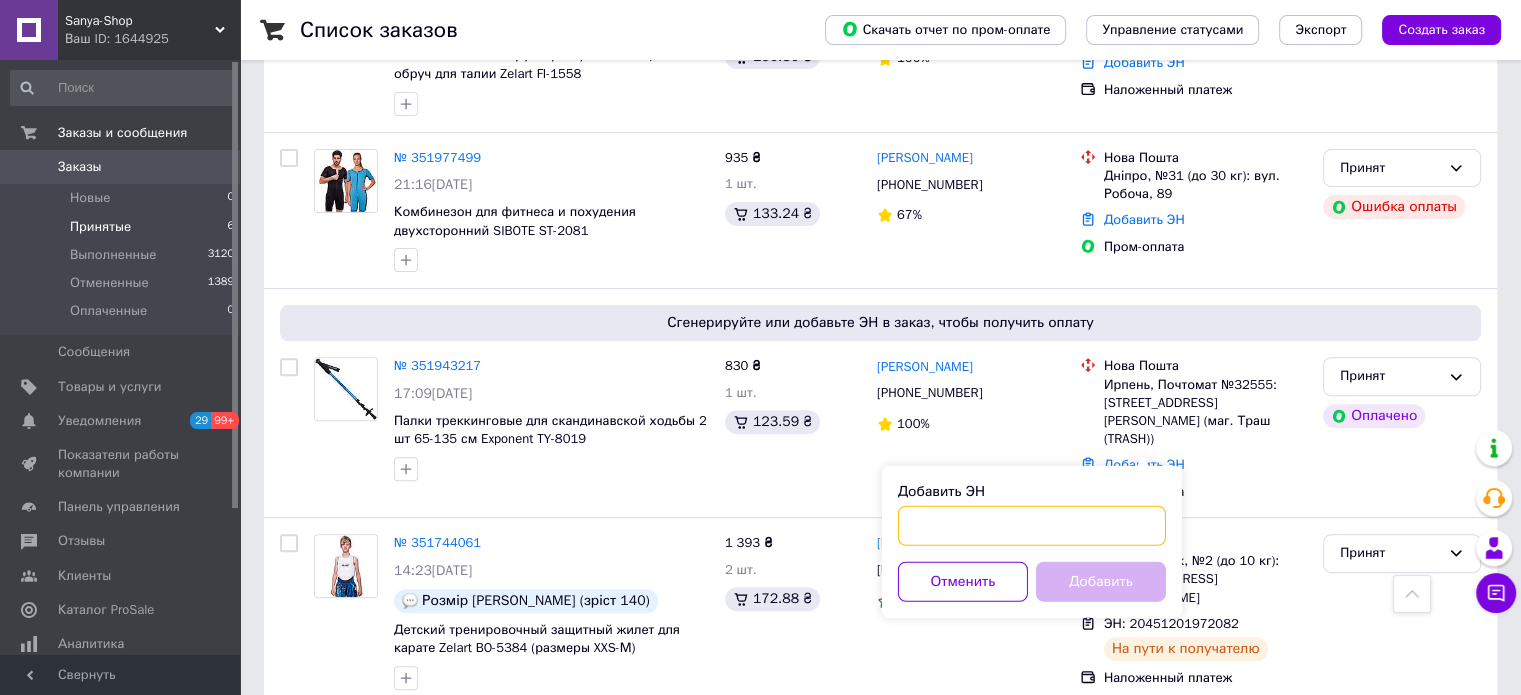 paste on "20451202830447" 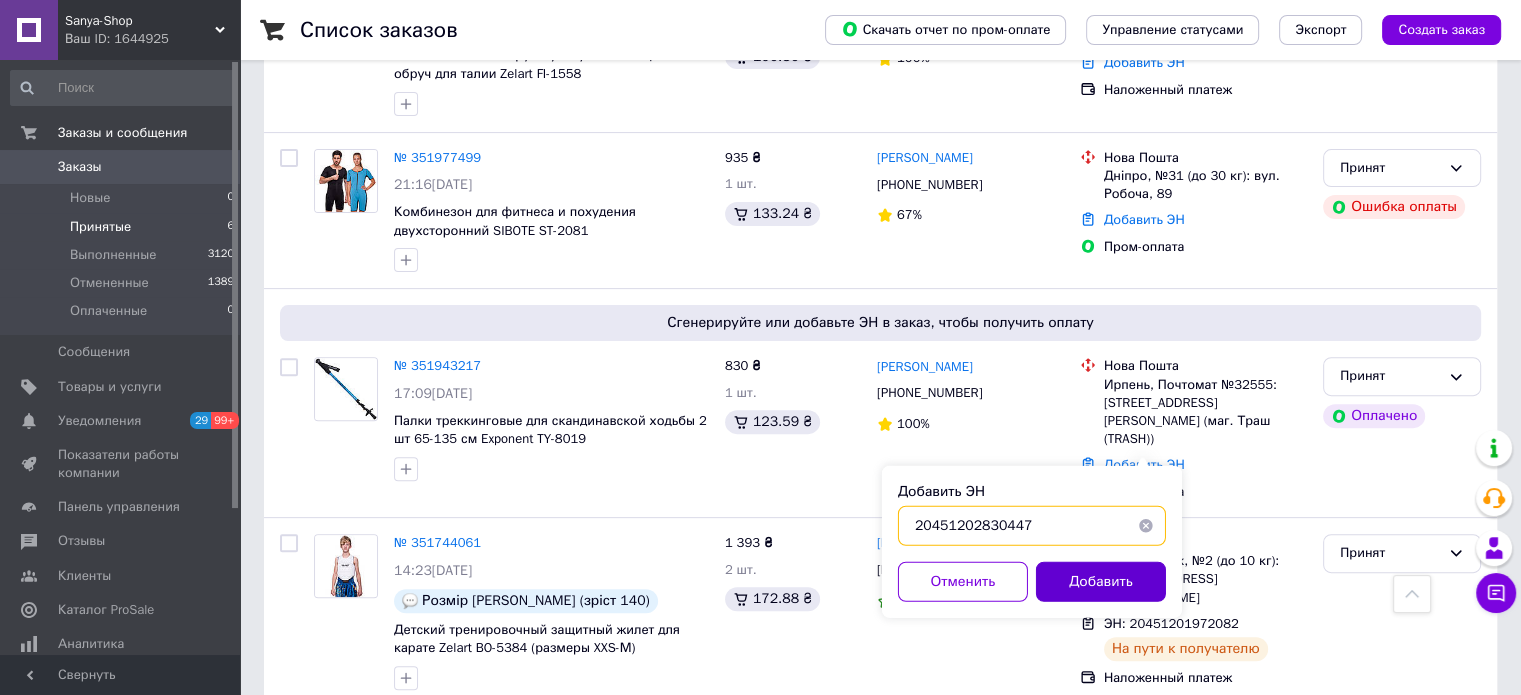 type on "20451202830447" 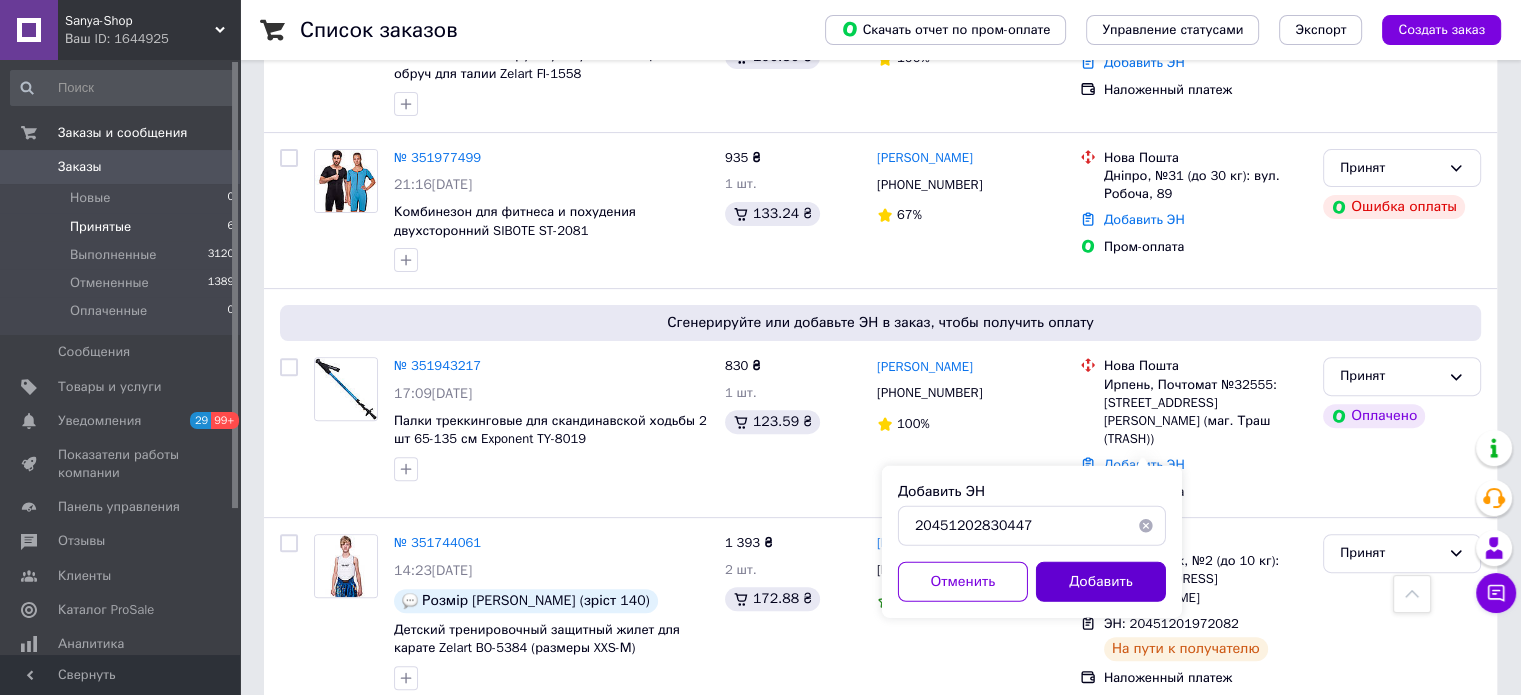 click on "Добавить" at bounding box center [1101, 582] 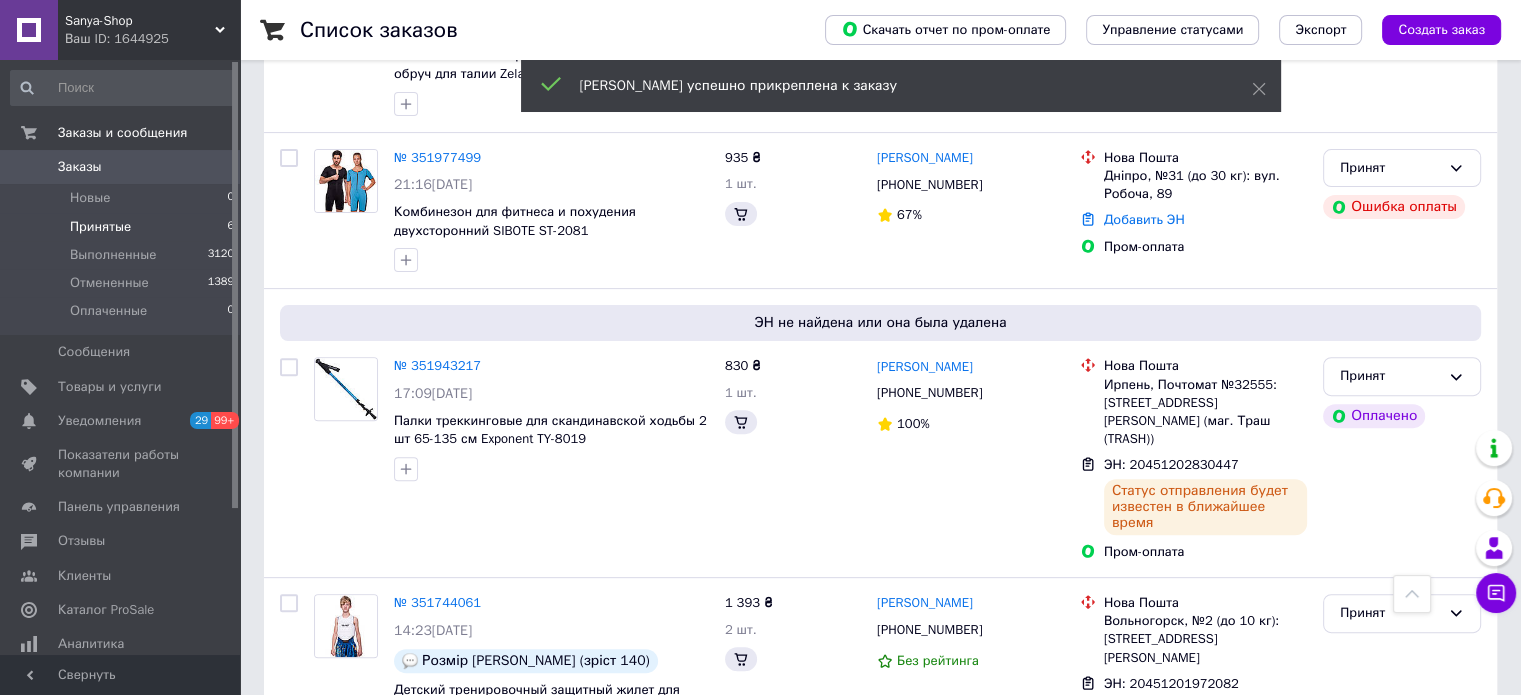 click on "Ваш ID: 1644925" at bounding box center (152, 39) 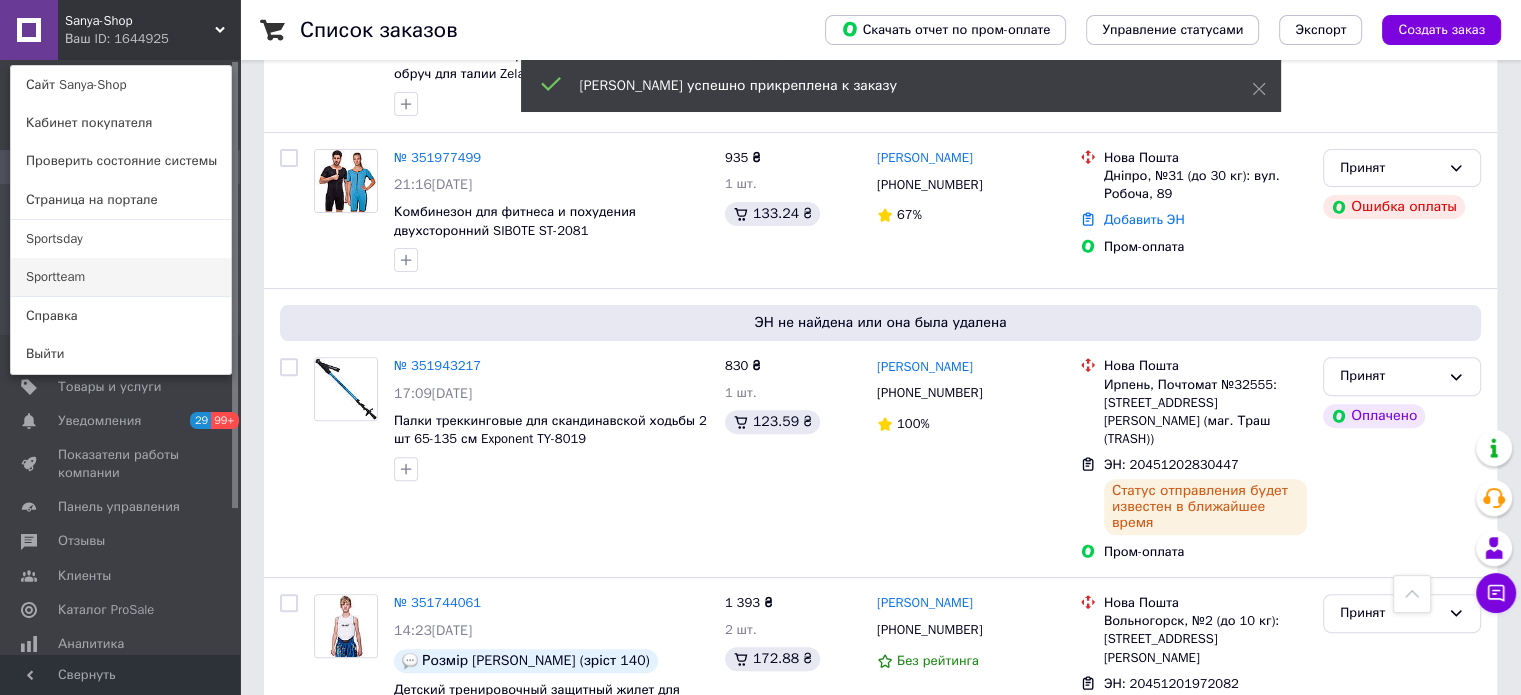 click on "Sportteam" at bounding box center (121, 277) 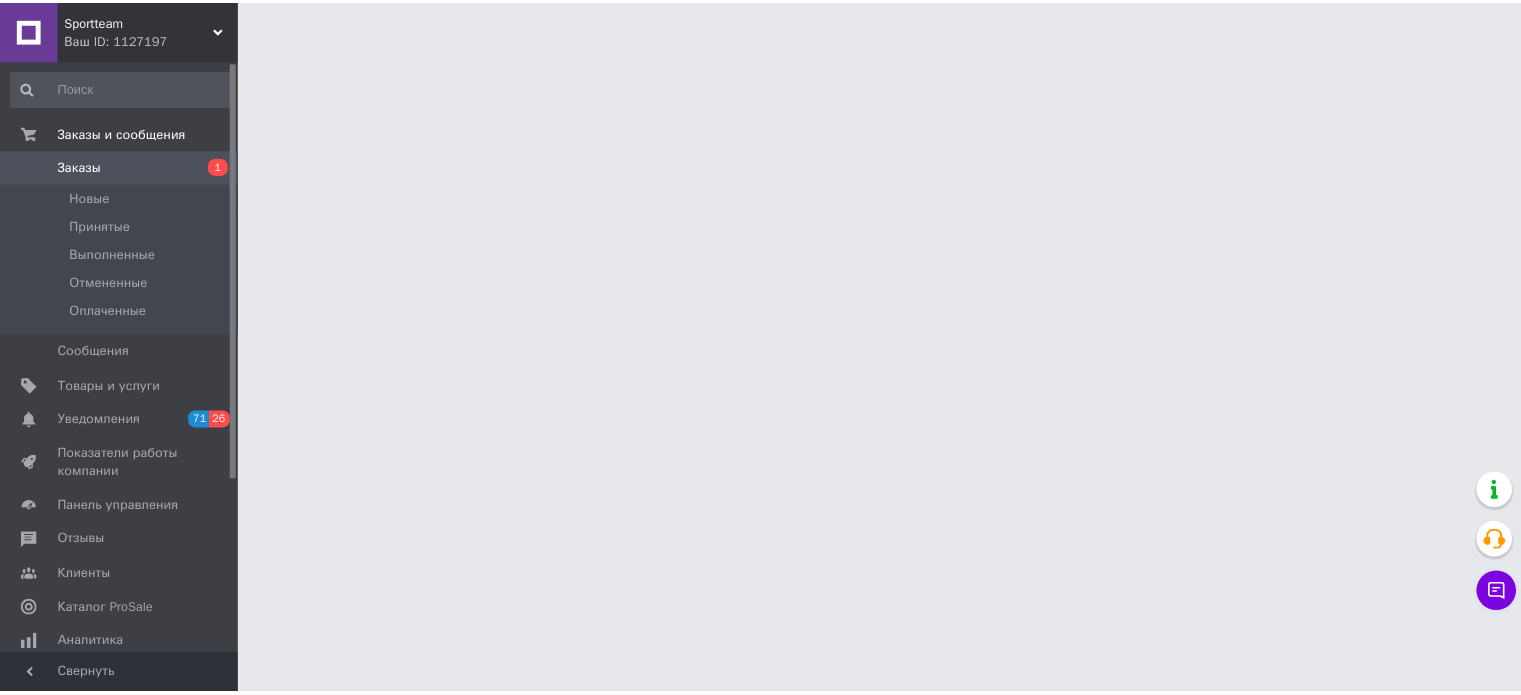 scroll, scrollTop: 0, scrollLeft: 0, axis: both 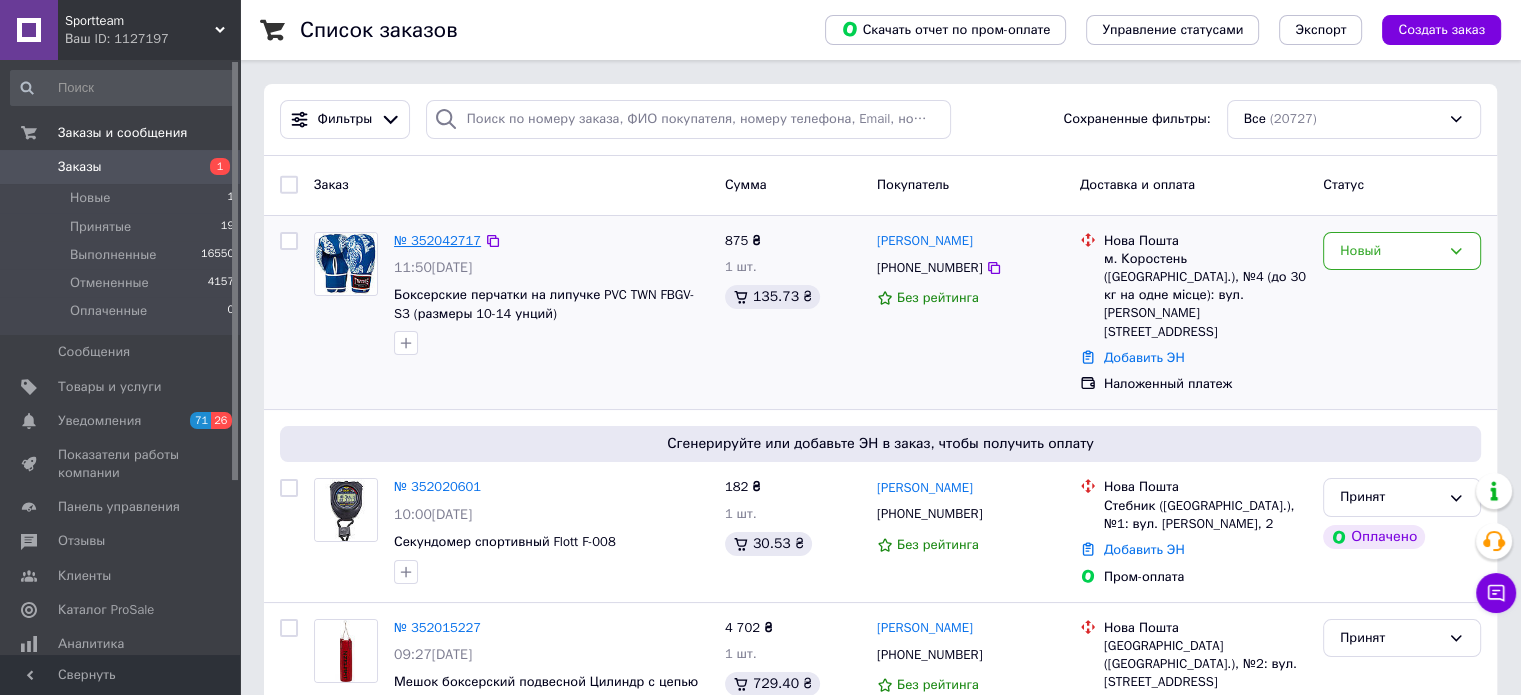 click on "№ 352042717" at bounding box center [437, 240] 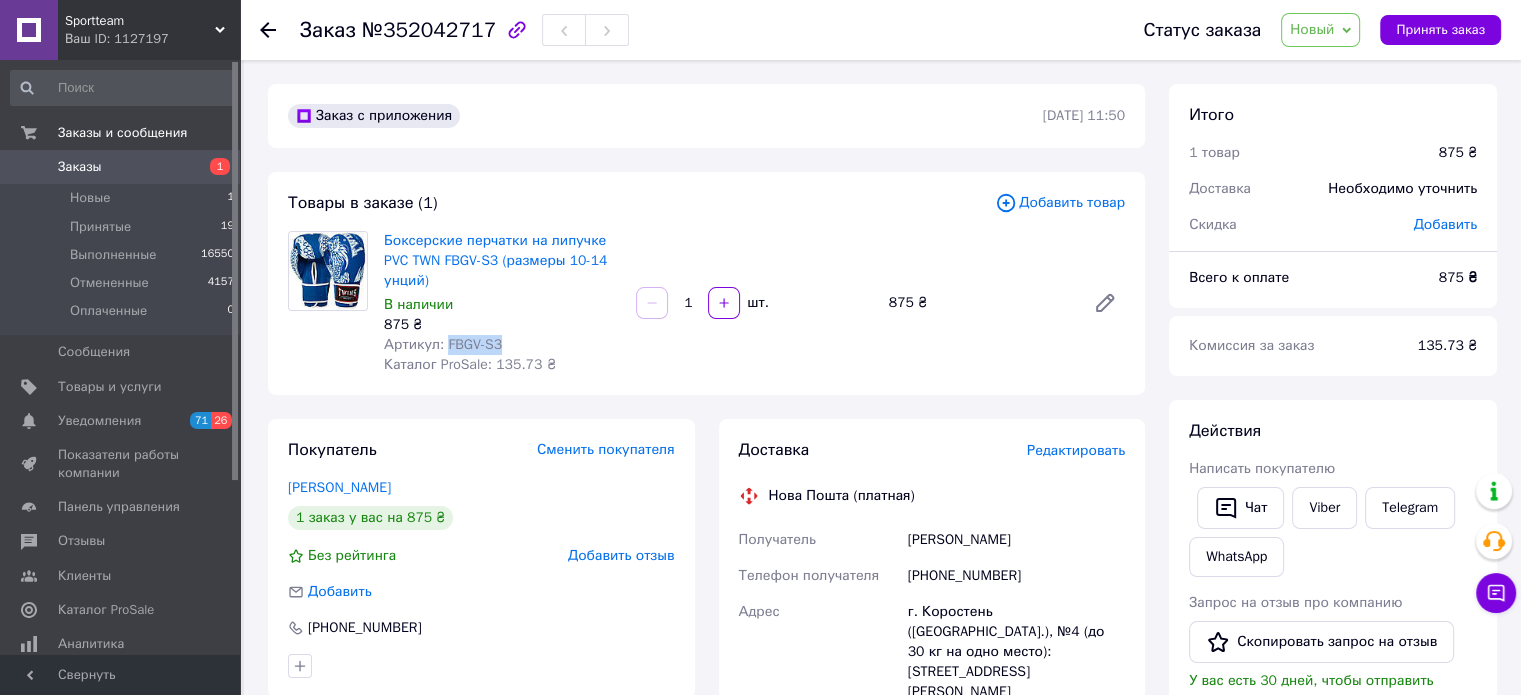 drag, startPoint x: 500, startPoint y: 345, endPoint x: 443, endPoint y: 345, distance: 57 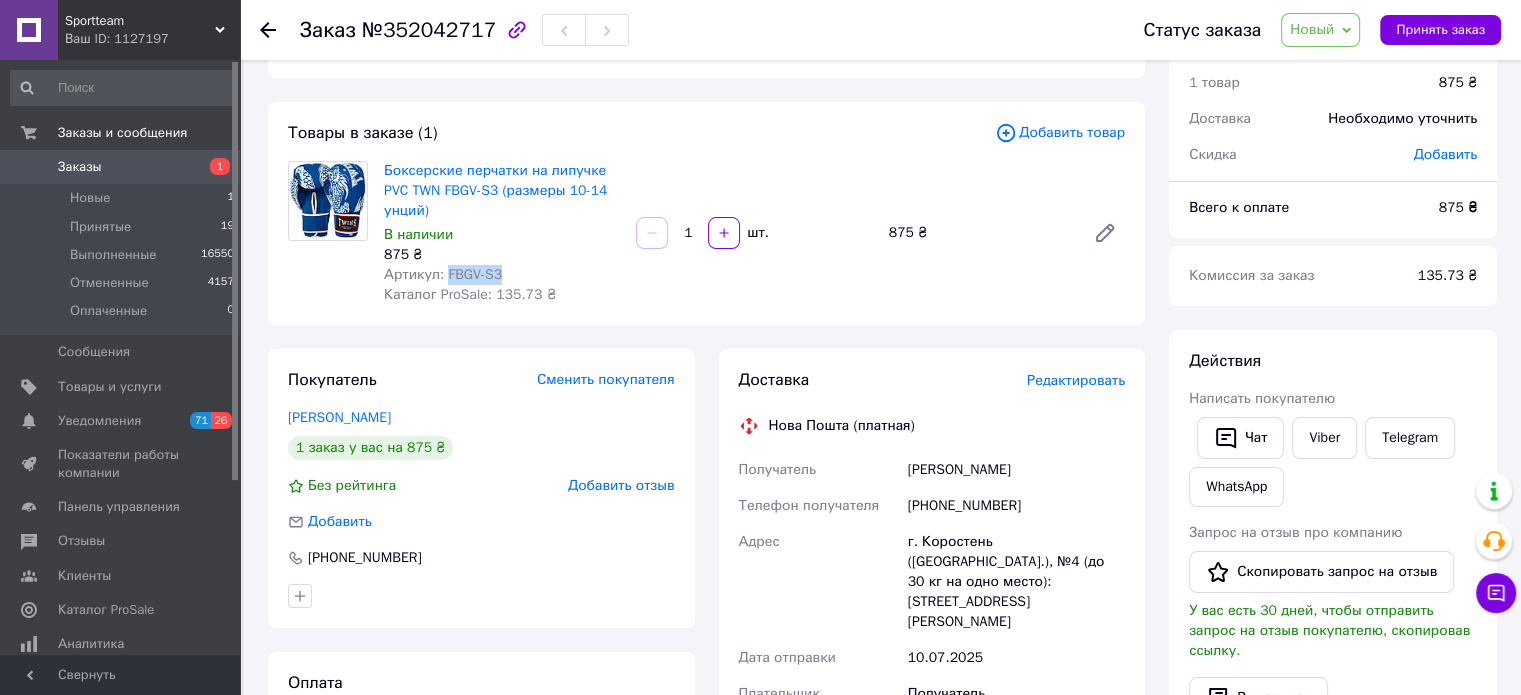 scroll, scrollTop: 100, scrollLeft: 0, axis: vertical 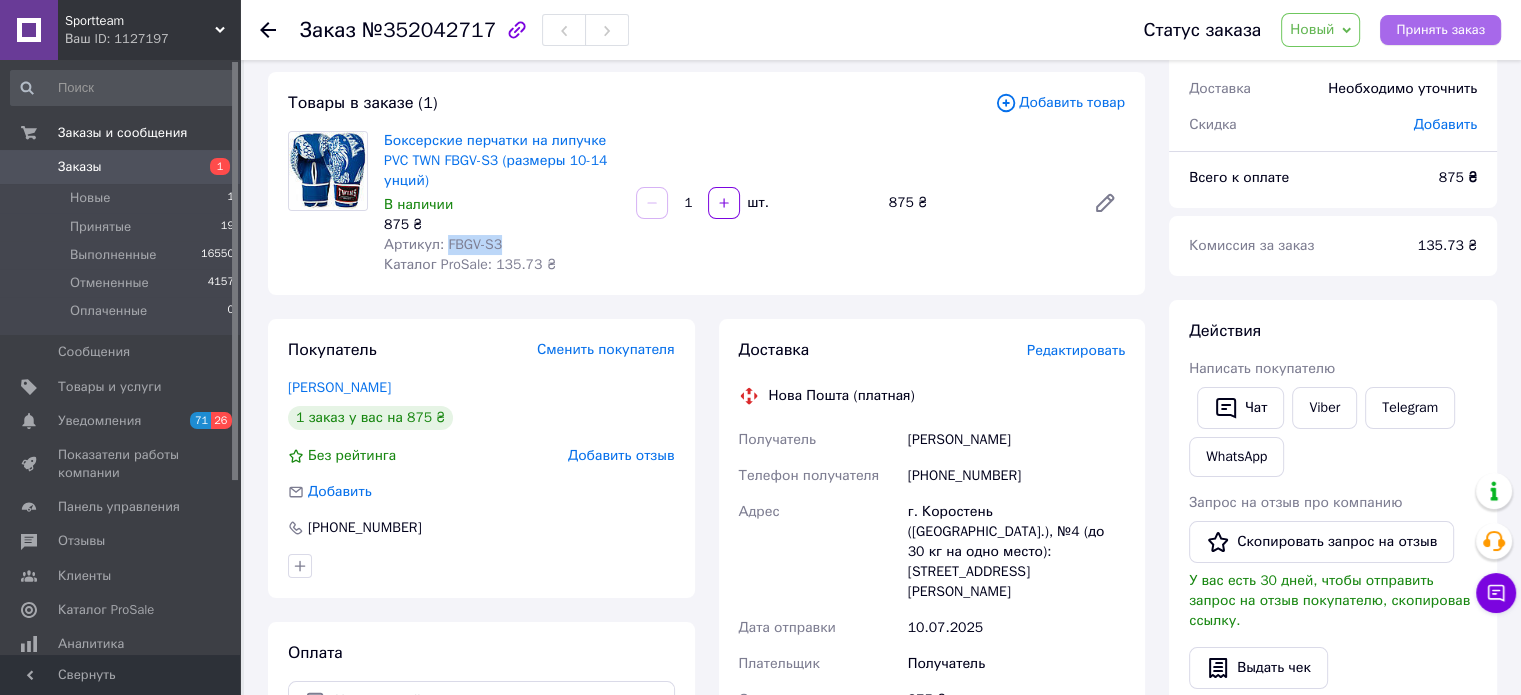 click on "Принять заказ" at bounding box center (1440, 30) 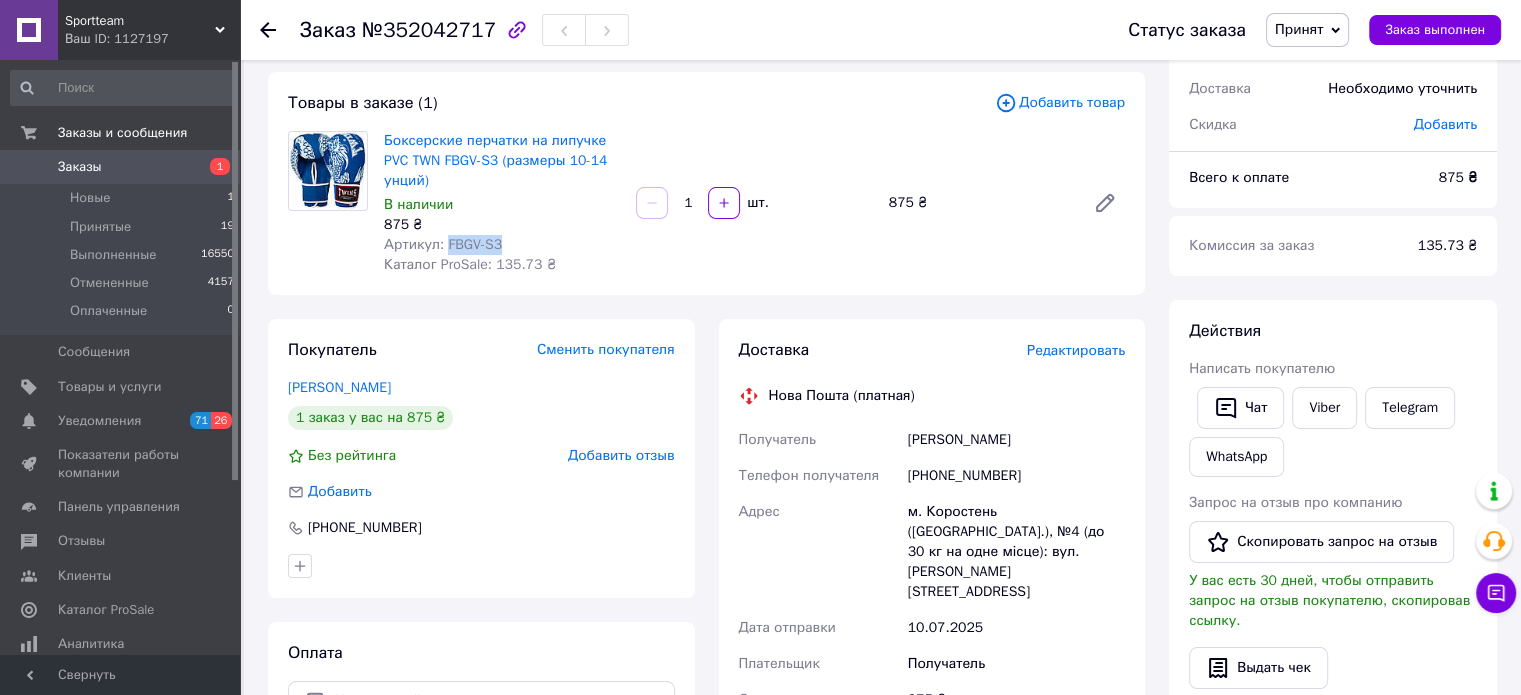 drag, startPoint x: 1023, startPoint y: 443, endPoint x: 910, endPoint y: 434, distance: 113.35784 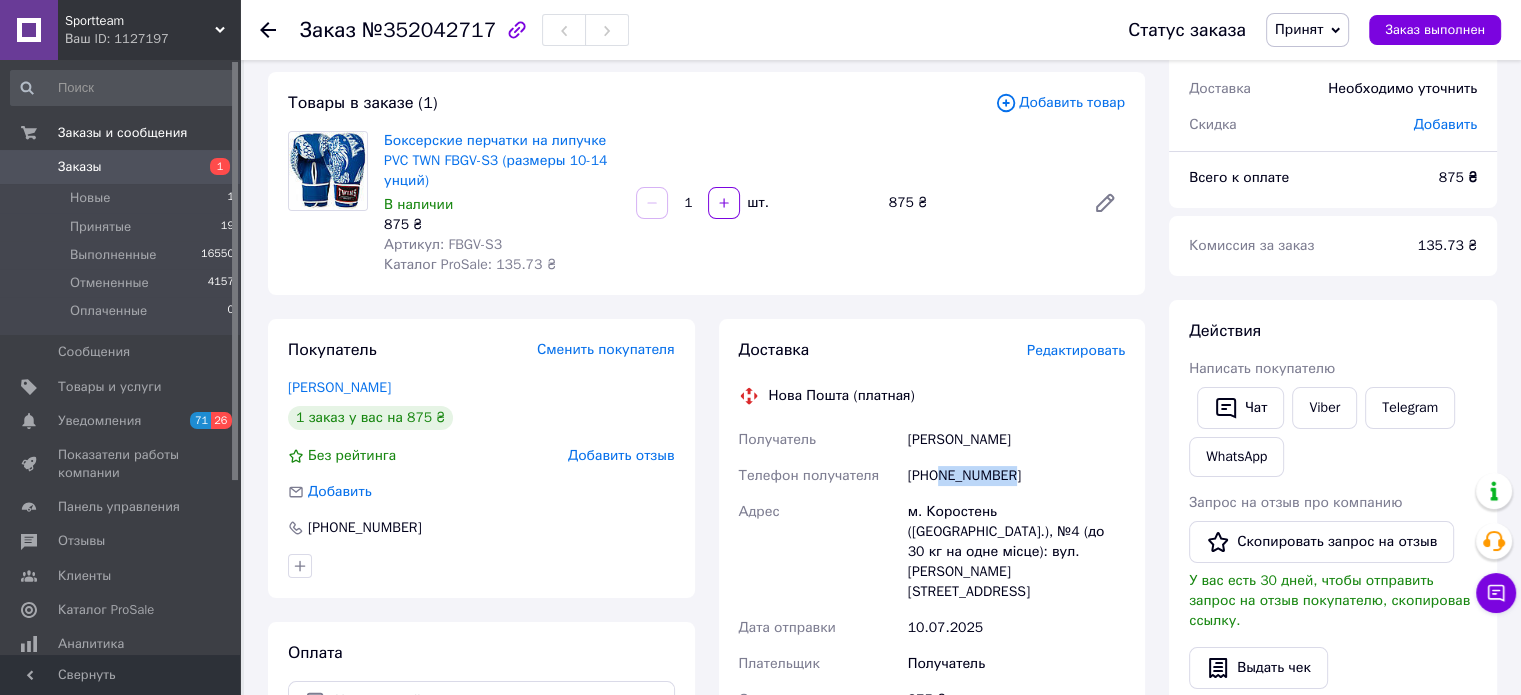 drag, startPoint x: 1015, startPoint y: 475, endPoint x: 938, endPoint y: 483, distance: 77.41447 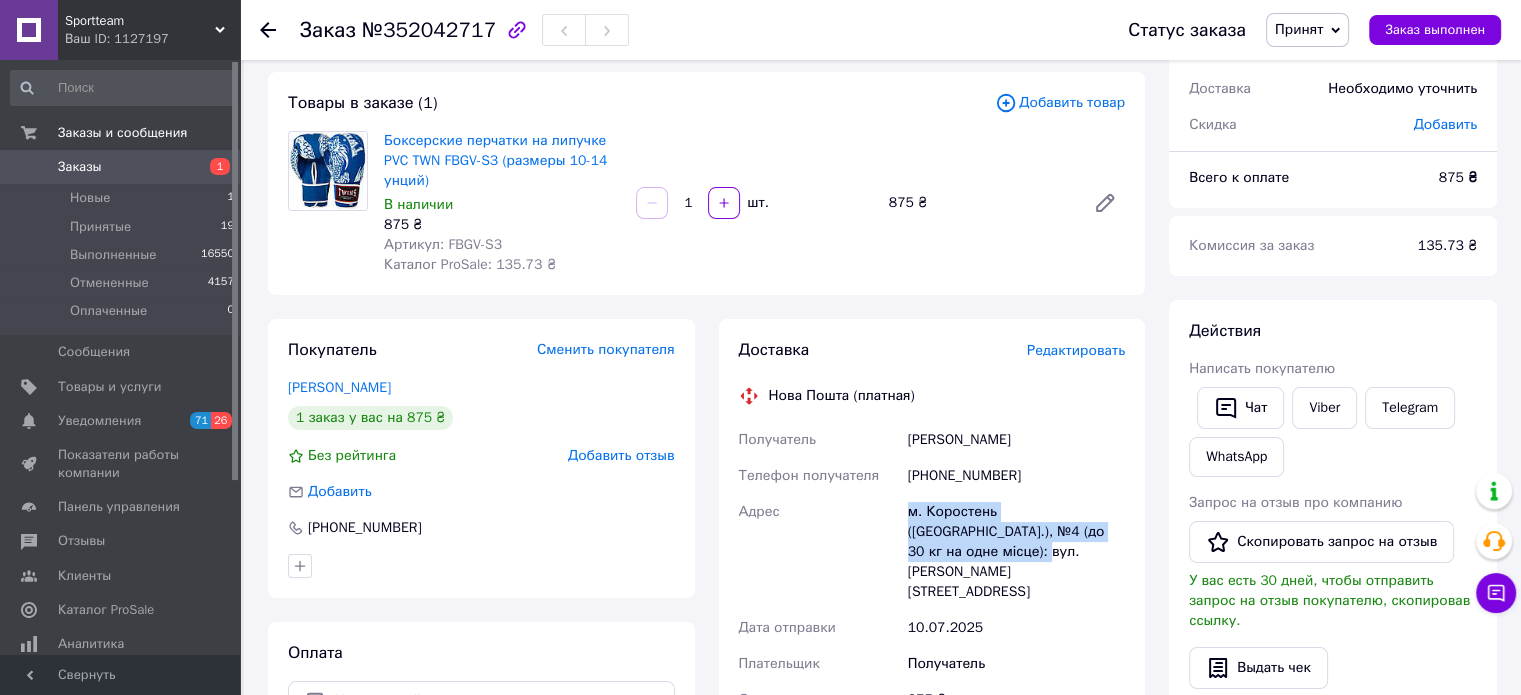 drag, startPoint x: 905, startPoint y: 515, endPoint x: 971, endPoint y: 543, distance: 71.693794 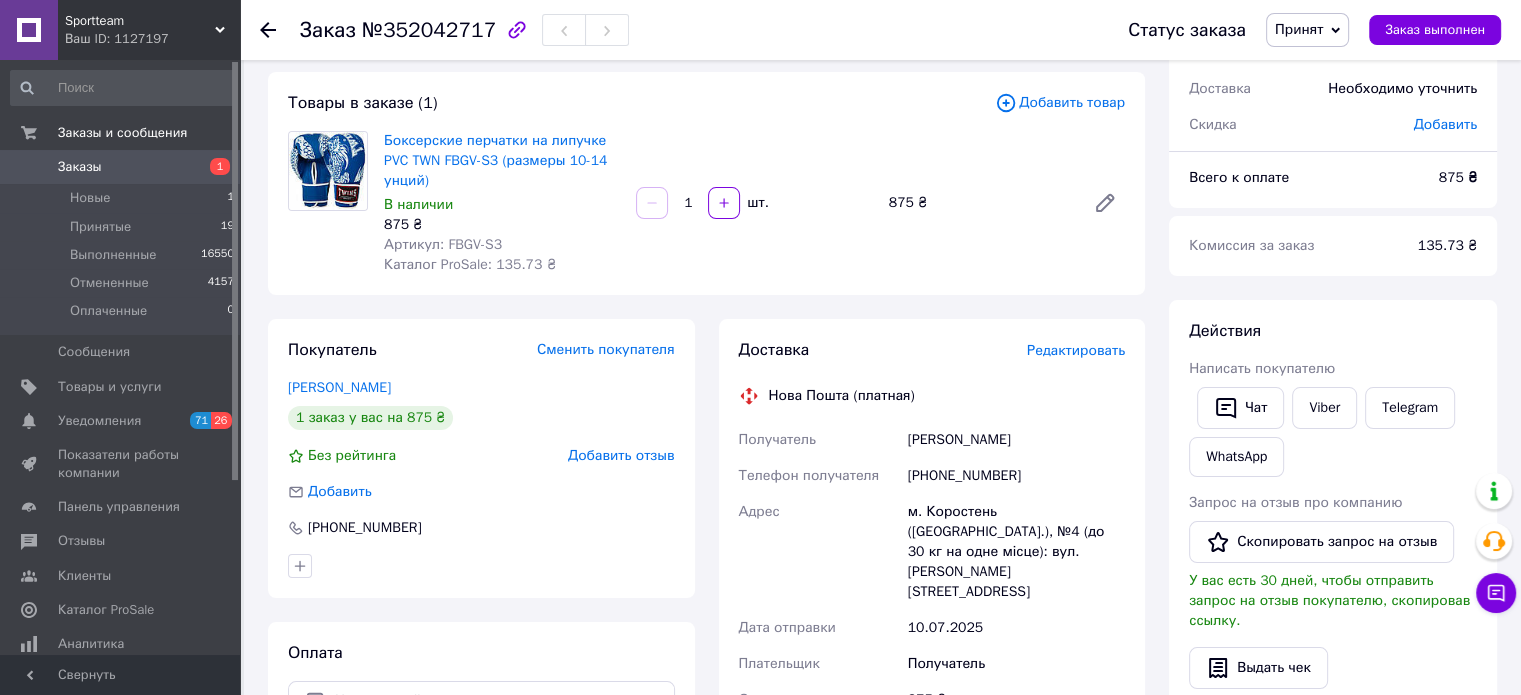 drag, startPoint x: 963, startPoint y: 539, endPoint x: 923, endPoint y: 515, distance: 46.647614 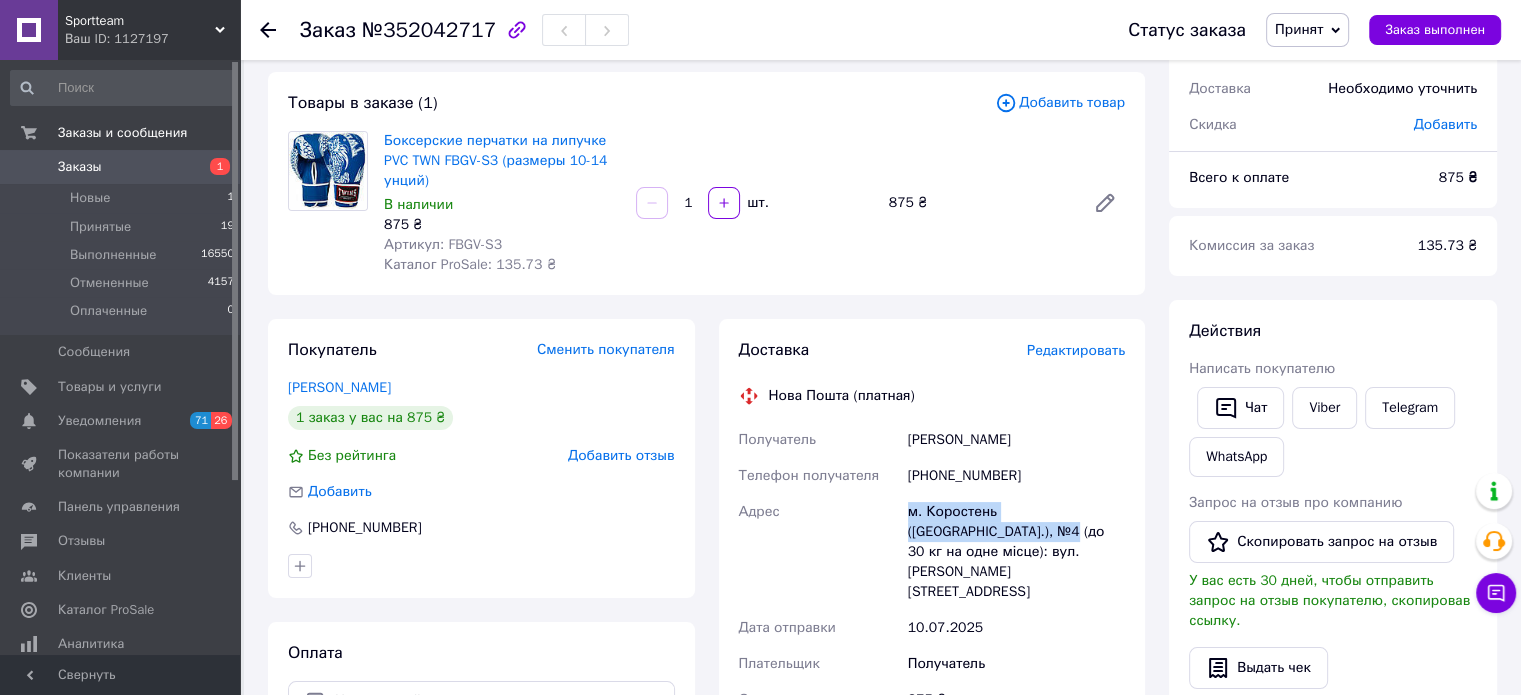 drag, startPoint x: 909, startPoint y: 509, endPoint x: 965, endPoint y: 528, distance: 59.135437 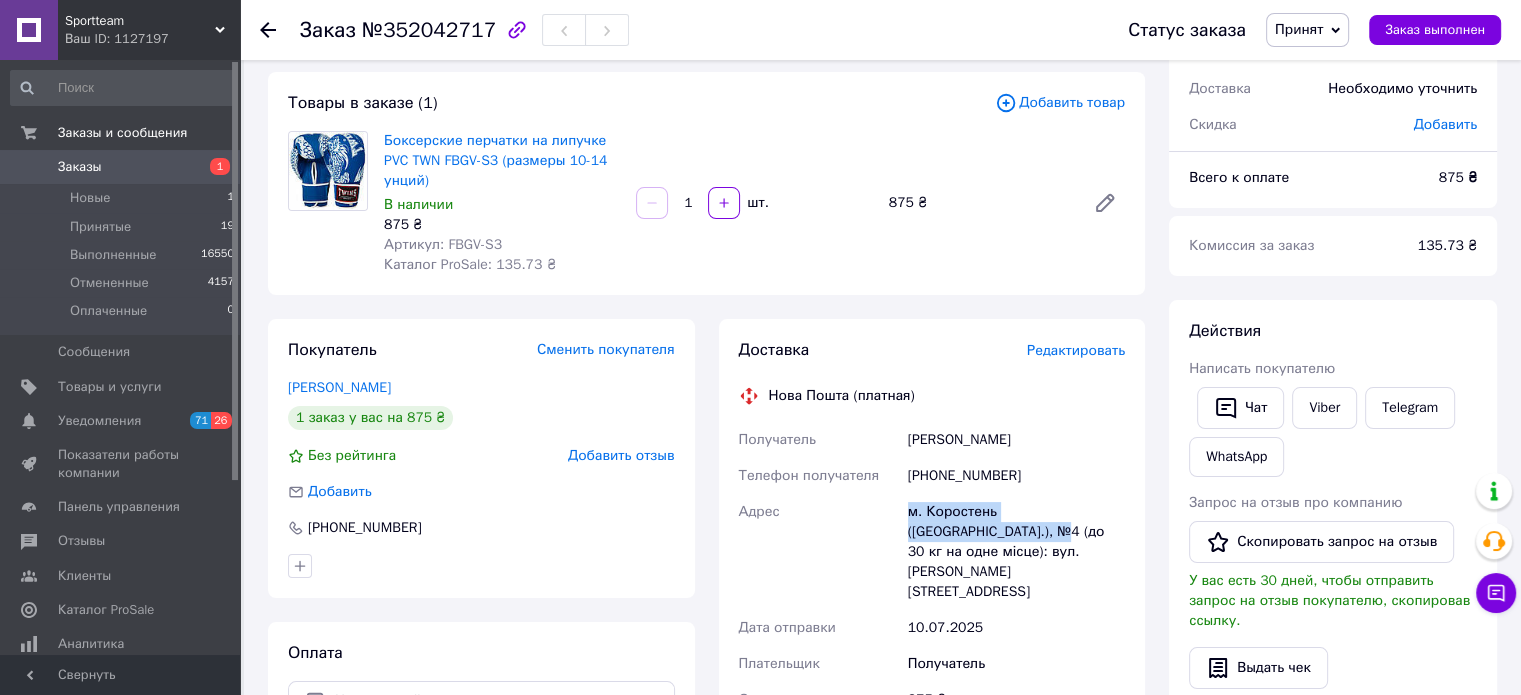 copy on "м. Коростень (Житомирська обл.), №4" 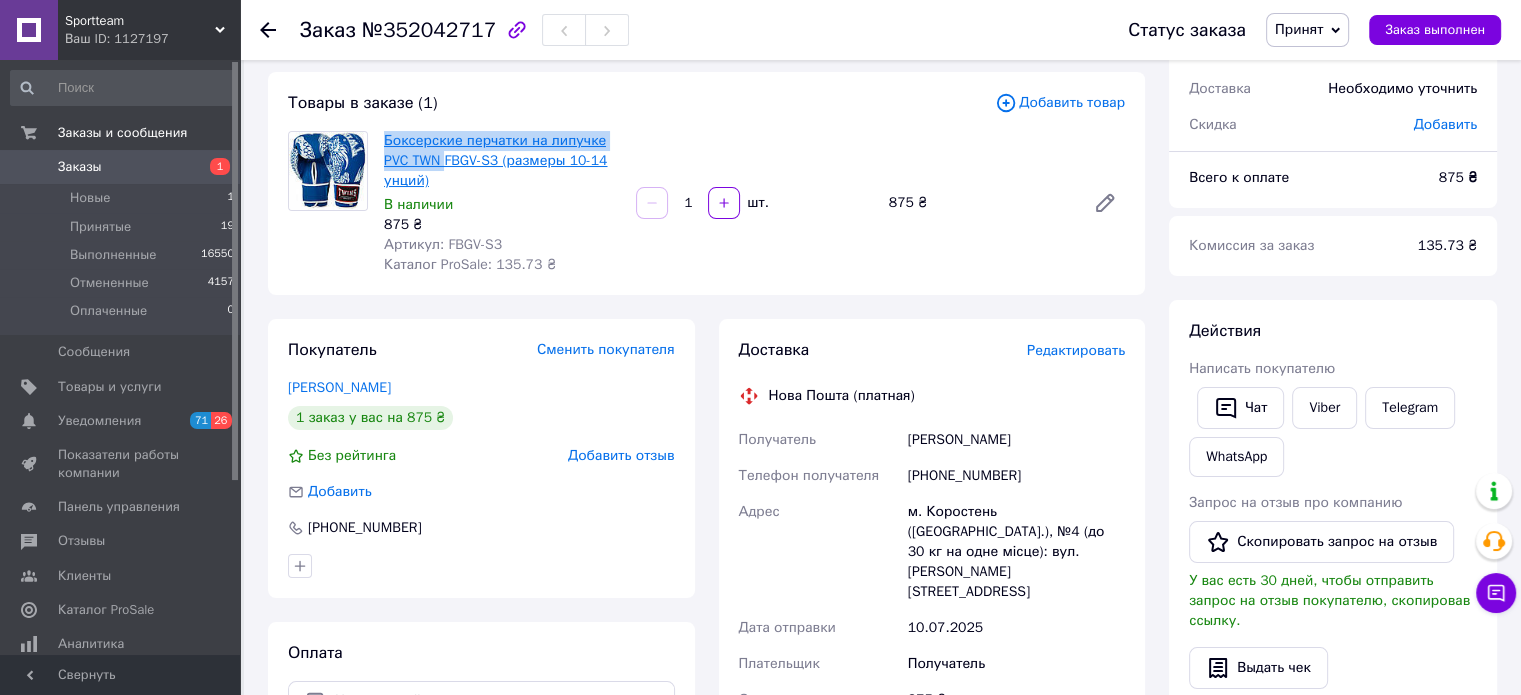drag, startPoint x: 378, startPoint y: 139, endPoint x: 448, endPoint y: 154, distance: 71.5891 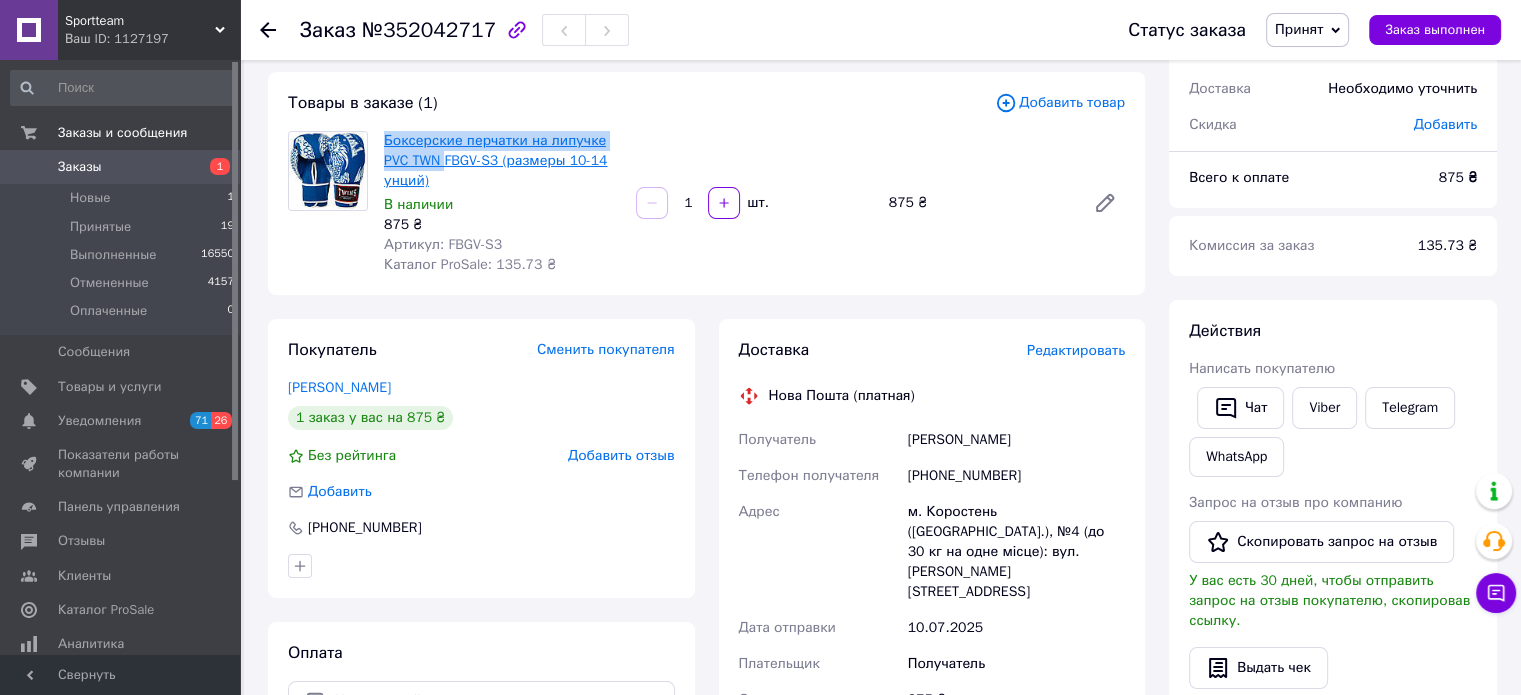 copy on "Боксерские перчатки на липучке PVC TWN" 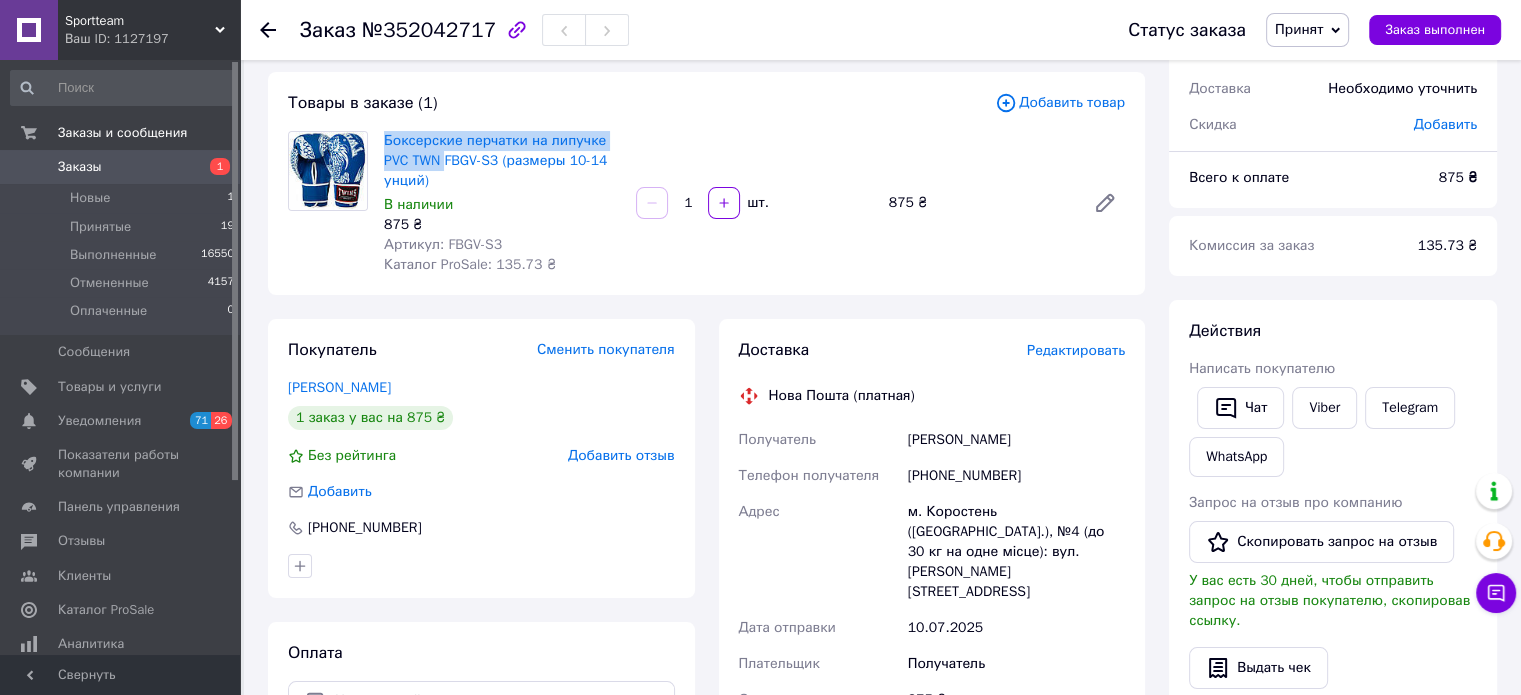 click on "Заказы" at bounding box center [121, 167] 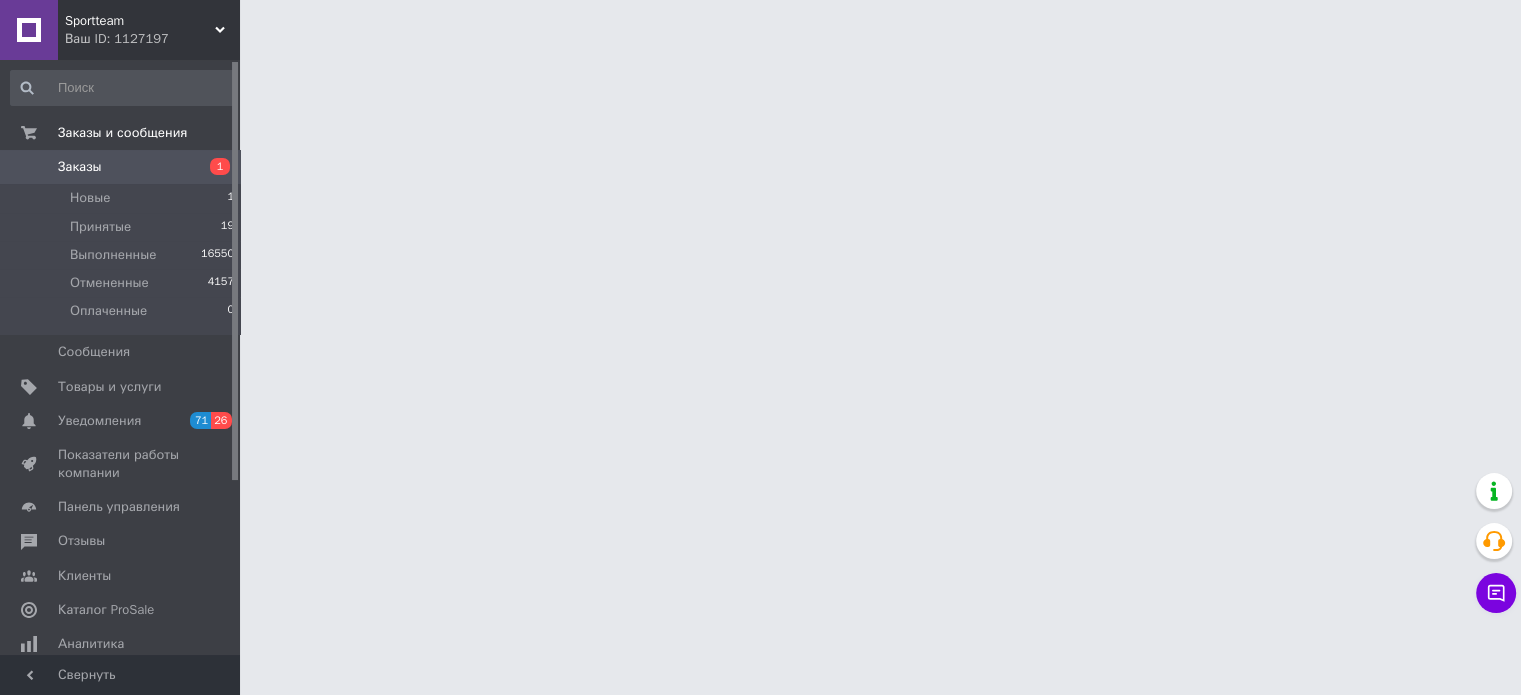 scroll, scrollTop: 0, scrollLeft: 0, axis: both 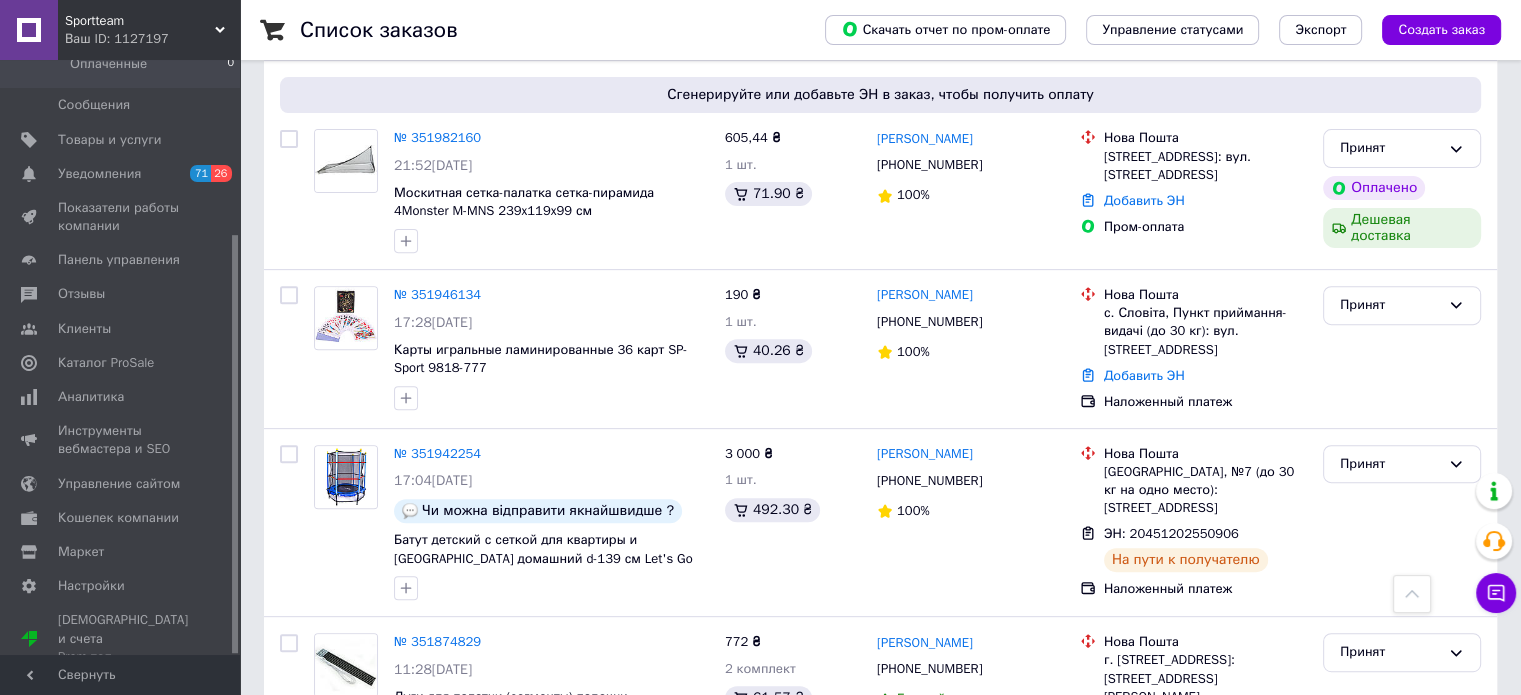 click 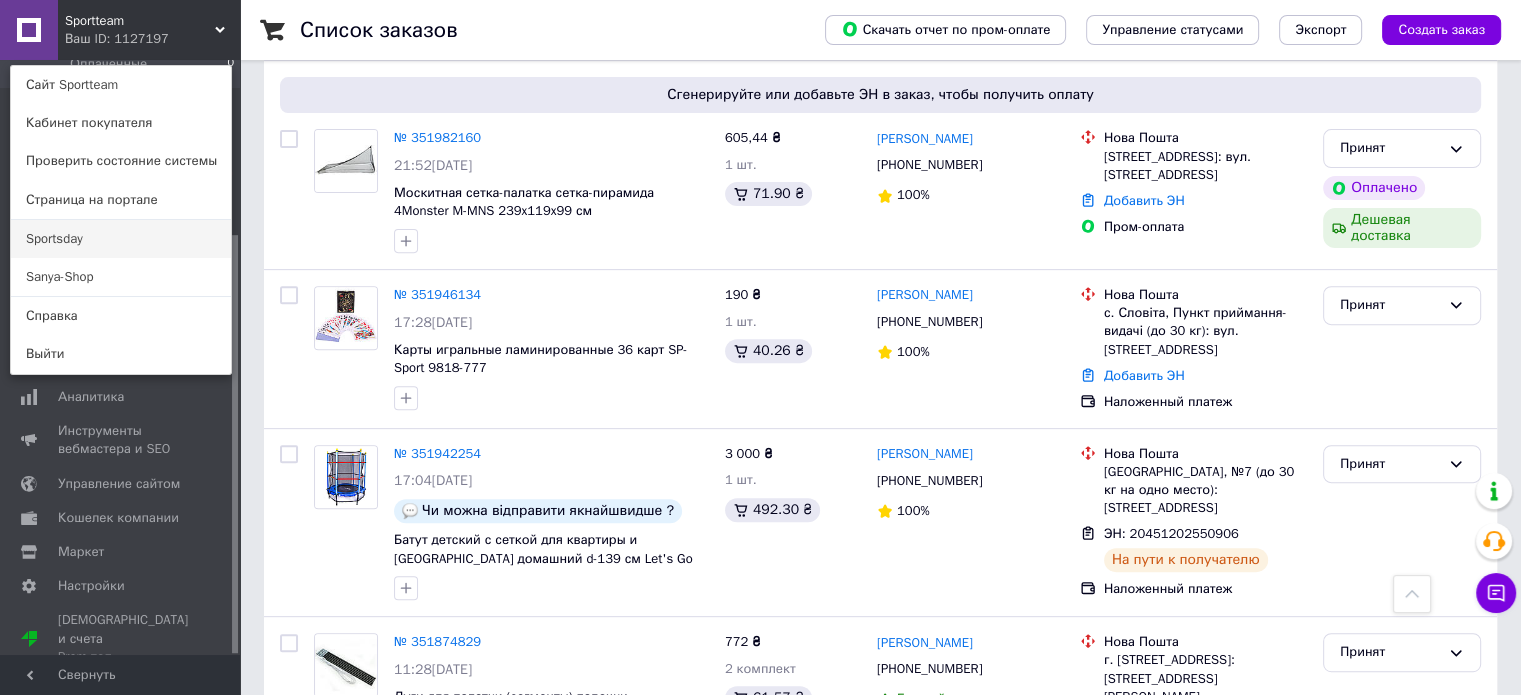 click on "Sportsday" at bounding box center [121, 239] 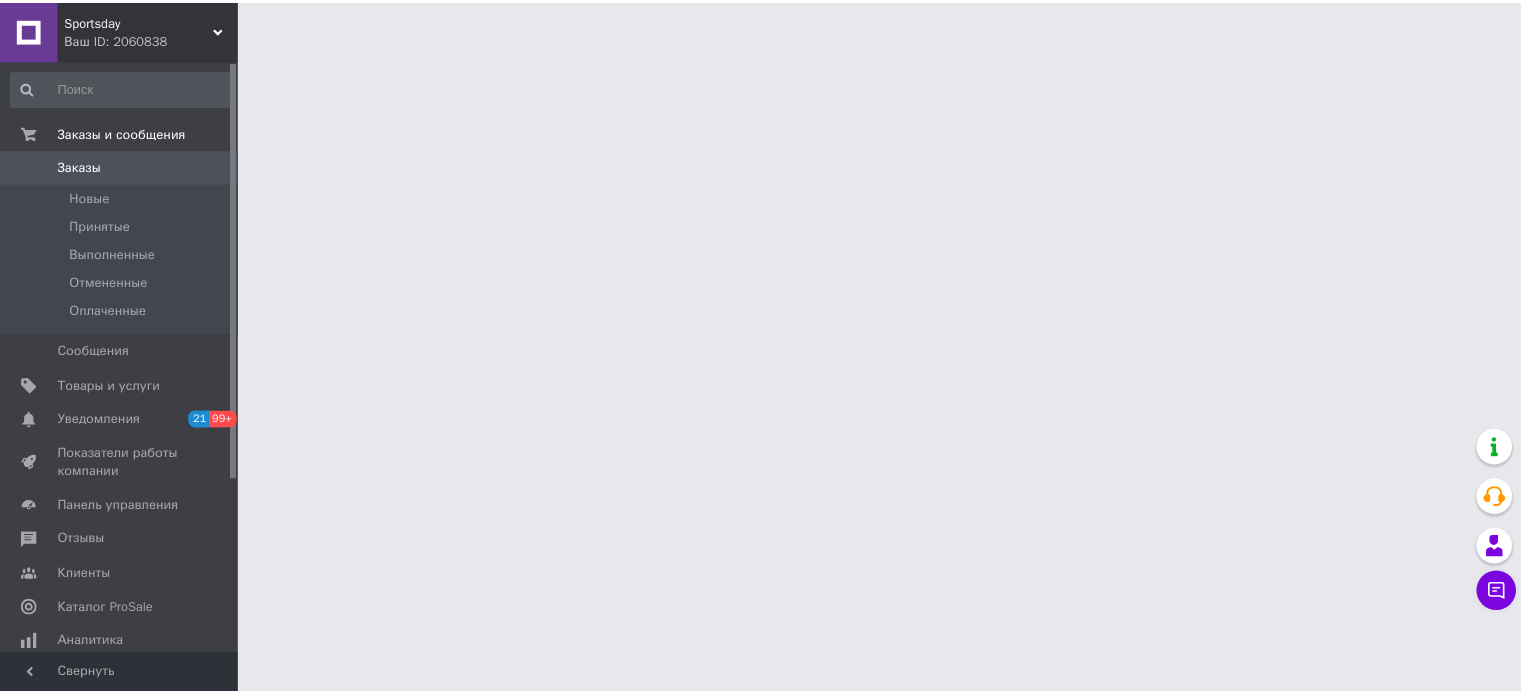 scroll, scrollTop: 0, scrollLeft: 0, axis: both 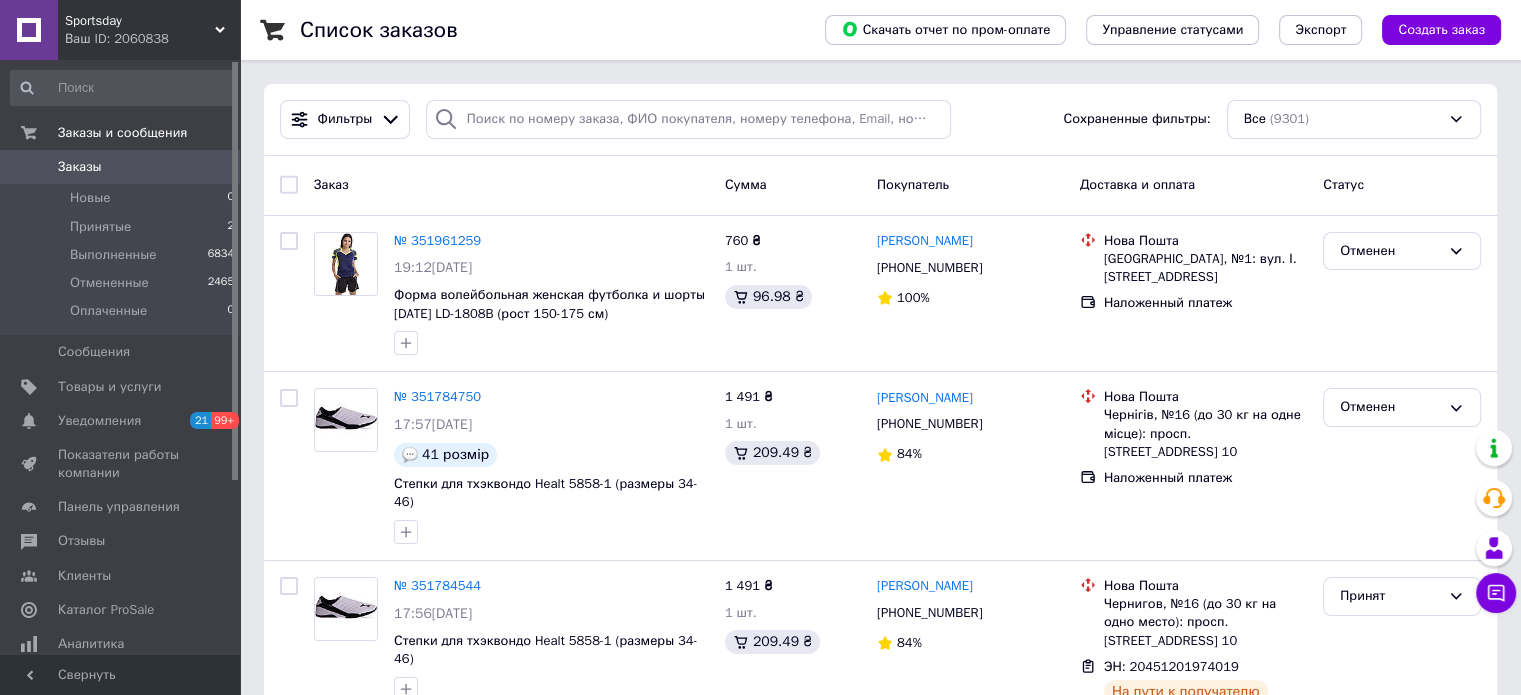 click on "Ваш ID: 2060838" at bounding box center (152, 39) 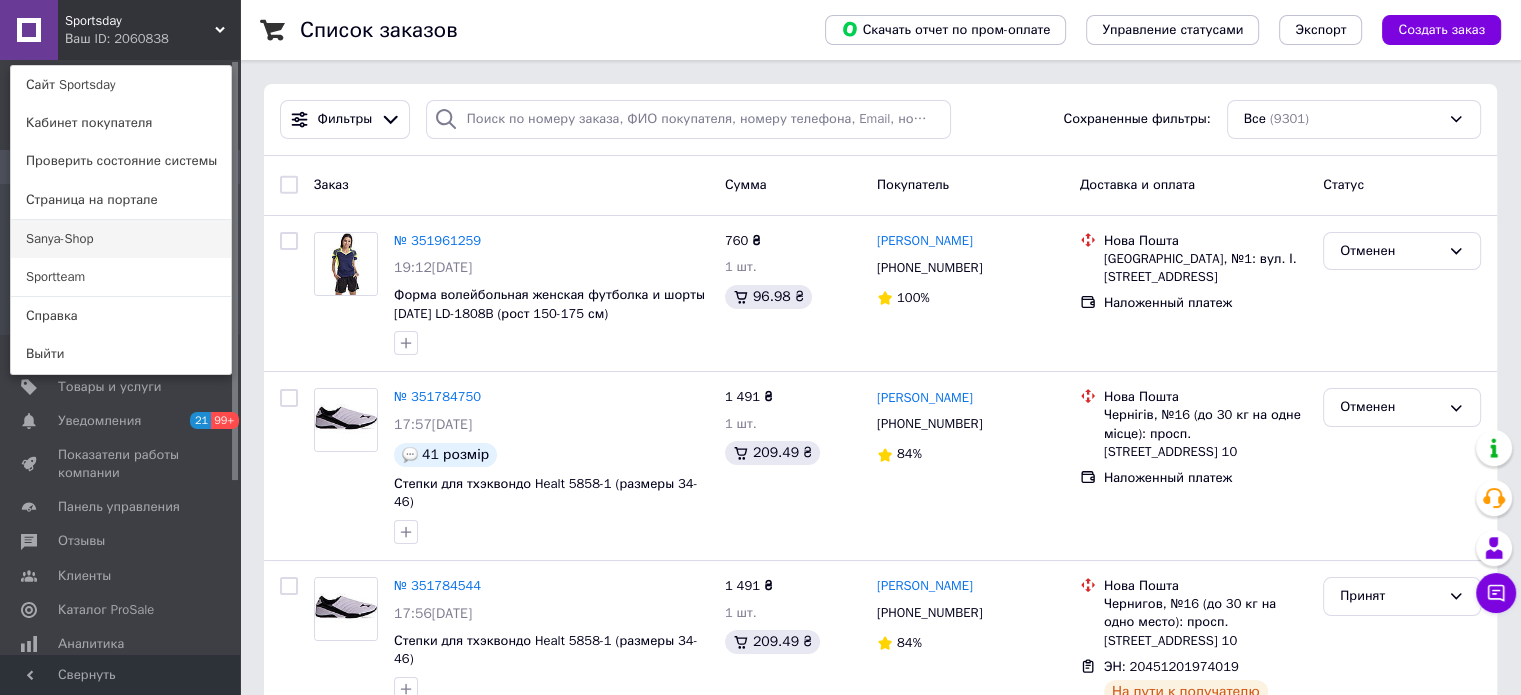 click on "Sanya-Shop" at bounding box center [121, 239] 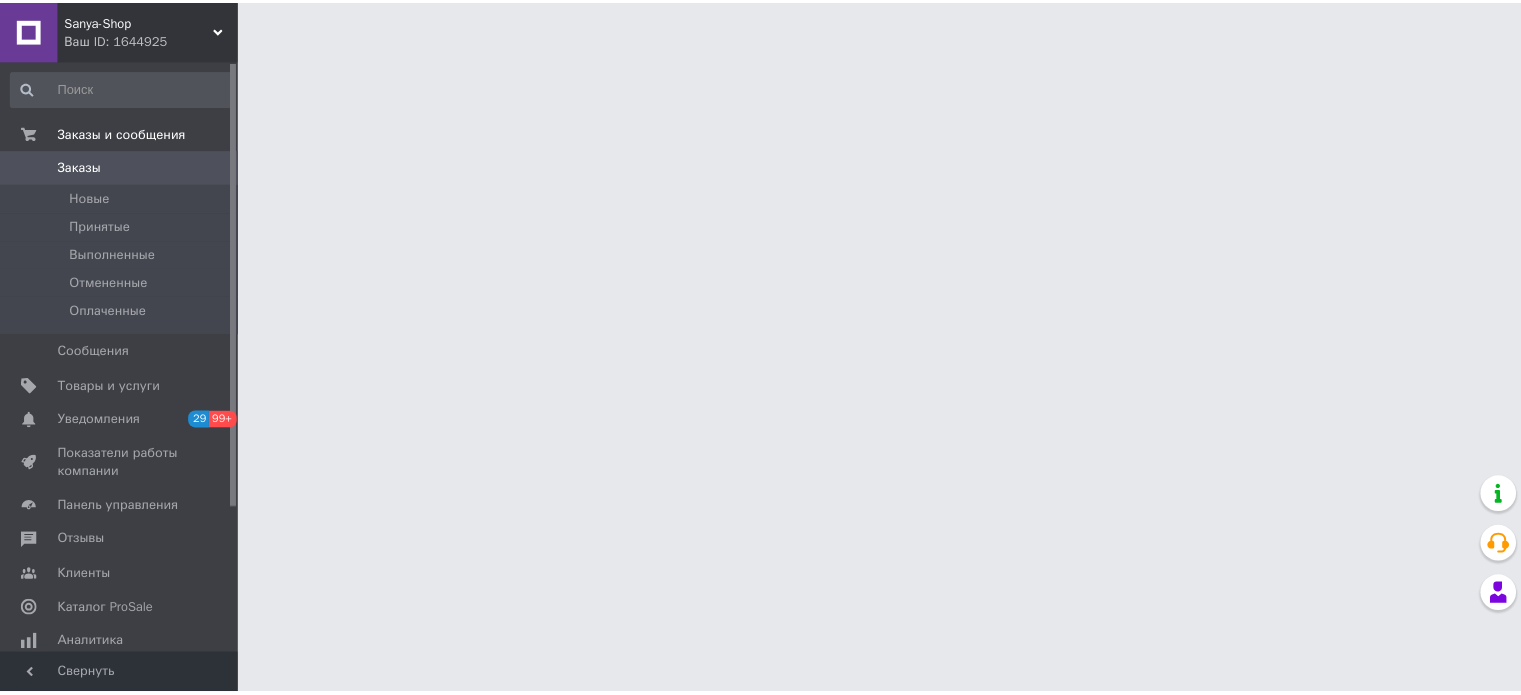 scroll, scrollTop: 0, scrollLeft: 0, axis: both 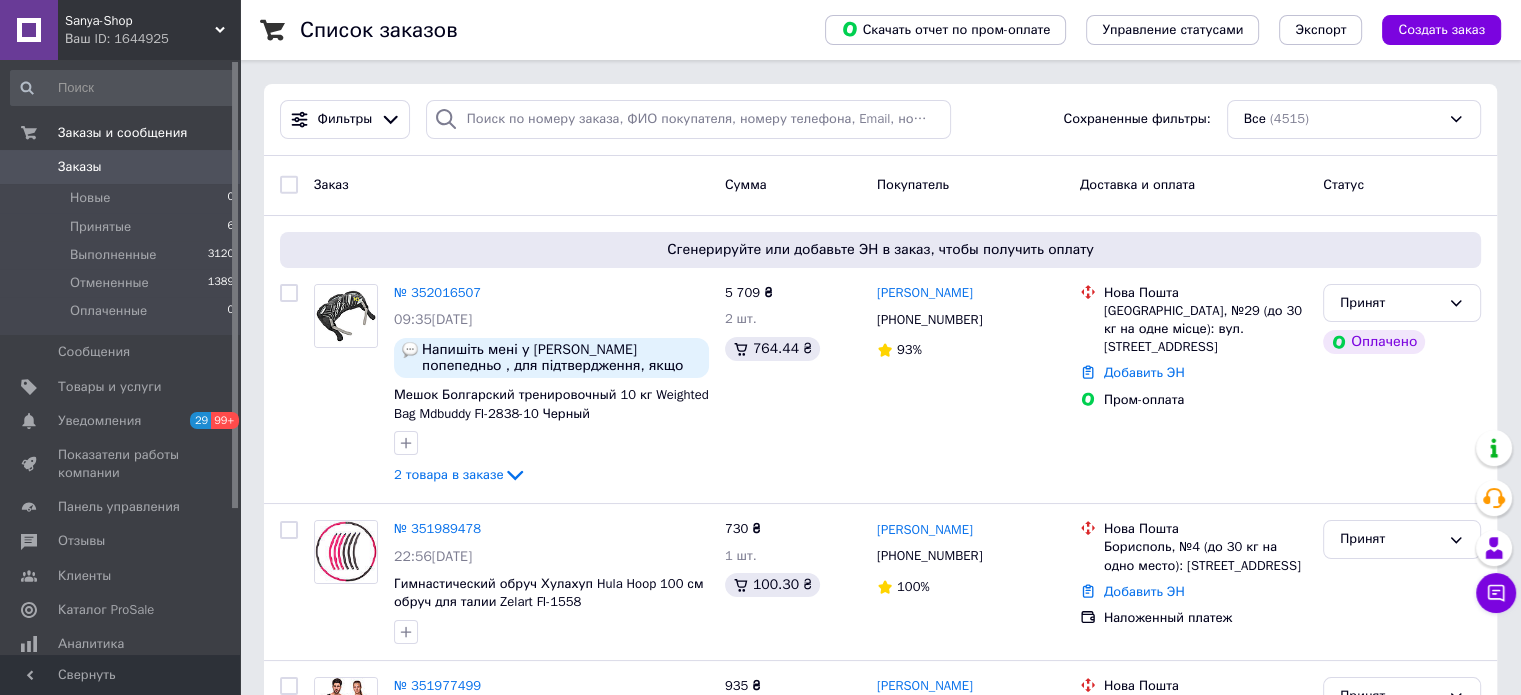 click 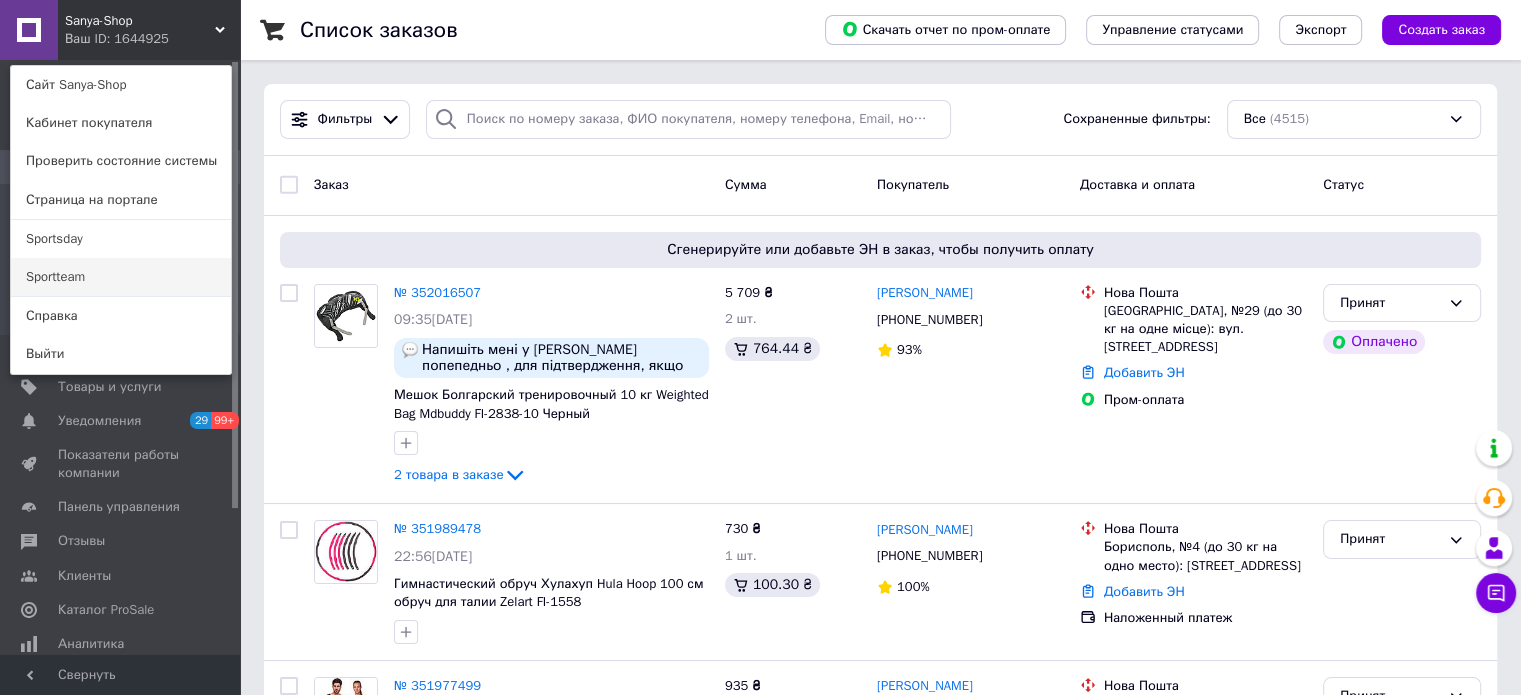 click on "Sportteam" at bounding box center [121, 277] 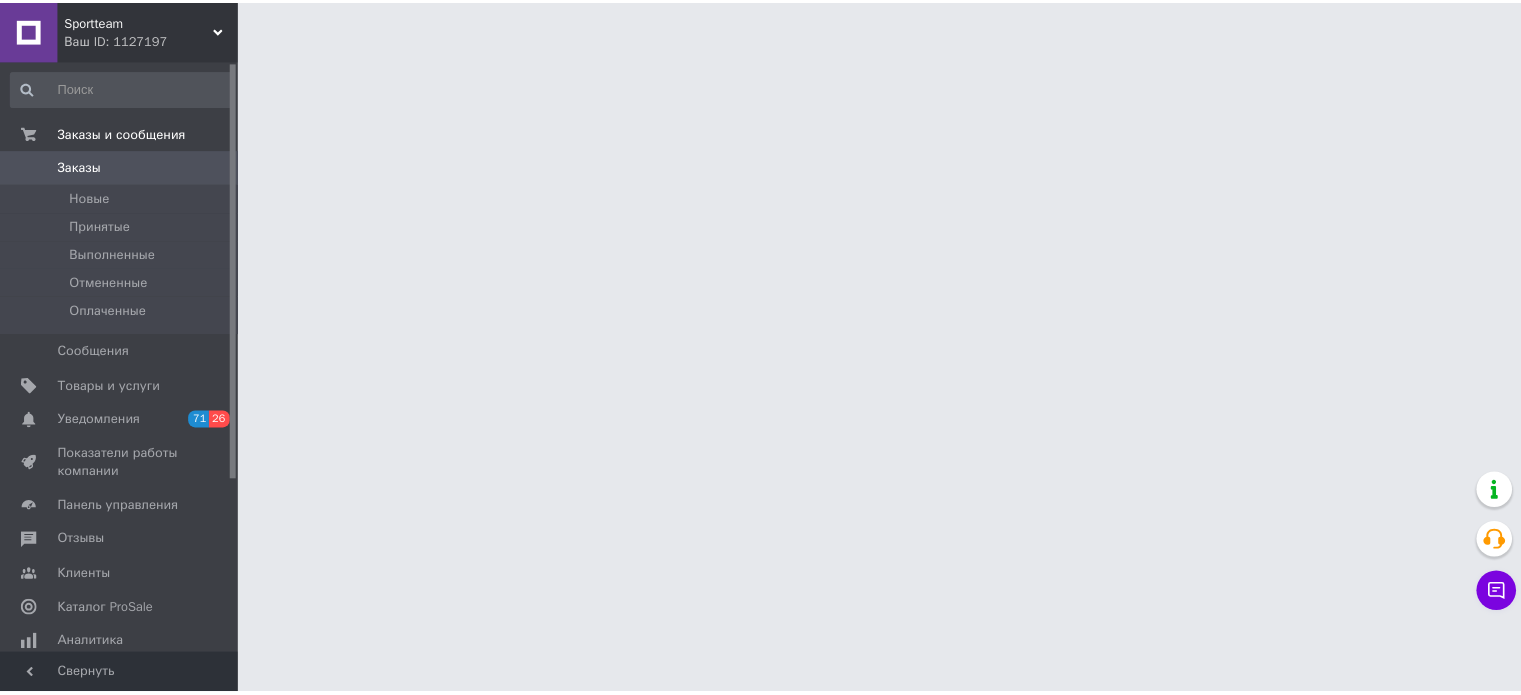scroll, scrollTop: 0, scrollLeft: 0, axis: both 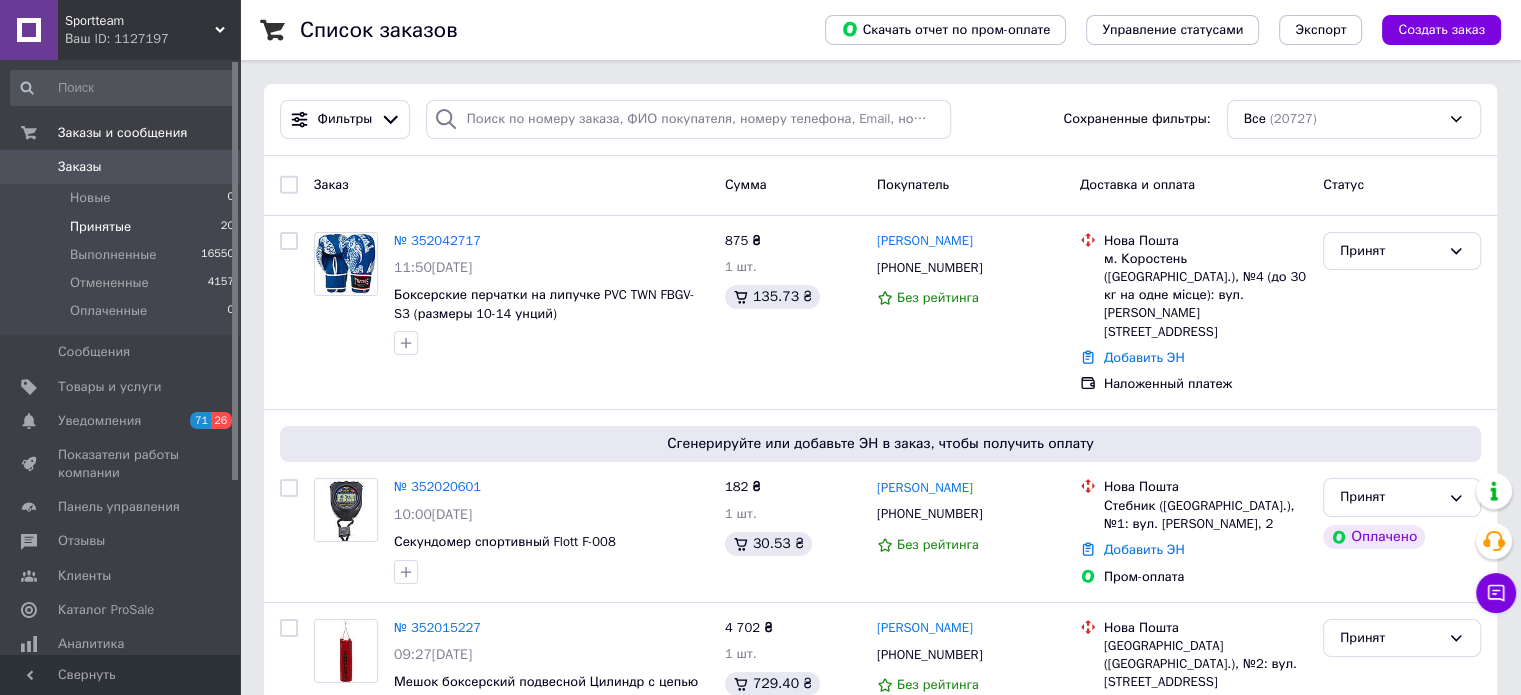 click on "Принятые 20" at bounding box center [123, 227] 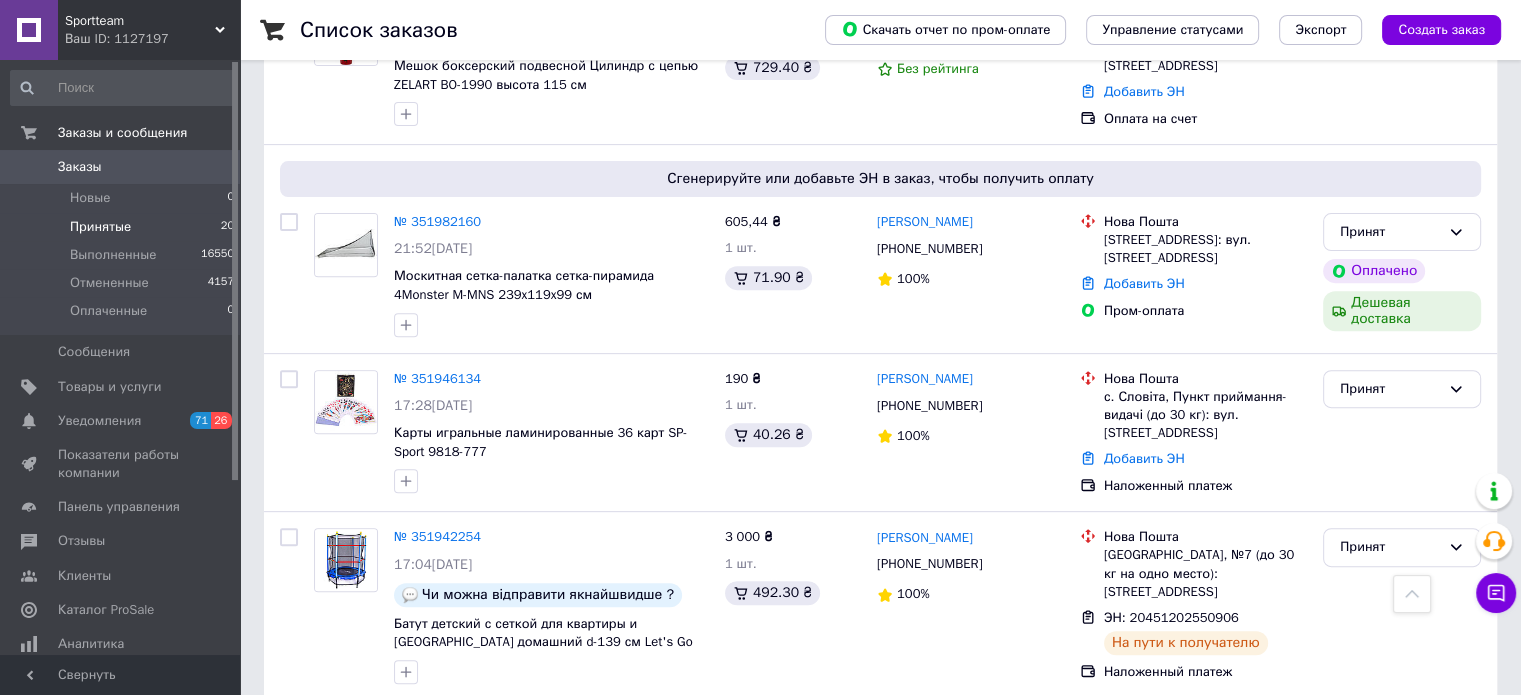 scroll, scrollTop: 700, scrollLeft: 0, axis: vertical 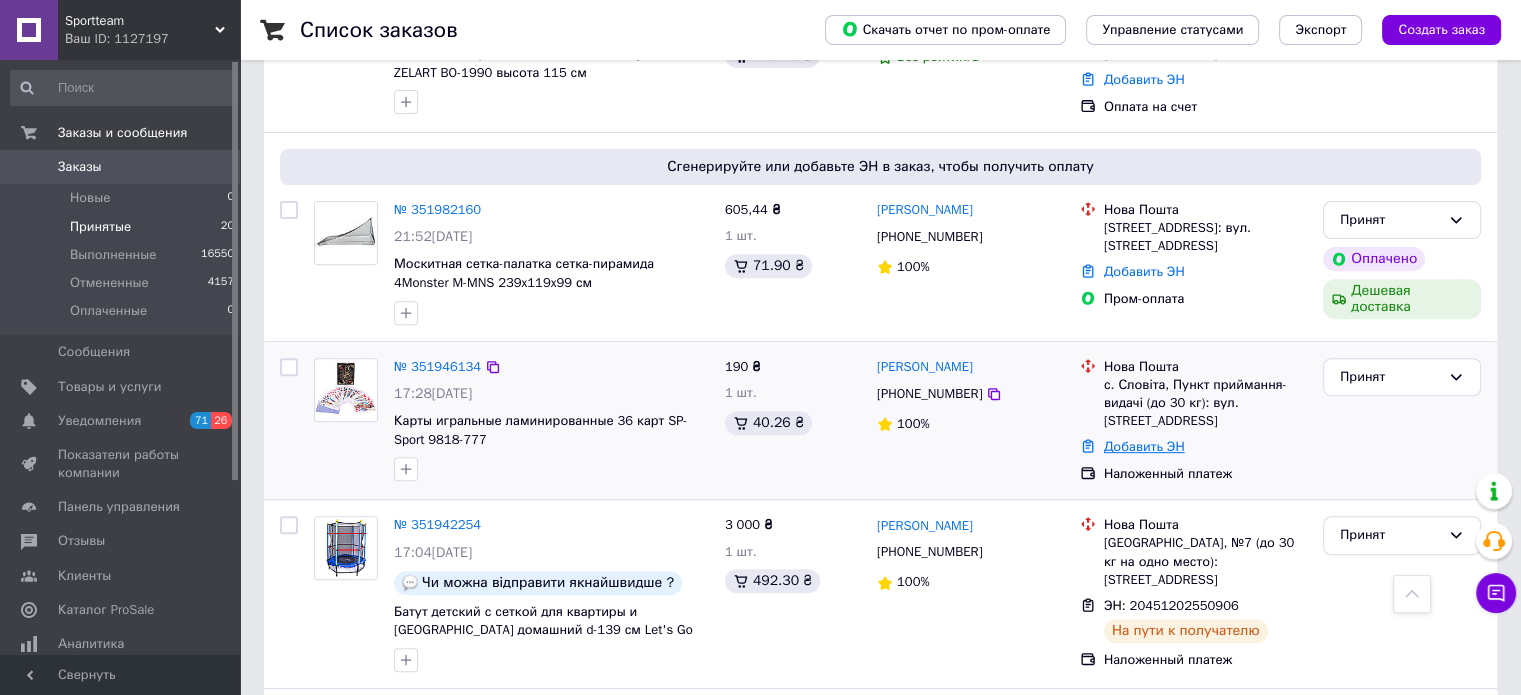 click on "Добавить ЭН" at bounding box center [1144, 446] 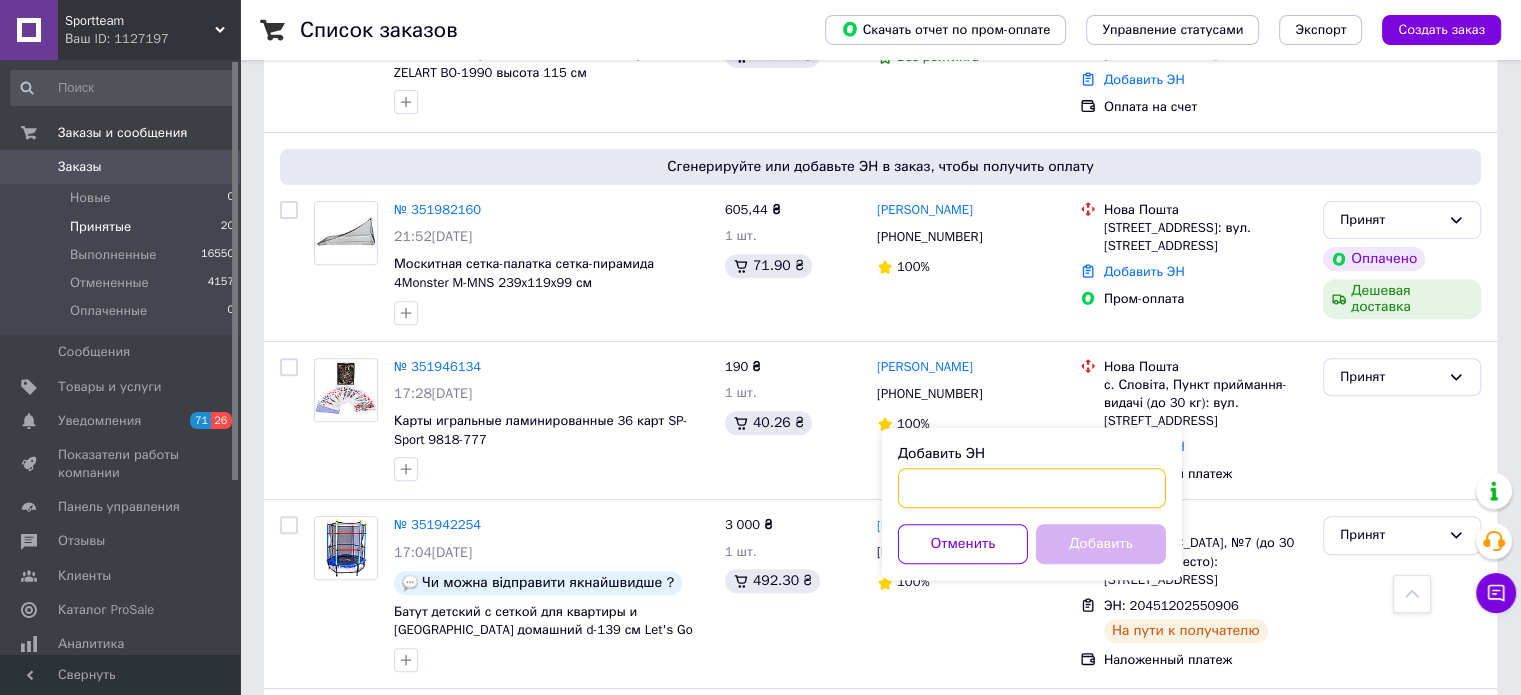 click on "Добавить ЭН" at bounding box center [1032, 488] 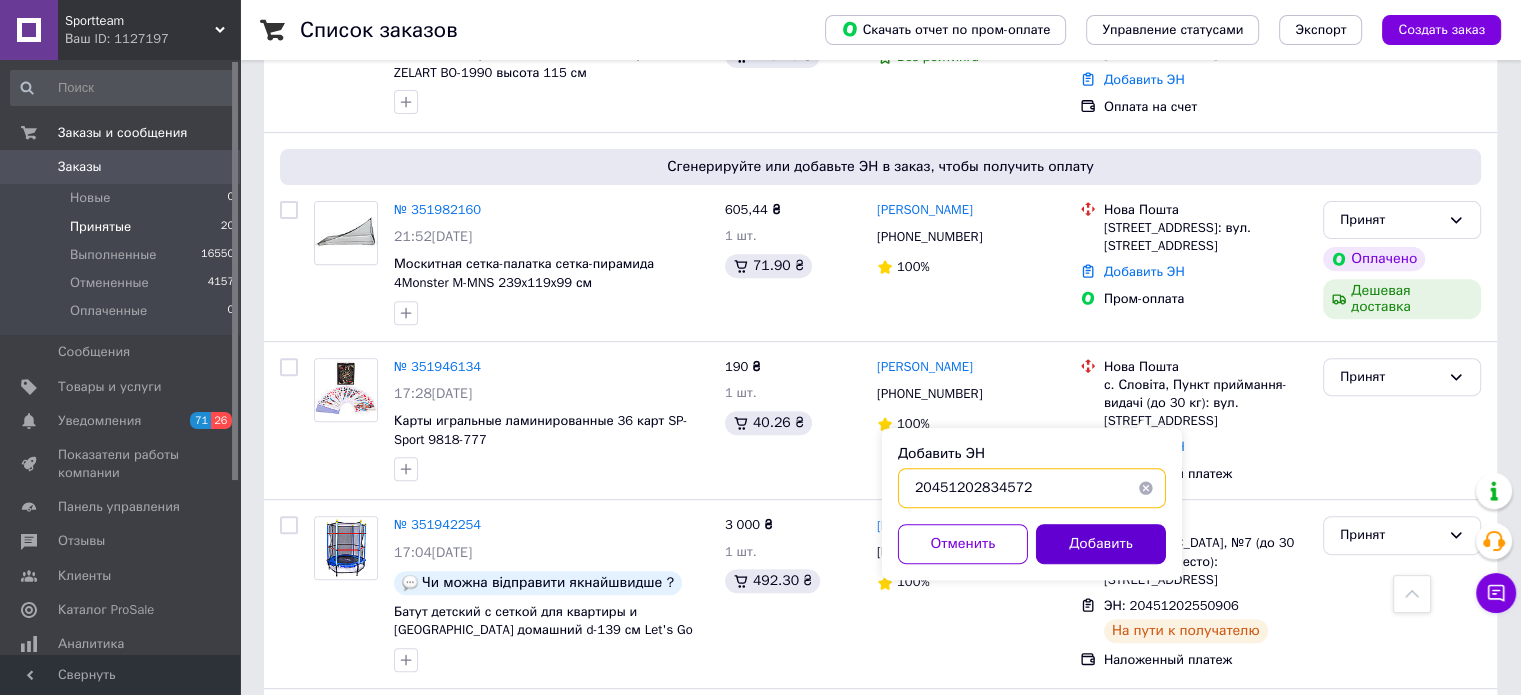 type on "20451202834572" 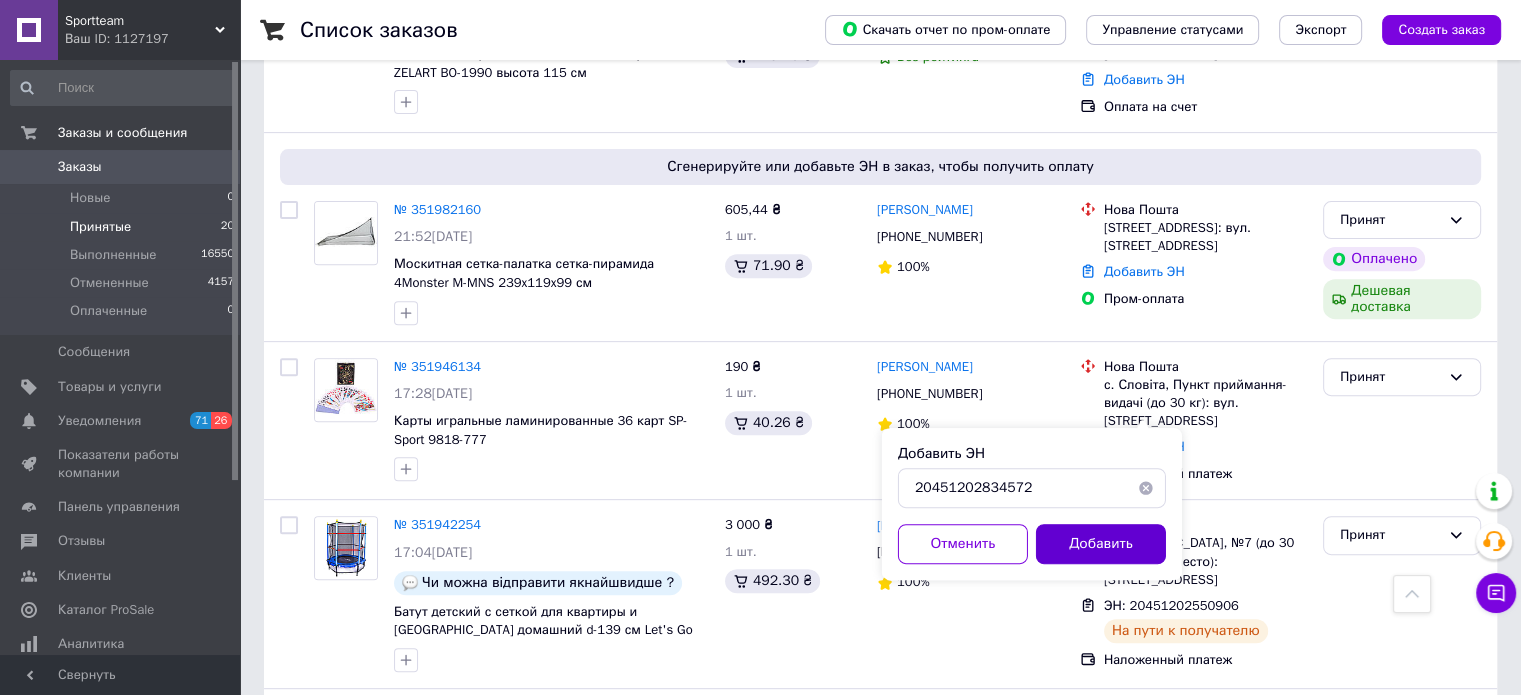 click on "Добавить" at bounding box center (1101, 544) 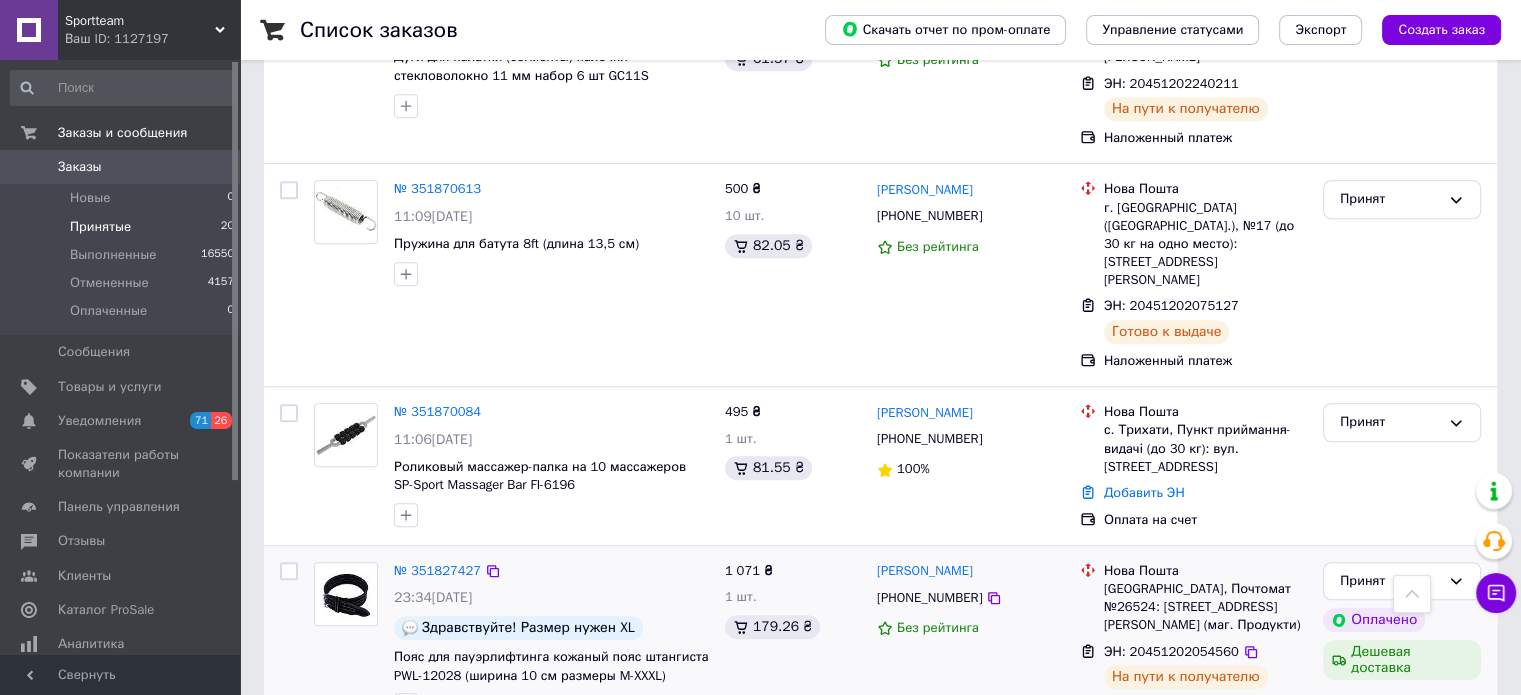scroll, scrollTop: 1422, scrollLeft: 0, axis: vertical 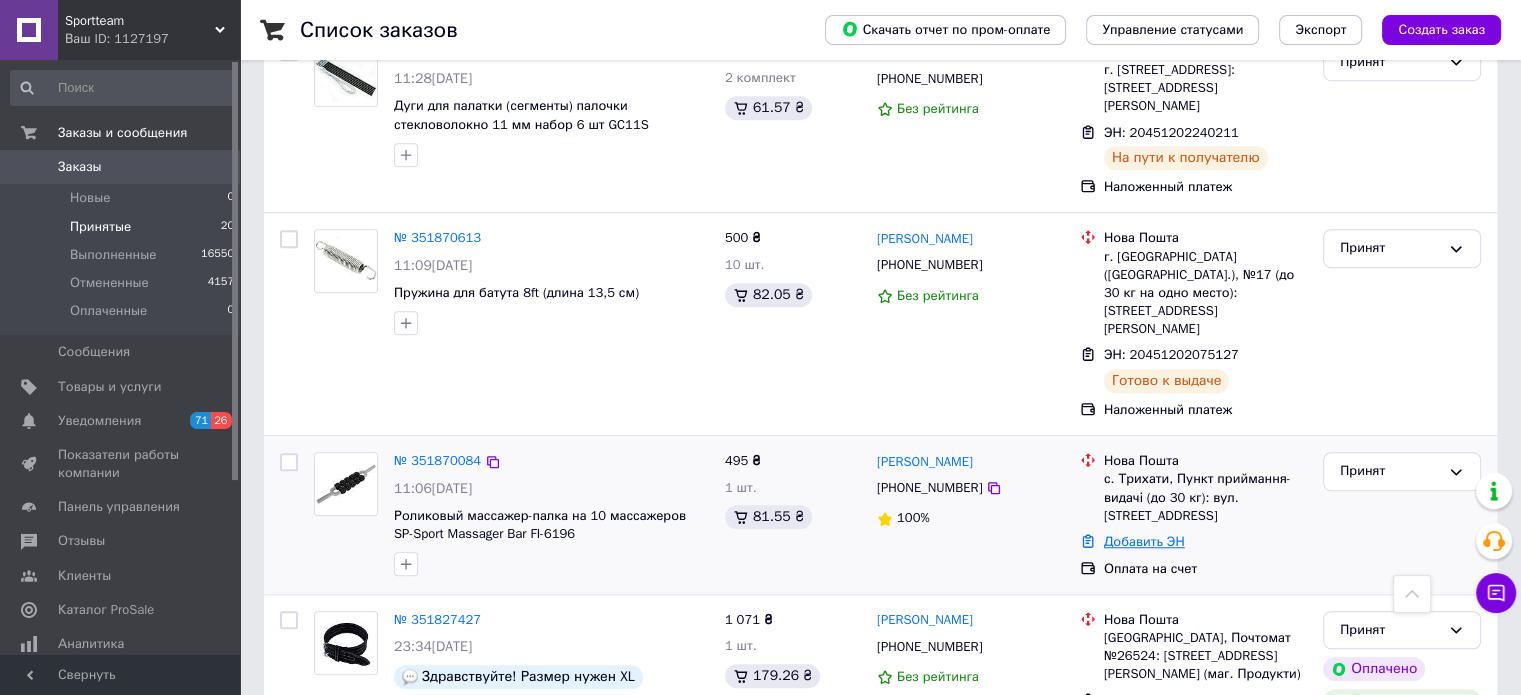 click on "Добавить ЭН" at bounding box center (1144, 541) 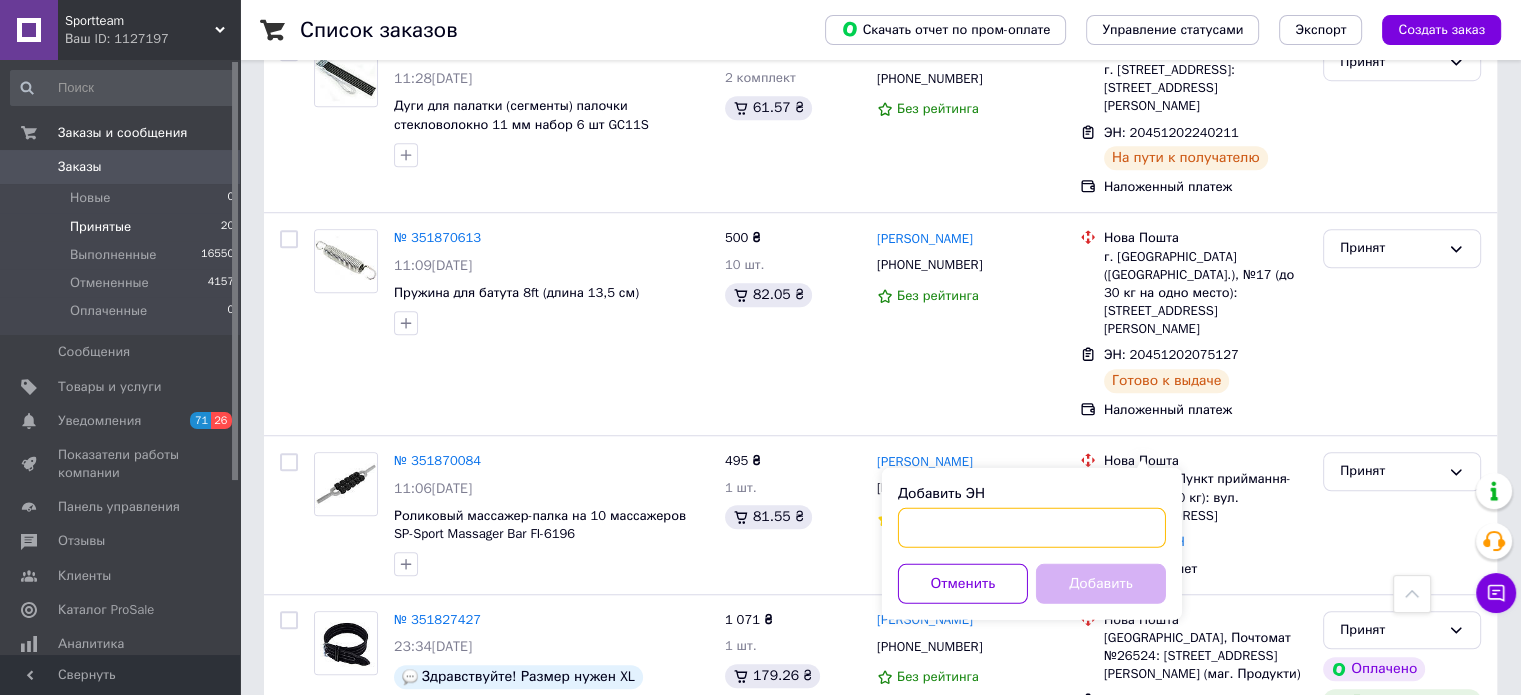 click on "Добавить ЭН" at bounding box center (1032, 528) 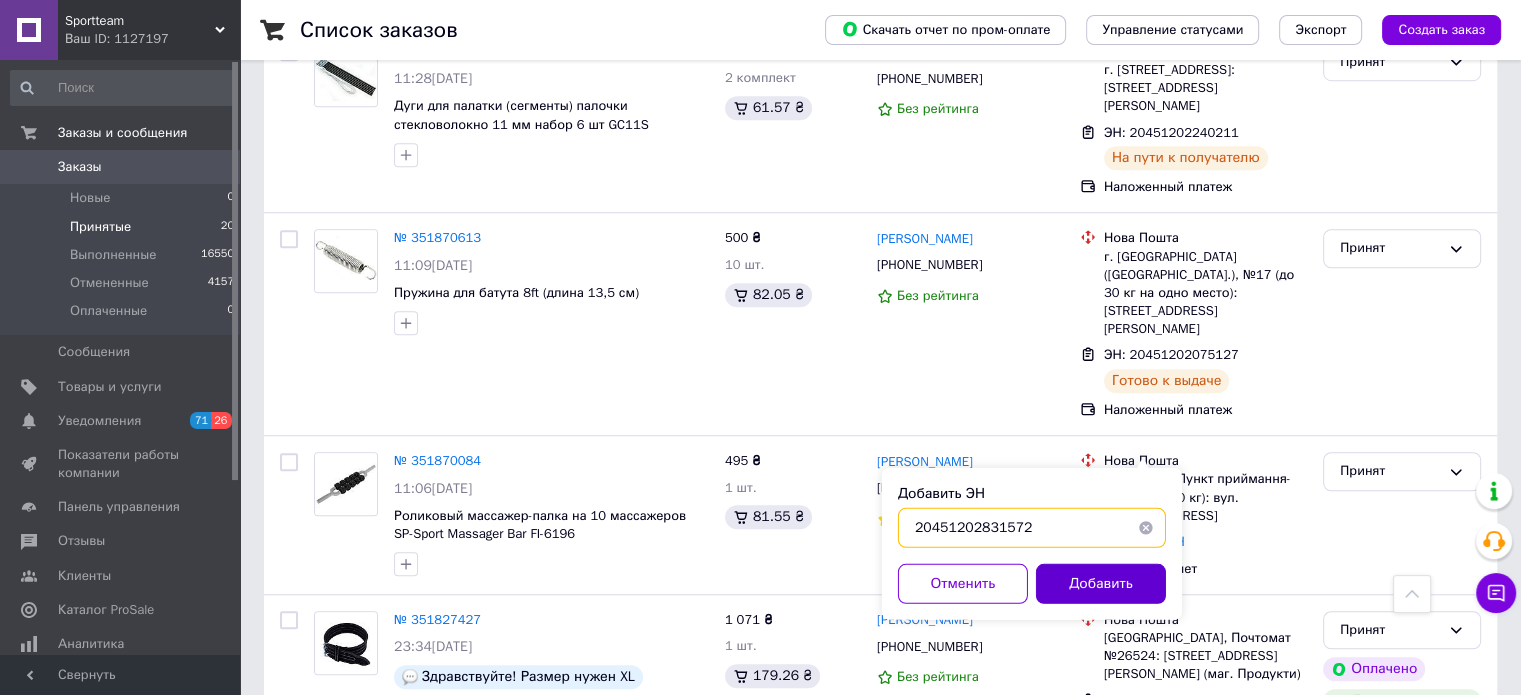 type on "20451202831572" 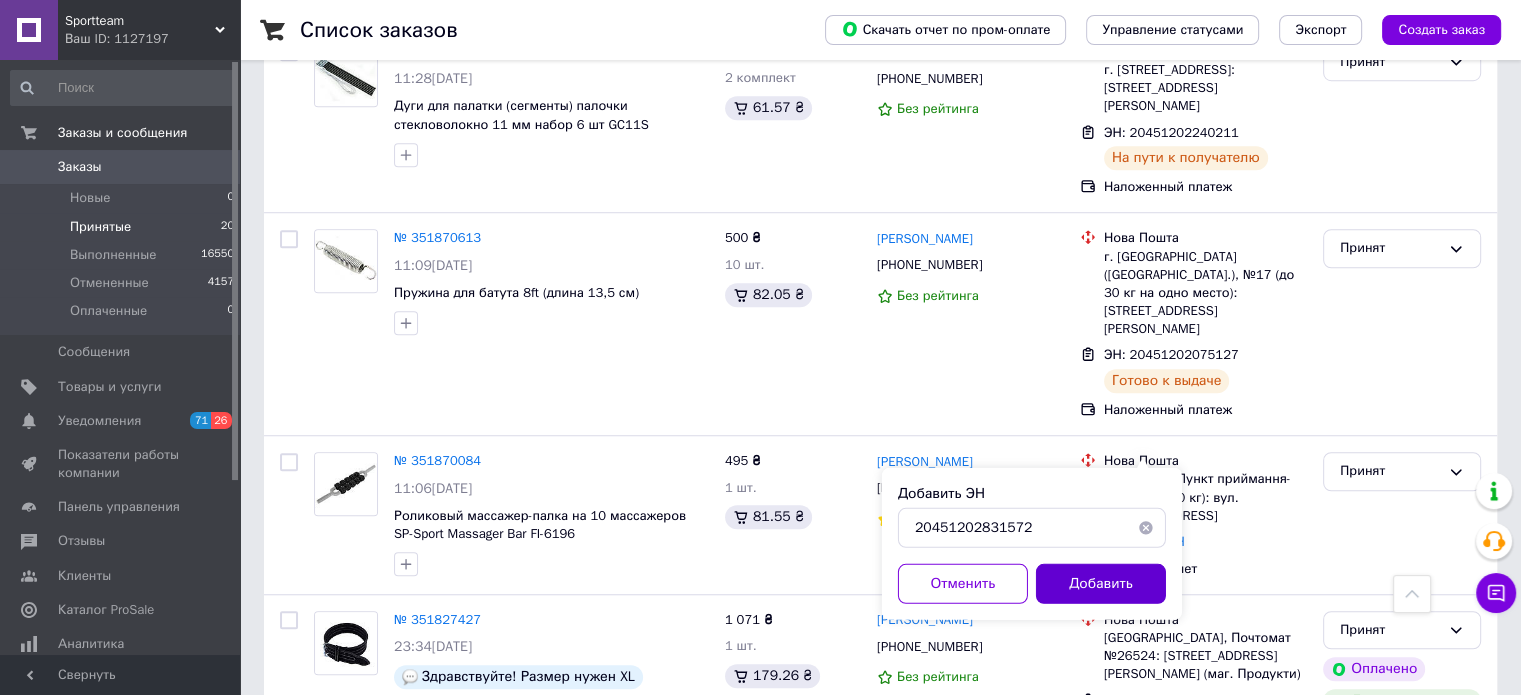 click on "Добавить" at bounding box center [1101, 584] 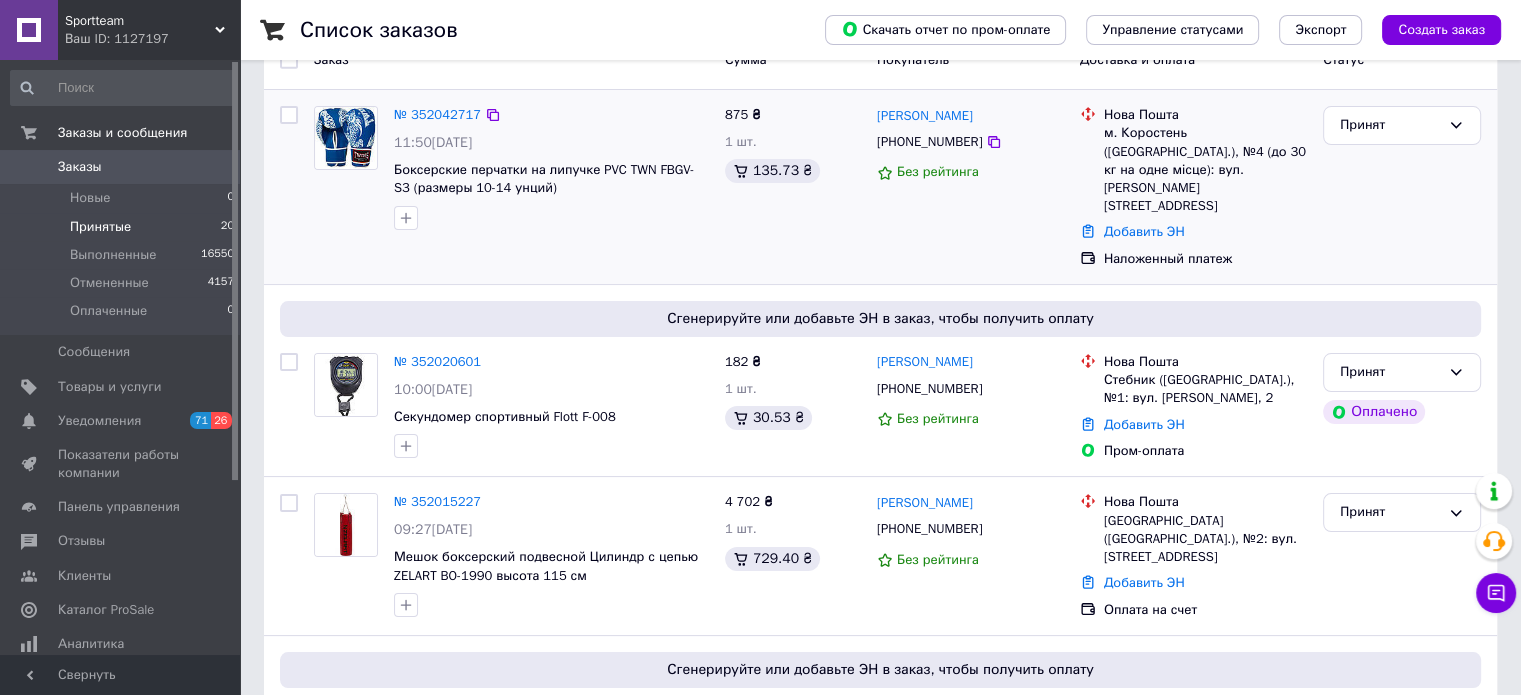 scroll, scrollTop: 200, scrollLeft: 0, axis: vertical 